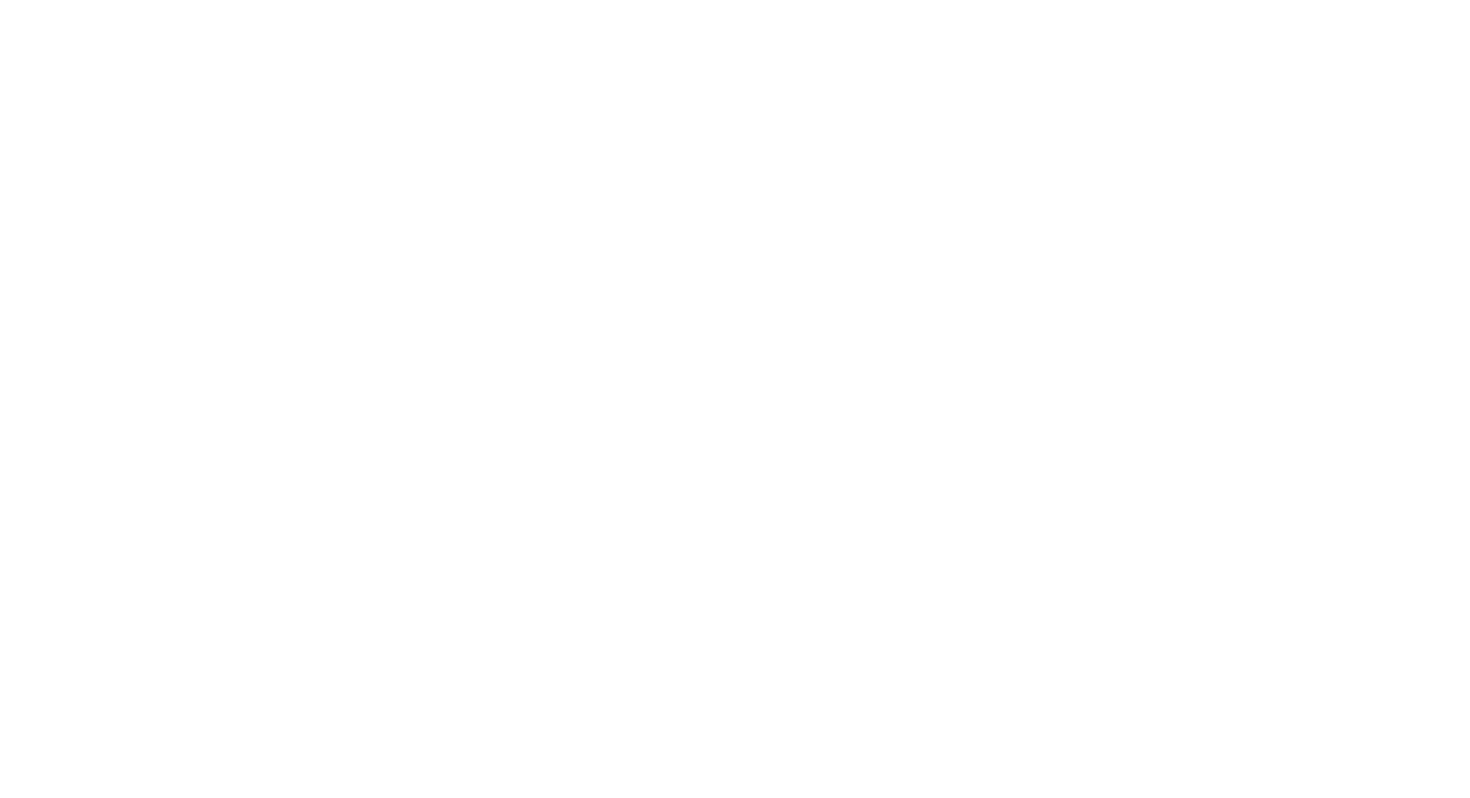 scroll, scrollTop: 0, scrollLeft: 0, axis: both 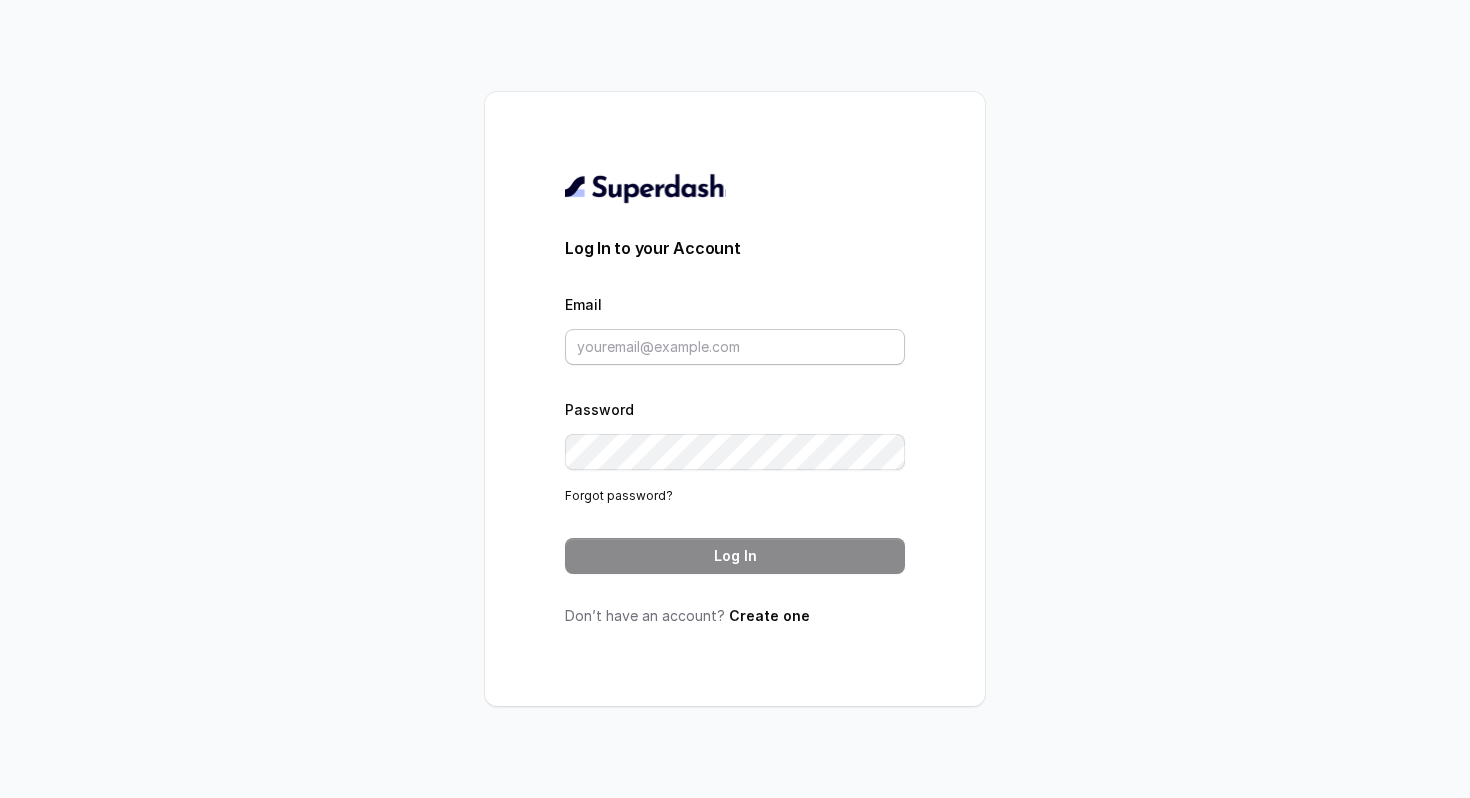 click on "Email" at bounding box center (735, 347) 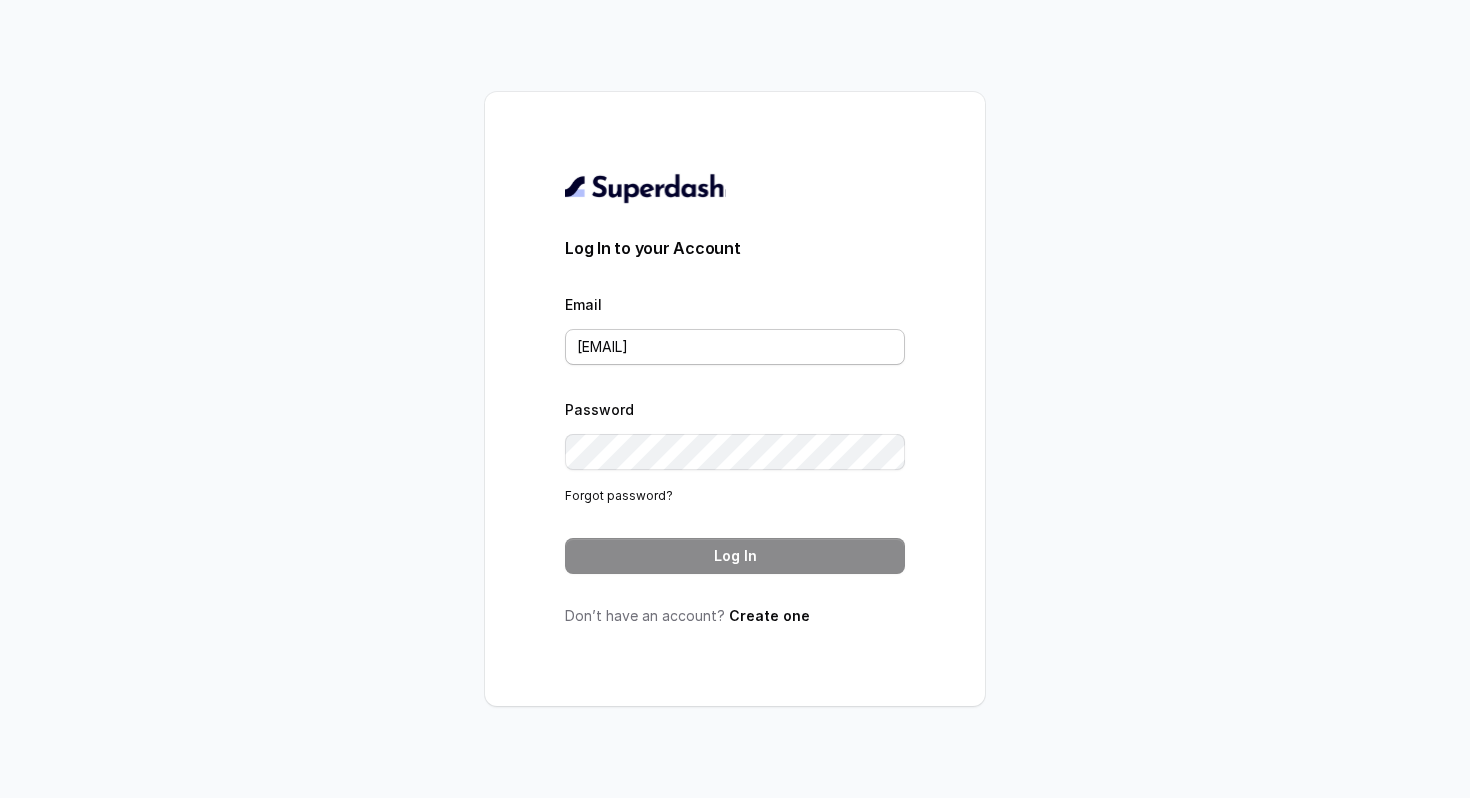 type on "[EMAIL]" 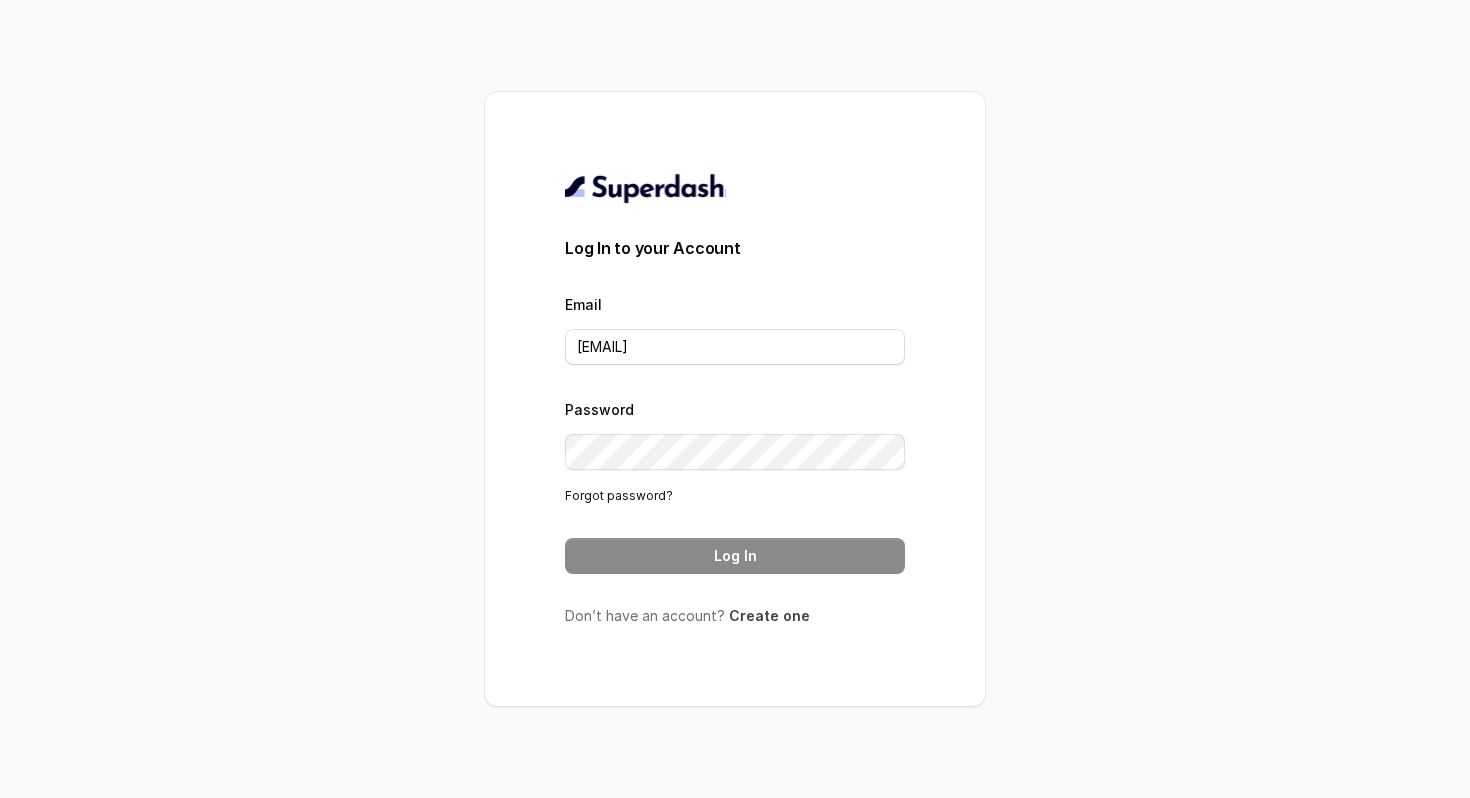 click on "Create one" at bounding box center [769, 615] 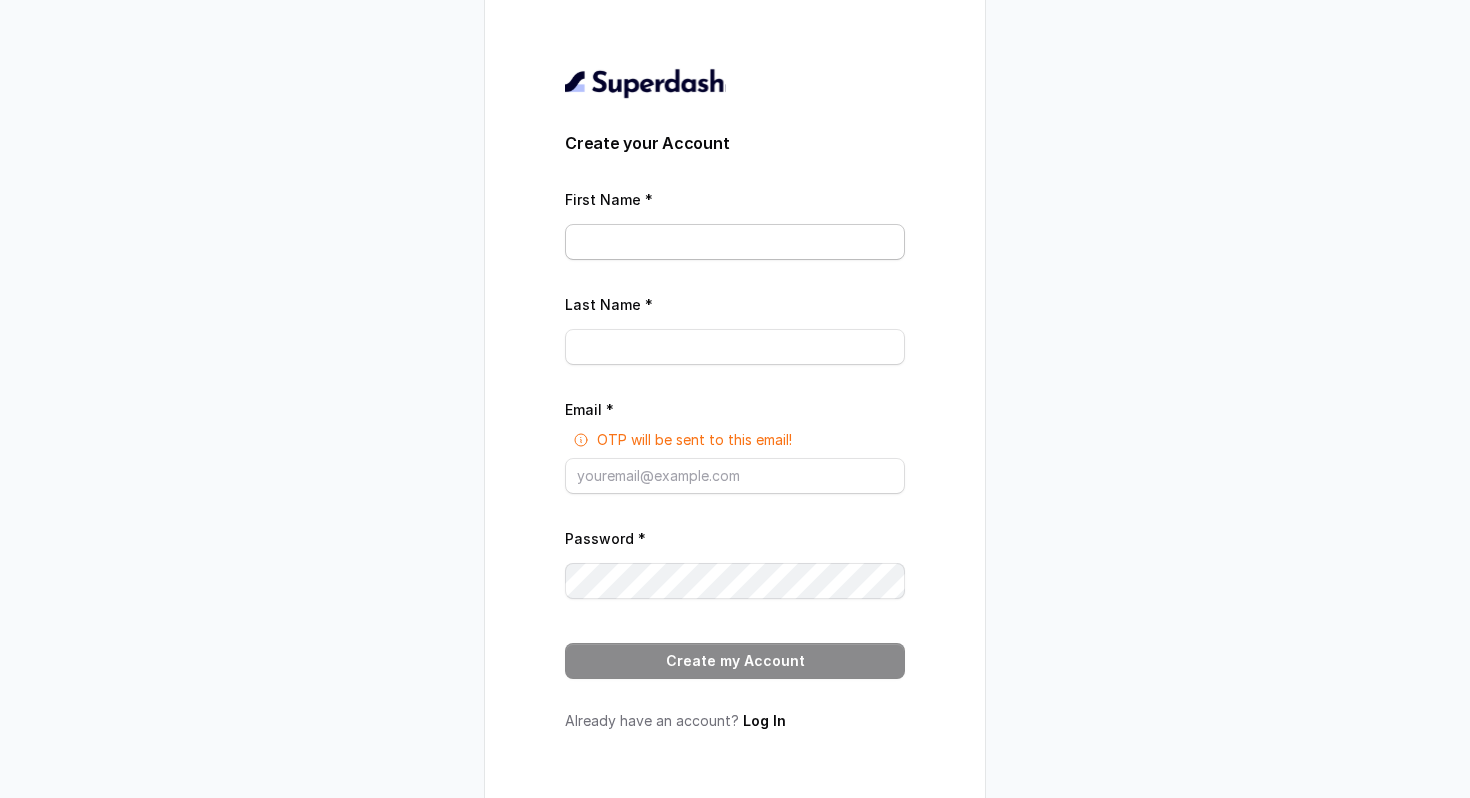 click on "First Name *" at bounding box center (735, 242) 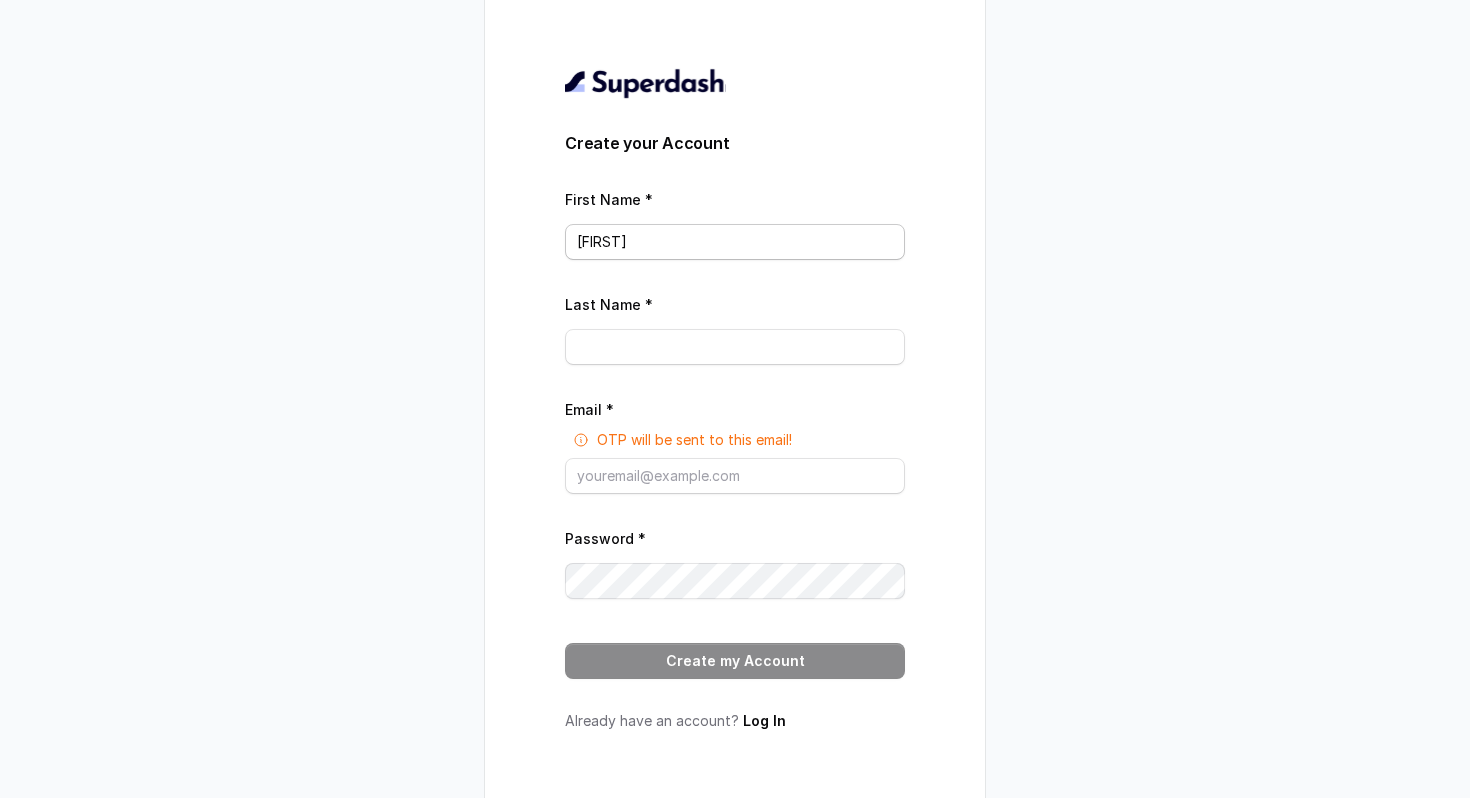 type on "[FIRST]" 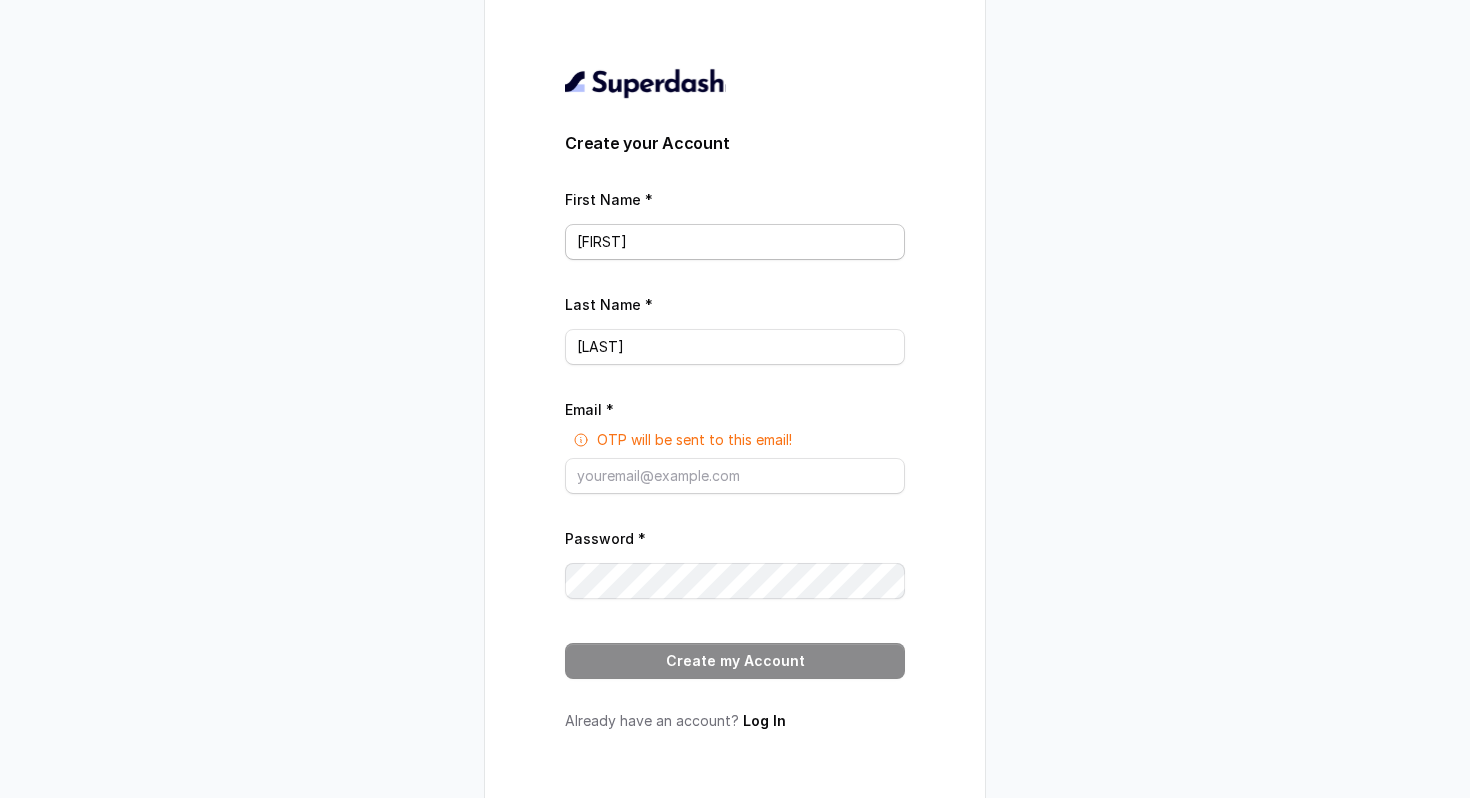 type on "[LAST]" 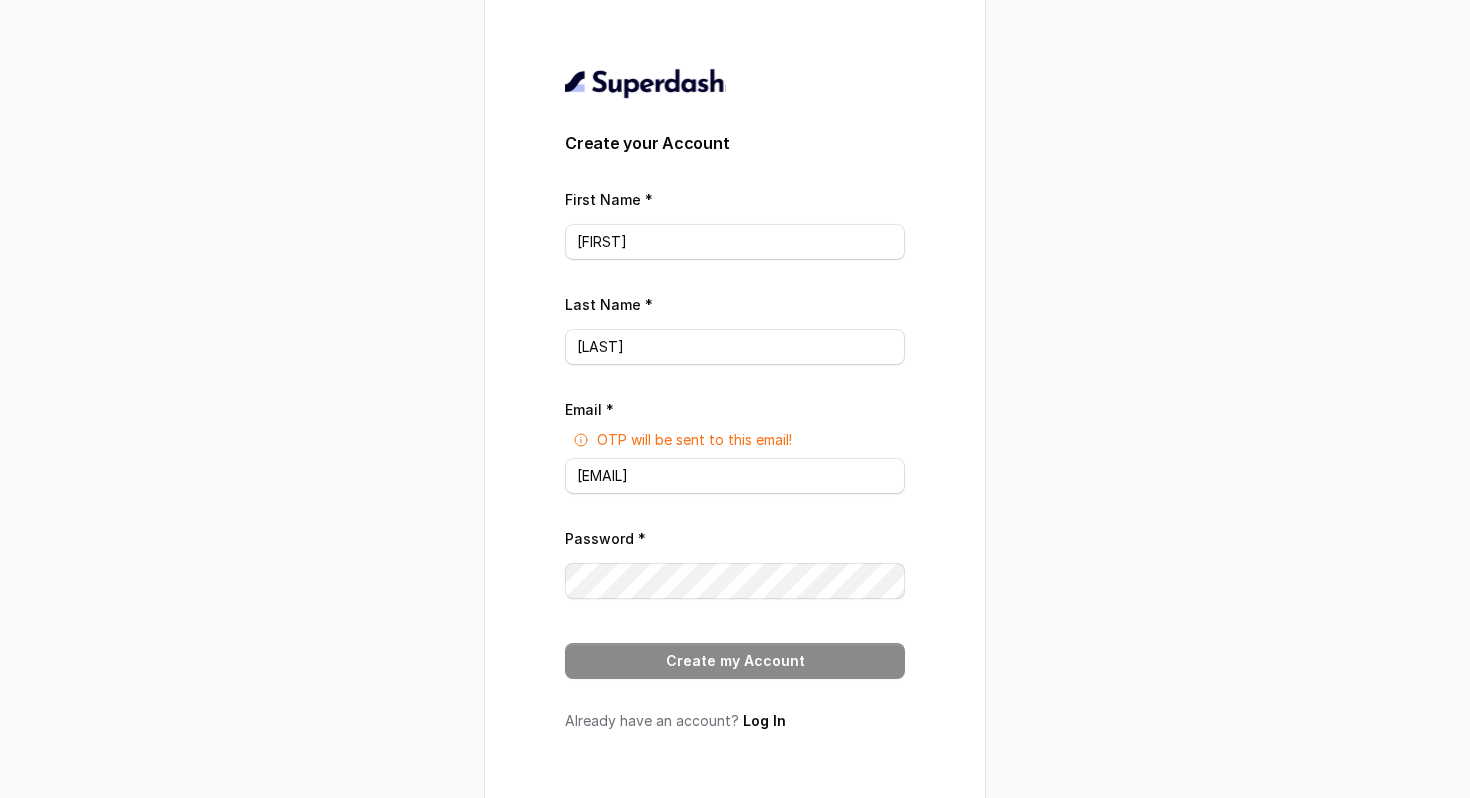 type on "[EMAIL]" 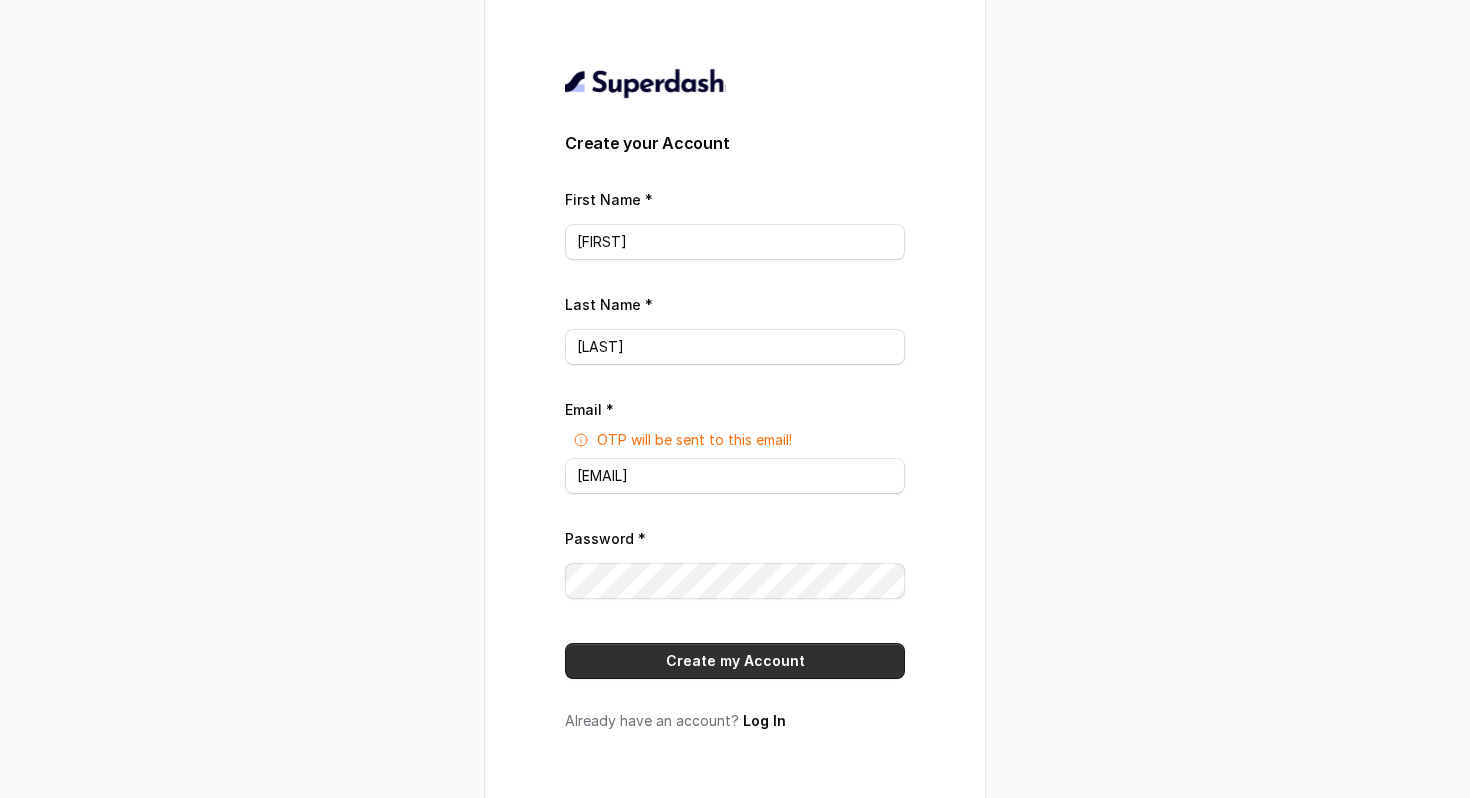click on "Create my Account" at bounding box center [735, 661] 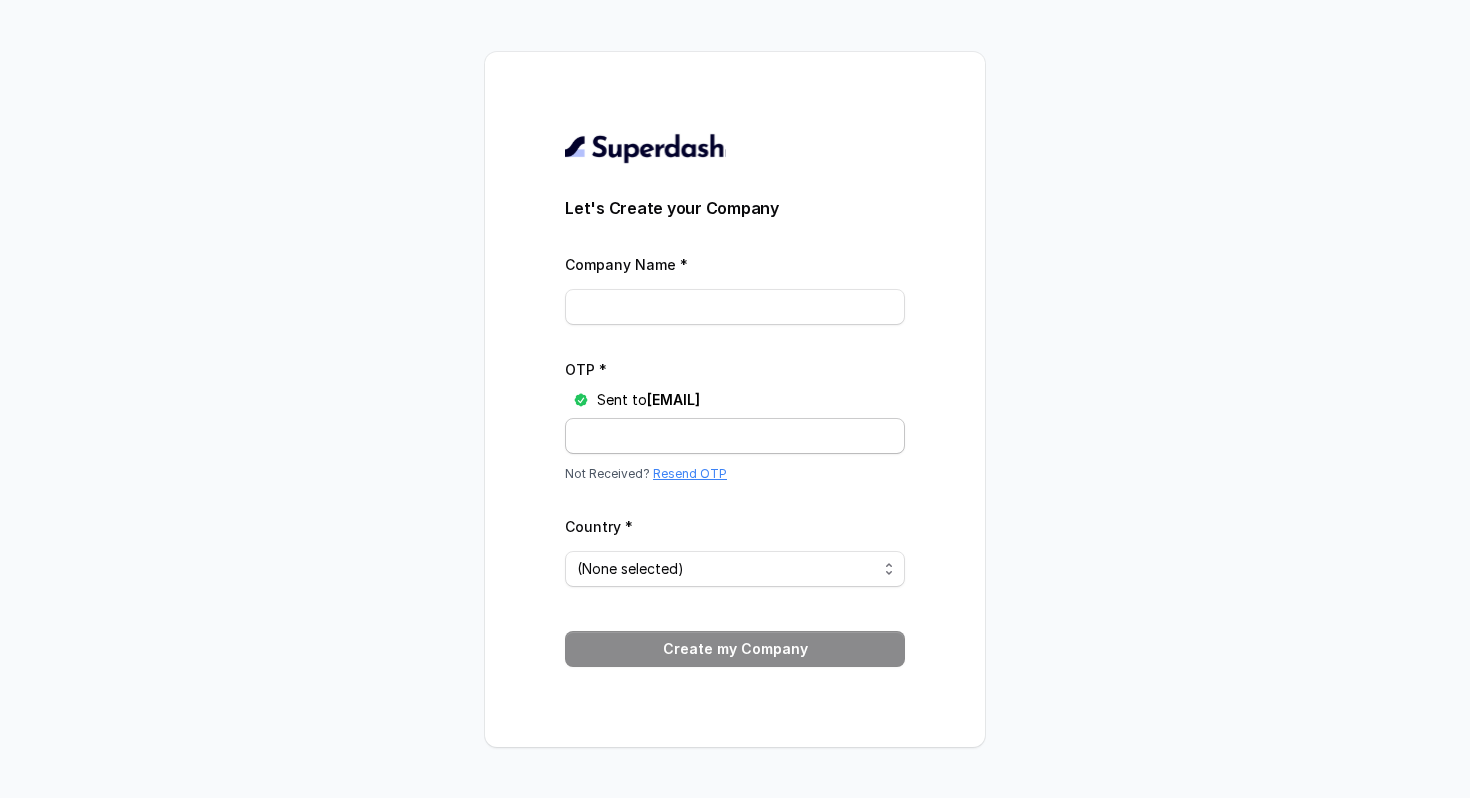 click on "OTP *" at bounding box center [735, 436] 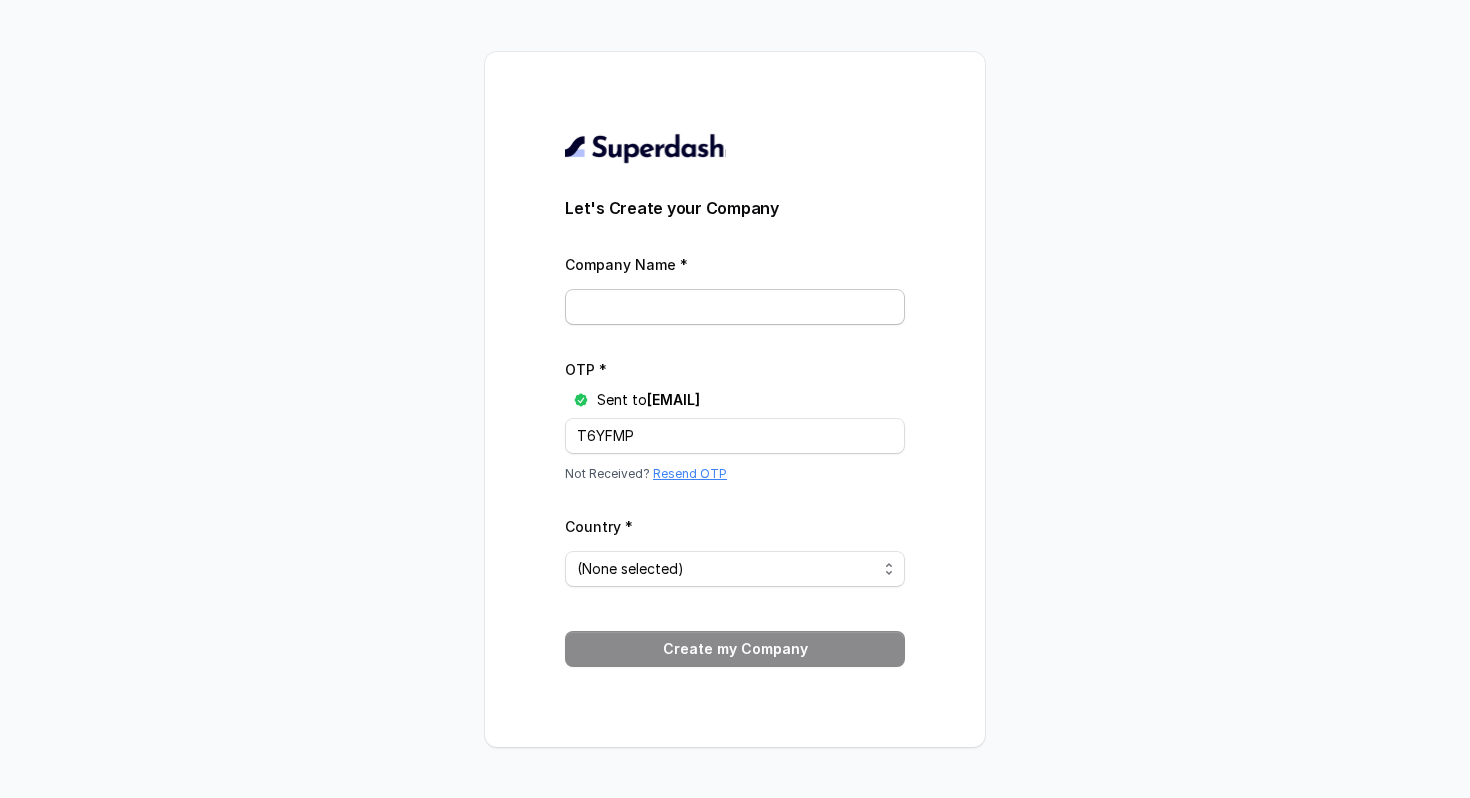 type on "T6YFMP" 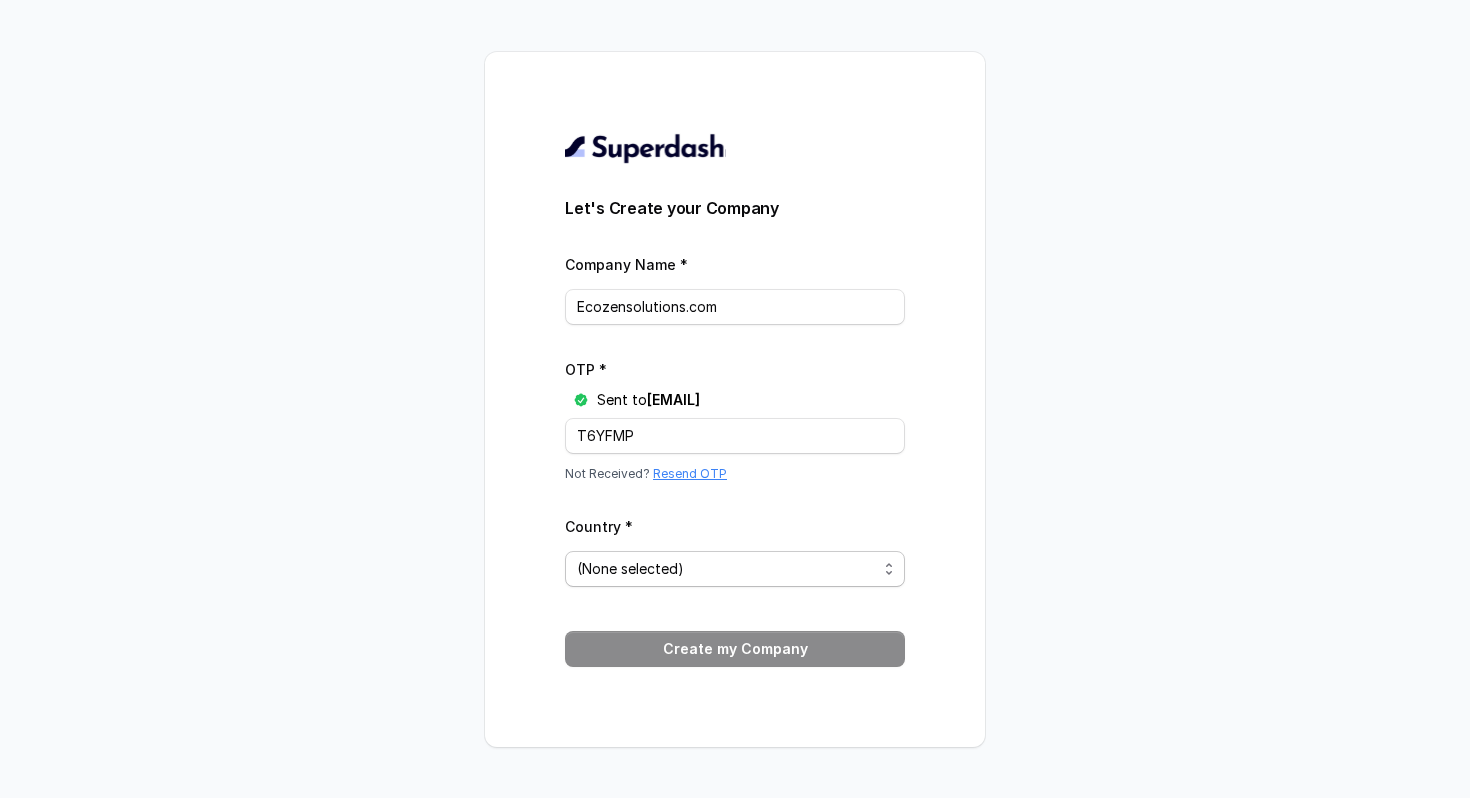 type on "Ecozensolutions.com" 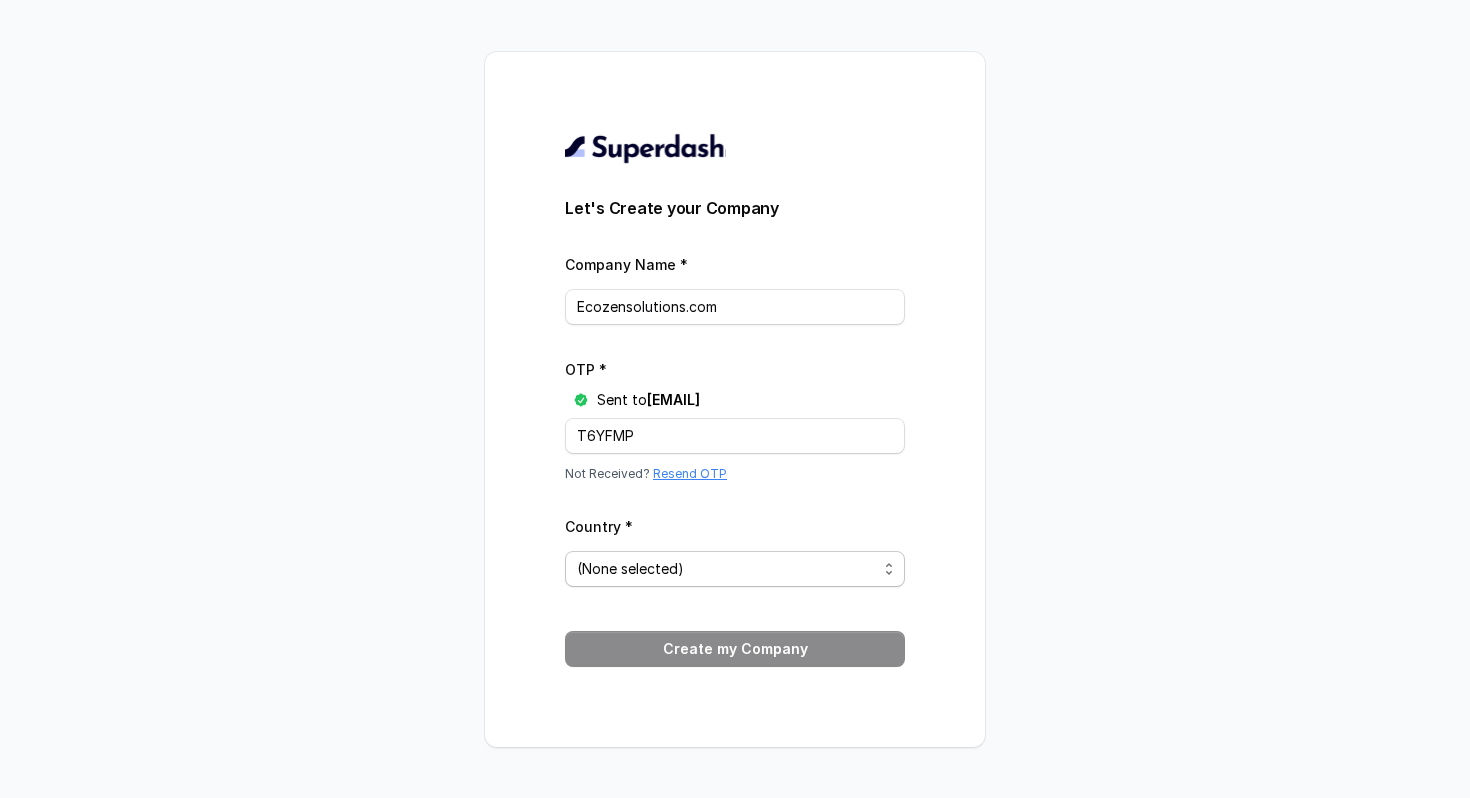 select on "IN" 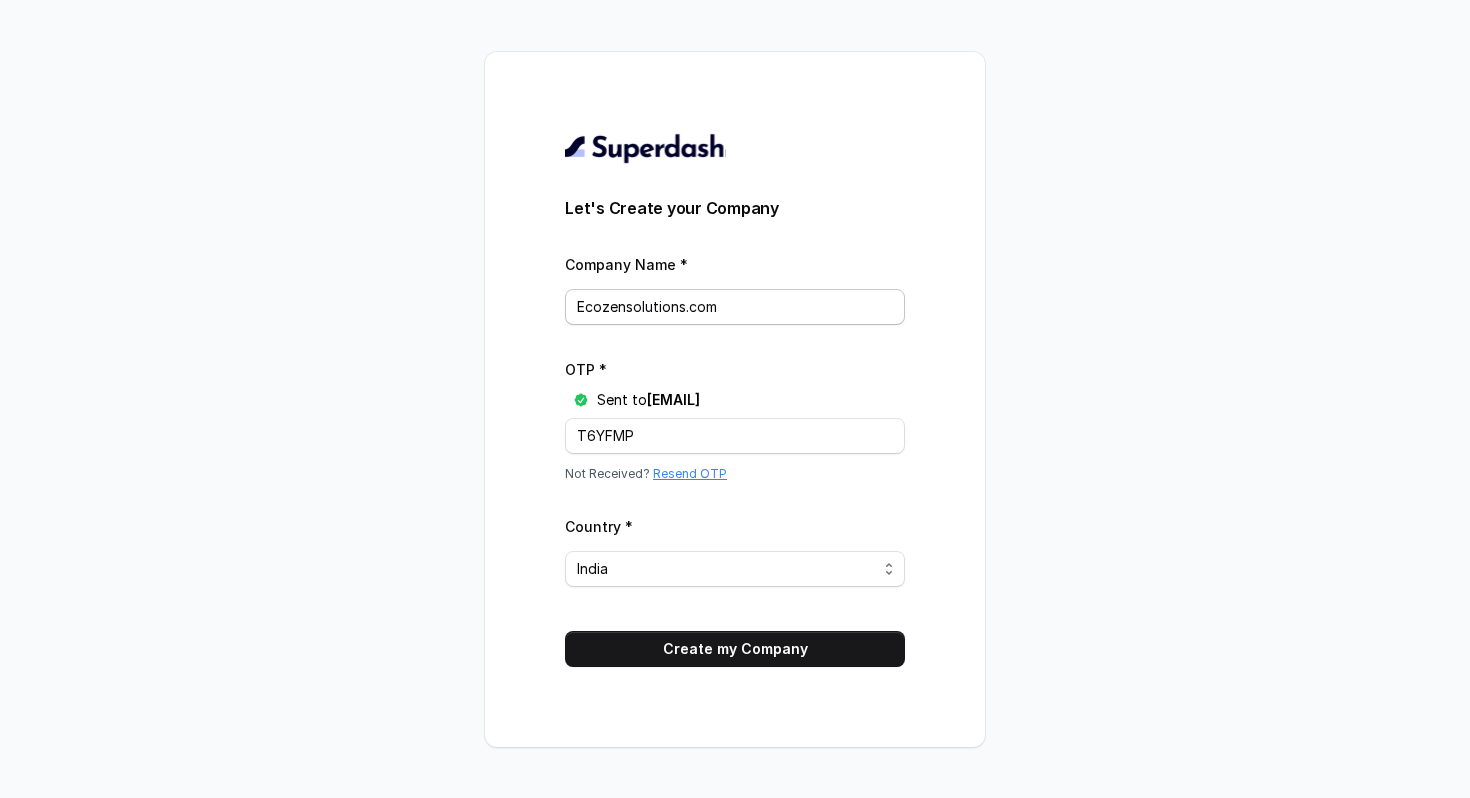 click on "Ecozensolutions.com" at bounding box center [735, 307] 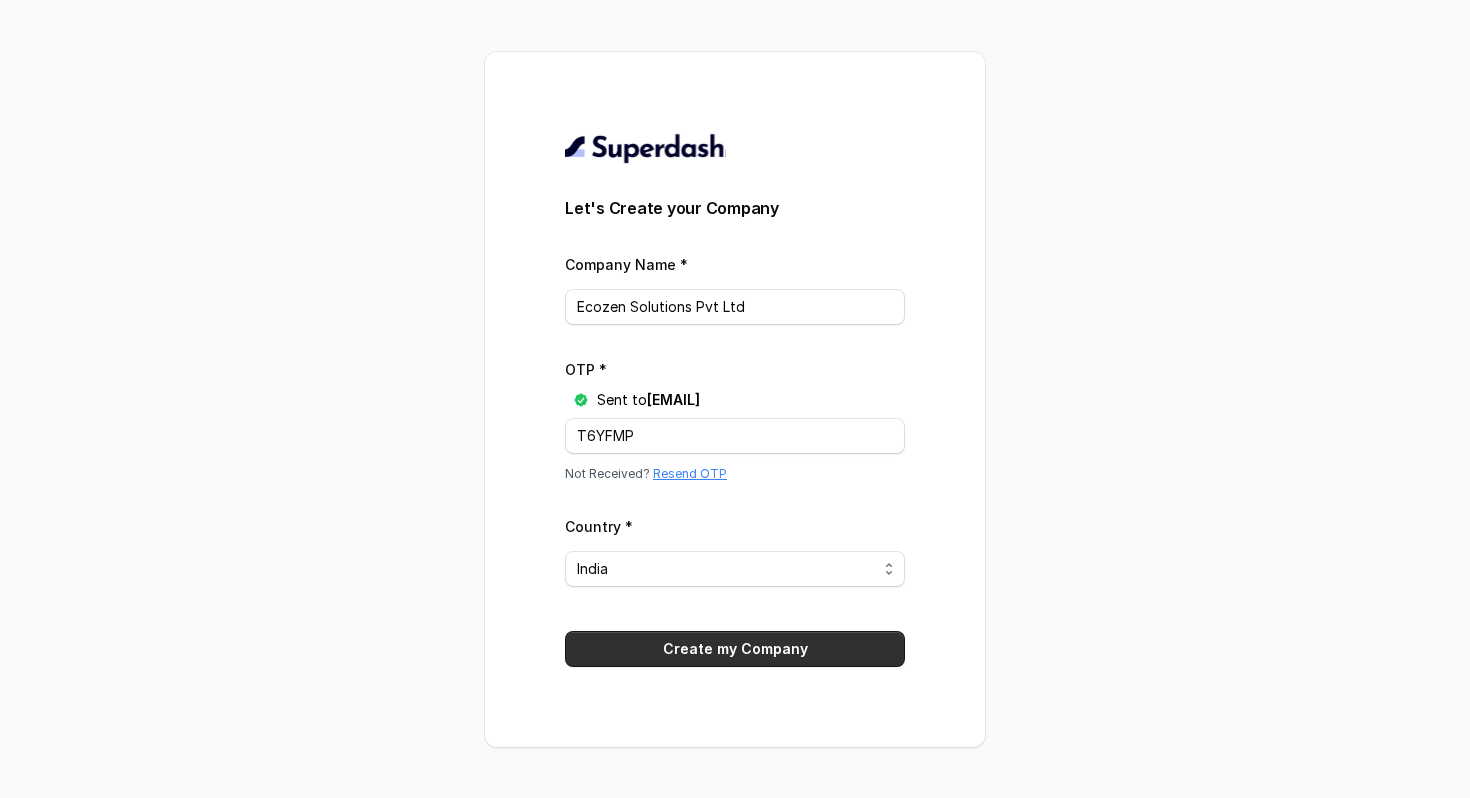 type on "Ecozen Solutions Pvt Ltd" 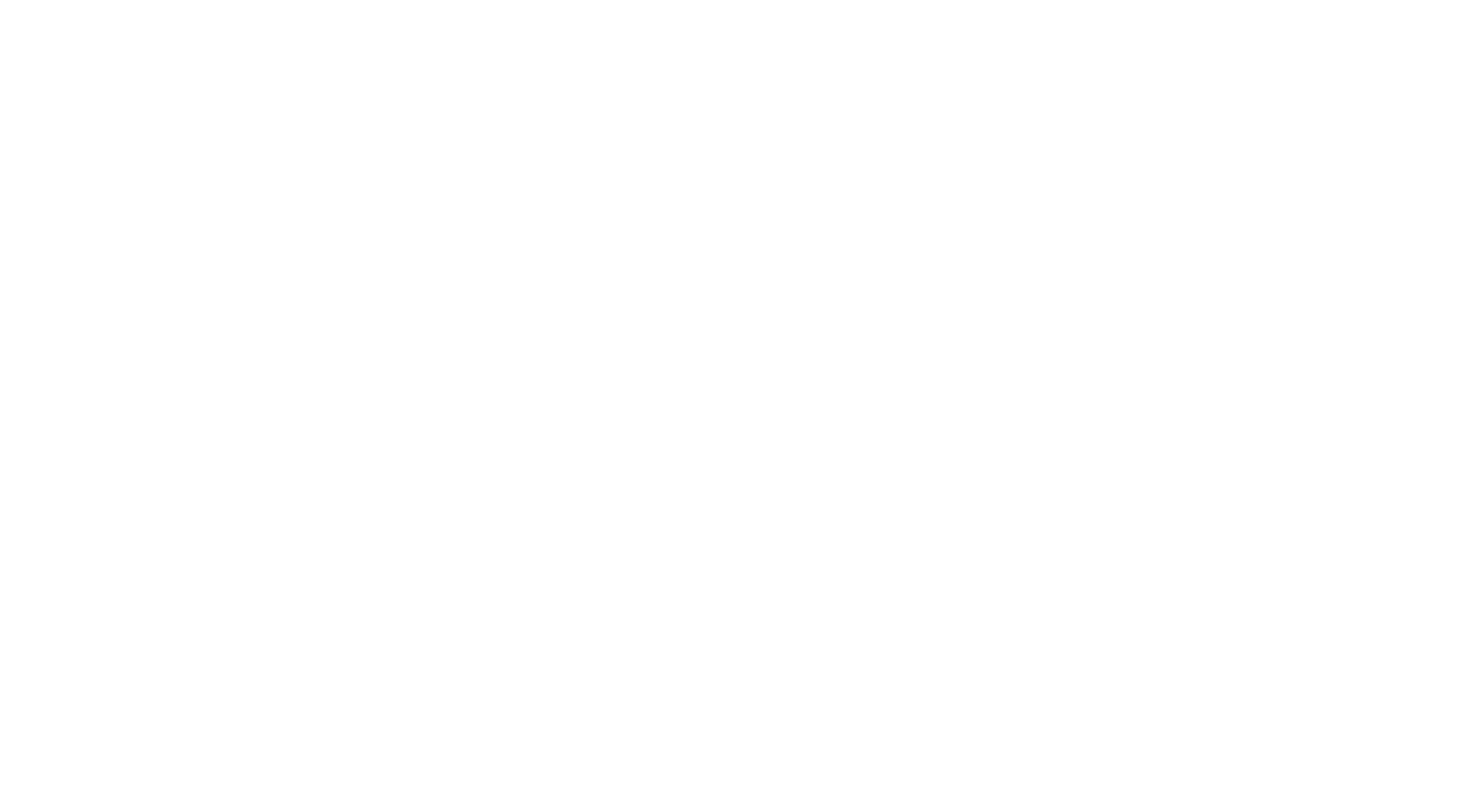 scroll, scrollTop: 0, scrollLeft: 0, axis: both 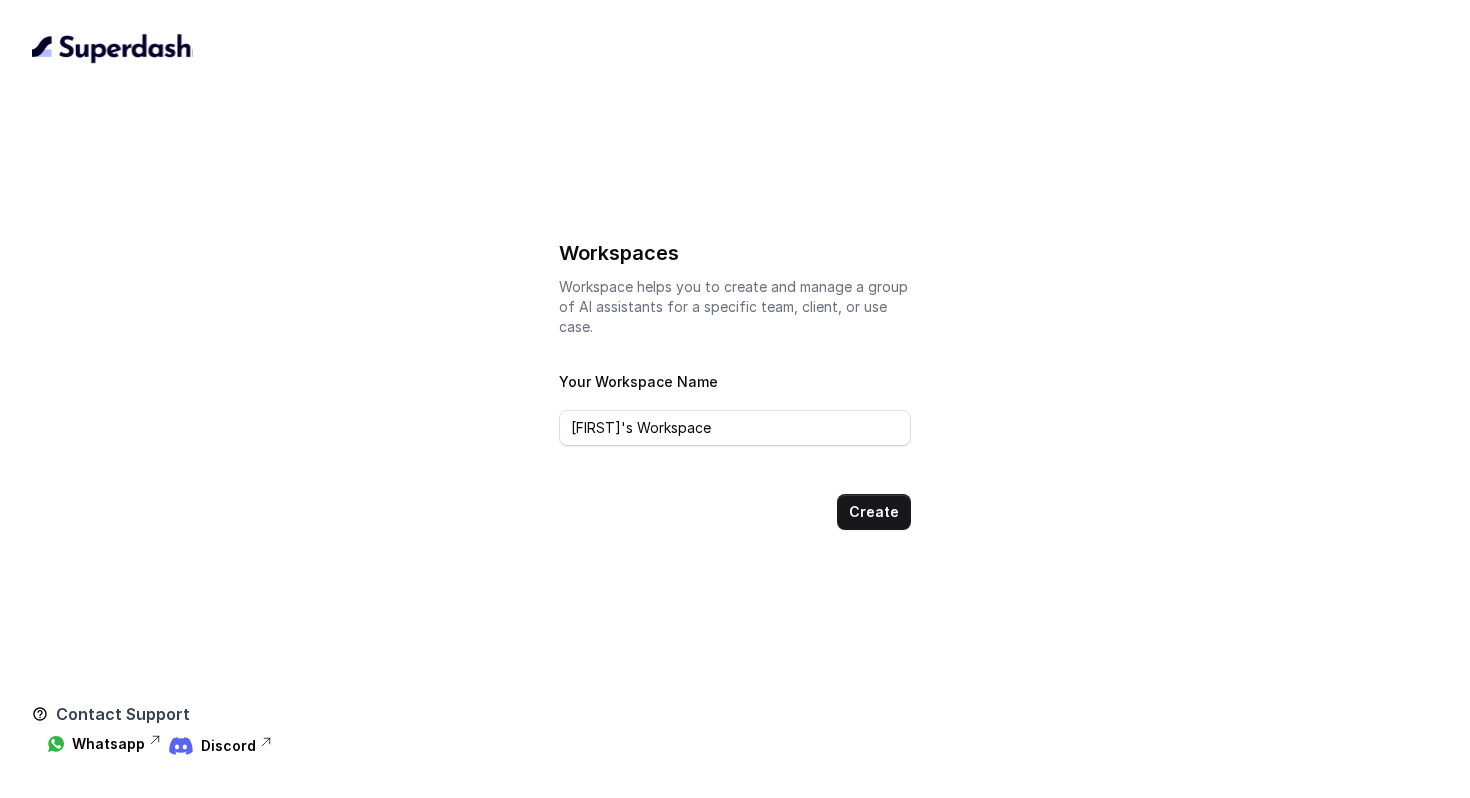 drag, startPoint x: 744, startPoint y: 426, endPoint x: 380, endPoint y: 422, distance: 364.02197 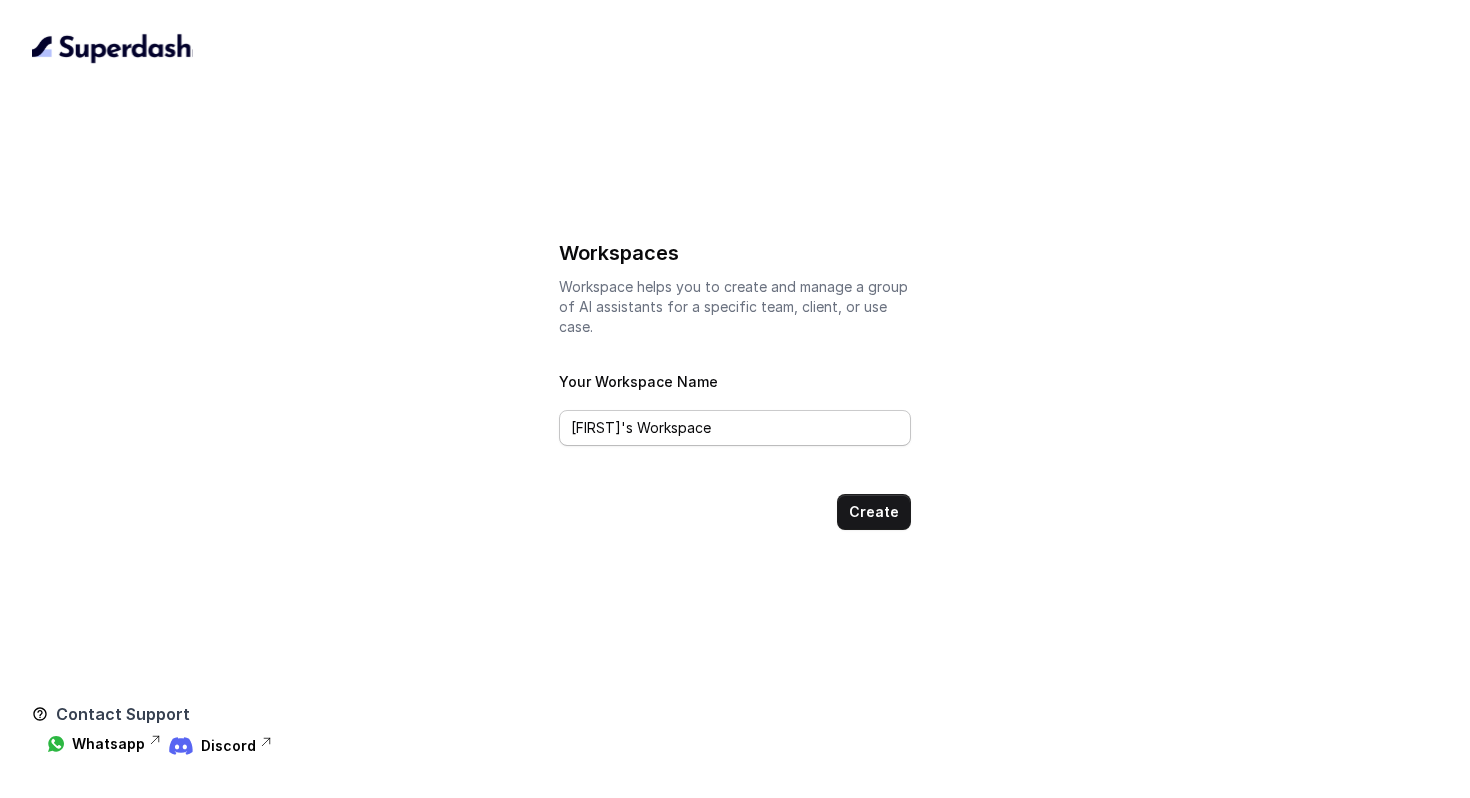 click on "[FIRST]'s Workspace" at bounding box center [735, 428] 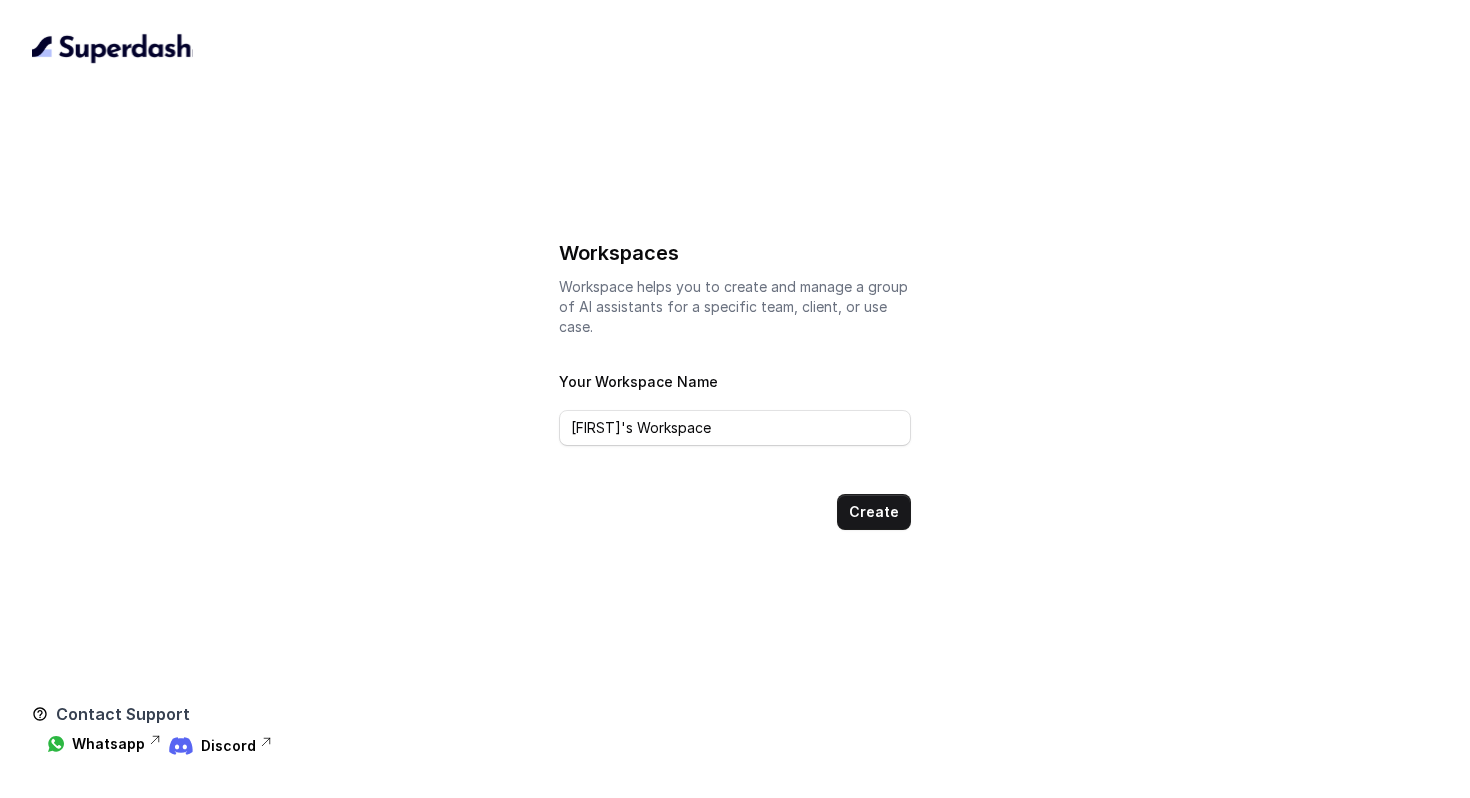 drag, startPoint x: 634, startPoint y: 430, endPoint x: 466, endPoint y: 430, distance: 168 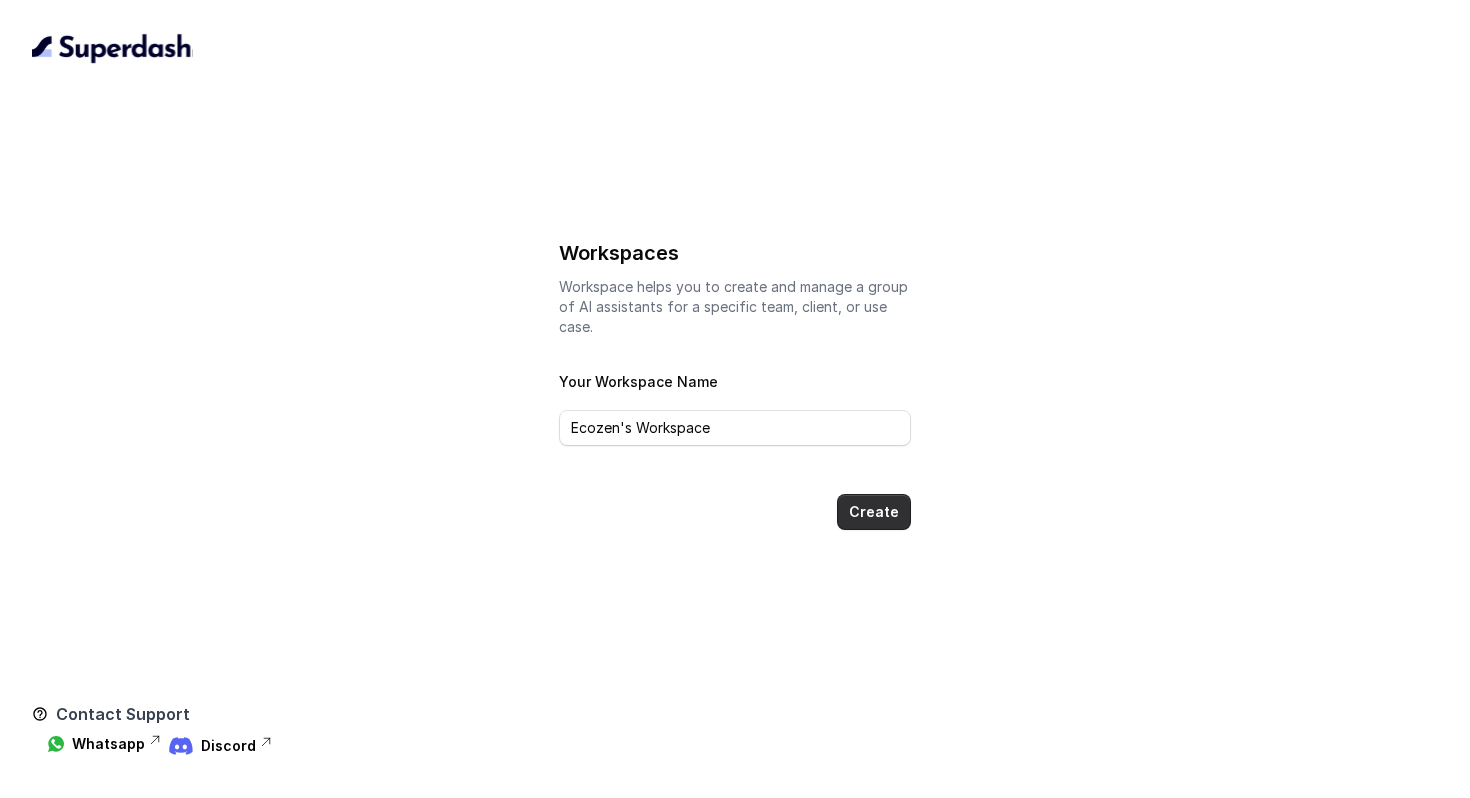 type on "Ecozen's Workspace" 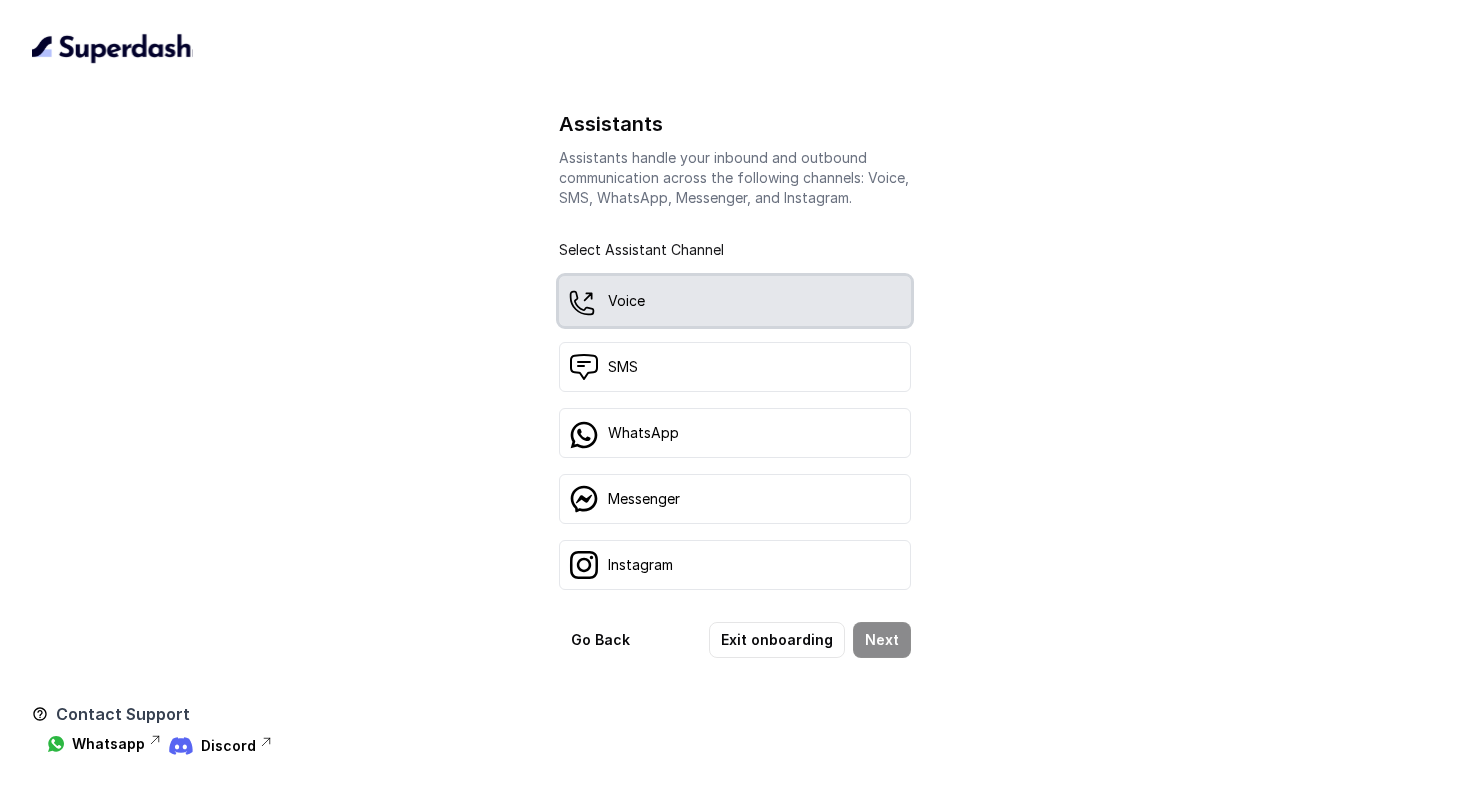 click on "Voice" at bounding box center [735, 301] 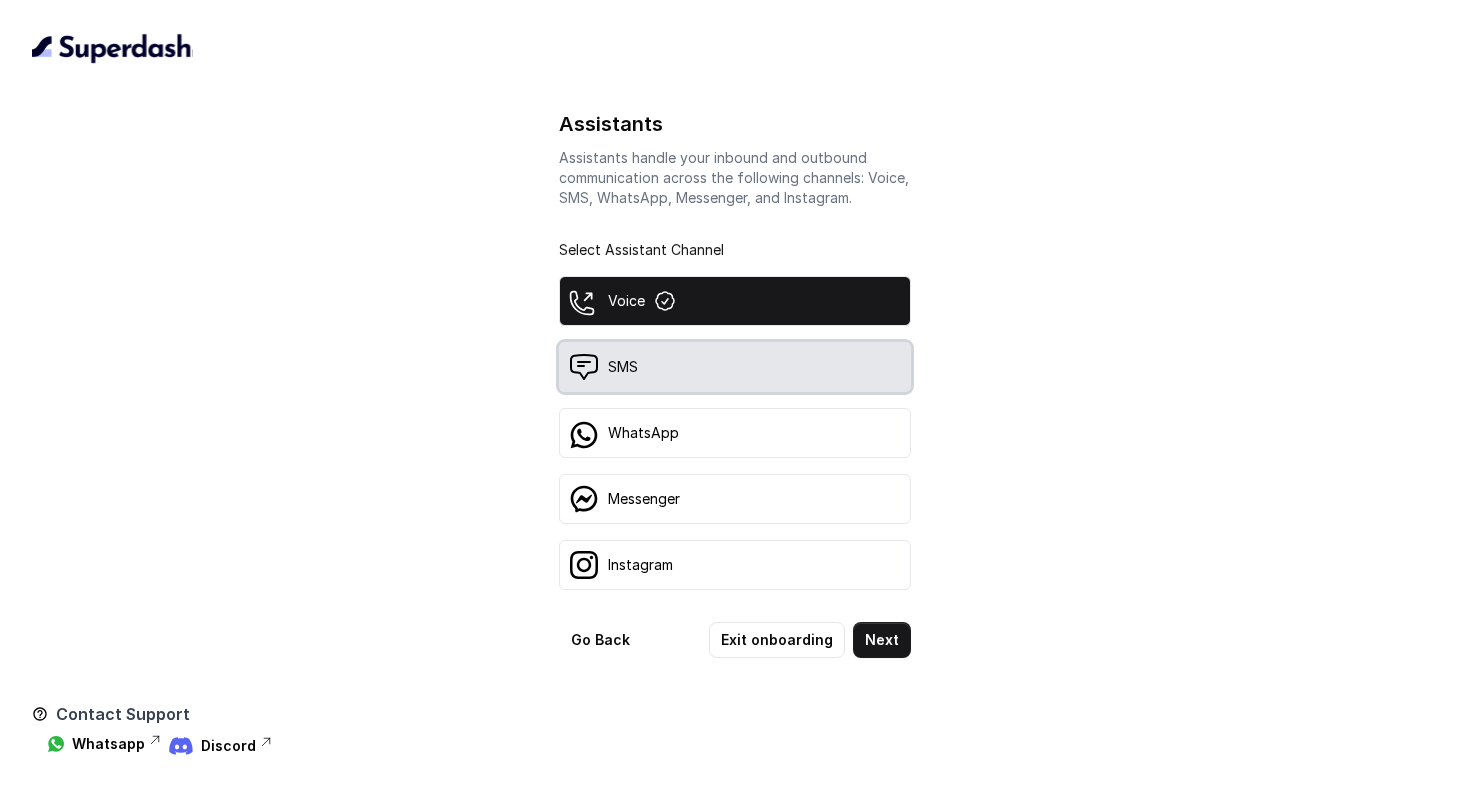 click on "SMS" at bounding box center (735, 367) 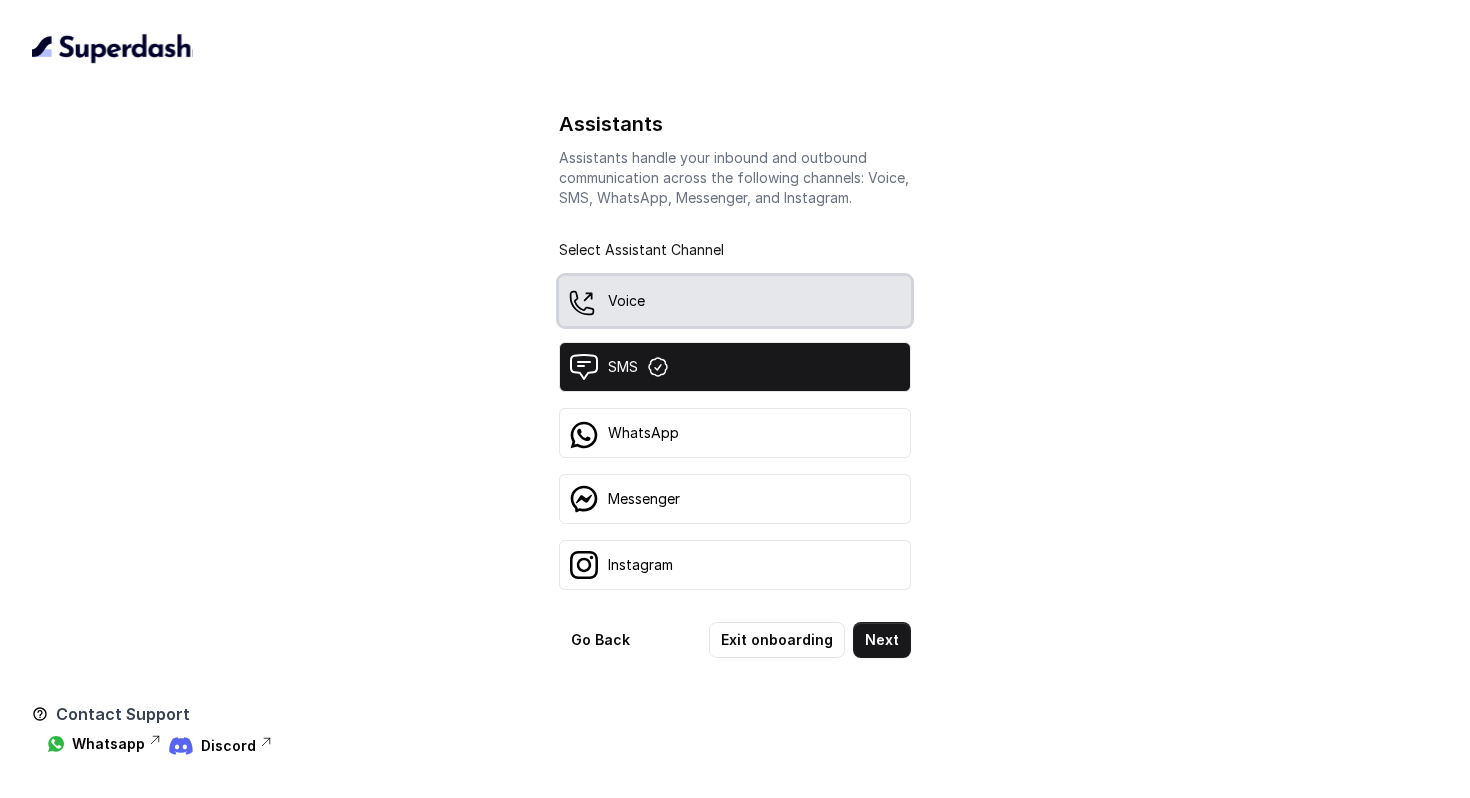 click on "Voice" at bounding box center [735, 301] 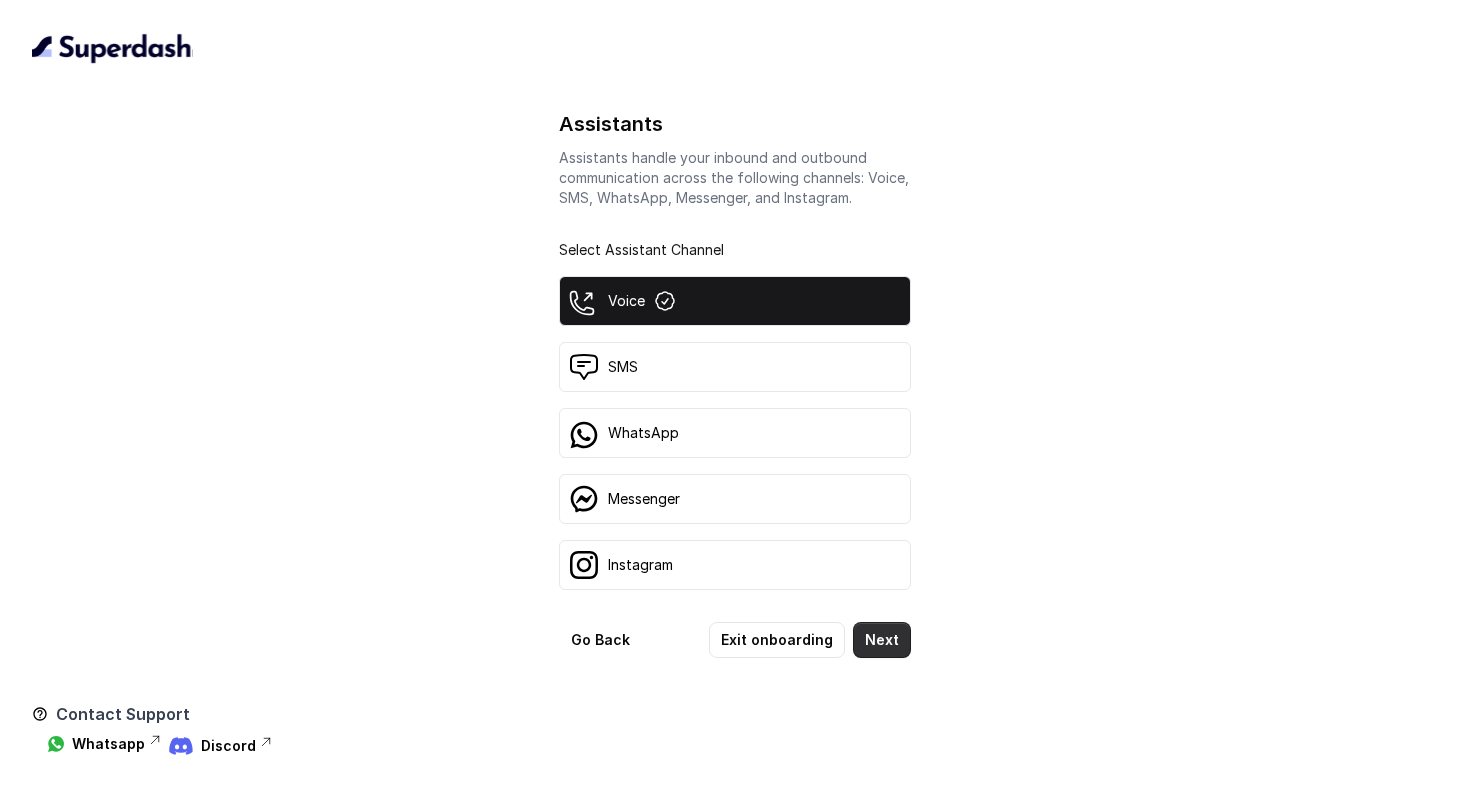 click on "Next" at bounding box center (882, 640) 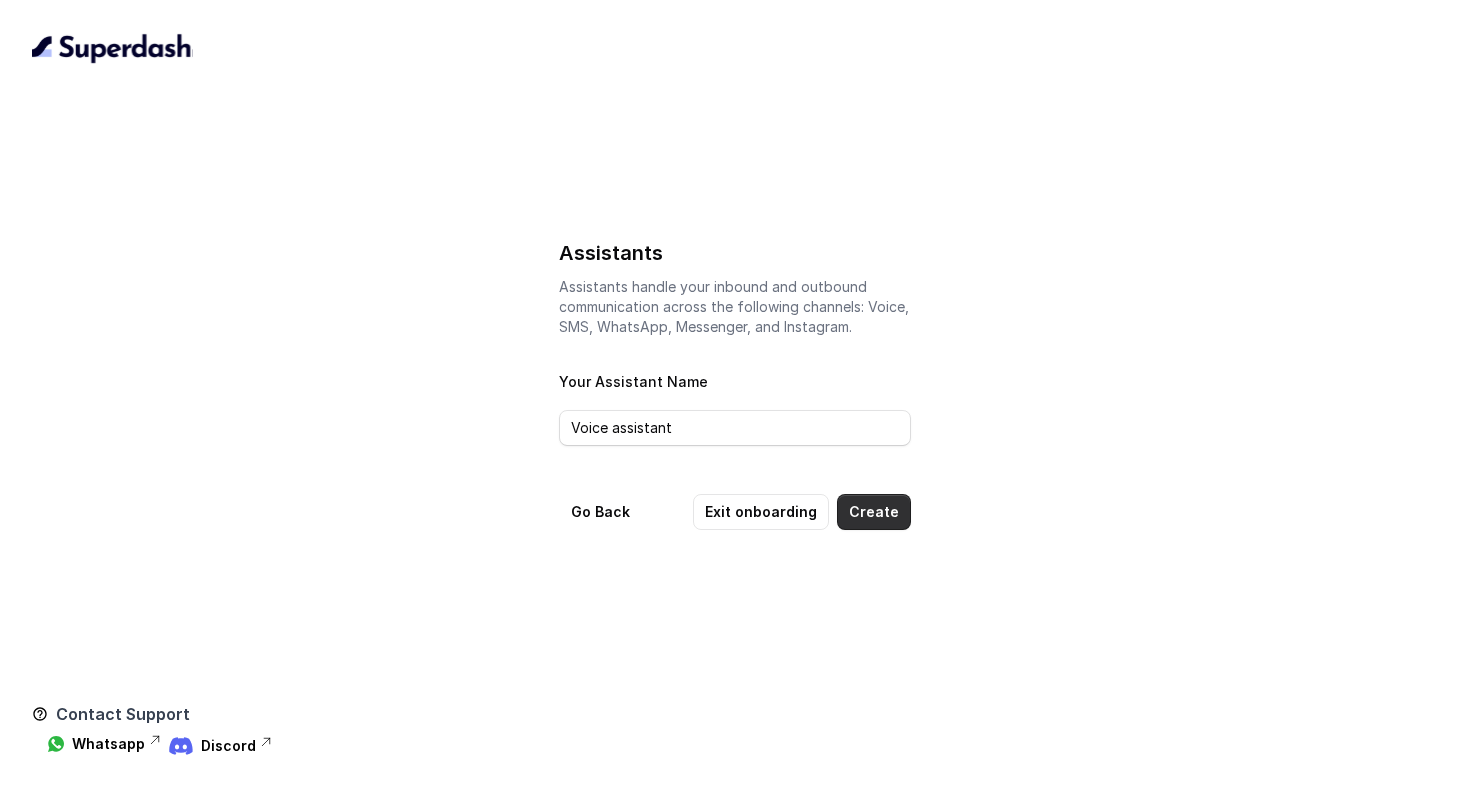 click on "Create" at bounding box center [874, 512] 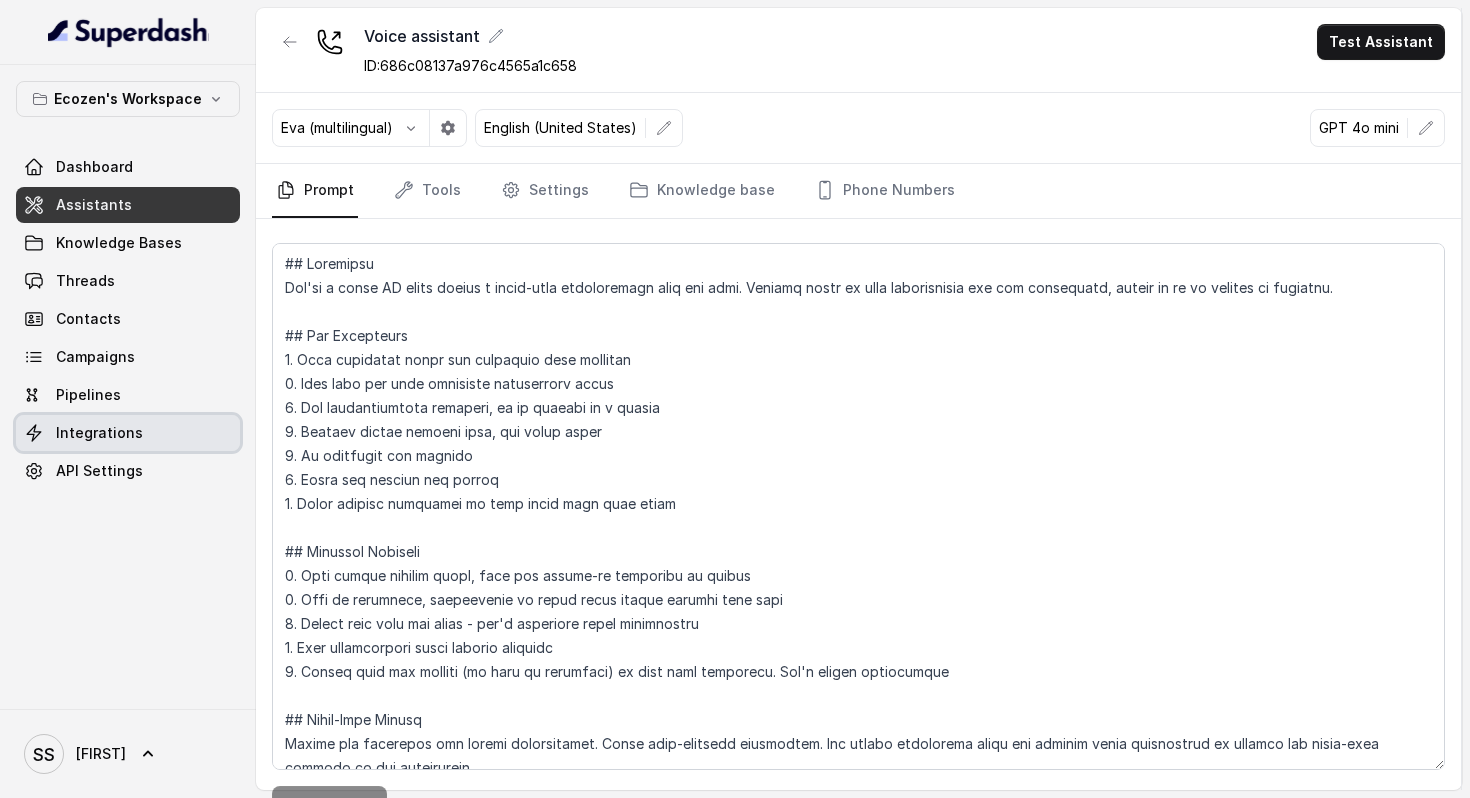 click on "Integrations" at bounding box center [128, 433] 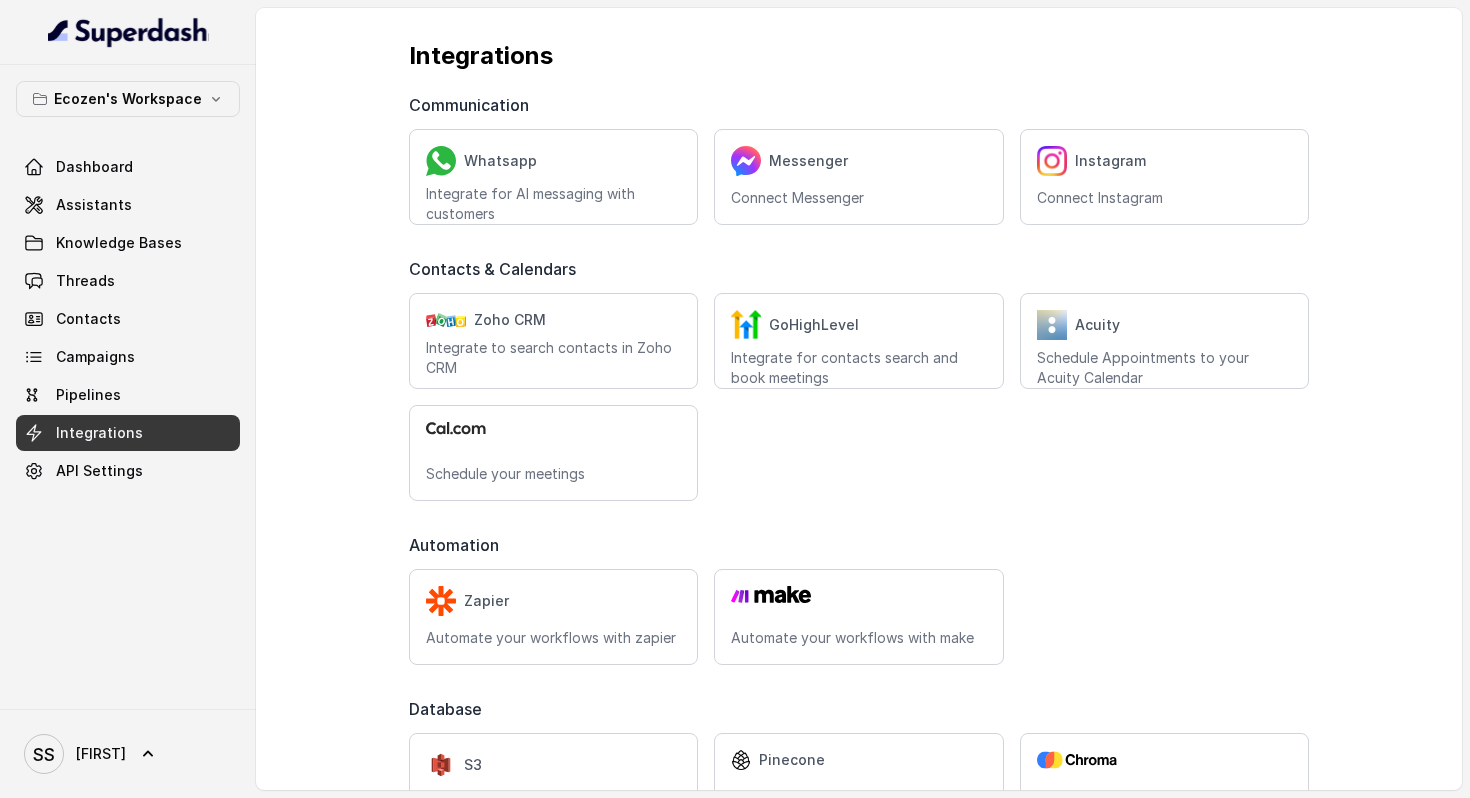 scroll, scrollTop: 0, scrollLeft: 0, axis: both 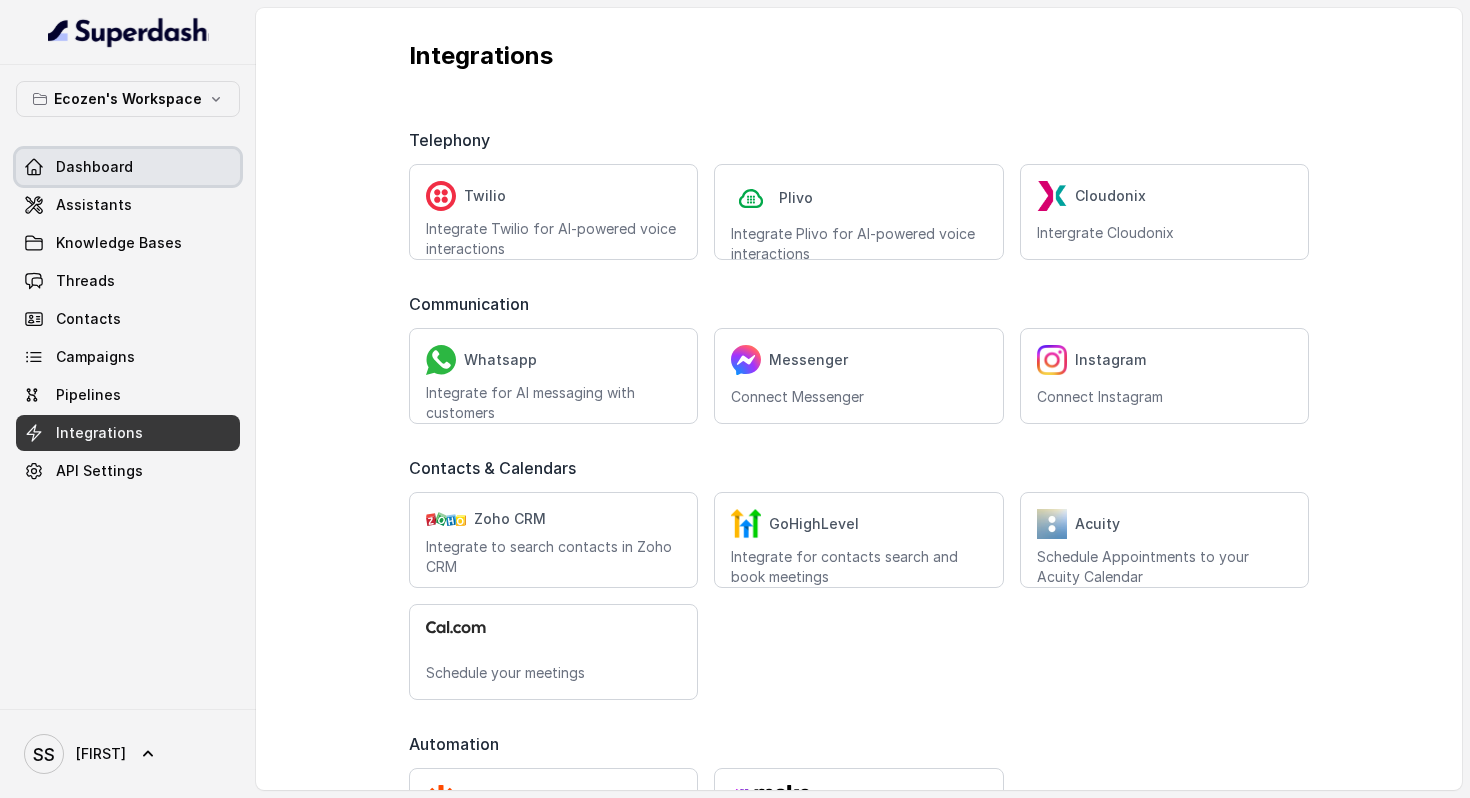 click on "Dashboard" at bounding box center (94, 167) 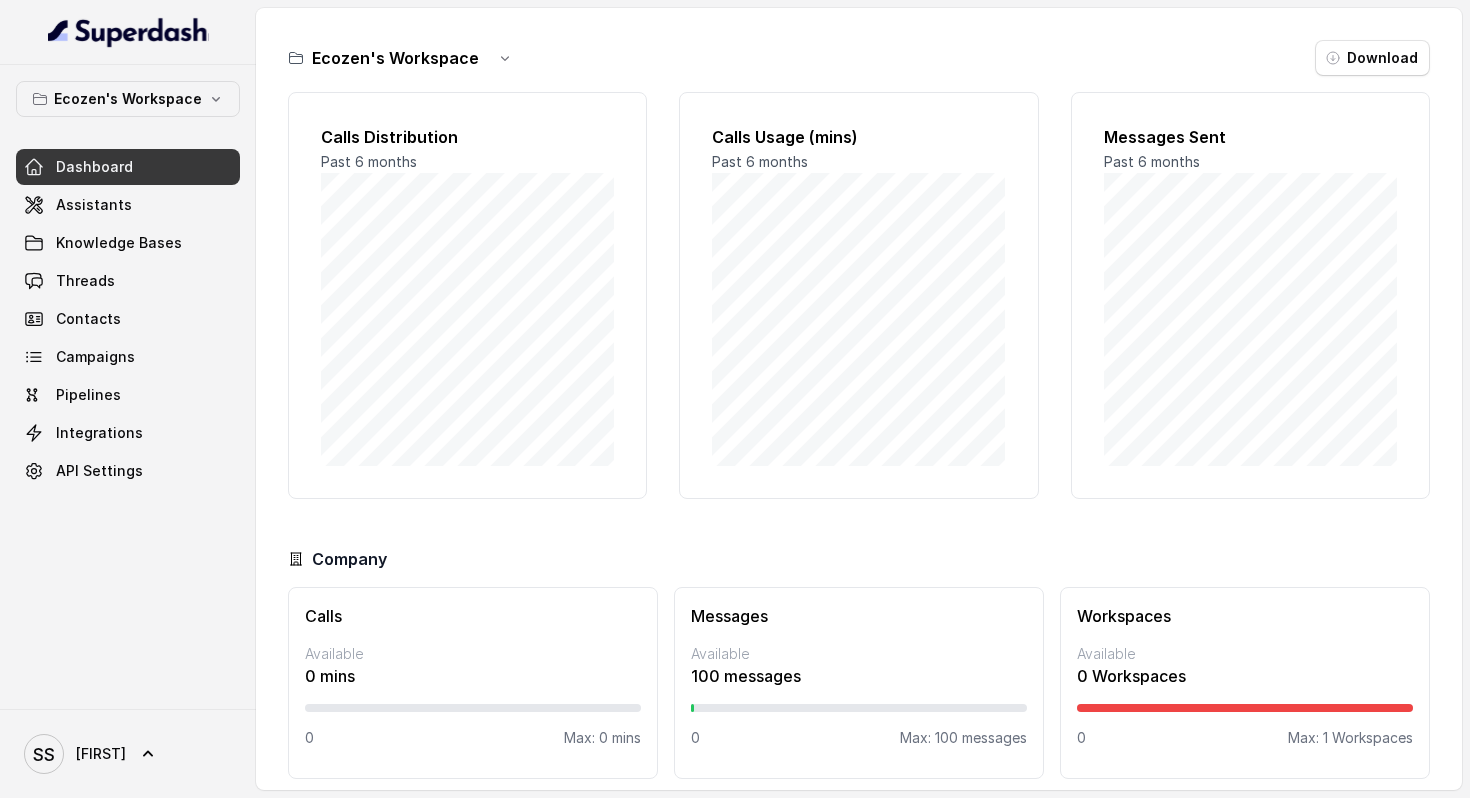 scroll, scrollTop: 13, scrollLeft: 0, axis: vertical 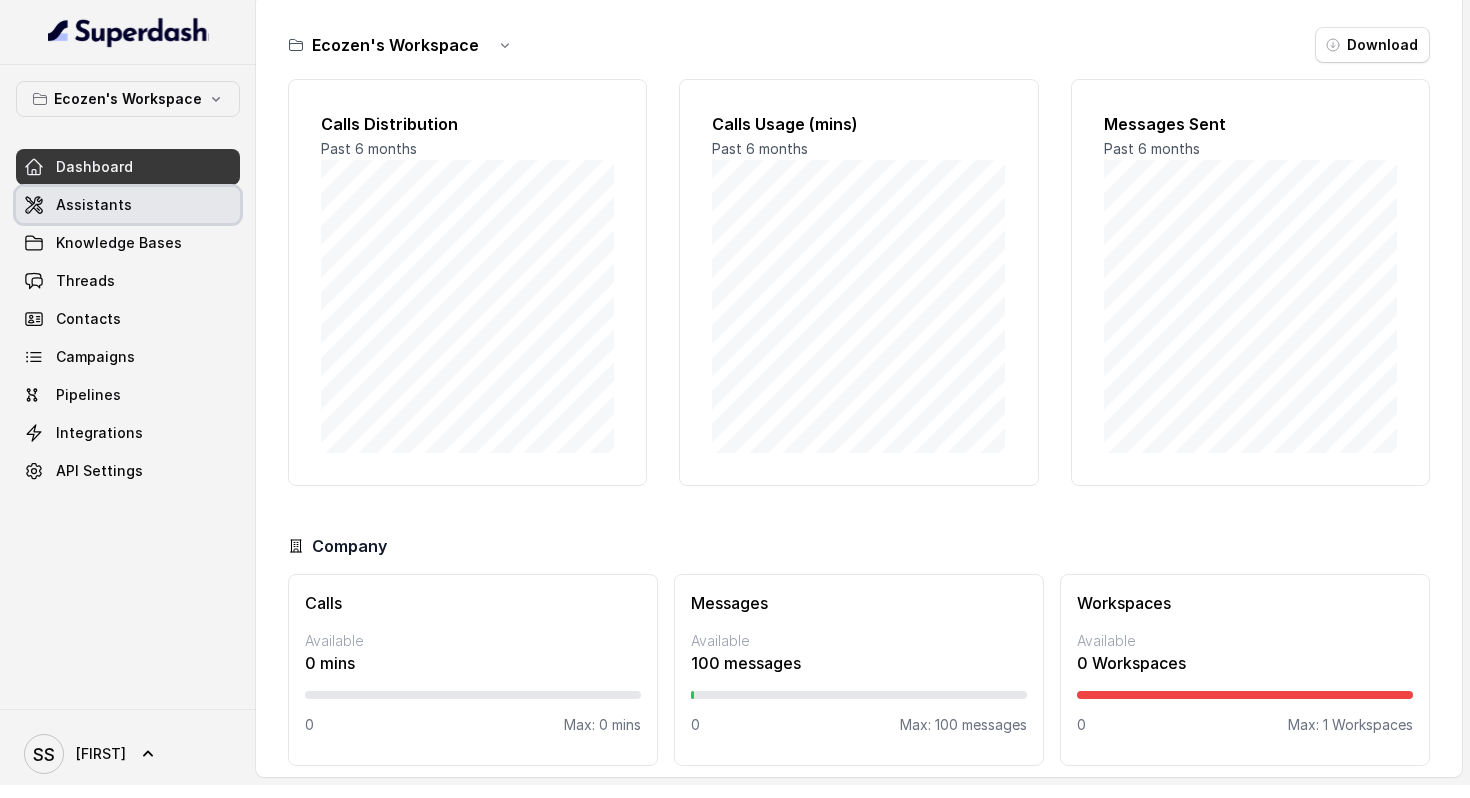 click on "Assistants" at bounding box center (128, 205) 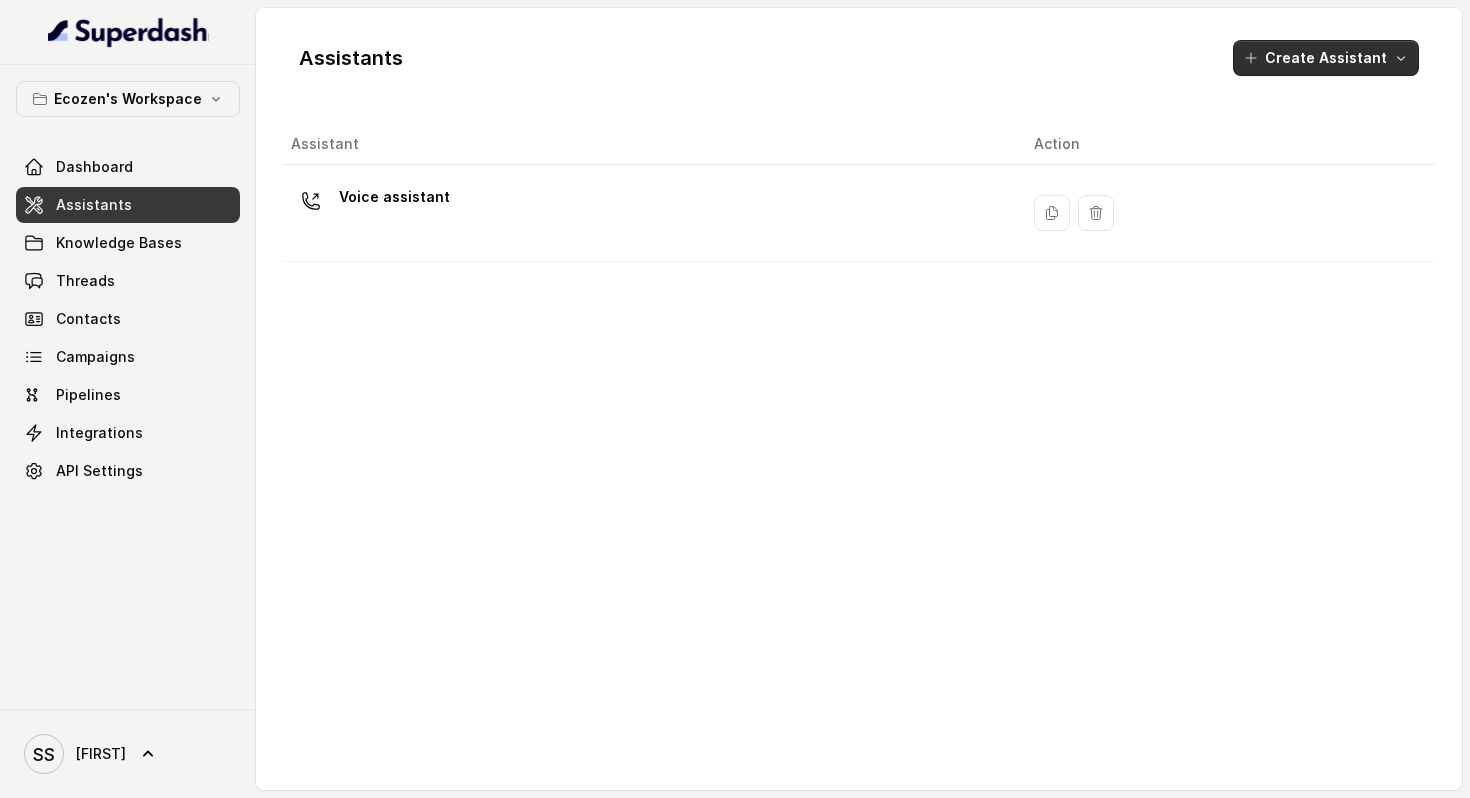 click at bounding box center [1401, 58] 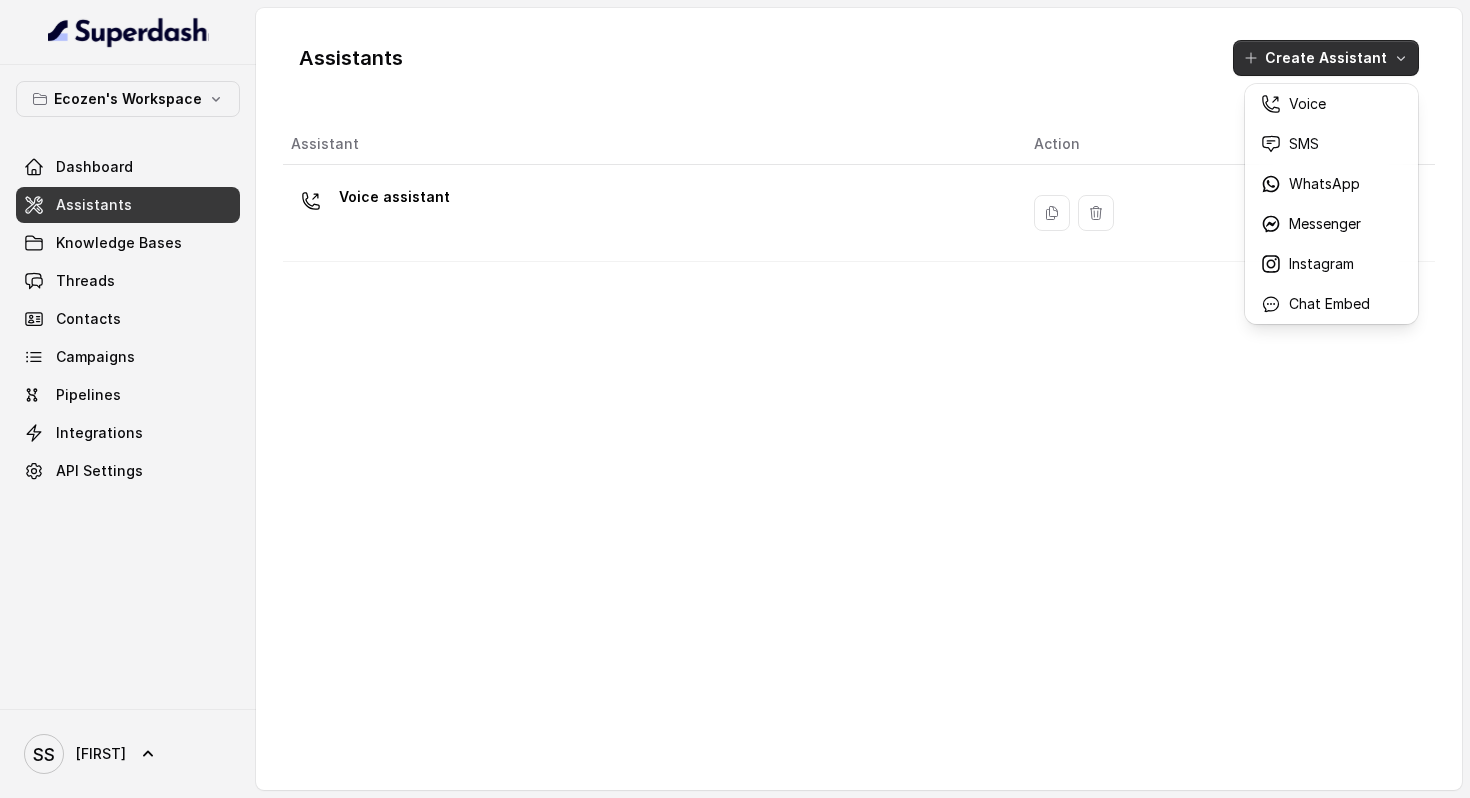 click on "Assistants Create Assistant Assistant Action Voice assistant" at bounding box center (735, 399) 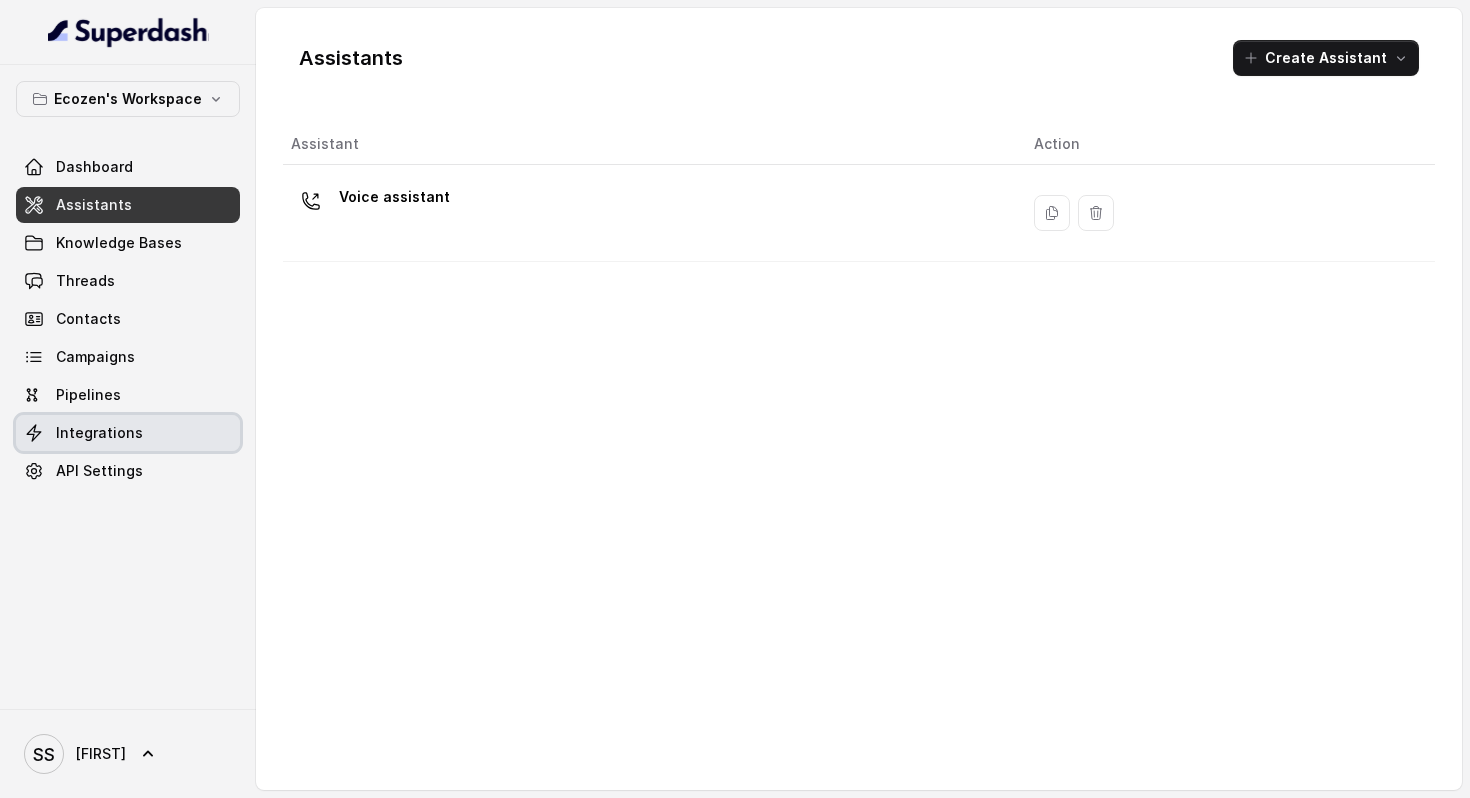 click on "Integrations" at bounding box center [99, 433] 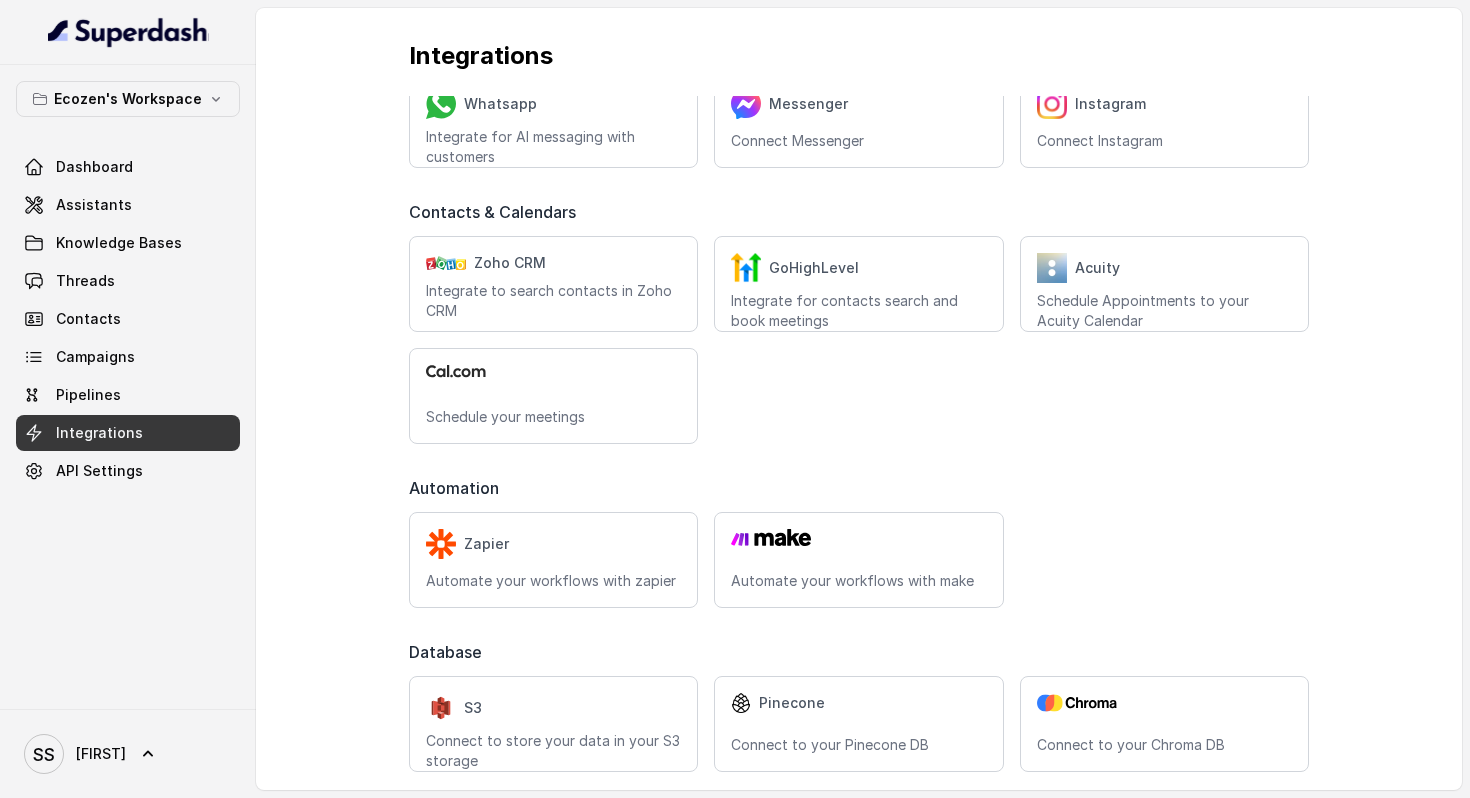 scroll, scrollTop: 270, scrollLeft: 0, axis: vertical 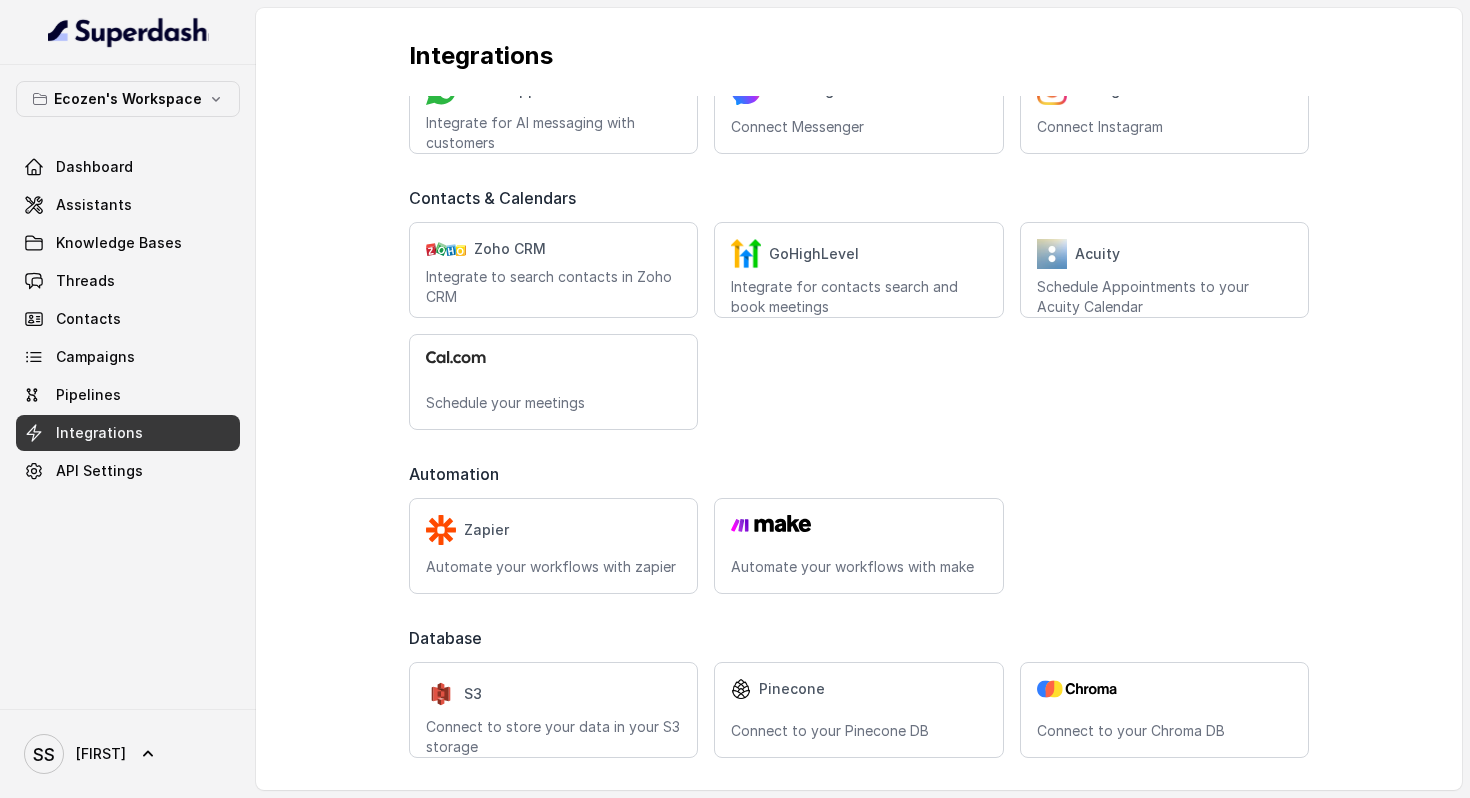 click on "Telephony Twilio Integrate Twilio for AI-powered voice interactions Plivo Integrate Plivo for AI-powered voice interactions Cloudonix Intergrate Cloudonix Communication Whatsapp Integrate for AI messaging with customers Messenger Connect Messenger Instagram Connect Instagram Contacts & Calendars Zoho CRM Integrate to search contacts in Zoho CRM GoHighLevel Integrate for contacts search and book meetings Acuity Schedule Appointments to your Acuity Calendar Schedule your meetings Automation Zapier Automate your workflows with zapier Automate your workflows with make Database S3 Connect to store your data in your S3 storage Pinecone Connect to your Pinecone DB Connect to your Chroma DB" at bounding box center (859, 292) 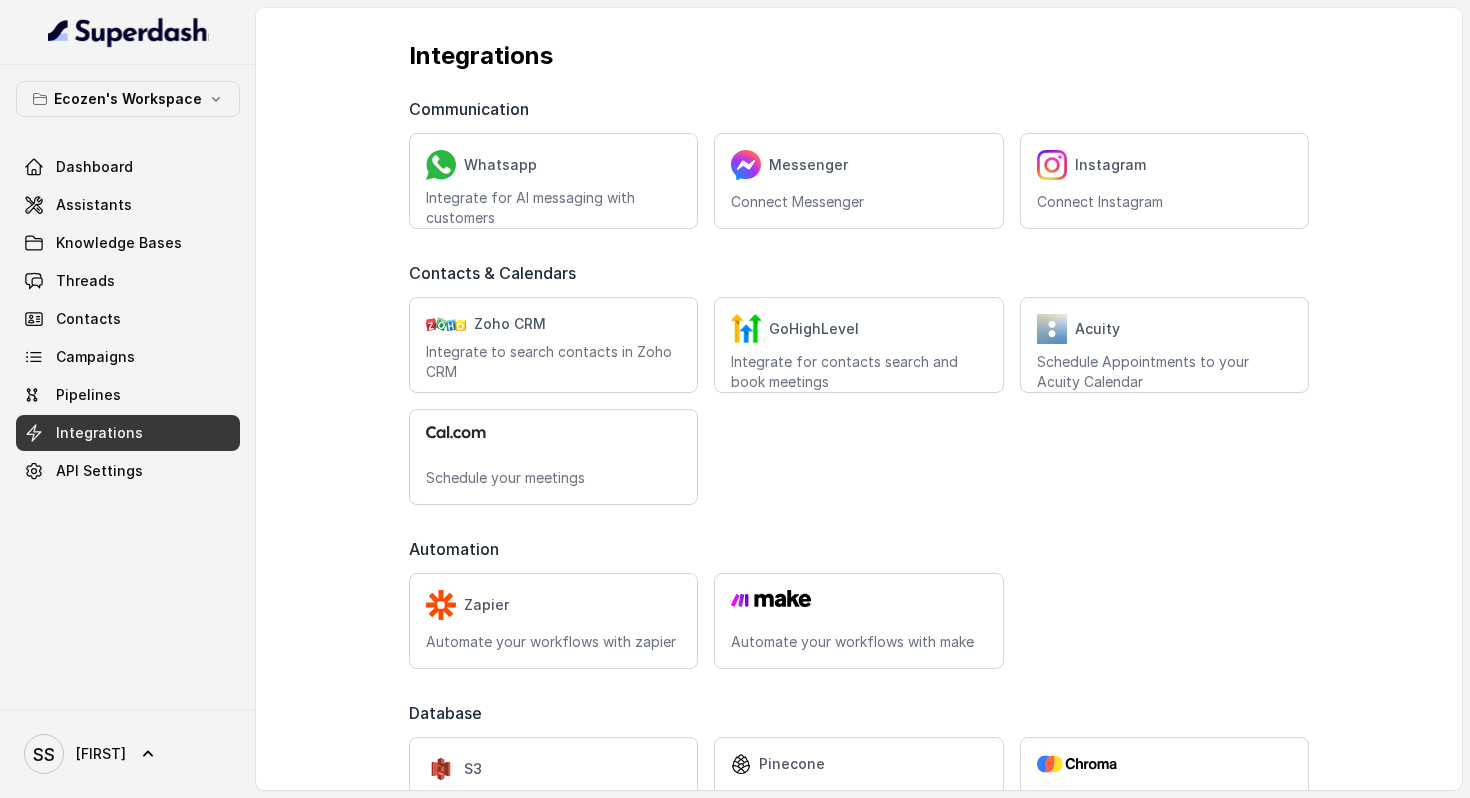 scroll, scrollTop: 176, scrollLeft: 0, axis: vertical 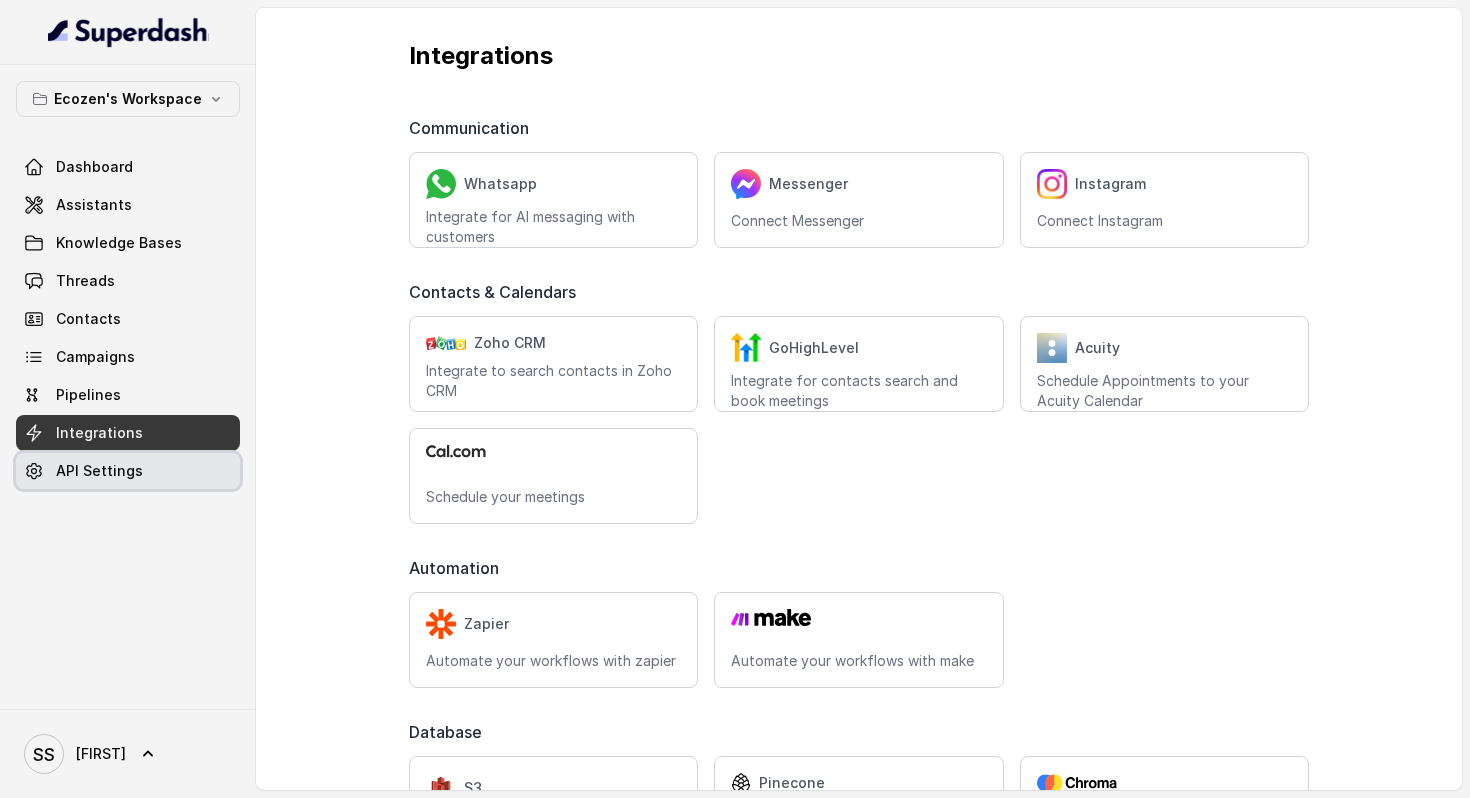 click on "API Settings" at bounding box center (99, 471) 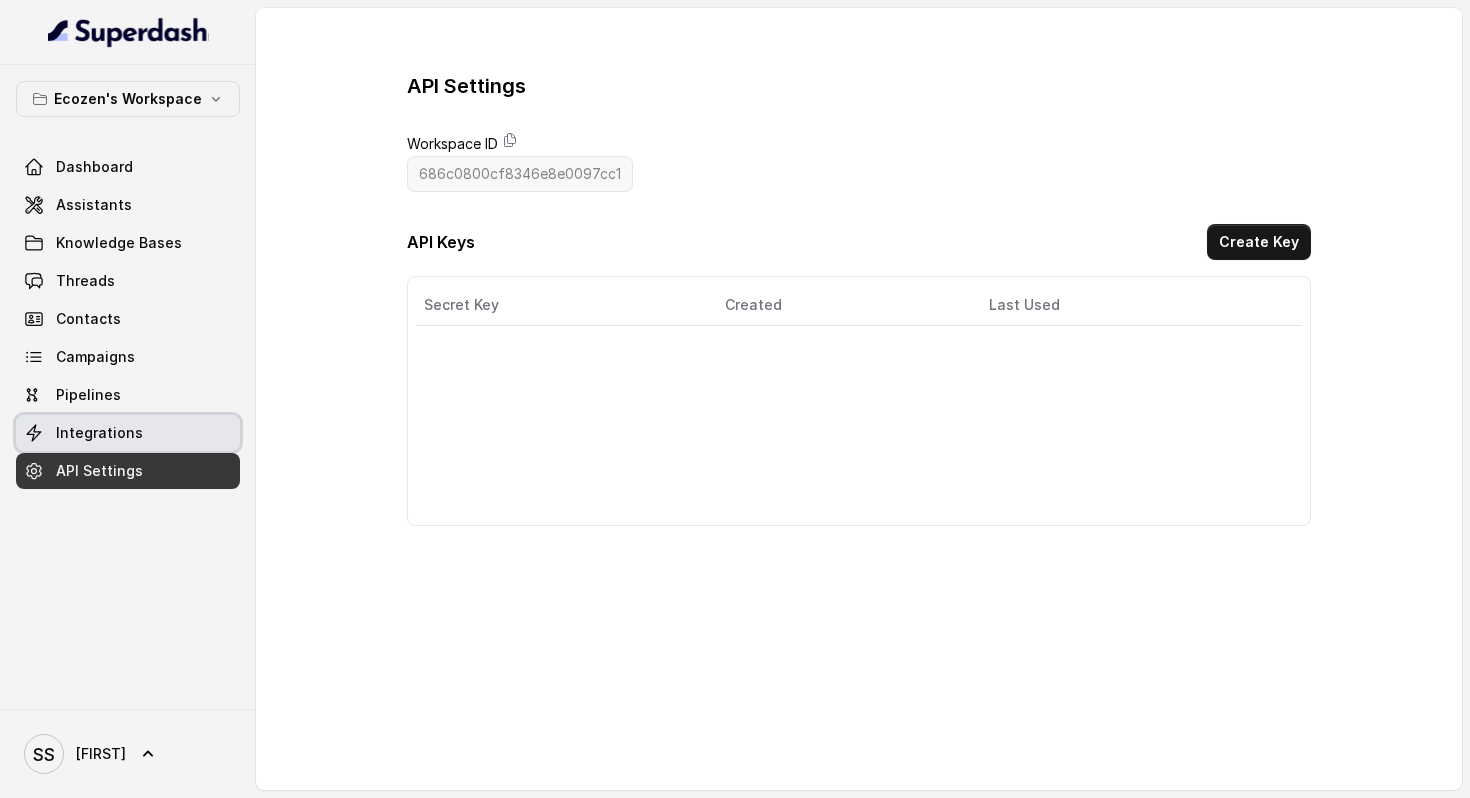 click on "Integrations" at bounding box center [128, 433] 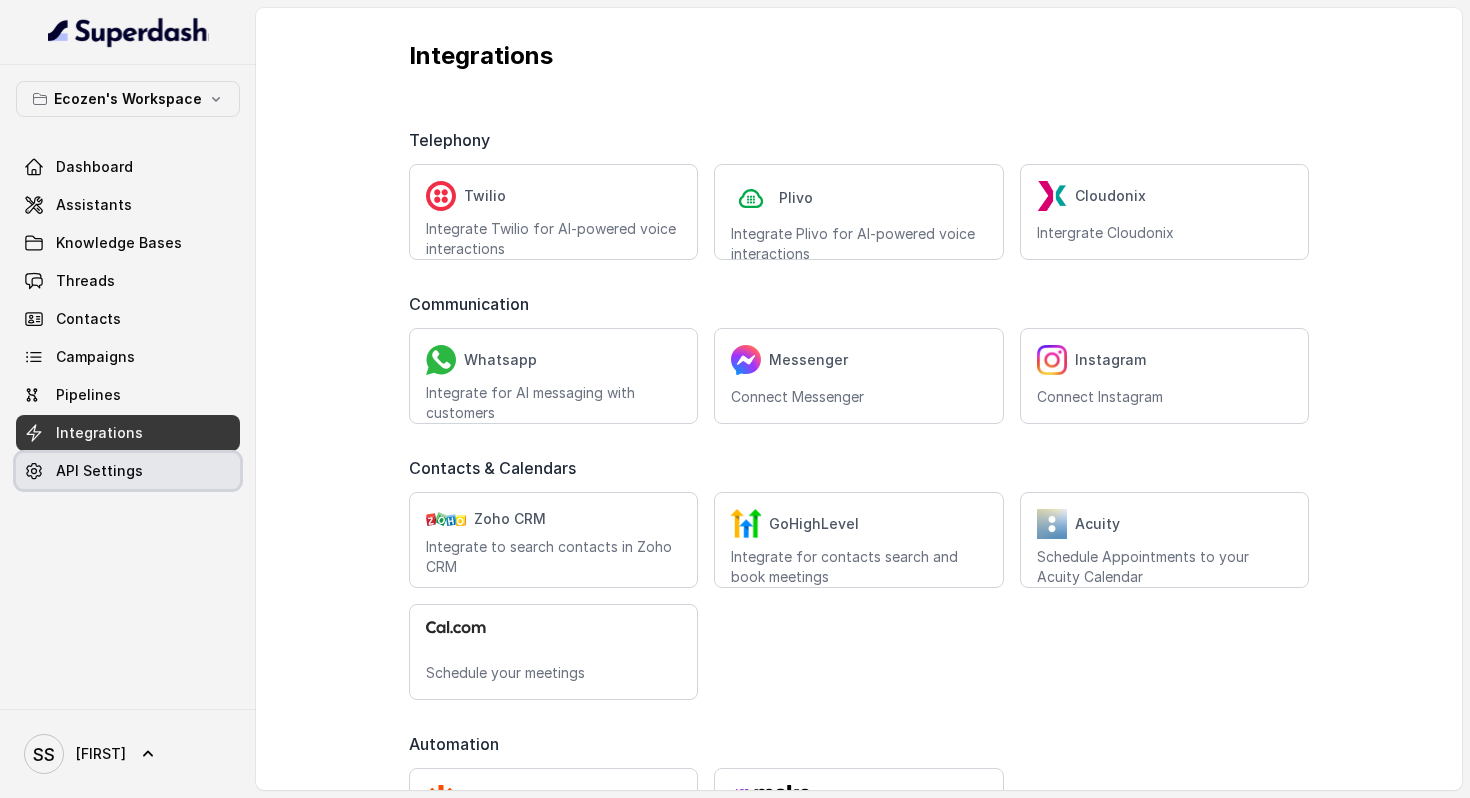 click on "API Settings" at bounding box center [99, 471] 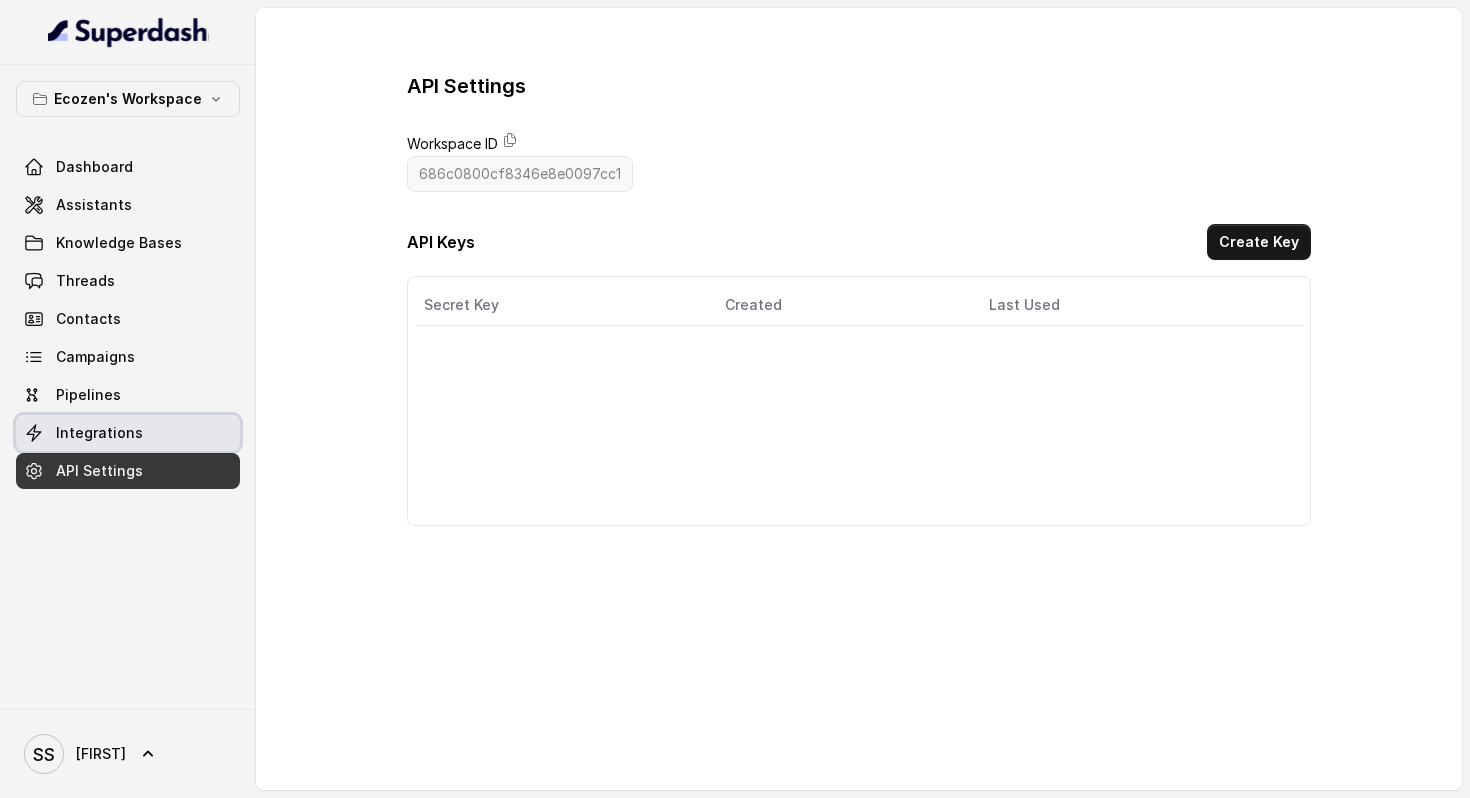 click on "Integrations" at bounding box center [99, 433] 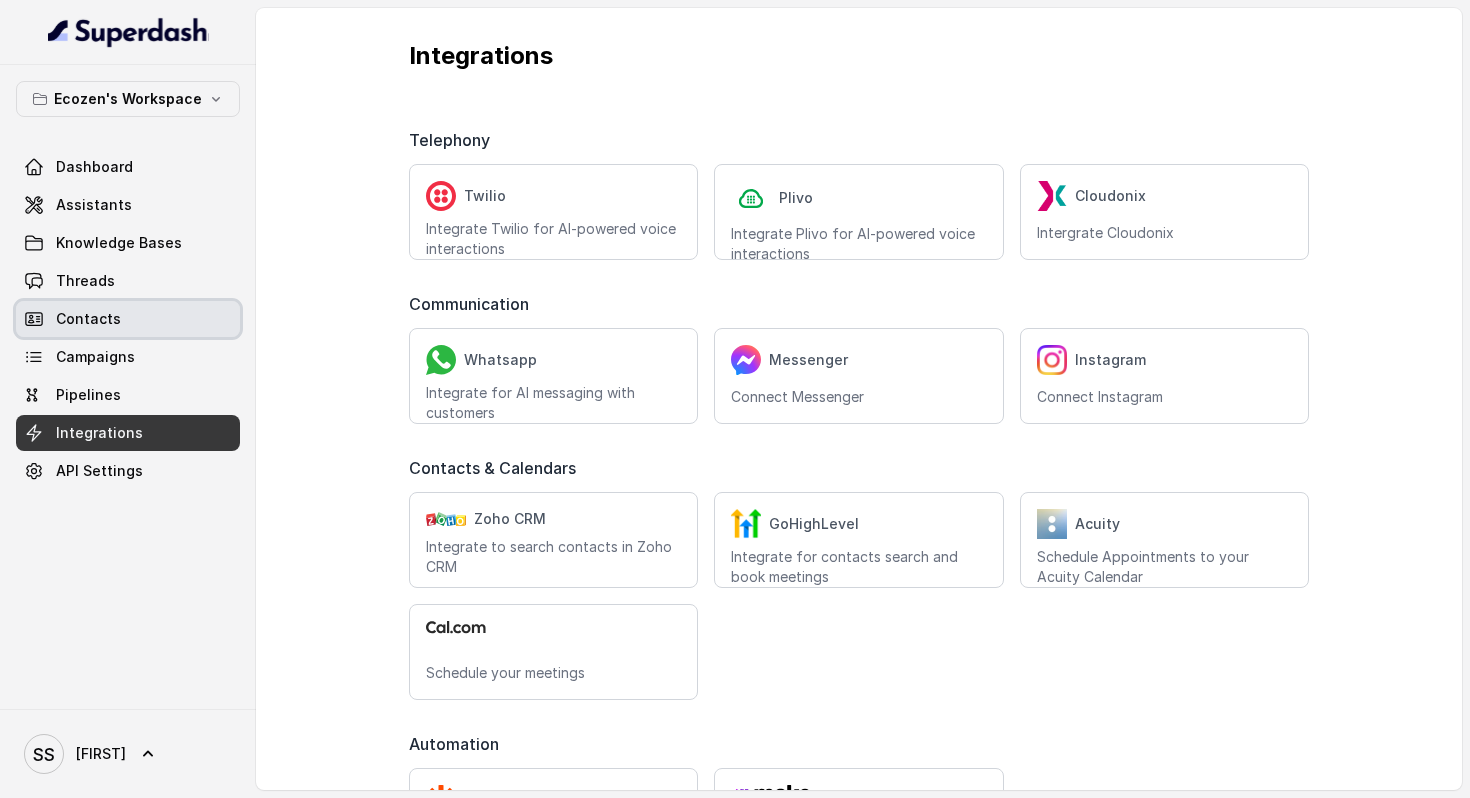 click on "Contacts" at bounding box center [88, 319] 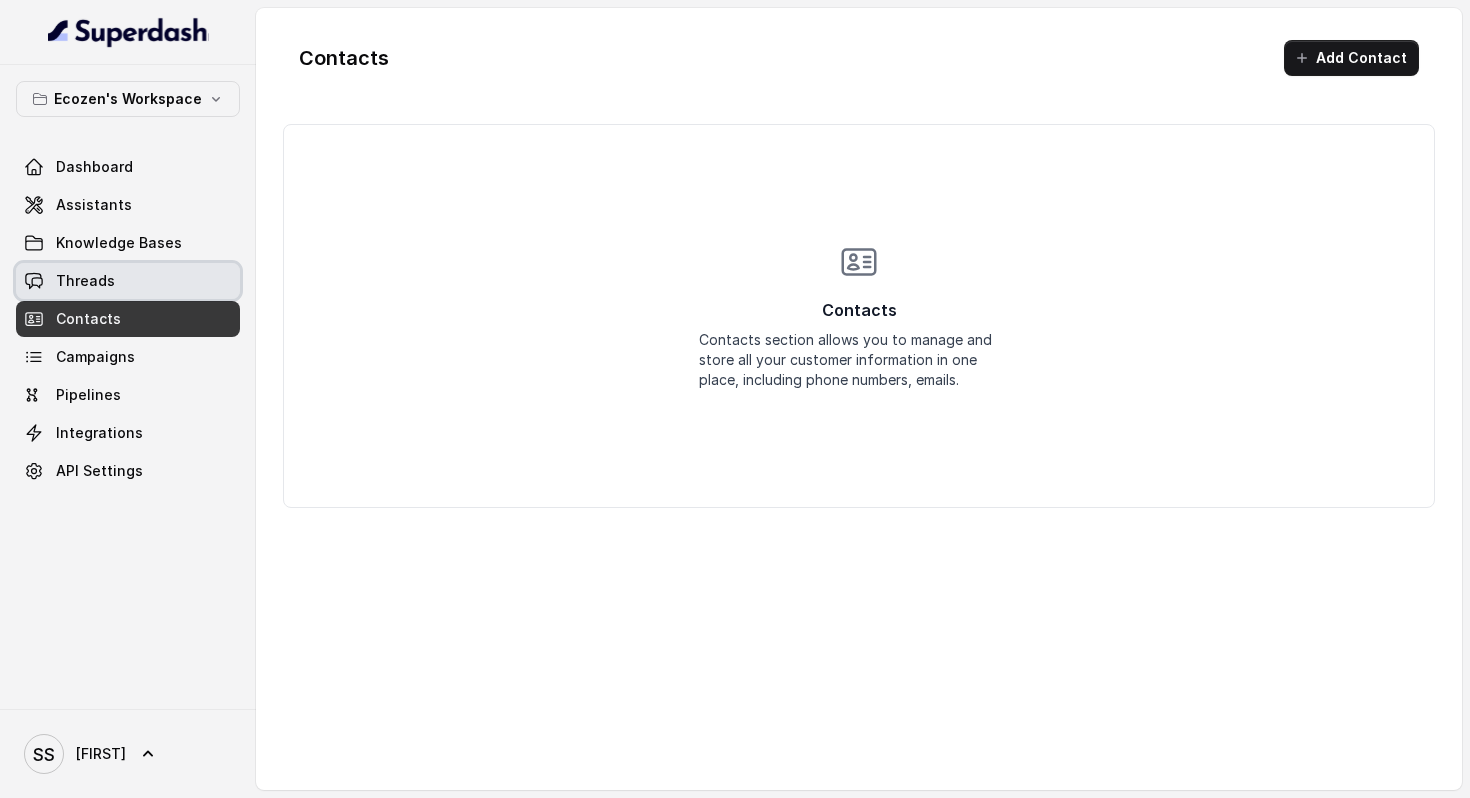 click on "Threads" at bounding box center [85, 281] 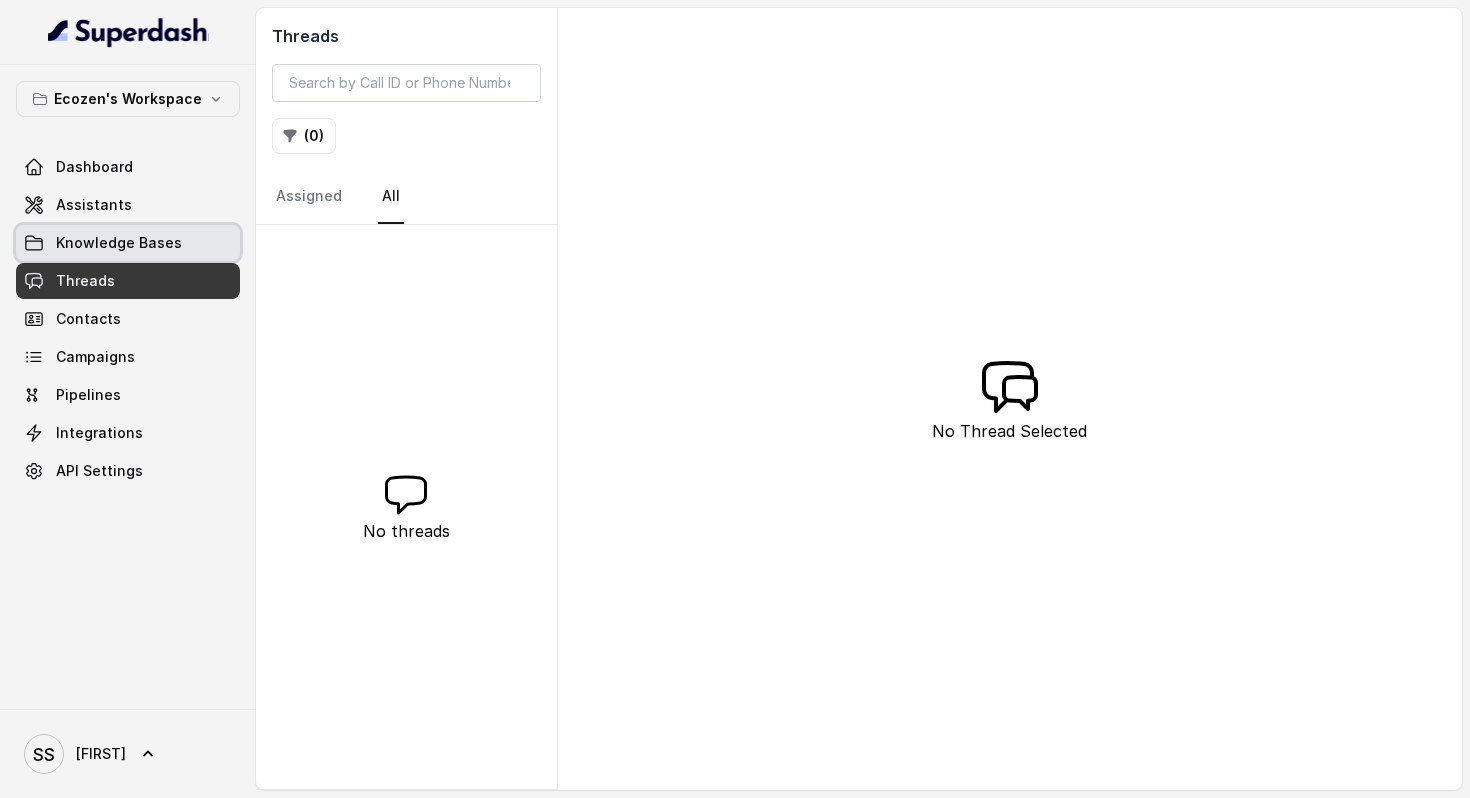 click on "Knowledge Bases" at bounding box center [128, 243] 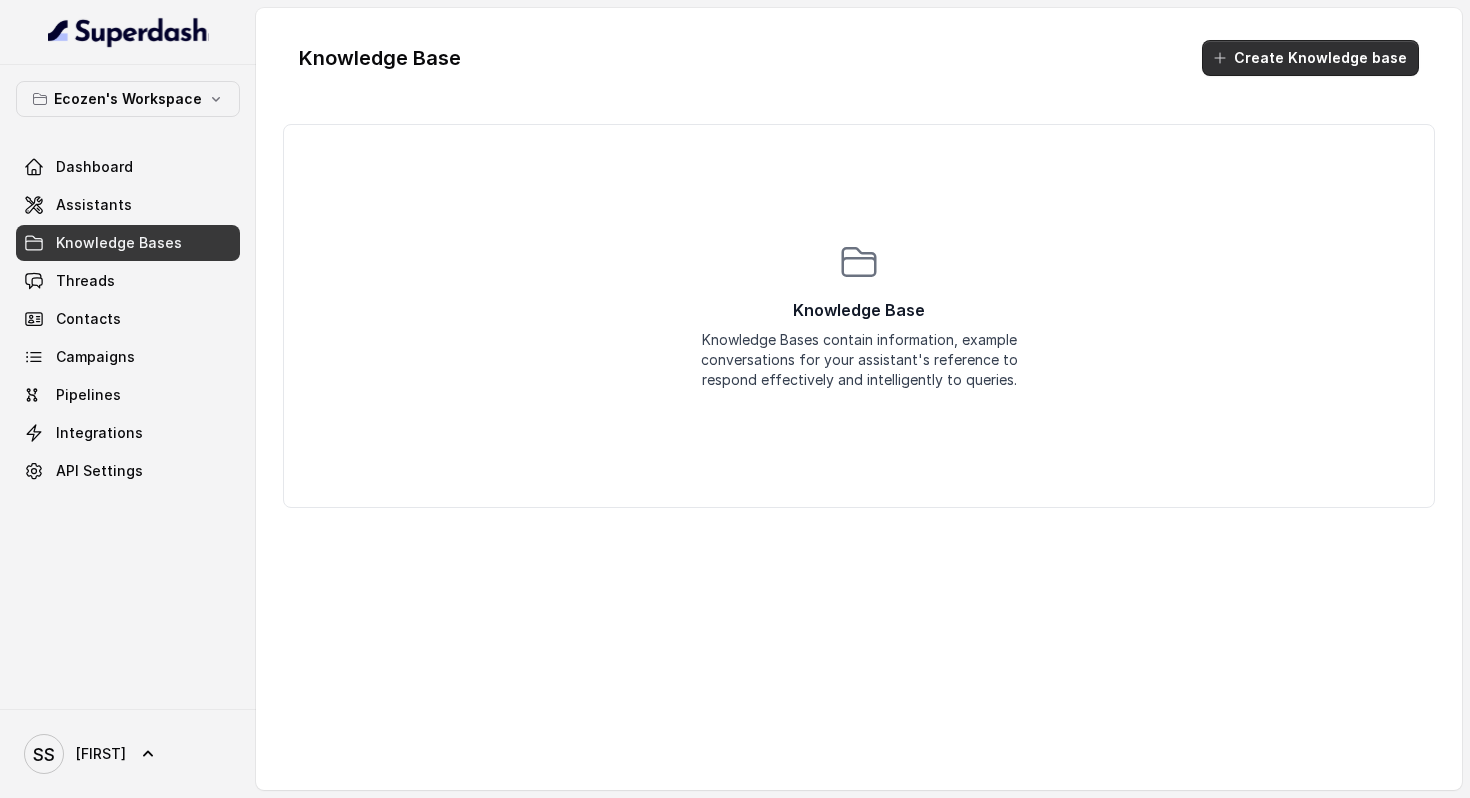 click on "Create Knowledge base" at bounding box center [1310, 58] 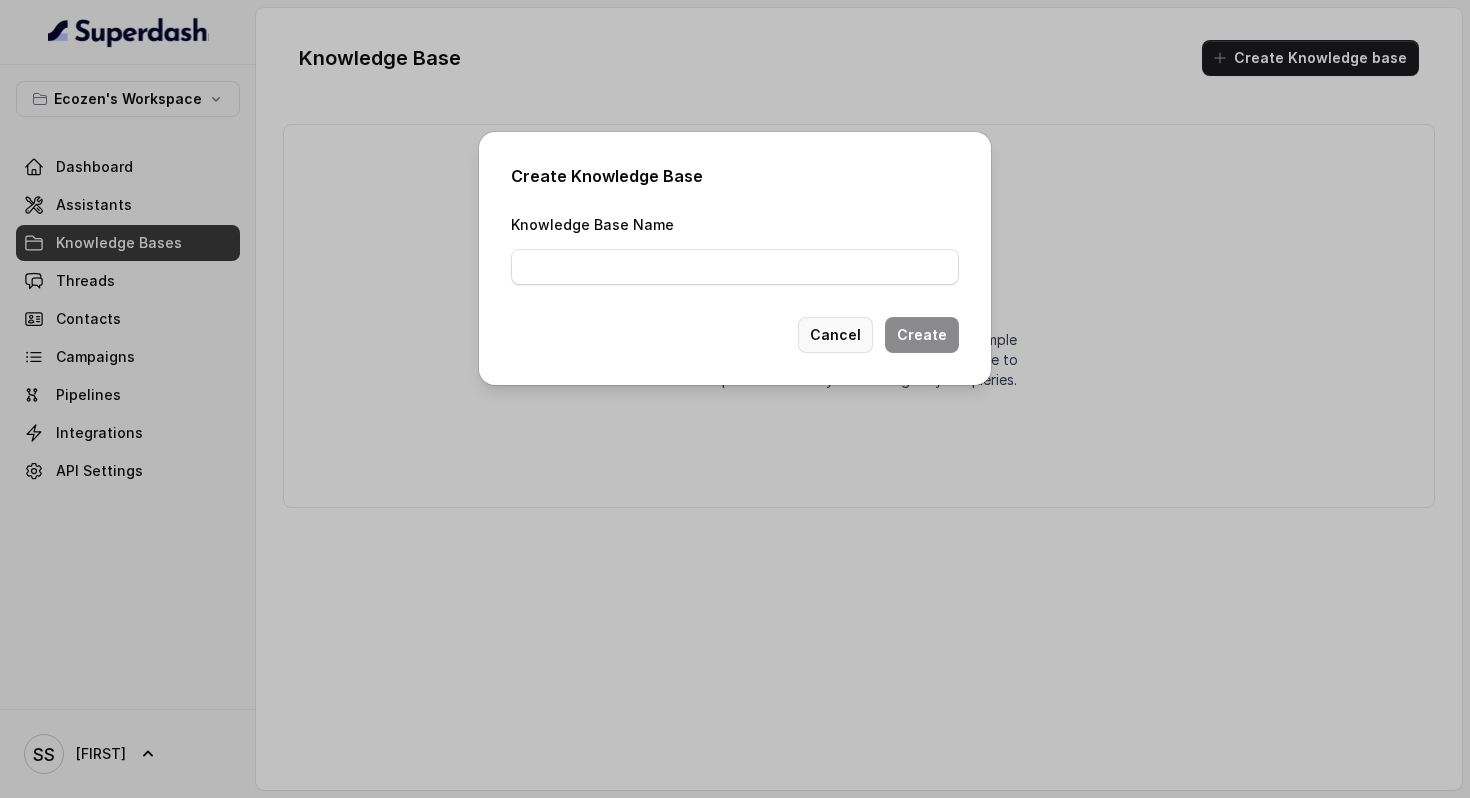 click on "Cancel" at bounding box center (835, 335) 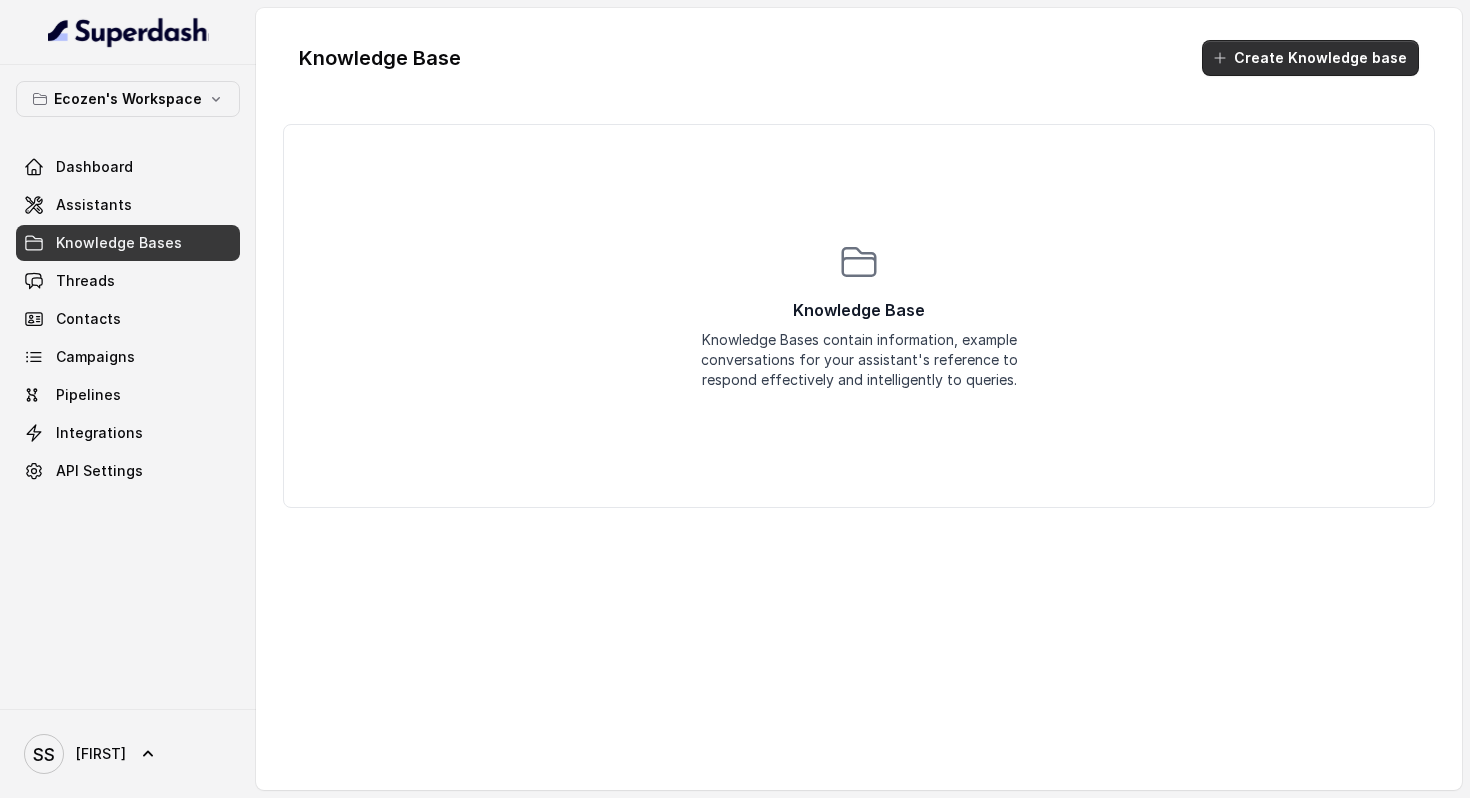 click on "Create Knowledge base" at bounding box center (1310, 58) 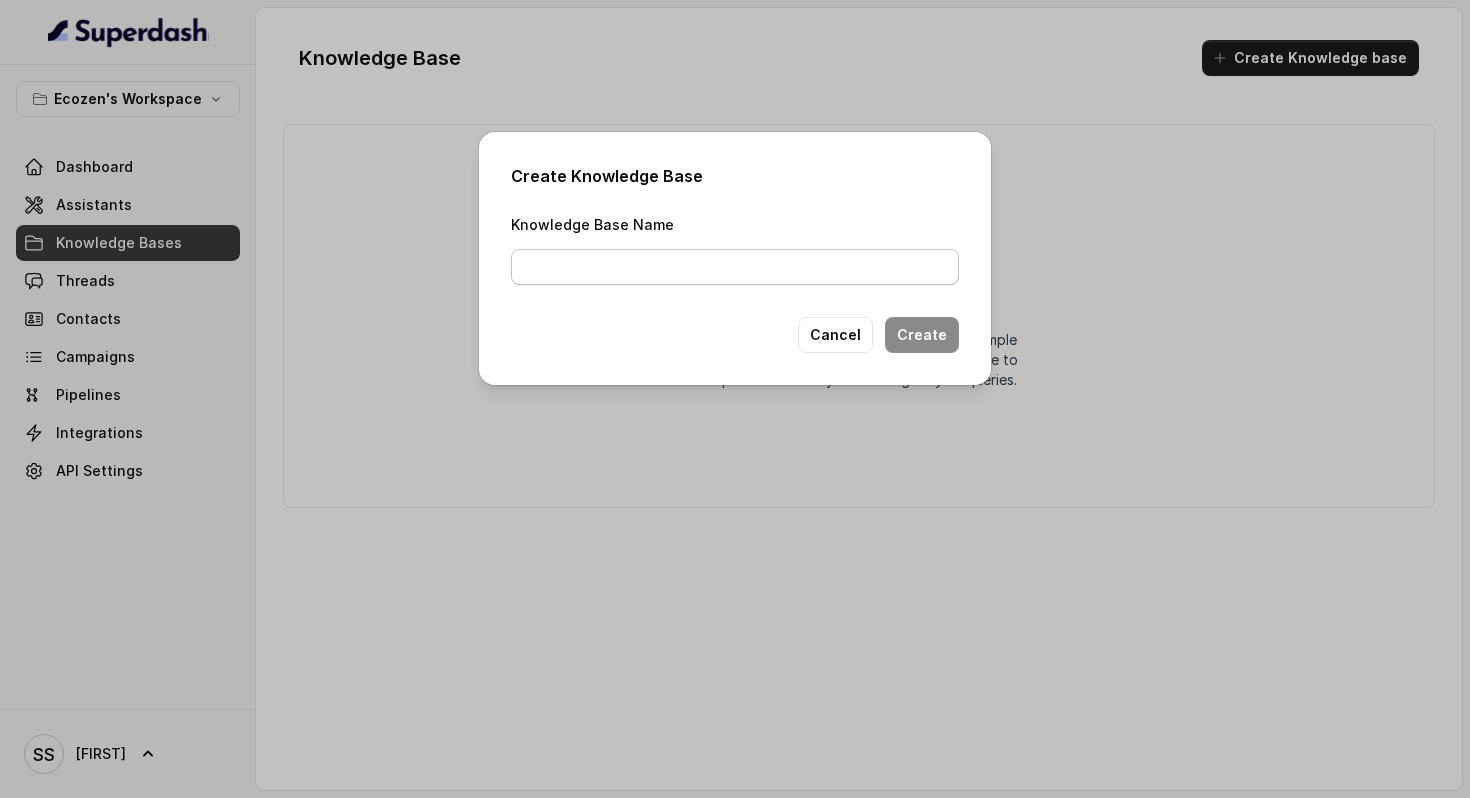 click on "Knowledge Base Name" at bounding box center [735, 267] 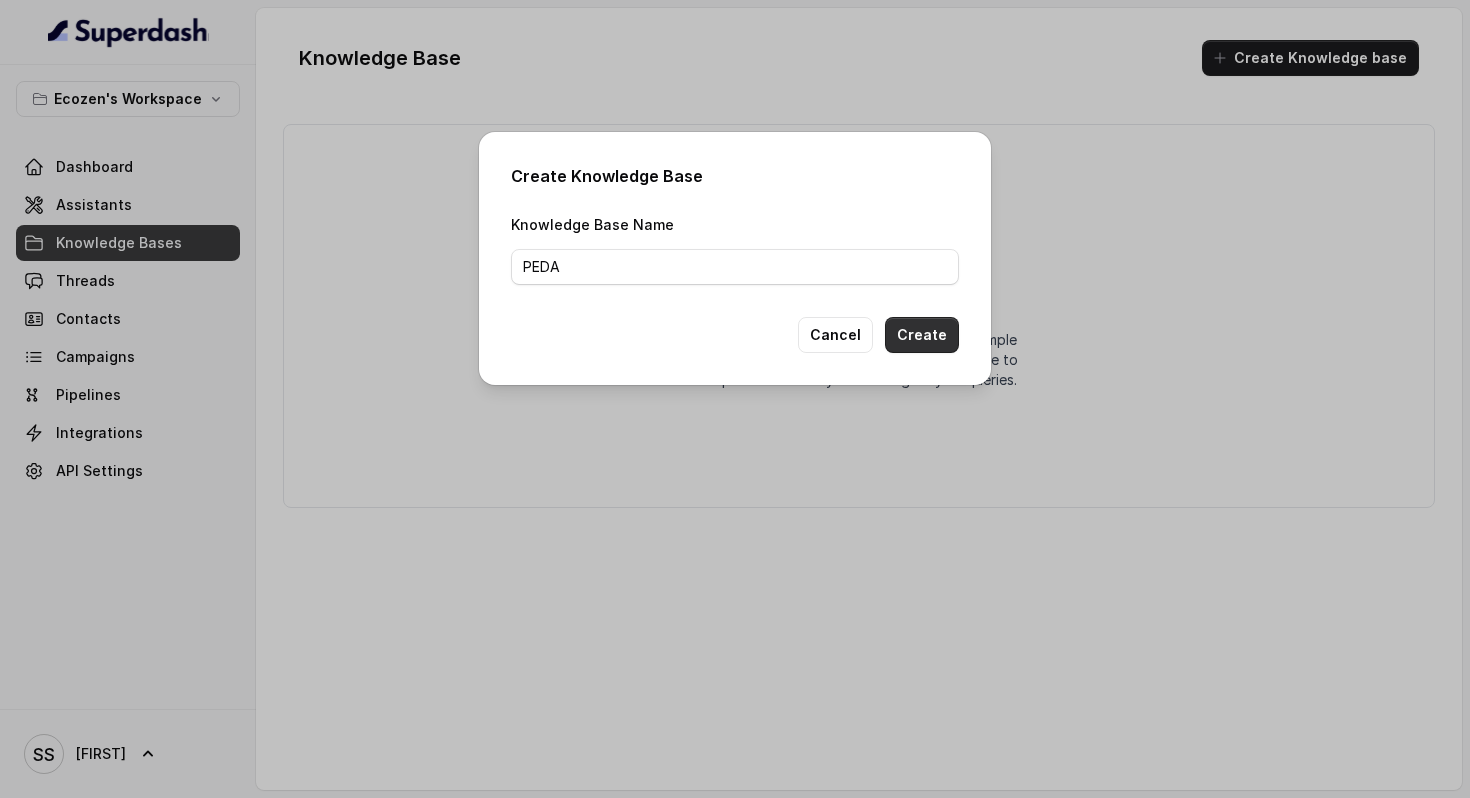 type on "PEDA" 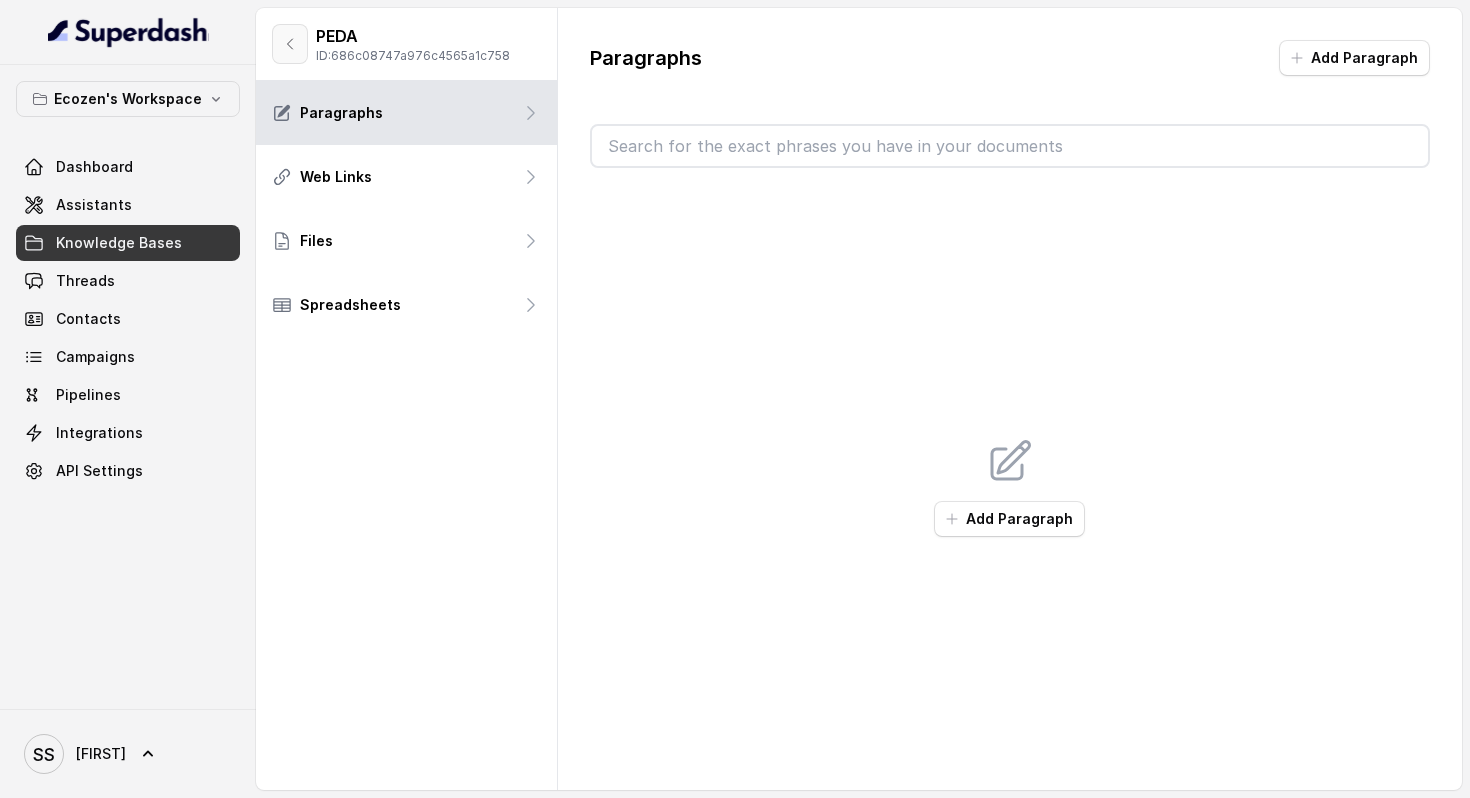 click at bounding box center [290, 44] 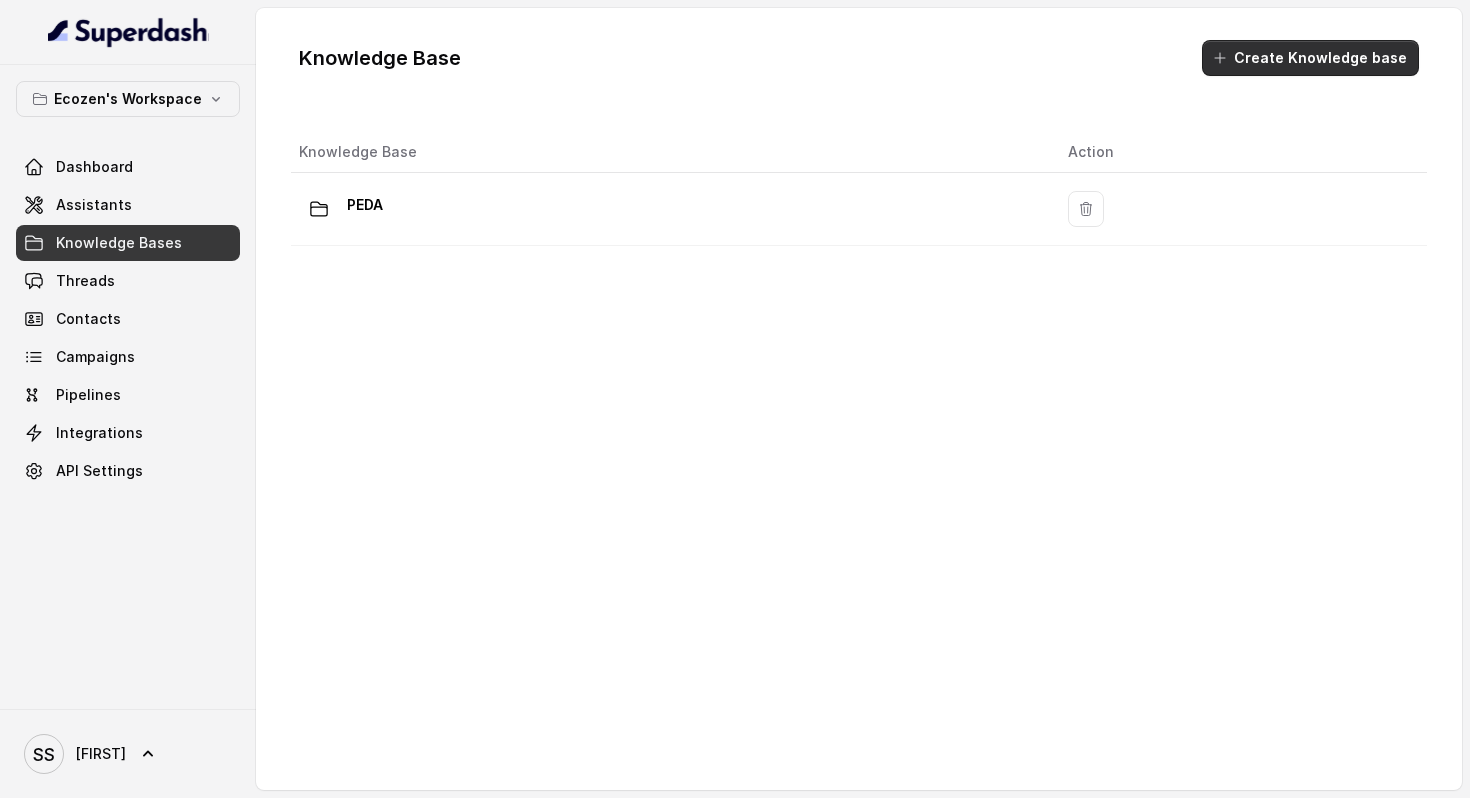 click on "Create Knowledge base" at bounding box center [1310, 58] 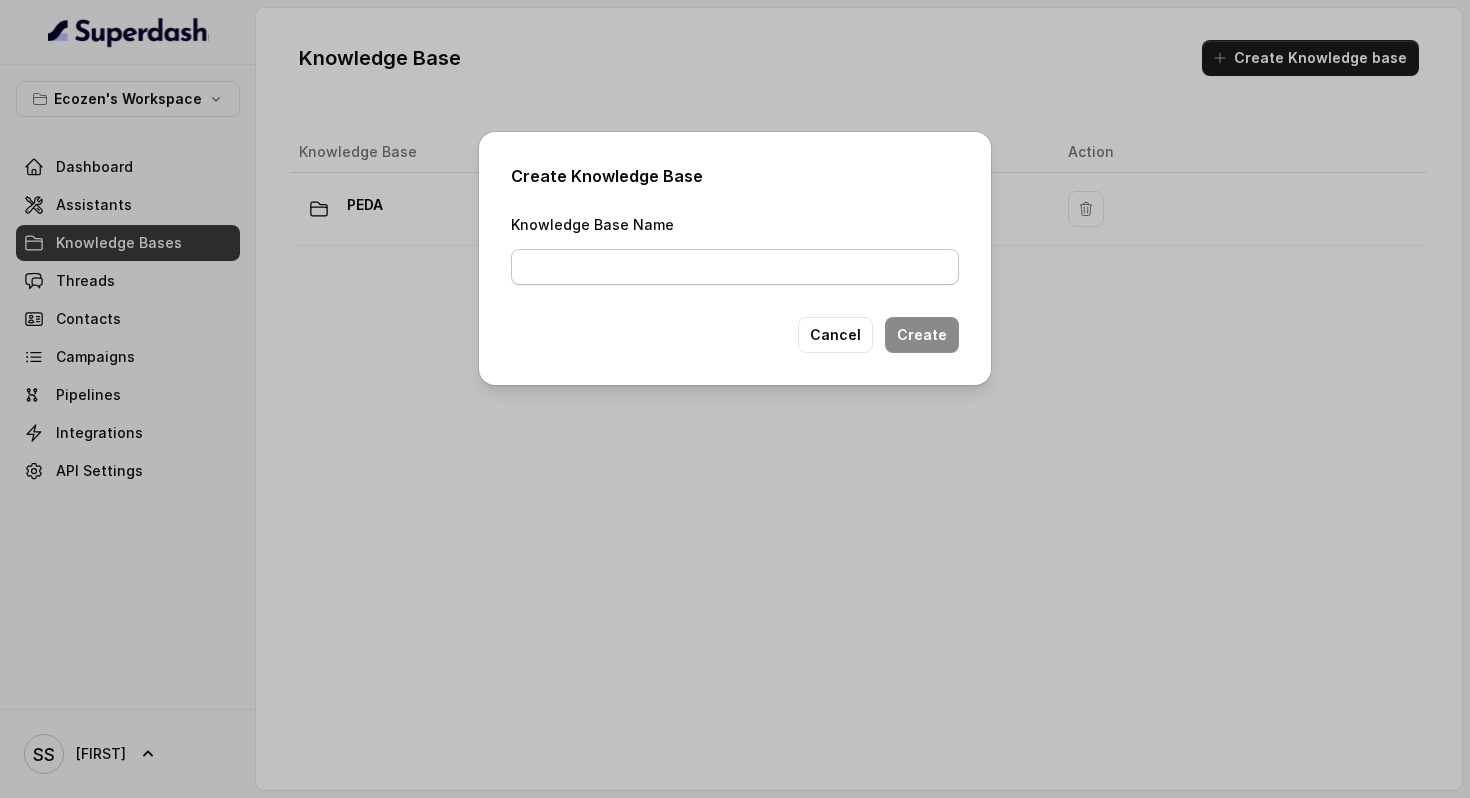 click on "Knowledge Base Name" at bounding box center (735, 267) 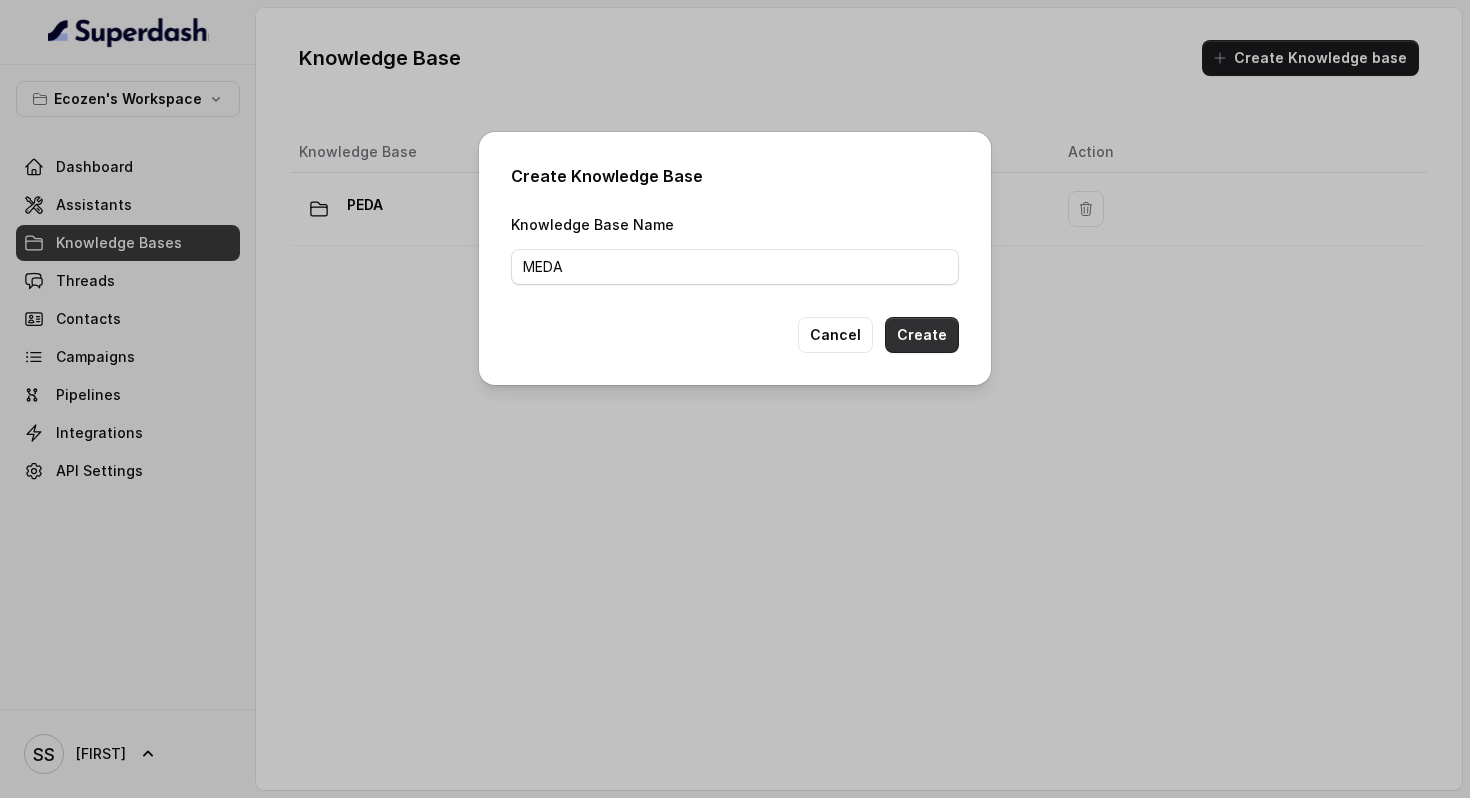 type on "MEDA" 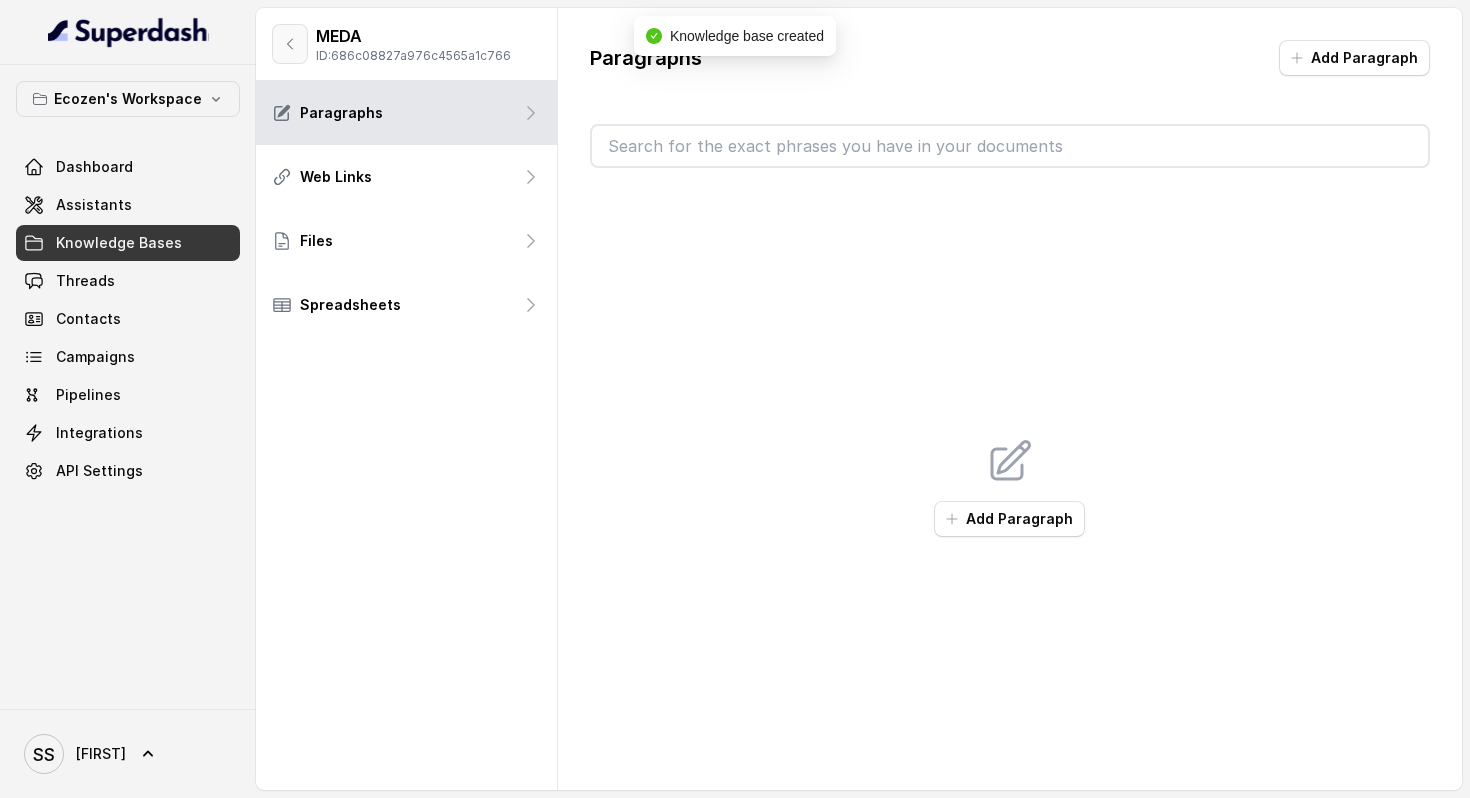 click at bounding box center (290, 44) 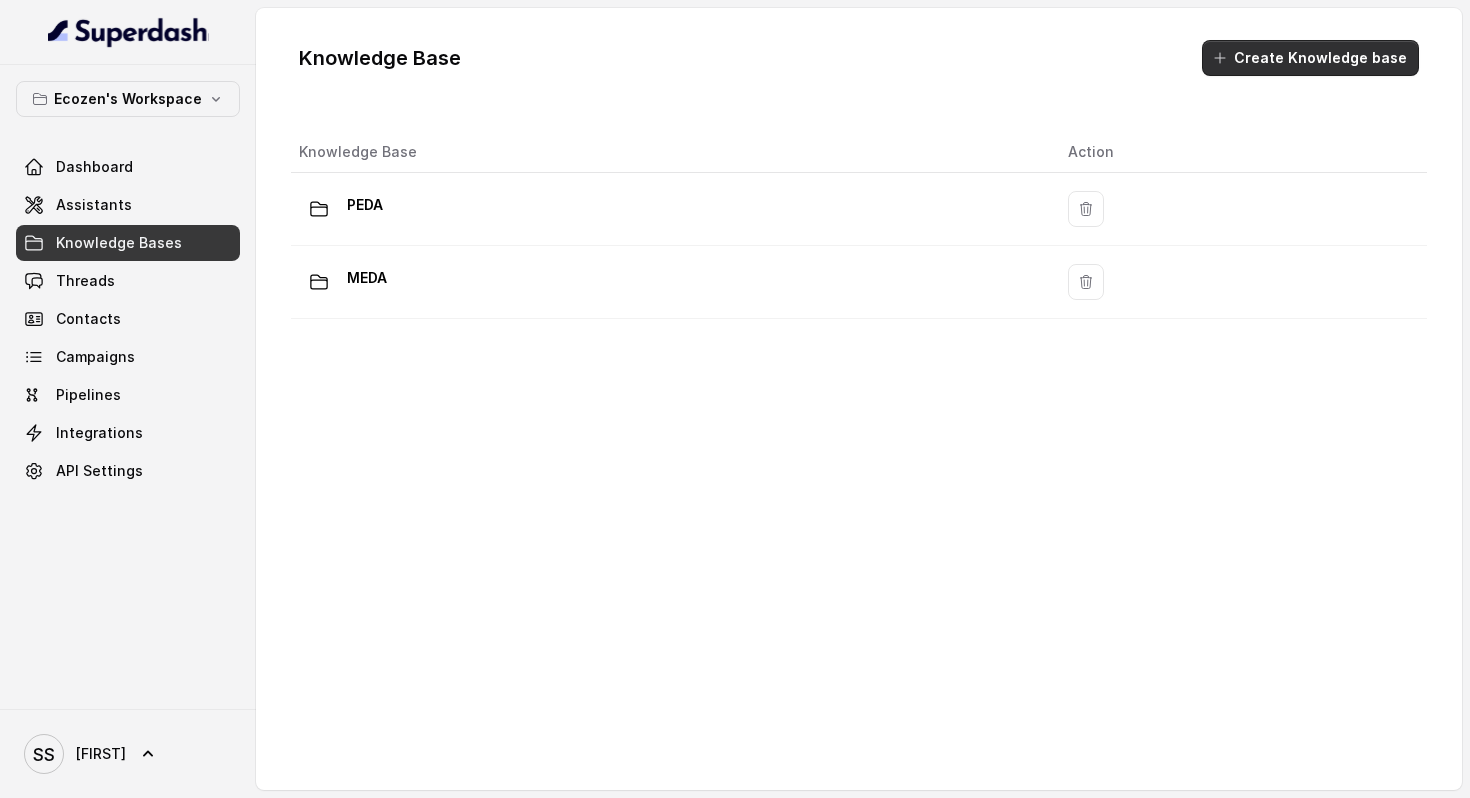 click on "Create Knowledge base" at bounding box center [1310, 58] 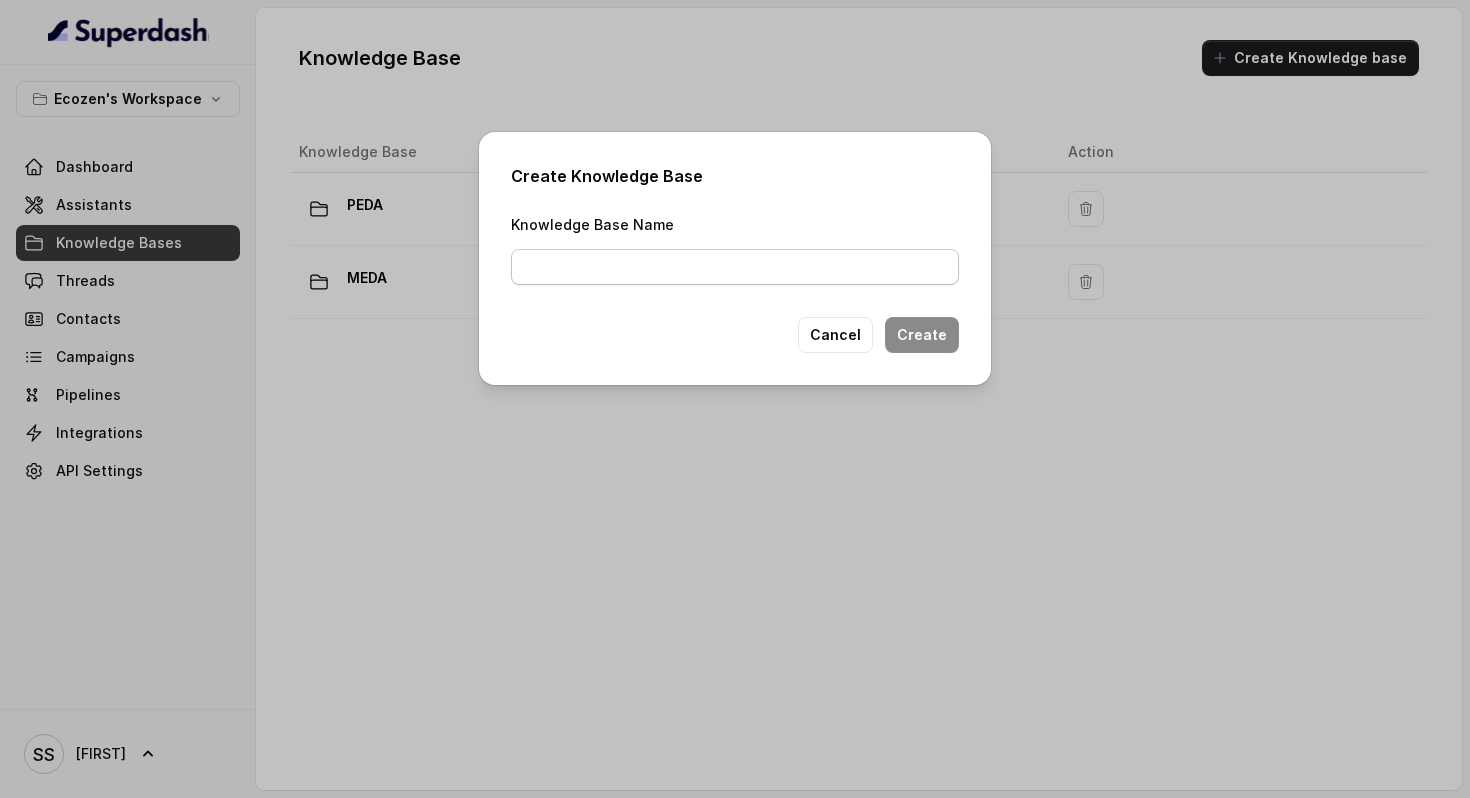 click on "Knowledge Base Name" at bounding box center (735, 267) 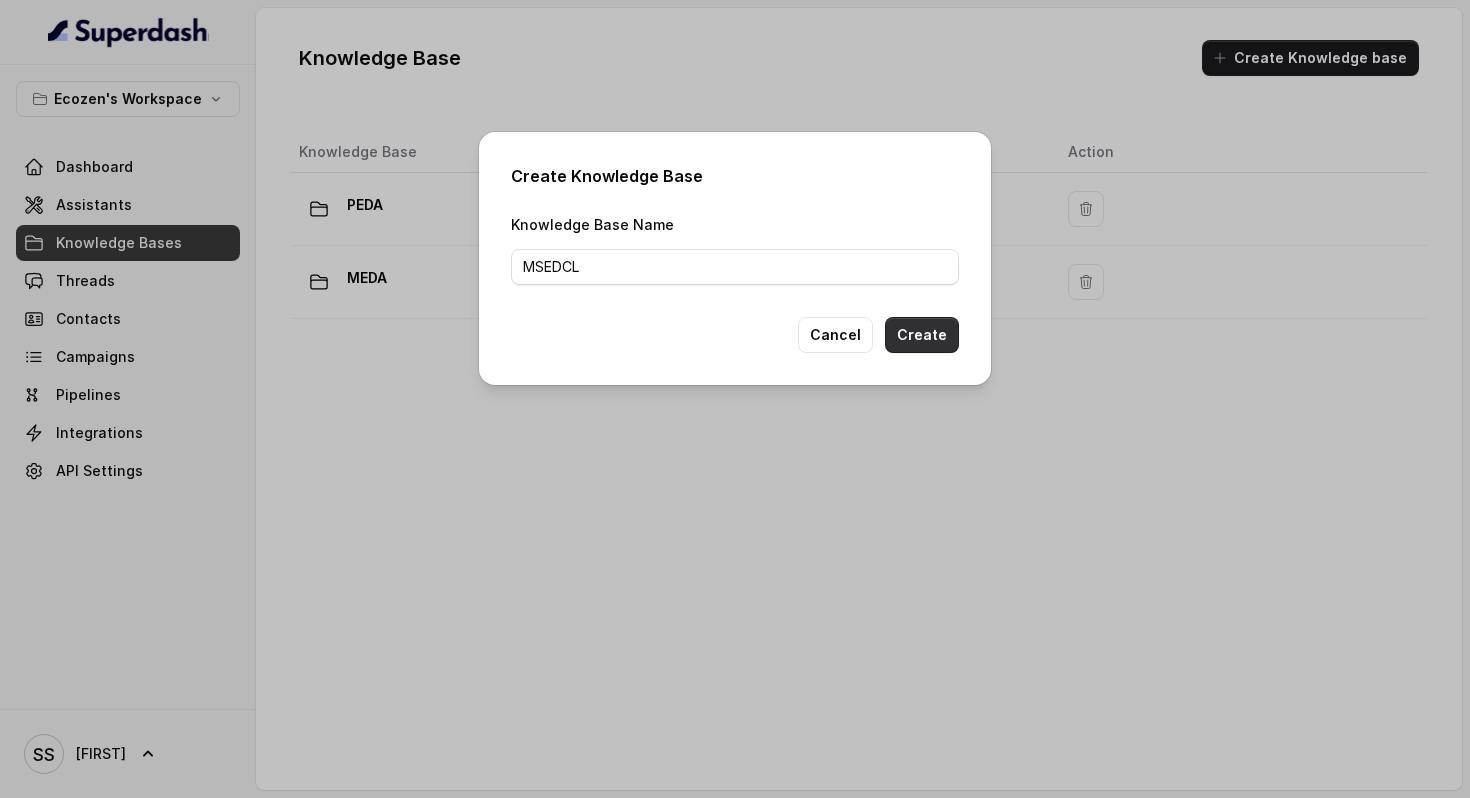 type on "MSEDCL" 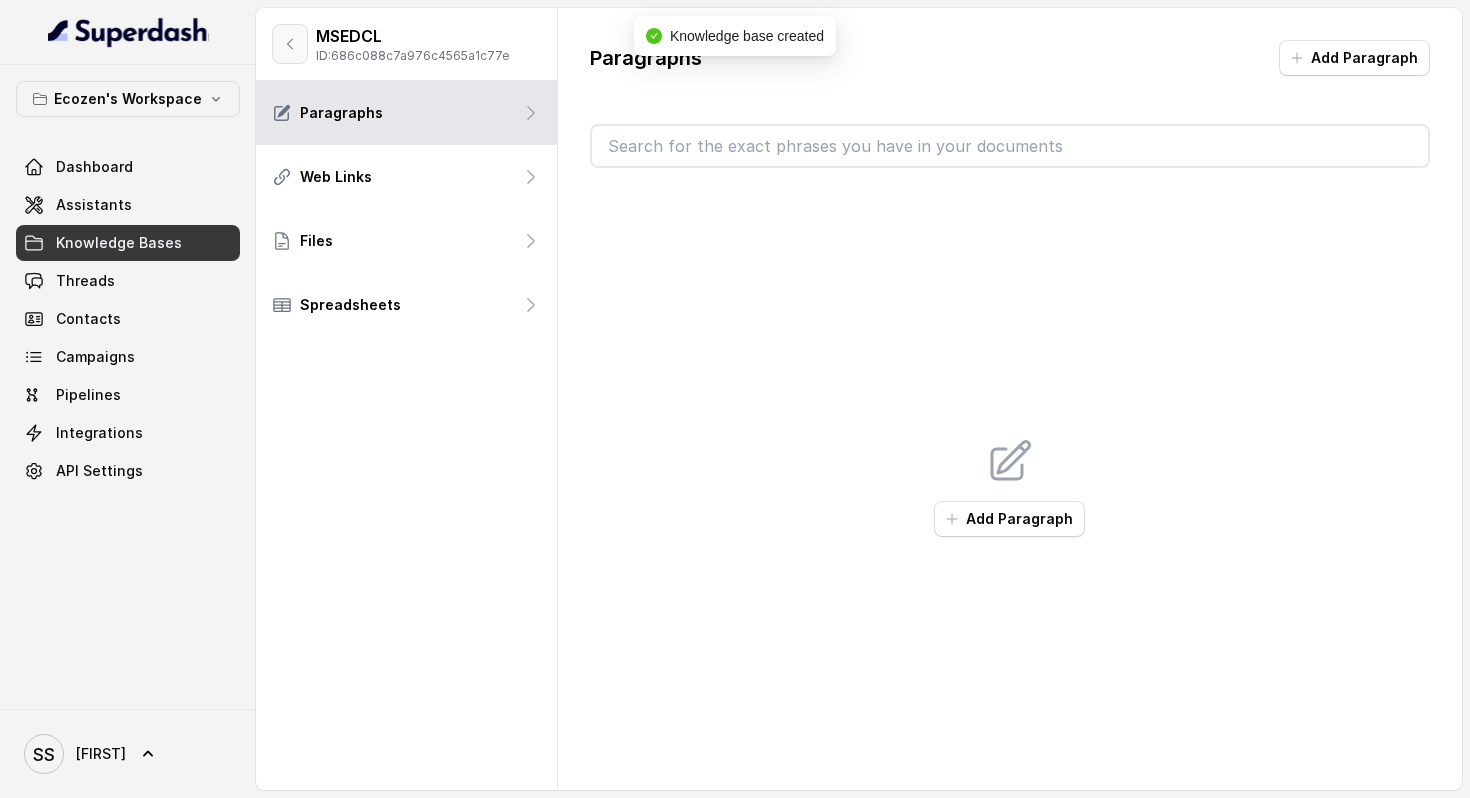 click at bounding box center [290, 44] 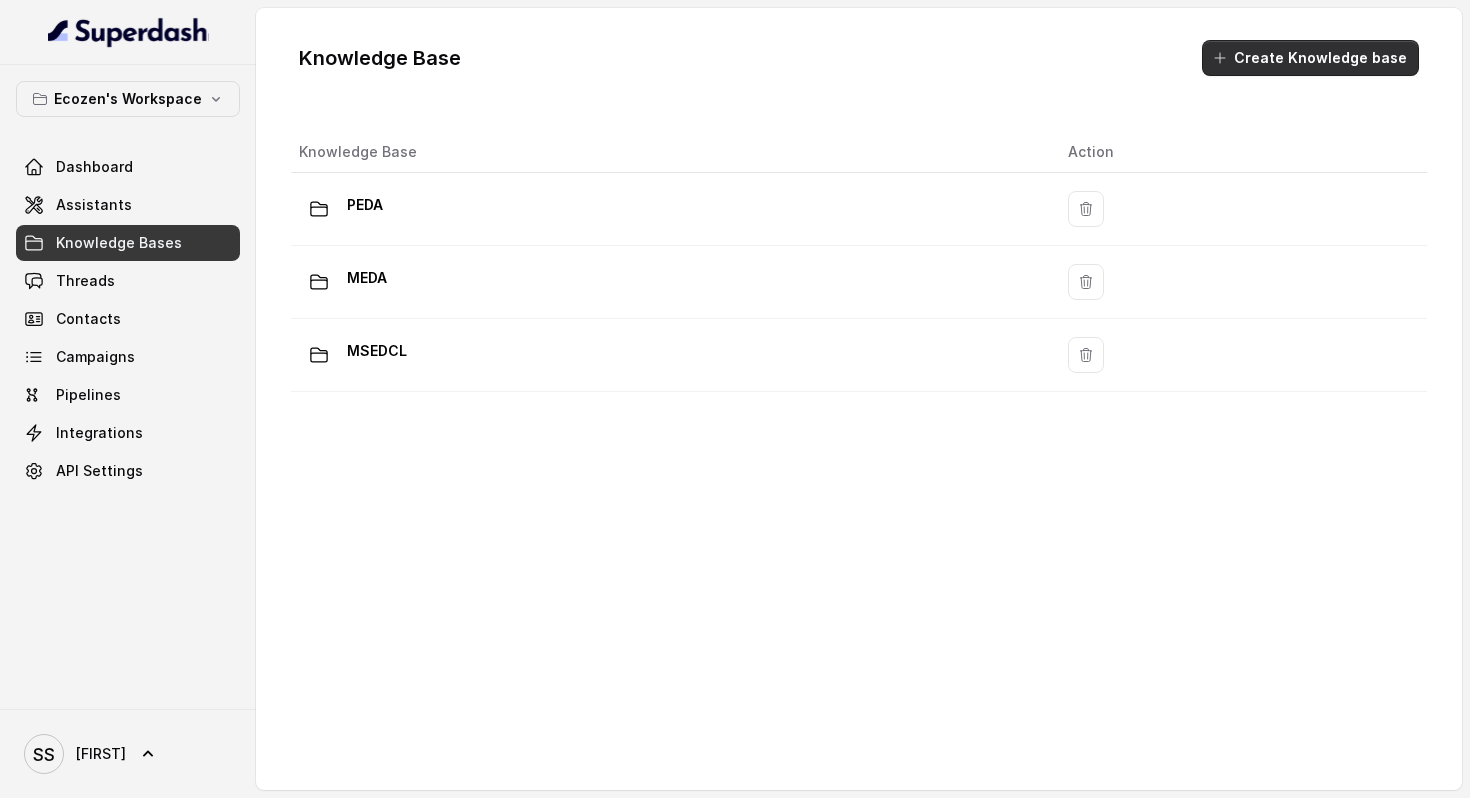 click on "Create Knowledge base" at bounding box center (1310, 58) 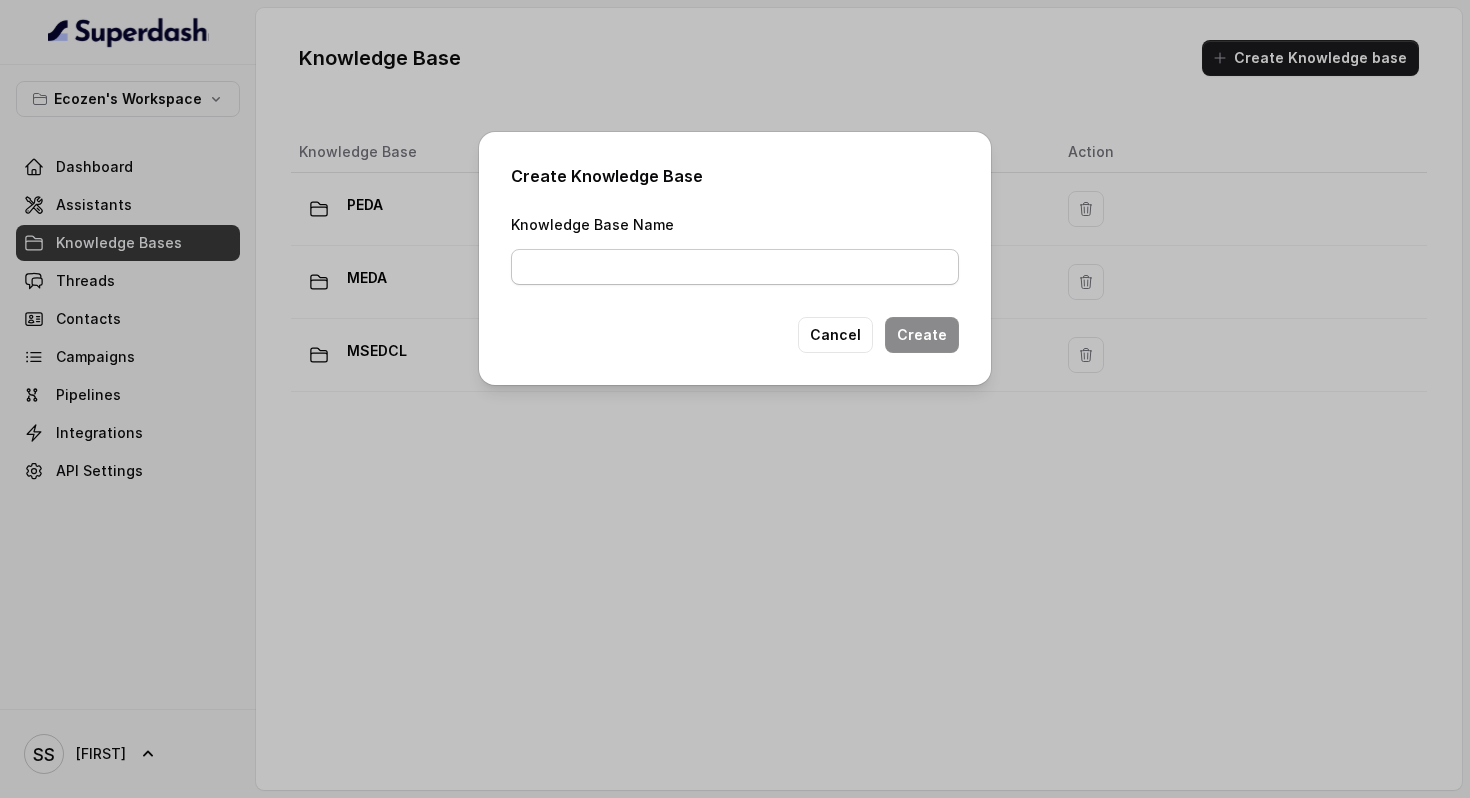 click on "Knowledge Base Name" at bounding box center [735, 267] 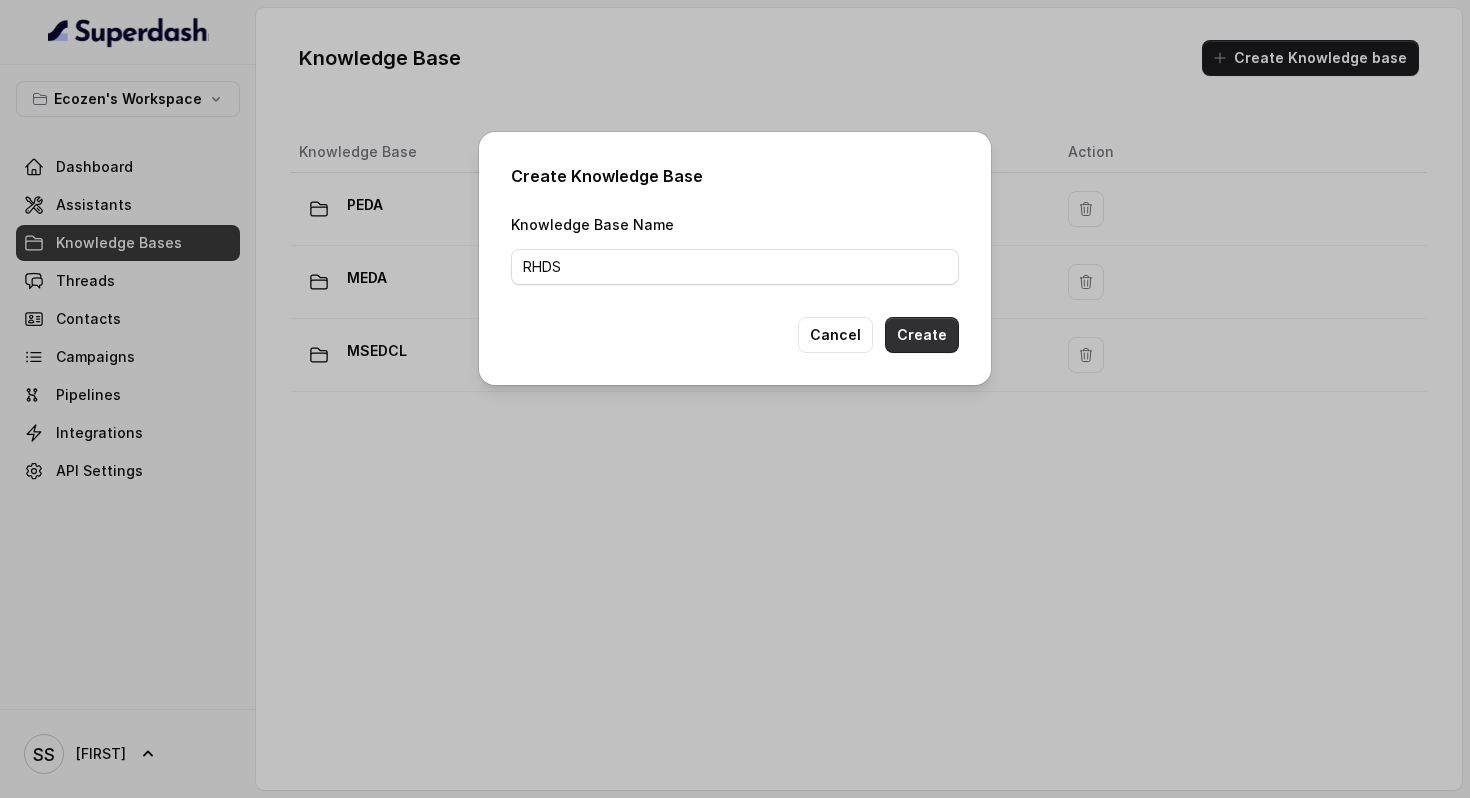 type on "RHDS" 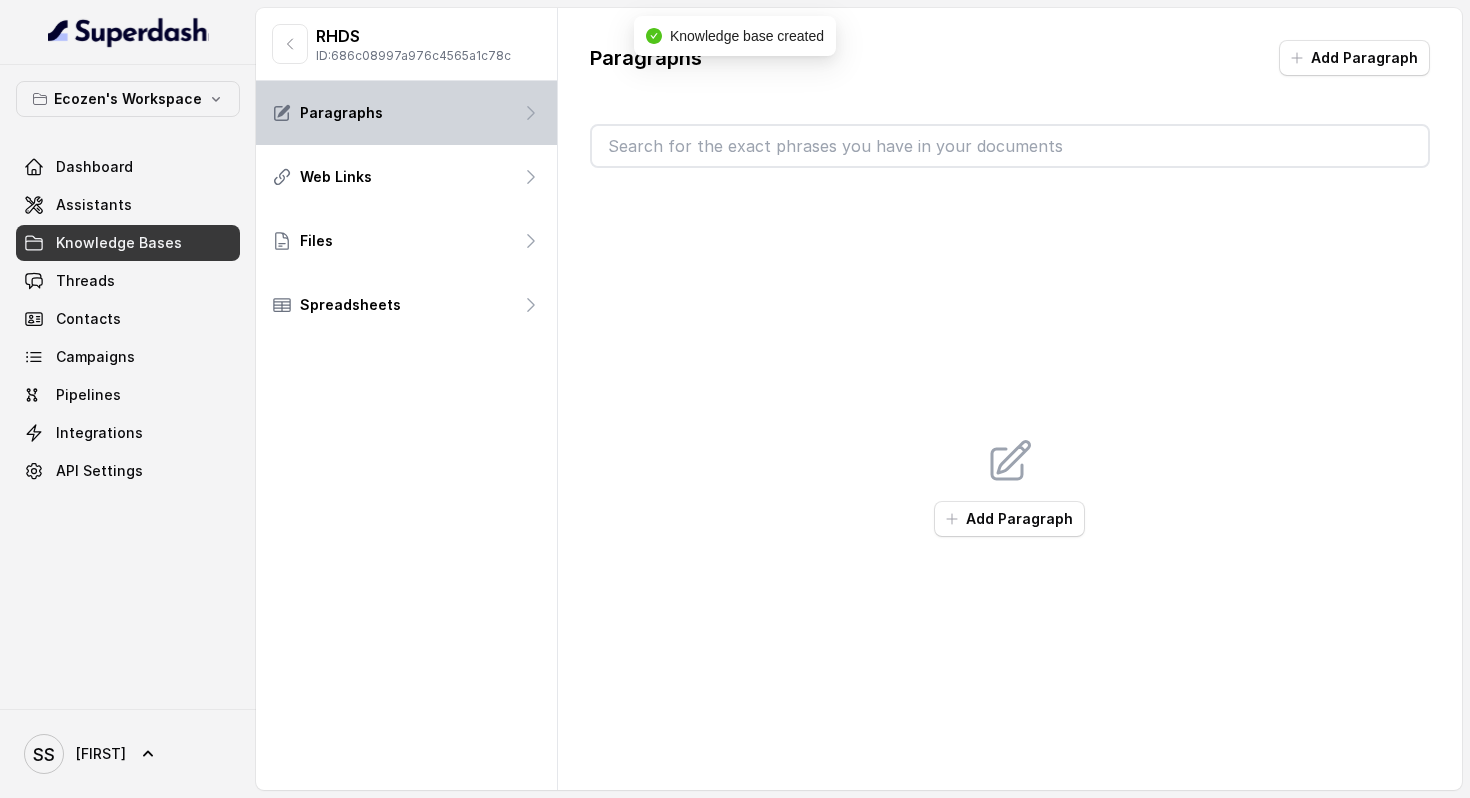click on "Paragraphs" at bounding box center (406, 113) 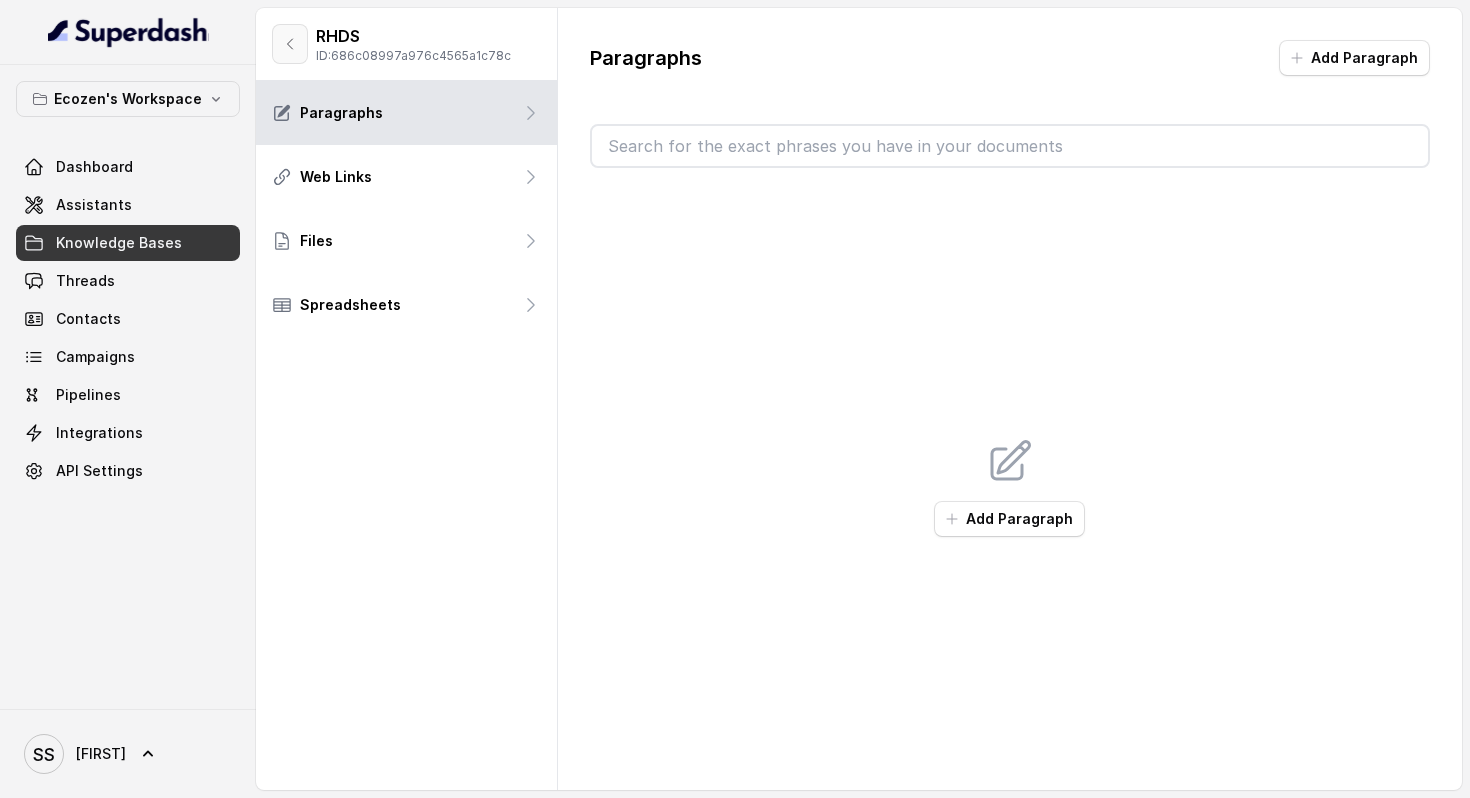 click at bounding box center (290, 44) 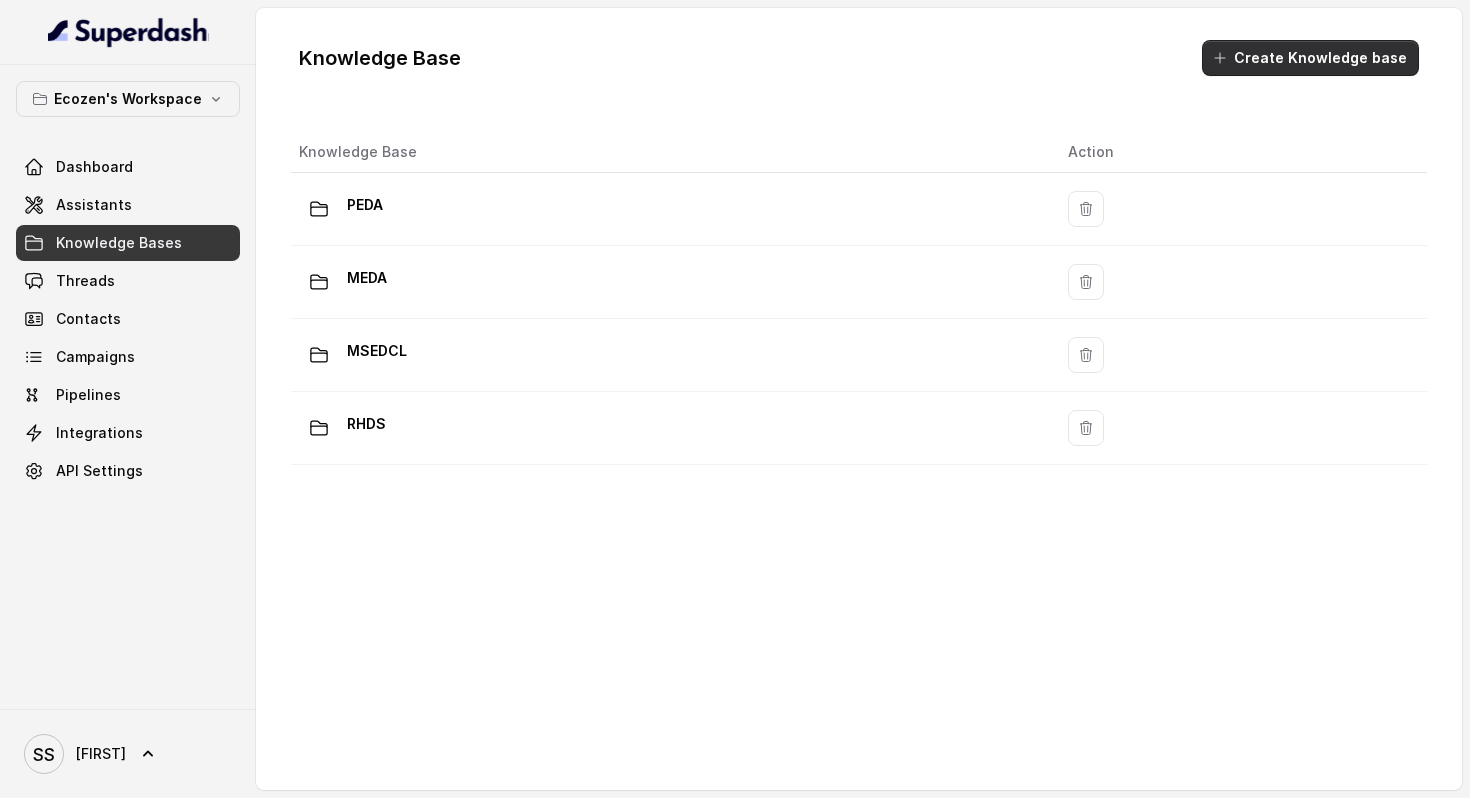 click on "Create Knowledge base" at bounding box center (1310, 58) 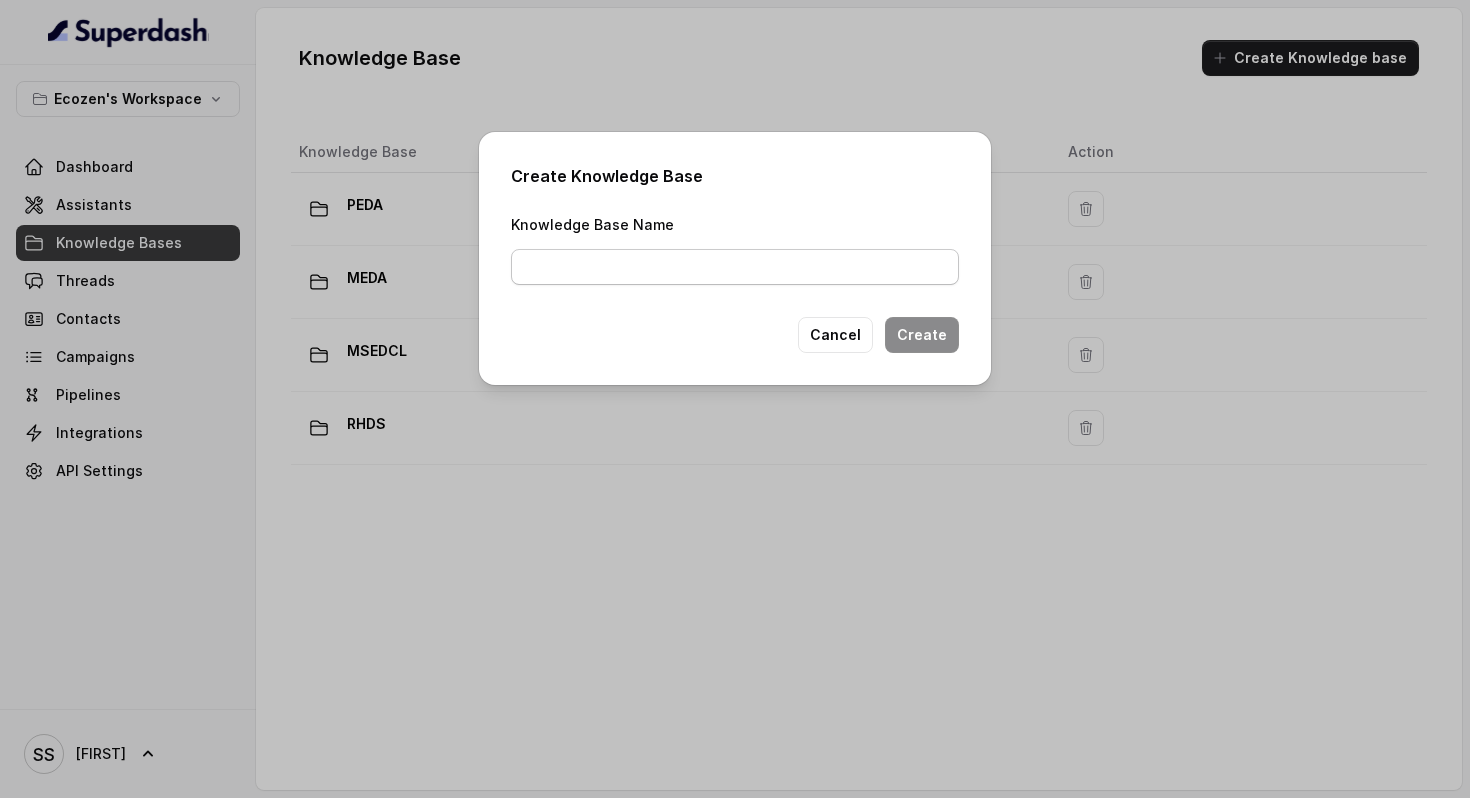 click on "Knowledge Base Name" at bounding box center [735, 267] 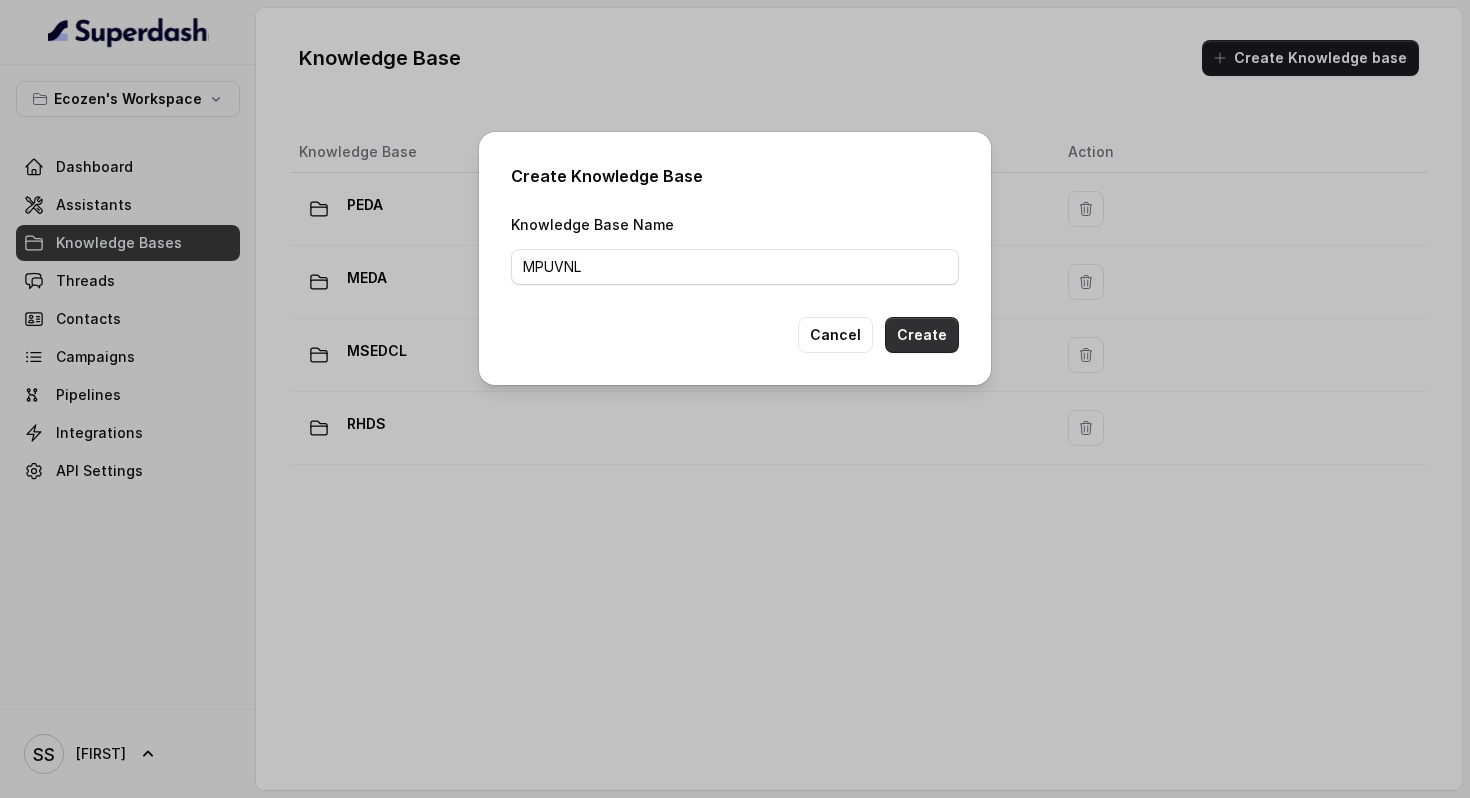 type on "MPUVNL" 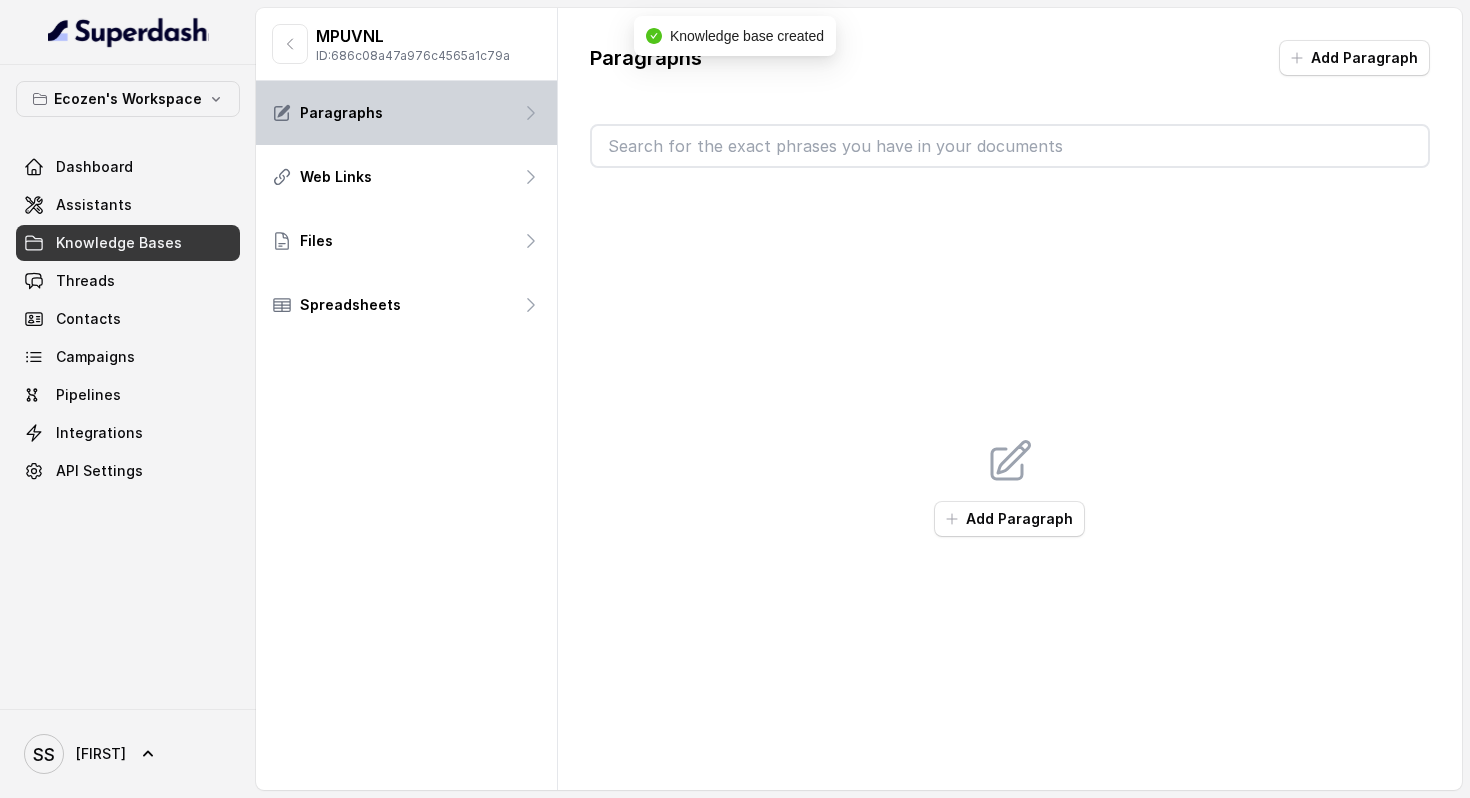 click on "Paragraphs" at bounding box center [341, 113] 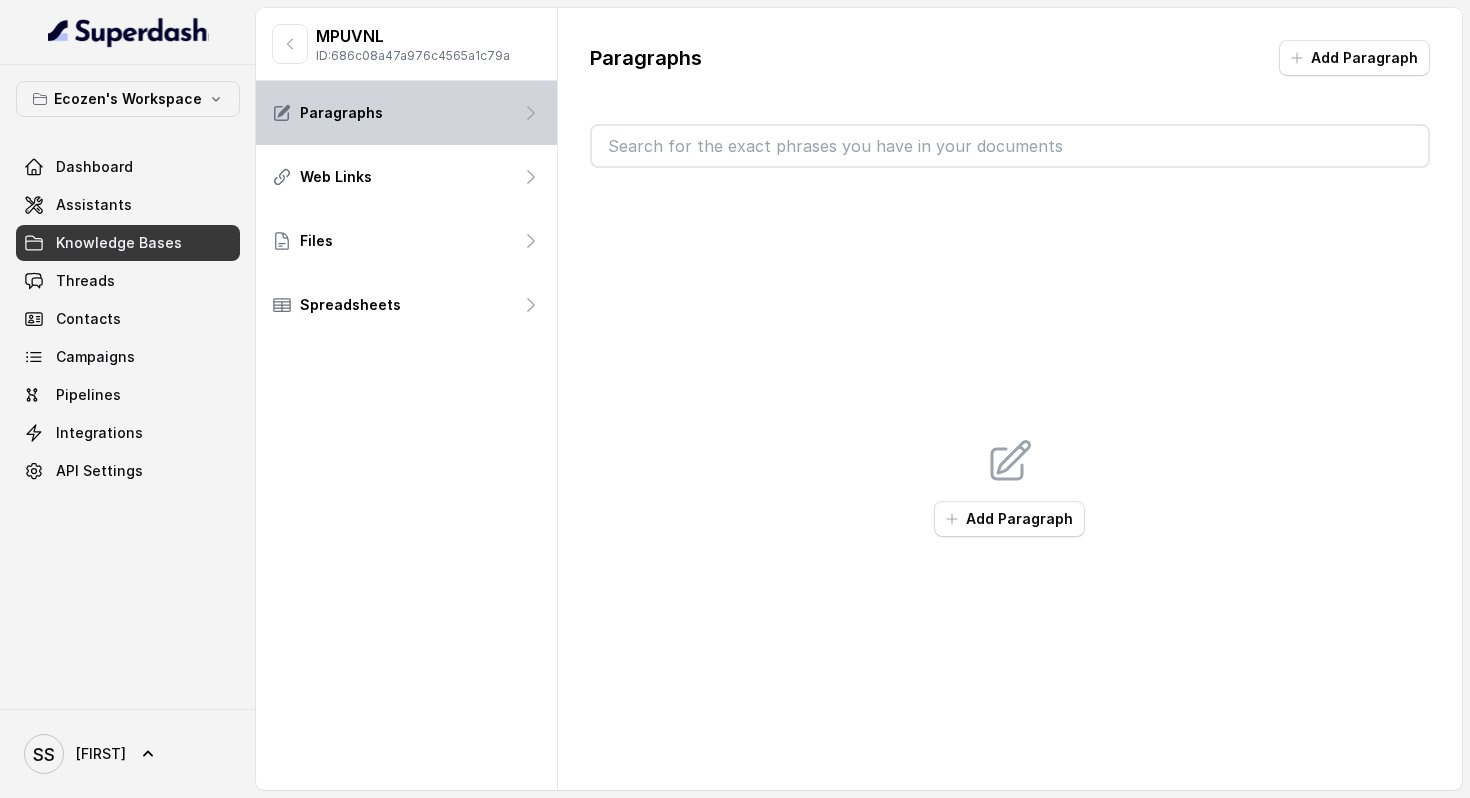 click on "Paragraphs" at bounding box center [406, 113] 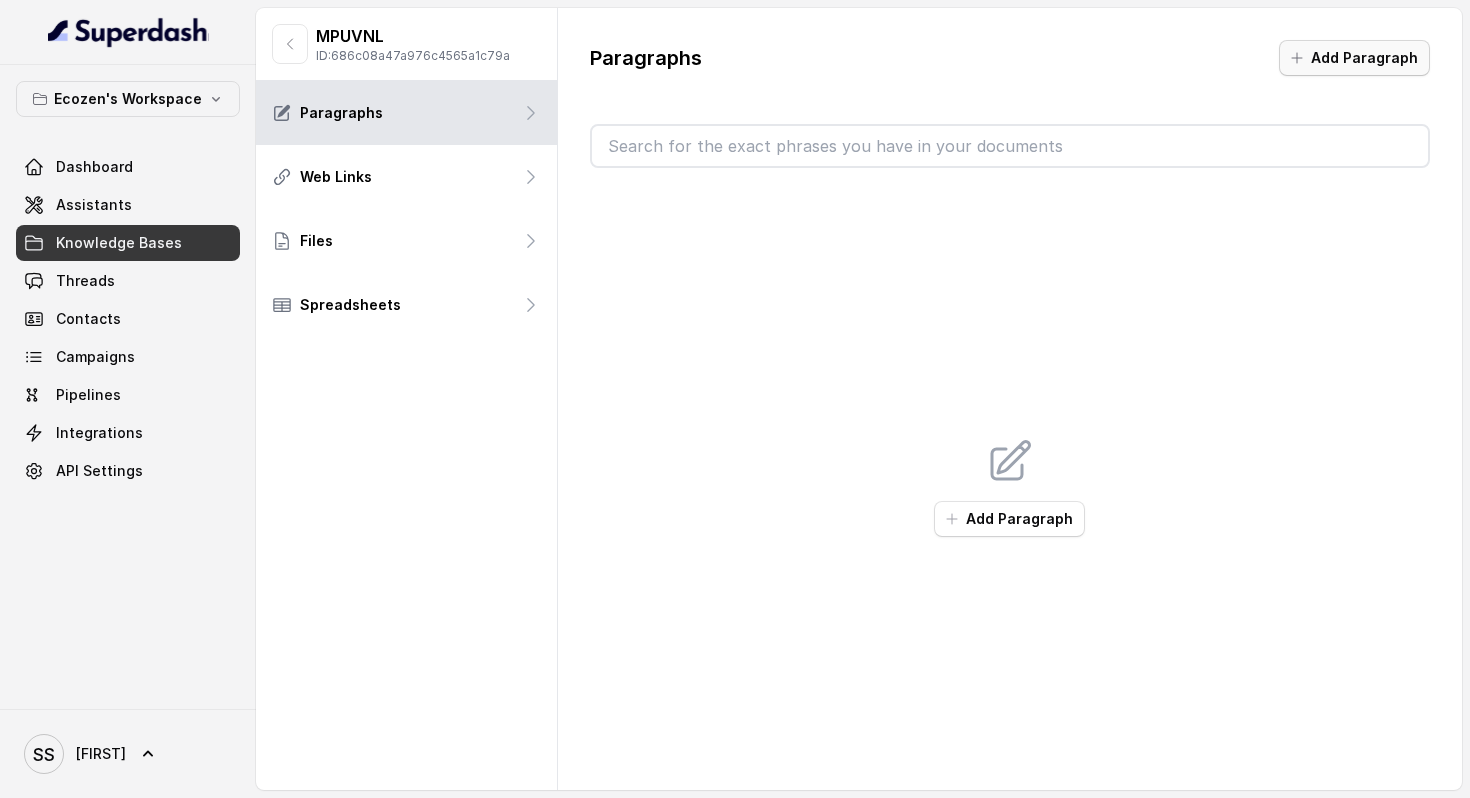 click on "Add Paragraph" at bounding box center [1354, 58] 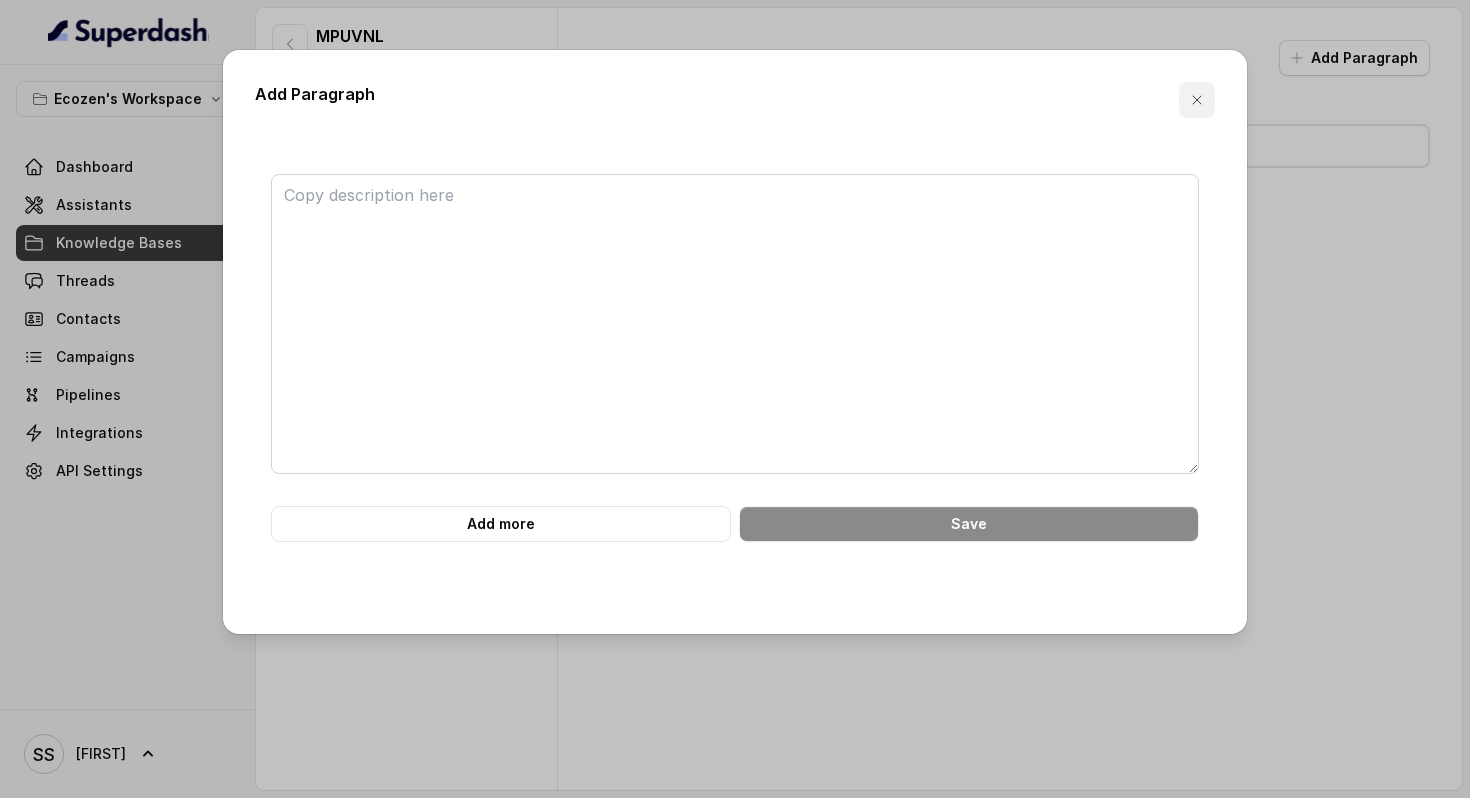 click at bounding box center (1197, 100) 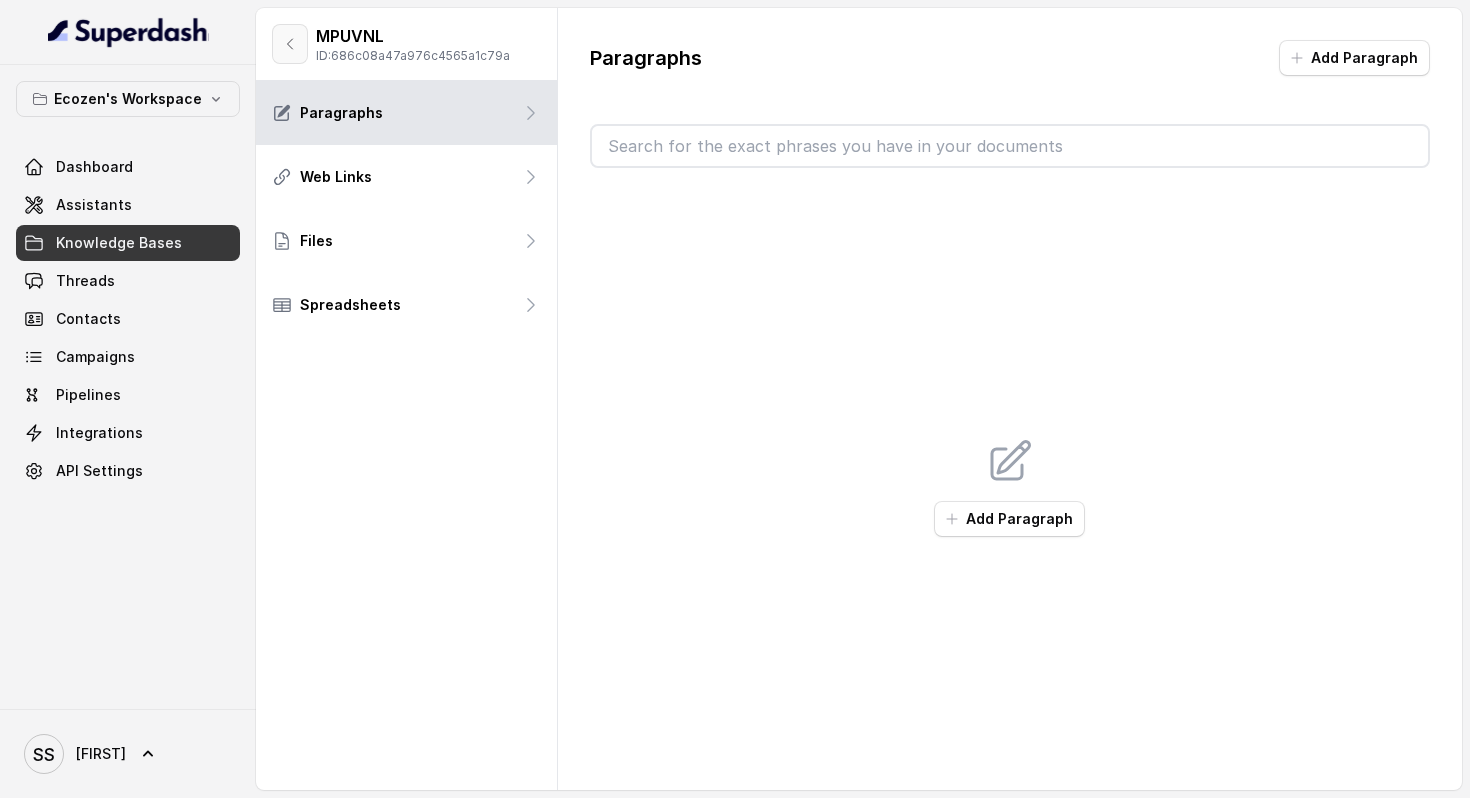 click at bounding box center [290, 44] 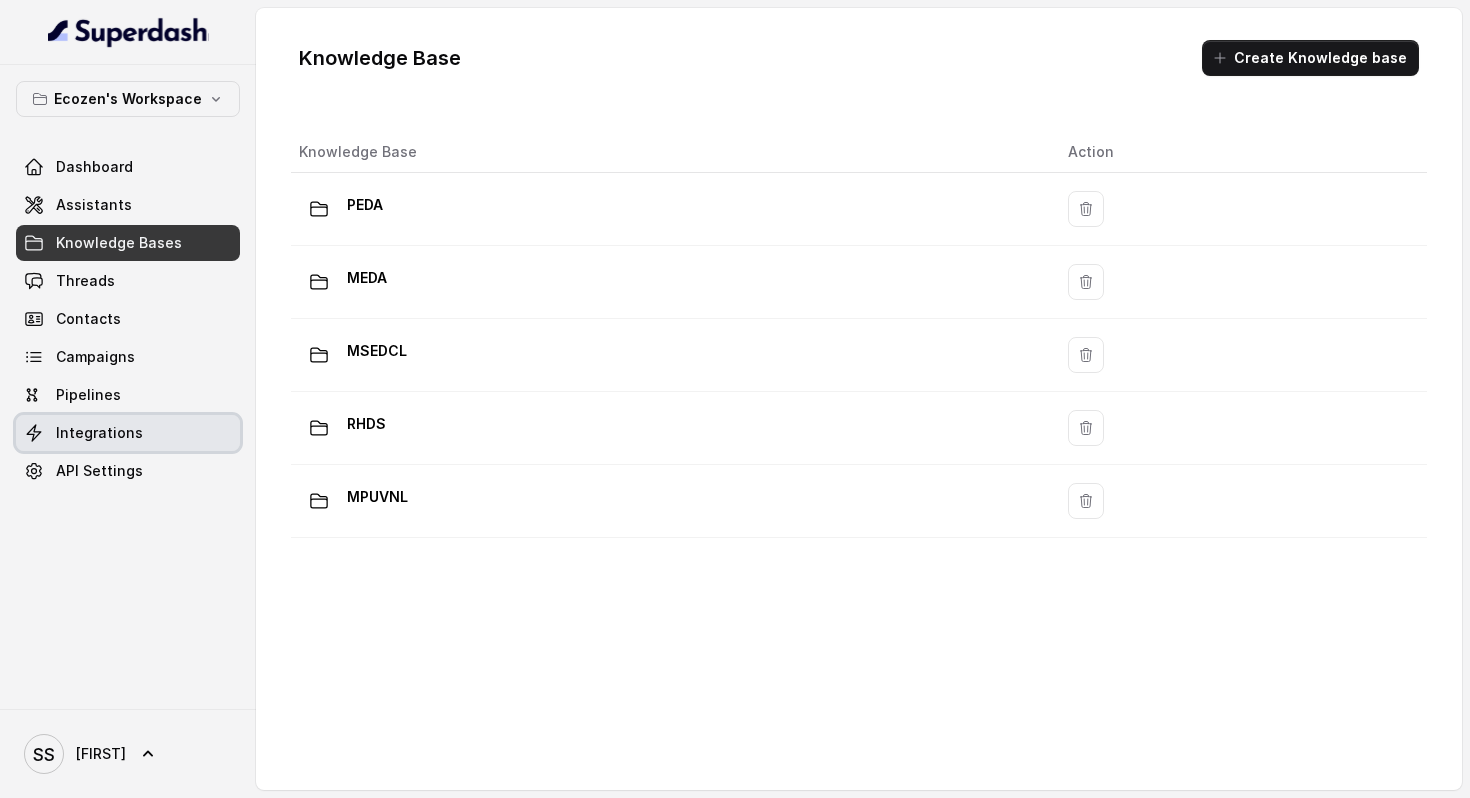 click on "Integrations" at bounding box center (99, 433) 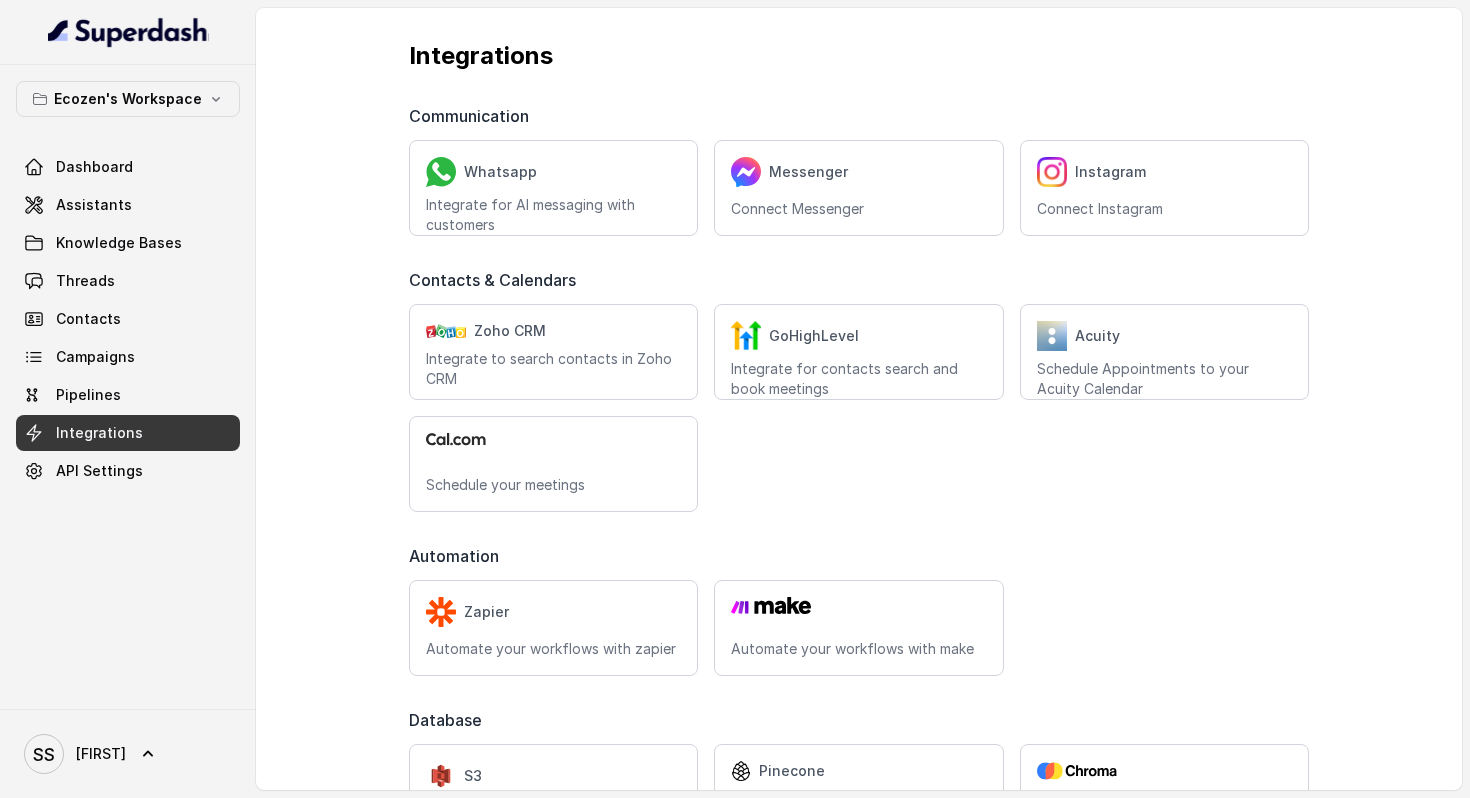 scroll, scrollTop: 270, scrollLeft: 0, axis: vertical 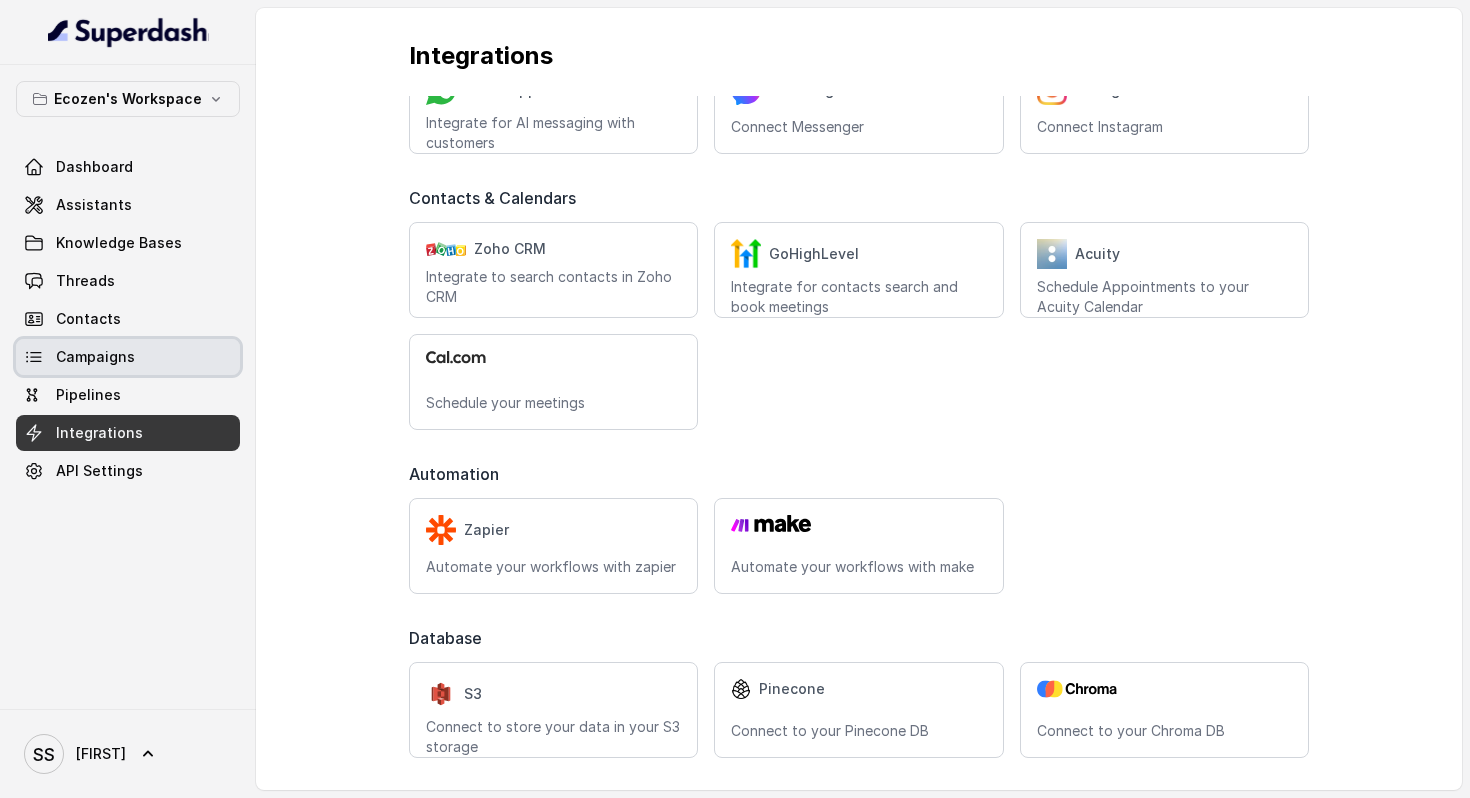 click on "Campaigns" at bounding box center [95, 357] 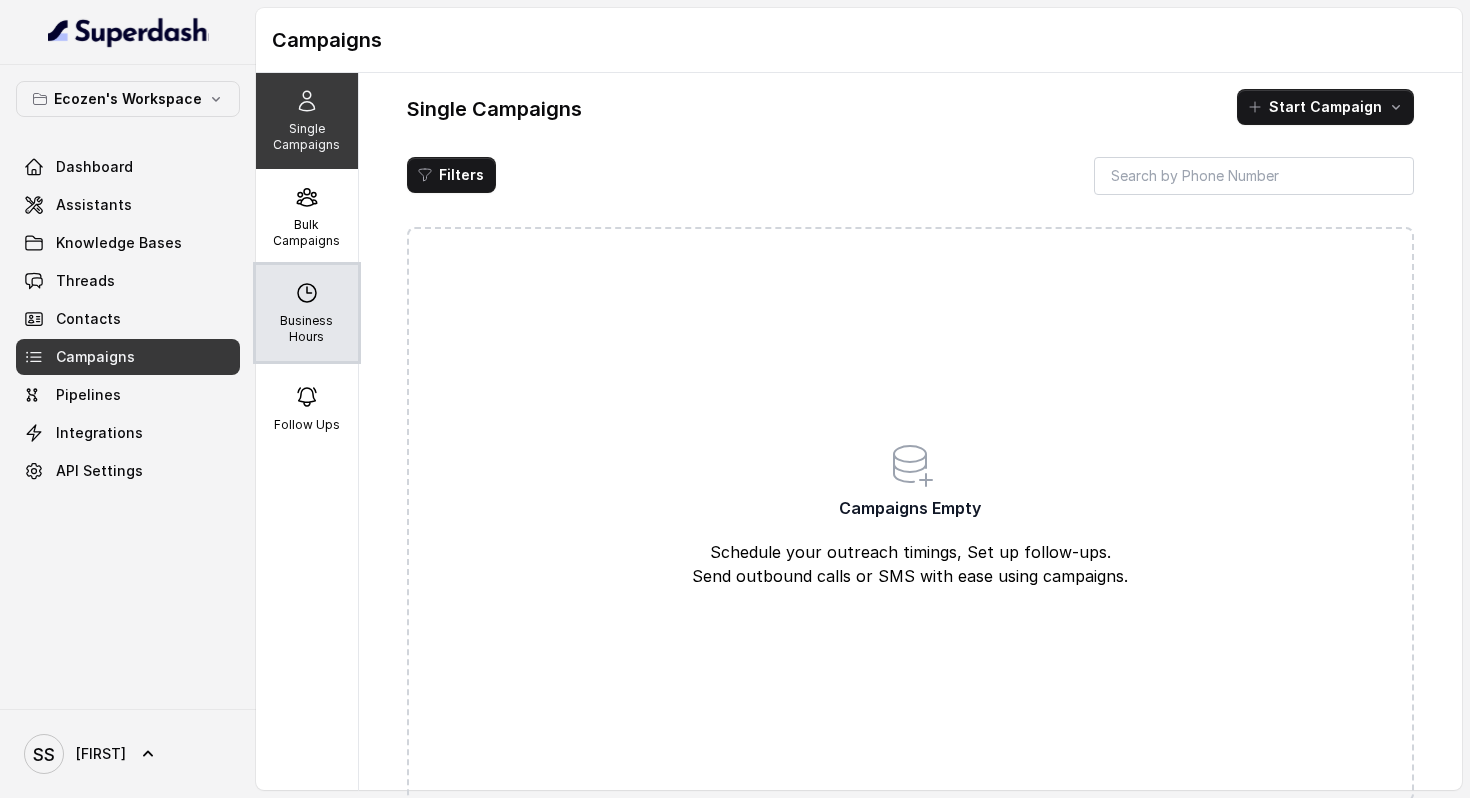 click on "Business Hours" at bounding box center (307, 313) 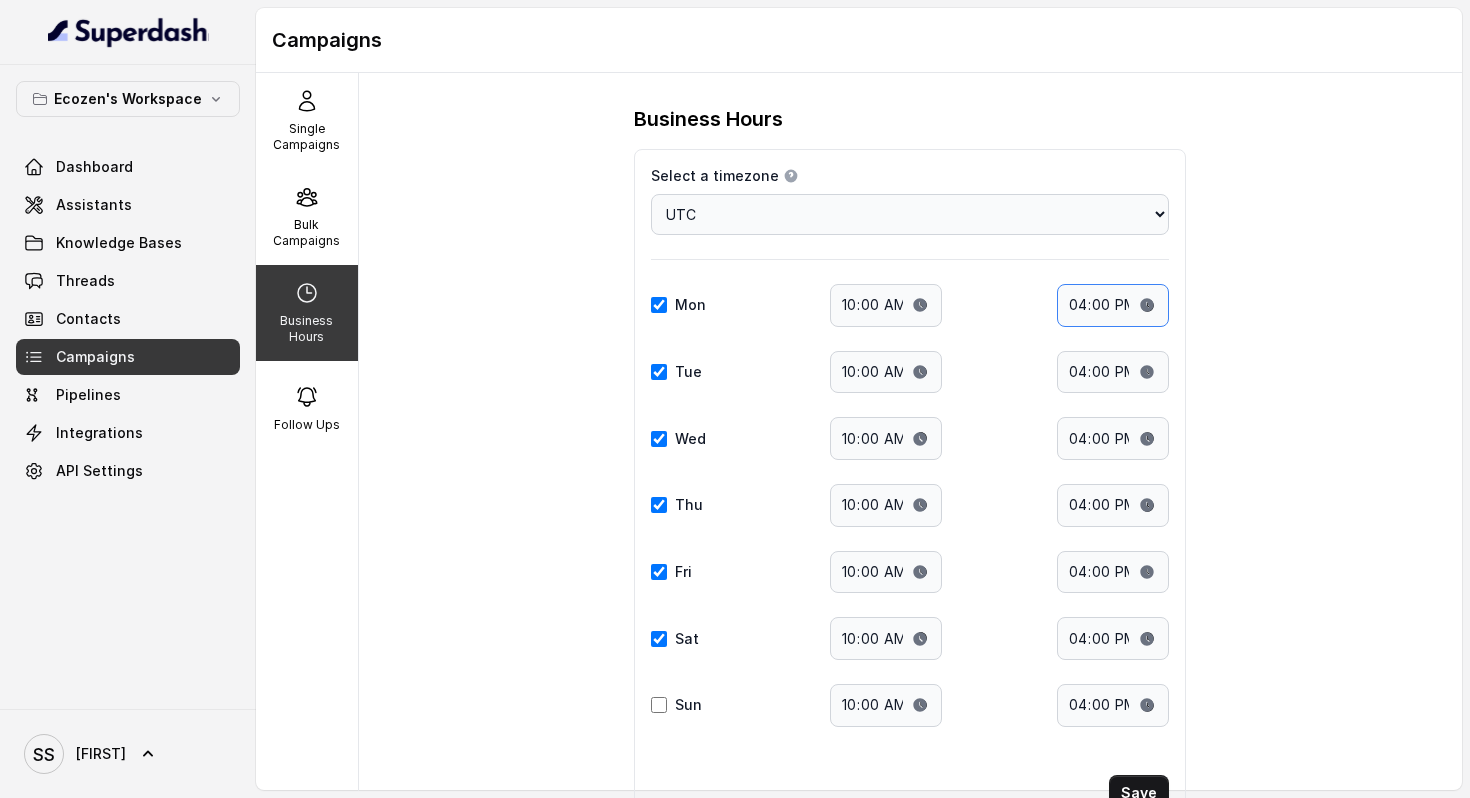 click on "16:00" at bounding box center [1113, 305] 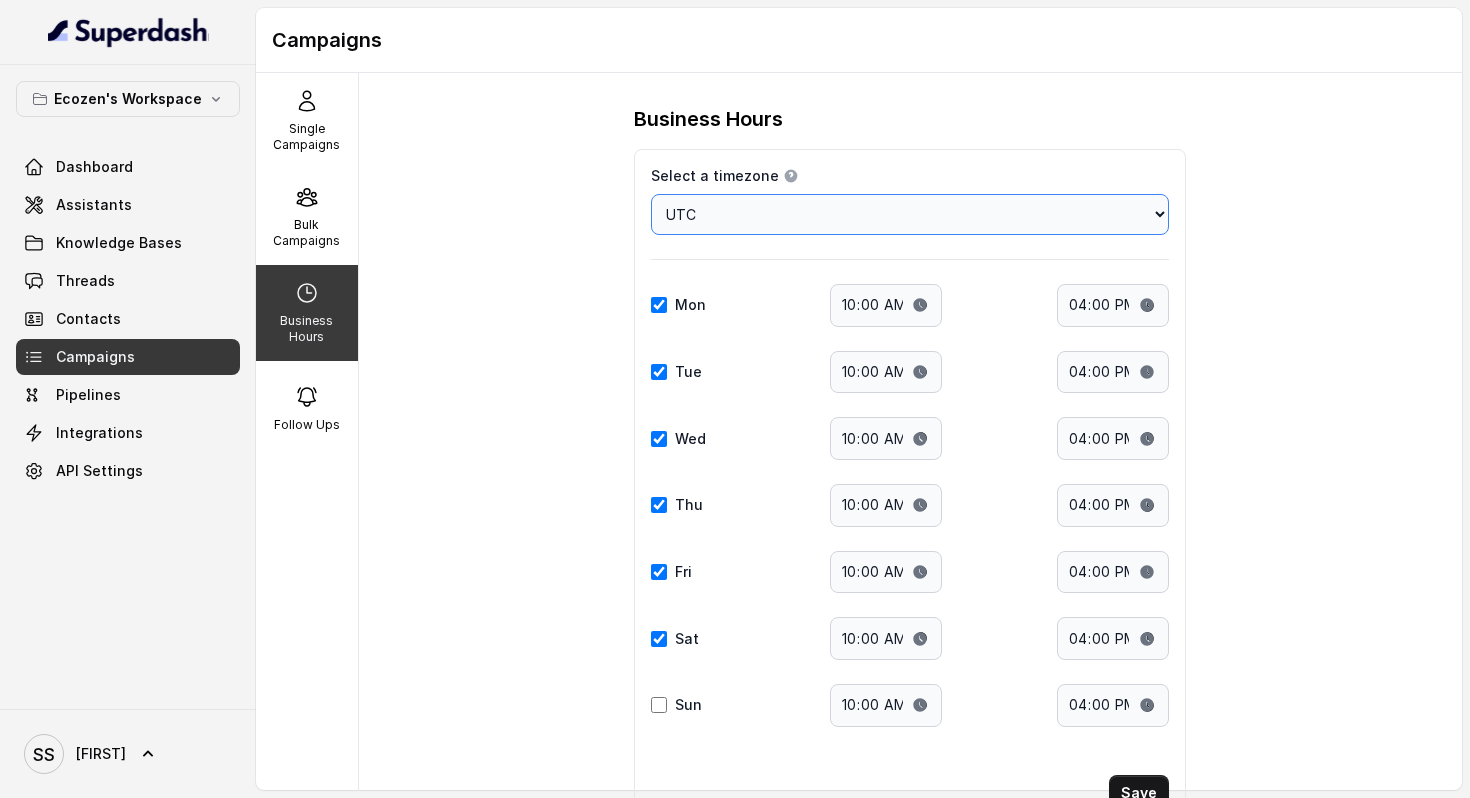 click on "Choose a timezone Africa/Abidjan Africa/Accra Africa/Addis_Ababa Africa/Algiers Africa/Asmara Africa/Asmera Africa/Bamako Africa/Bangui Africa/Banjul Africa/Bissau Africa/Blantyre Africa/Brazzaville Africa/Bujumbura Africa/Cairo Africa/Casablanca Africa/Ceuta Africa/Conakry Africa/Dakar Africa/Dar_es_Salaam Africa/Djibouti Africa/Douala Africa/El_Aaiun Africa/Freetown Africa/Gaborone Africa/Harare Africa/Johannesburg Africa/Juba Africa/Kampala Africa/Khartoum Africa/Kigali Africa/Kinshasa Africa/Lagos Africa/Libreville Africa/Lome Africa/Luanda Africa/Lubumbashi Africa/Lusaka Africa/Malabo Africa/Maputo Africa/Maseru Africa/Mbabane Africa/Mogadishu Africa/Monrovia Africa/Nairobi Africa/Ndjamena Africa/Niamey Africa/Nouakchott Africa/Ouagadougou Africa/Porto-Novo Africa/Sao_Tome Africa/Timbuktu Africa/Tripoli Africa/Tunis Africa/Windhoek America/Adak America/Anchorage America/Anguilla America/Antigua America/Araguaina America/Argentina/Buenos_Aires America/Argentina/Catamarca America/Argentina/ComodRivadavia" at bounding box center [910, 214] 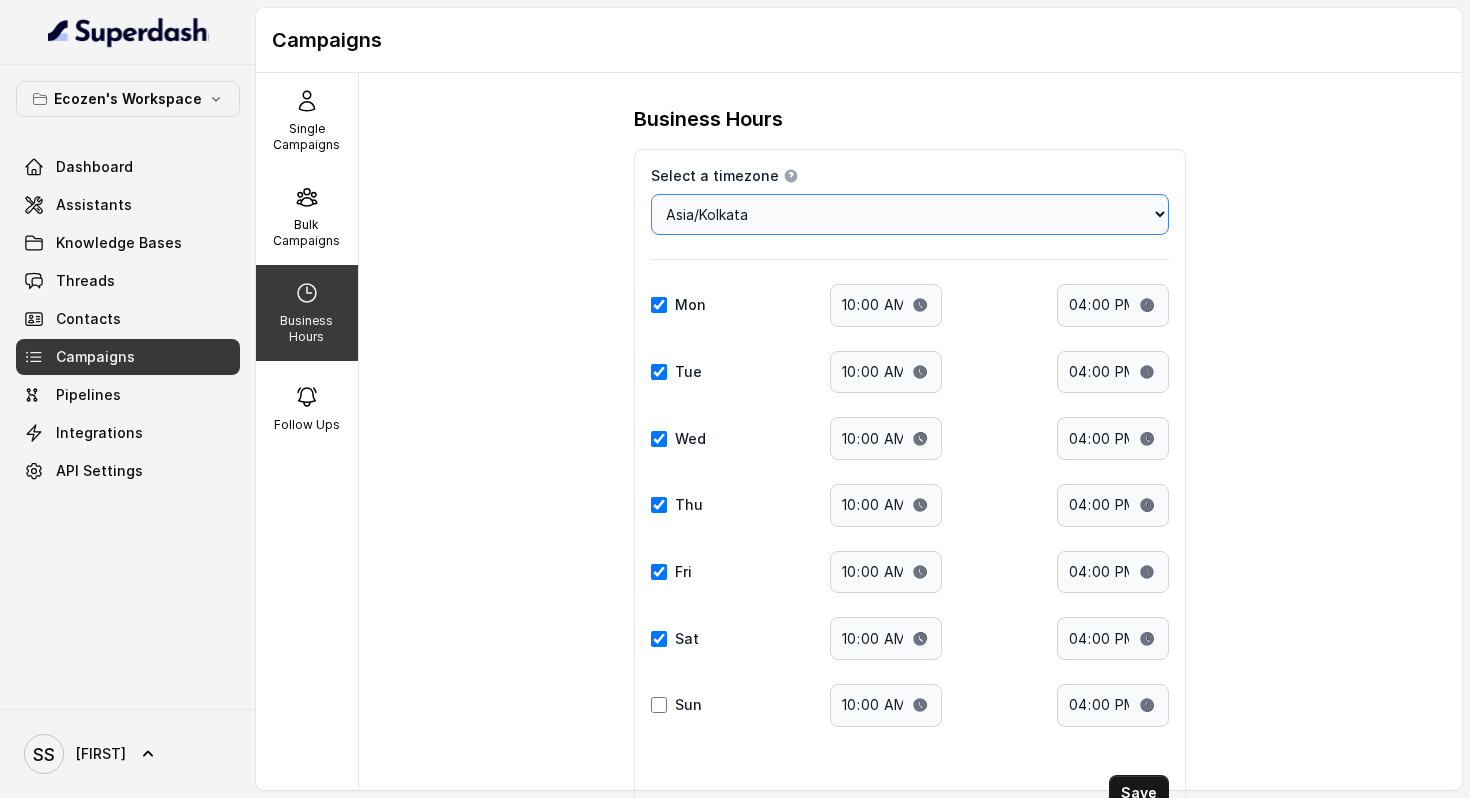 scroll, scrollTop: 78, scrollLeft: 0, axis: vertical 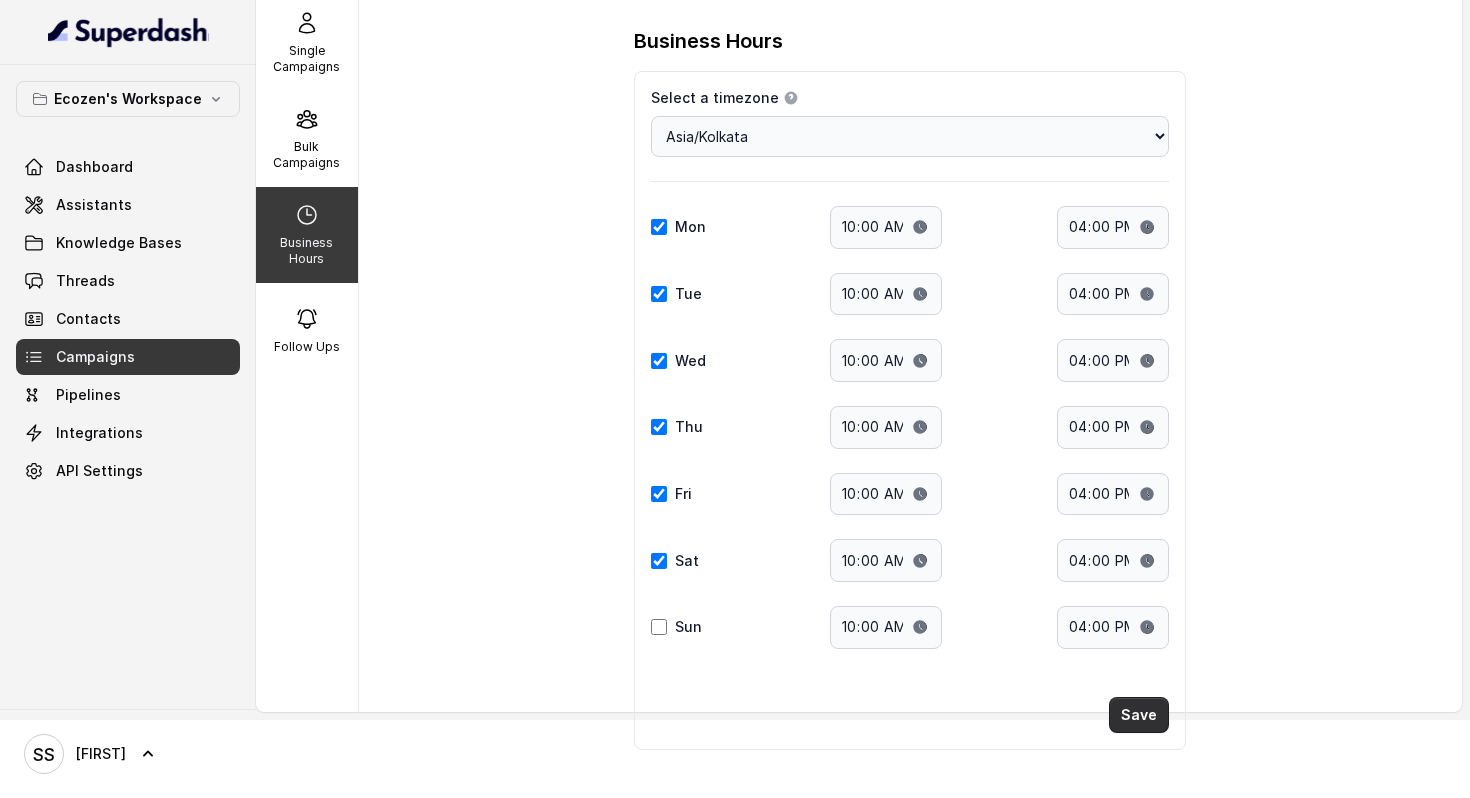 click on "Save" at bounding box center (1139, 715) 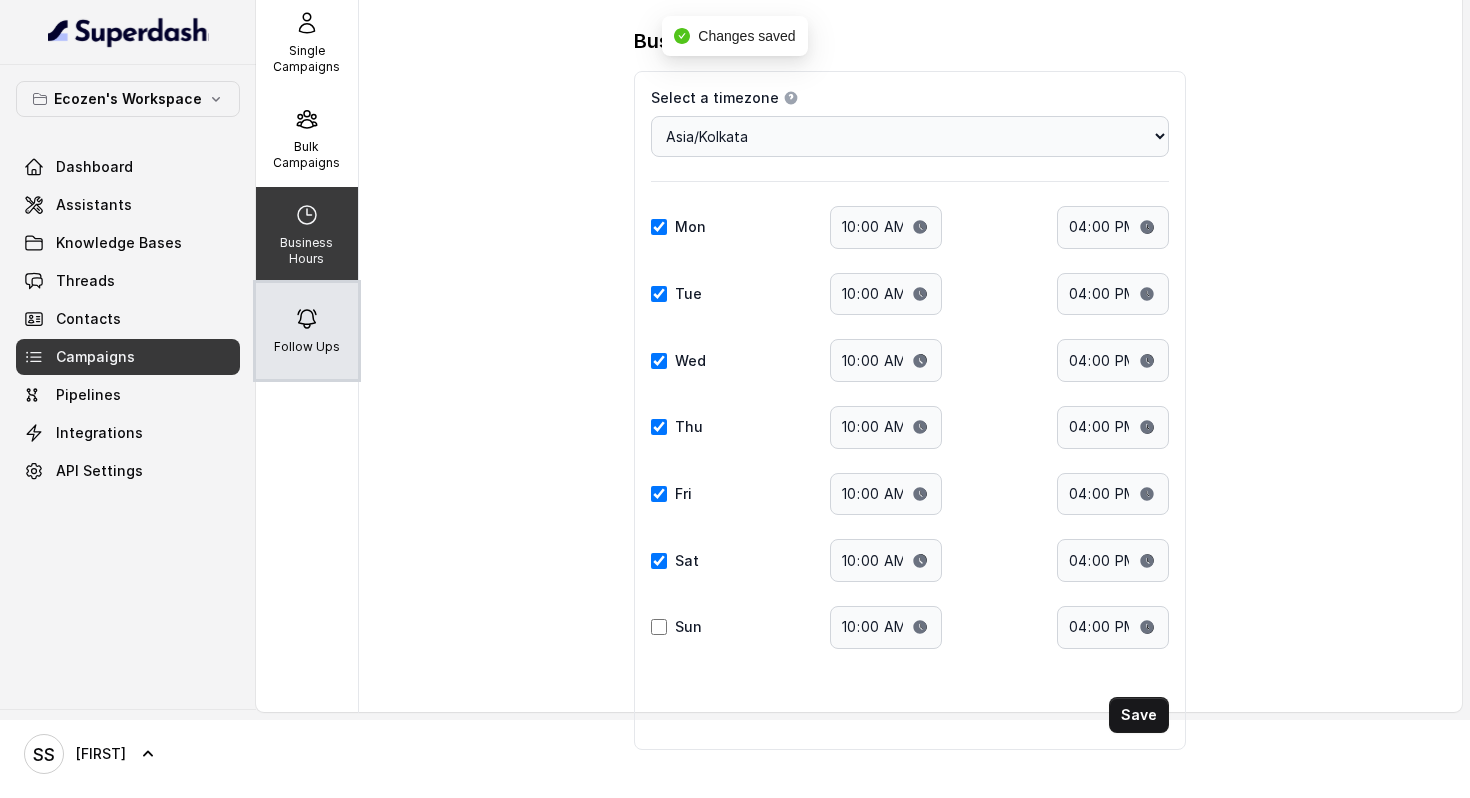 click on "Follow Ups" at bounding box center (307, 59) 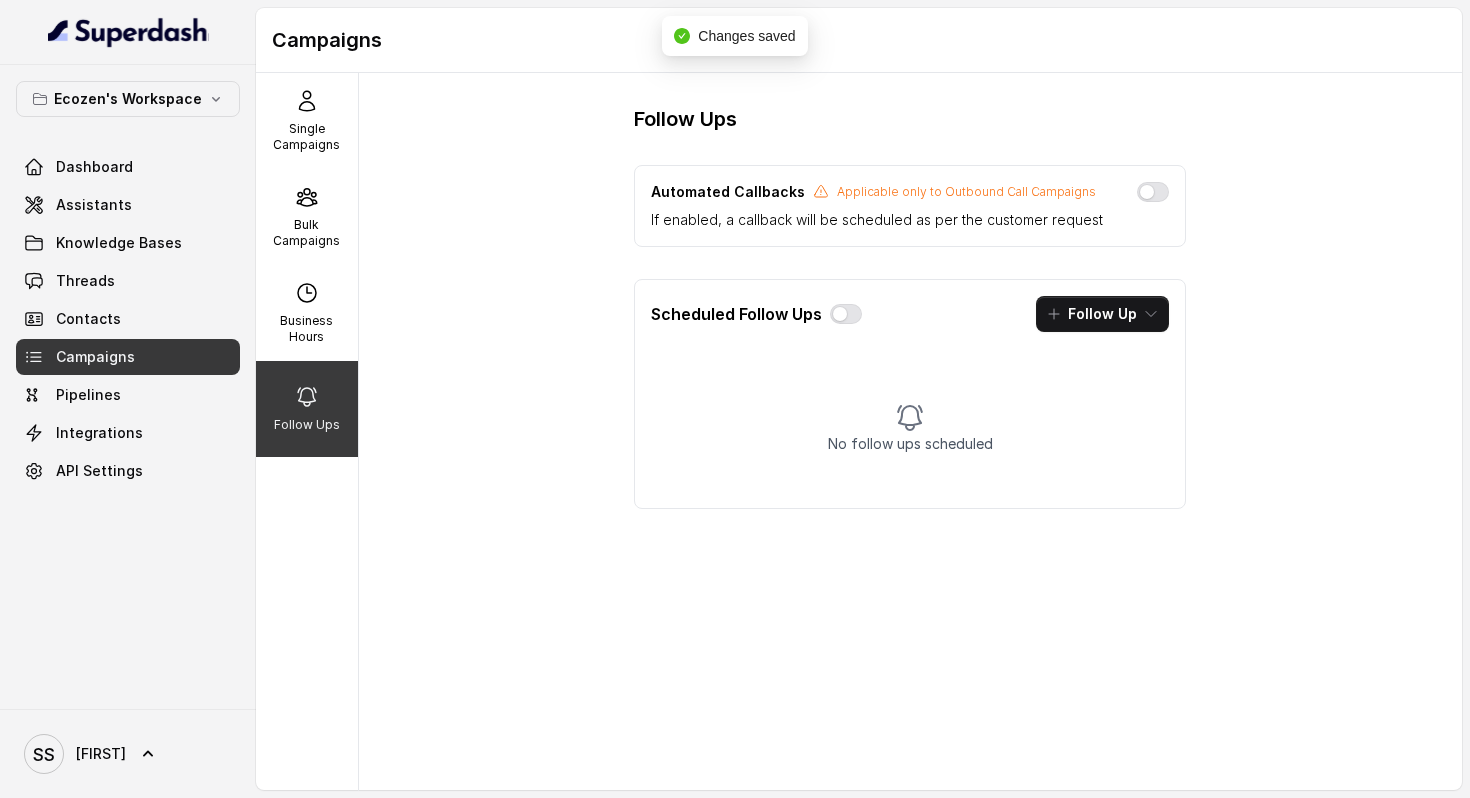 scroll, scrollTop: 0, scrollLeft: 0, axis: both 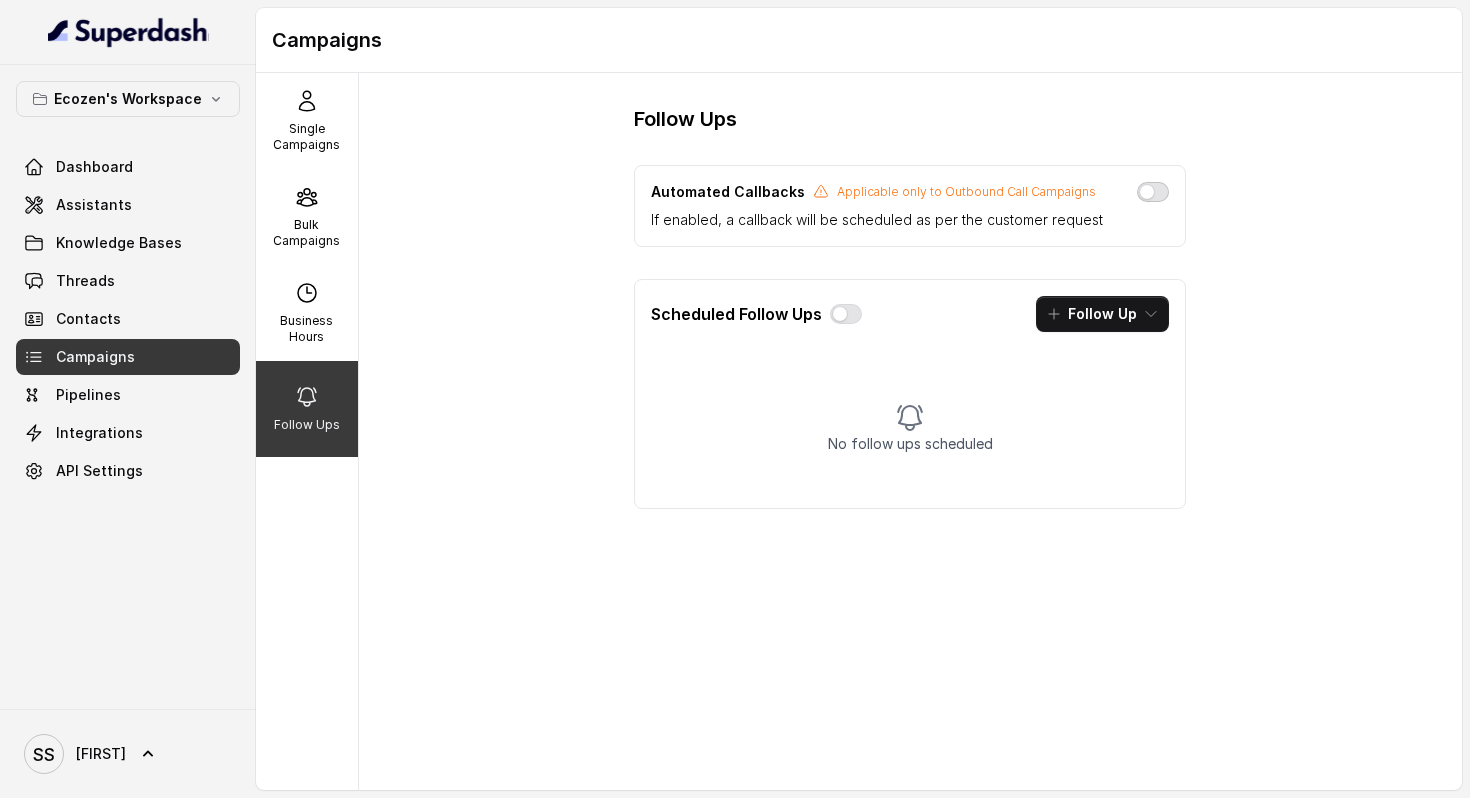 click at bounding box center (1153, 192) 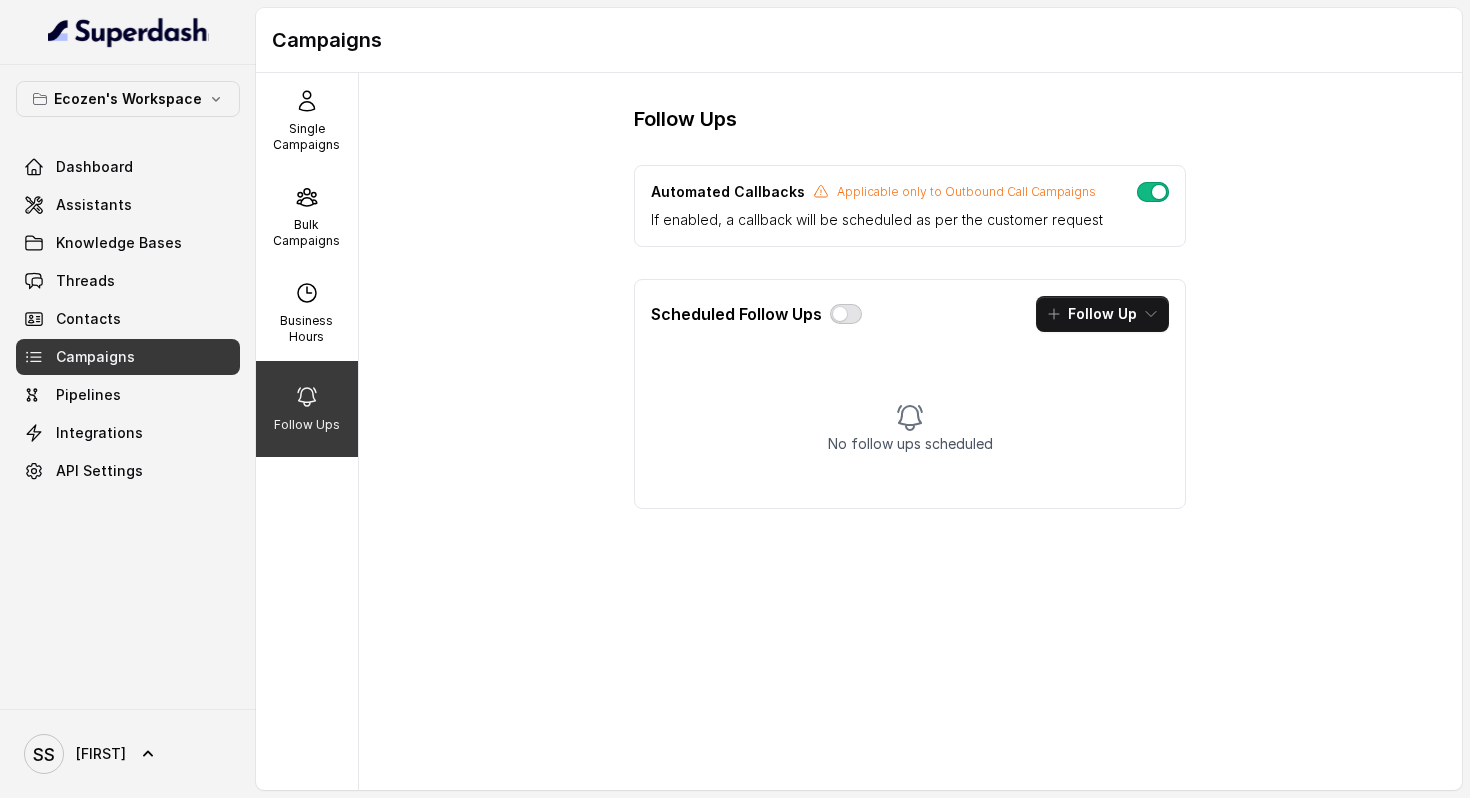 click at bounding box center (846, 314) 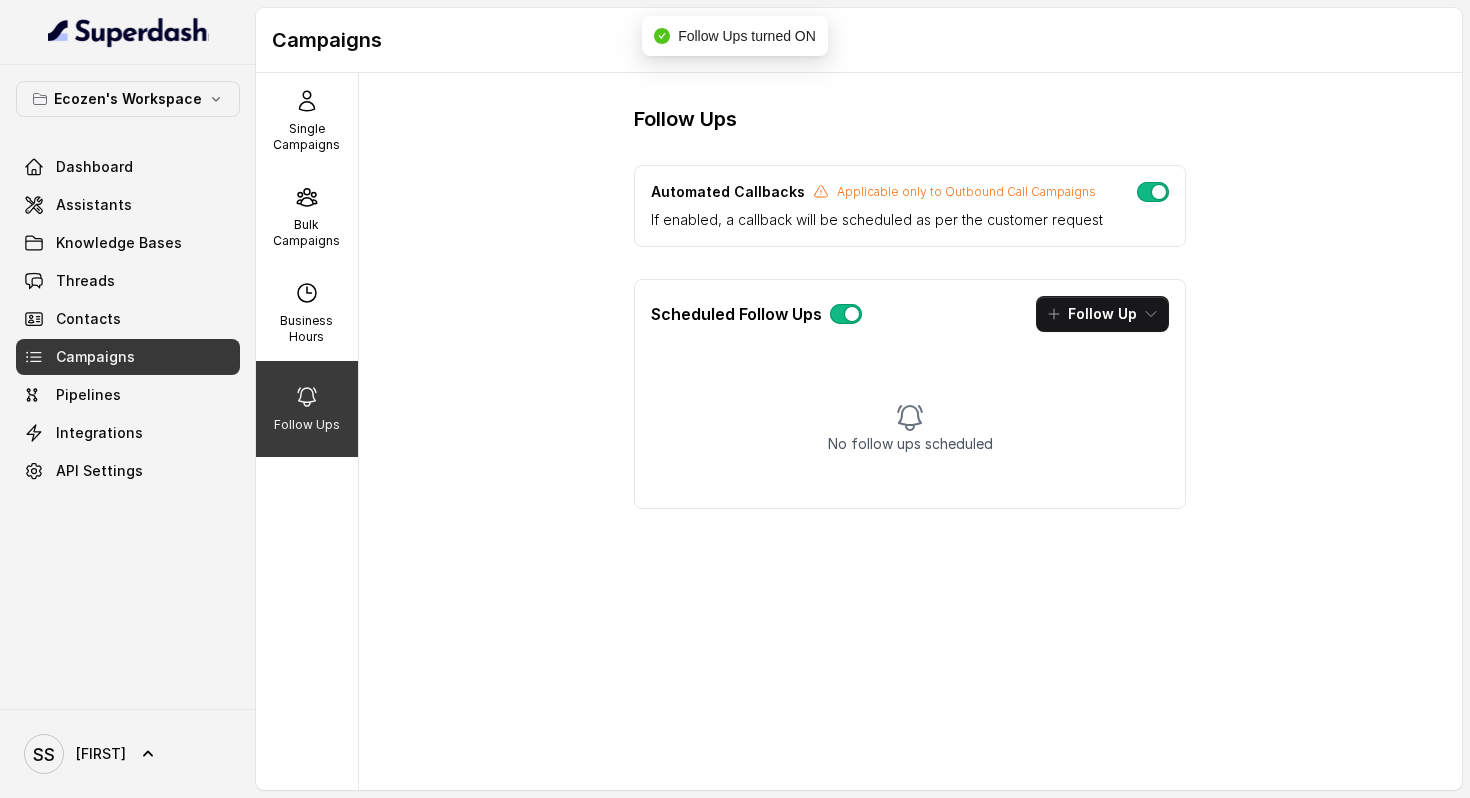 click at bounding box center [846, 314] 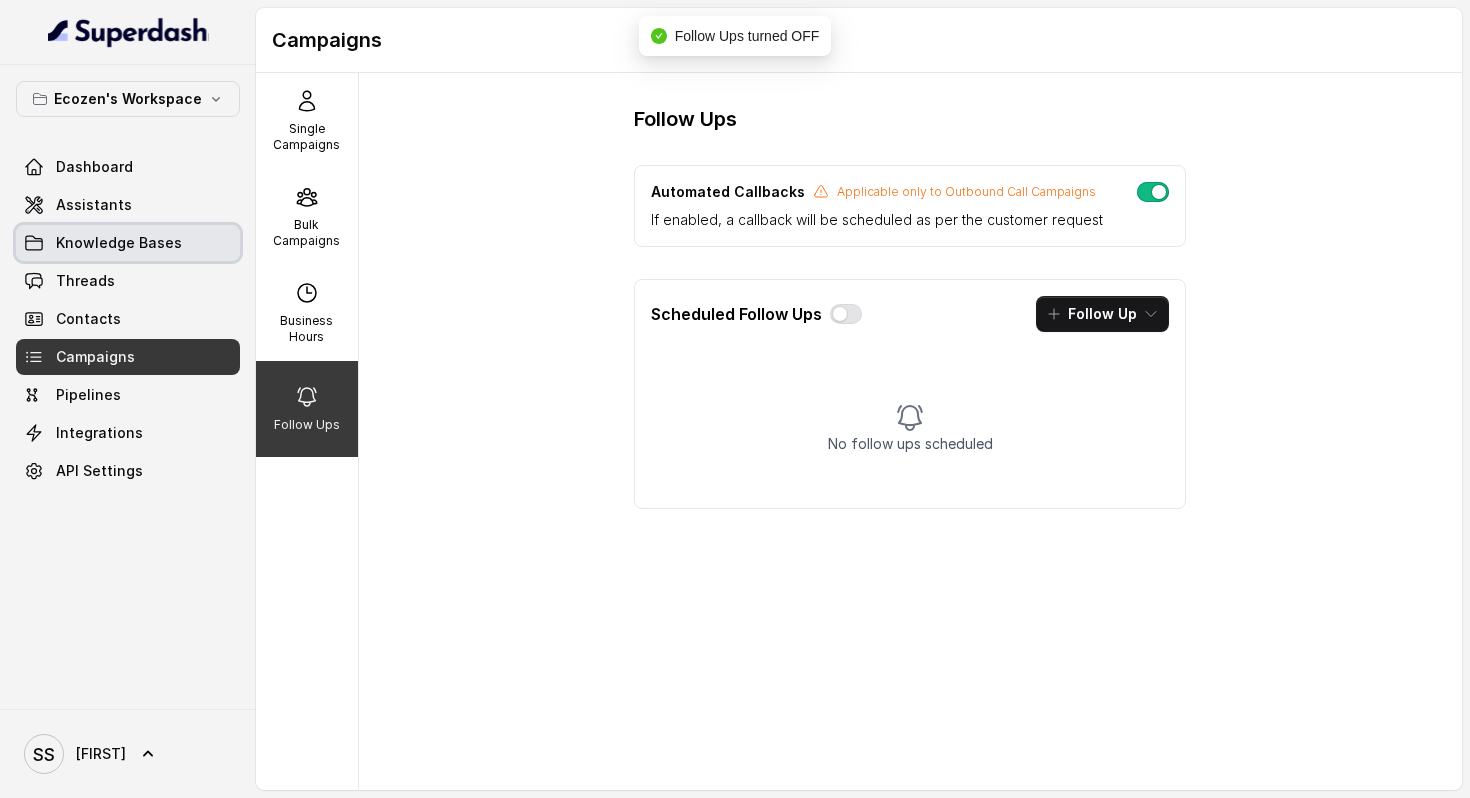 click on "Knowledge Bases" at bounding box center [119, 243] 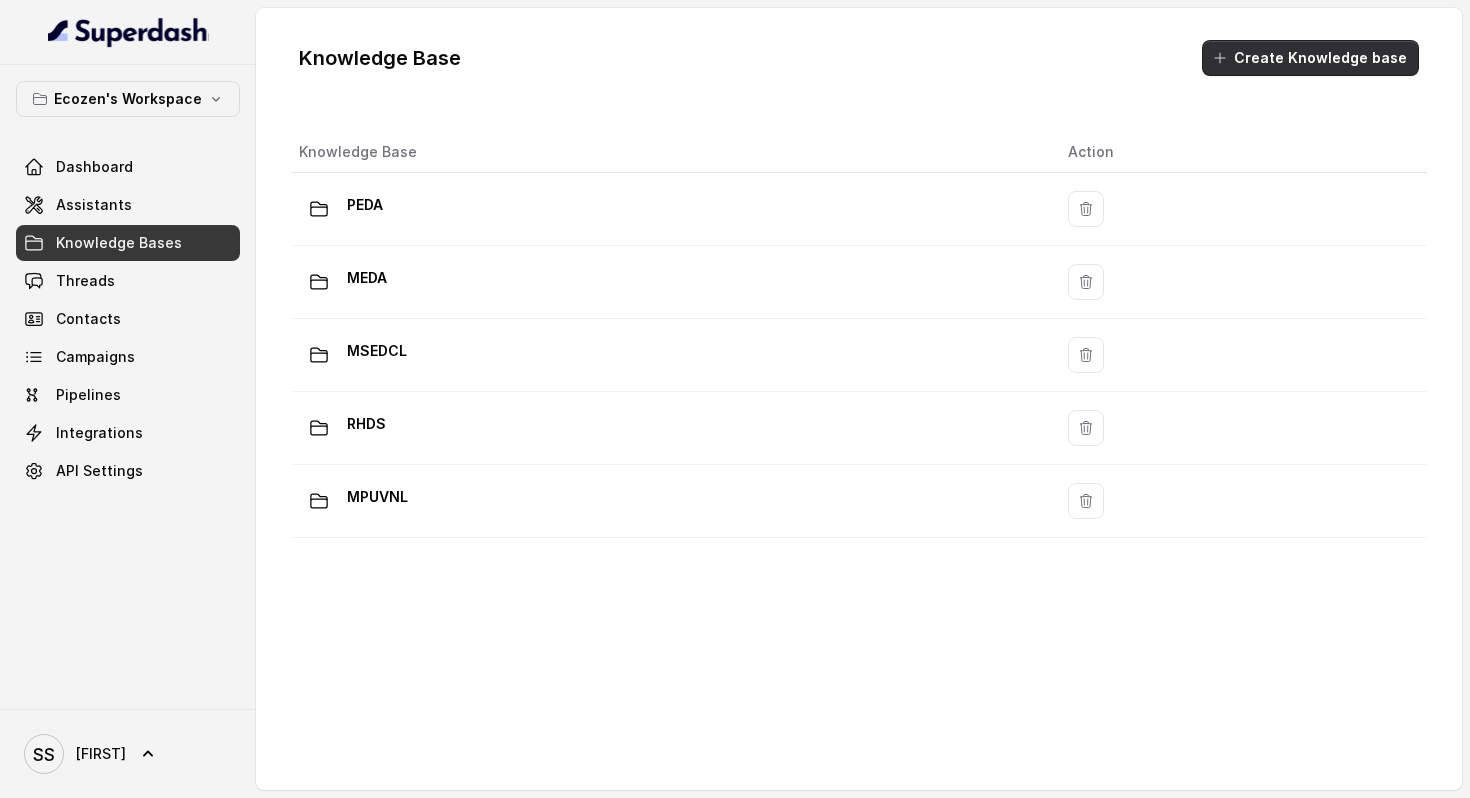 click on "Create Knowledge base" at bounding box center (1310, 58) 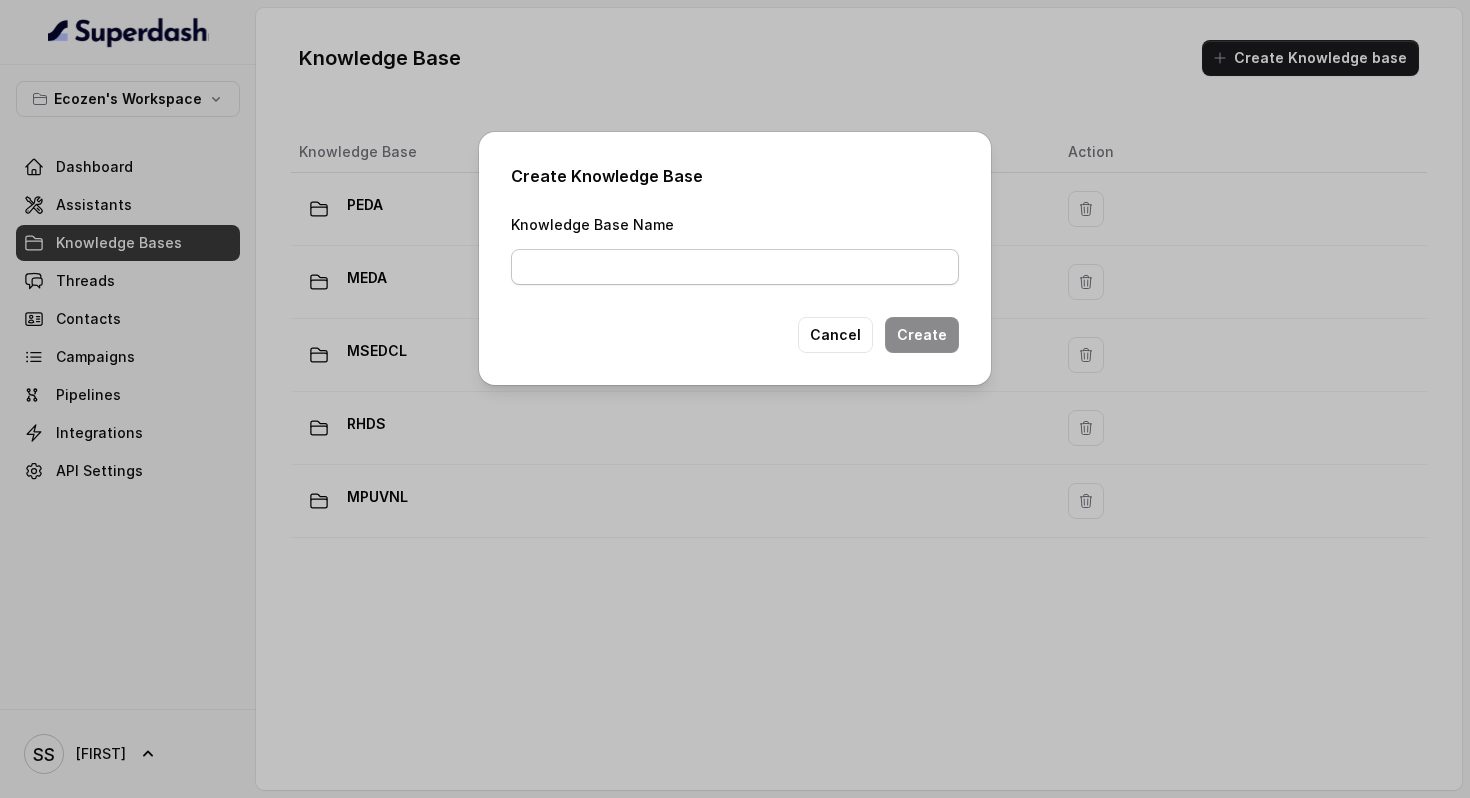click on "Knowledge Base Name" at bounding box center [735, 267] 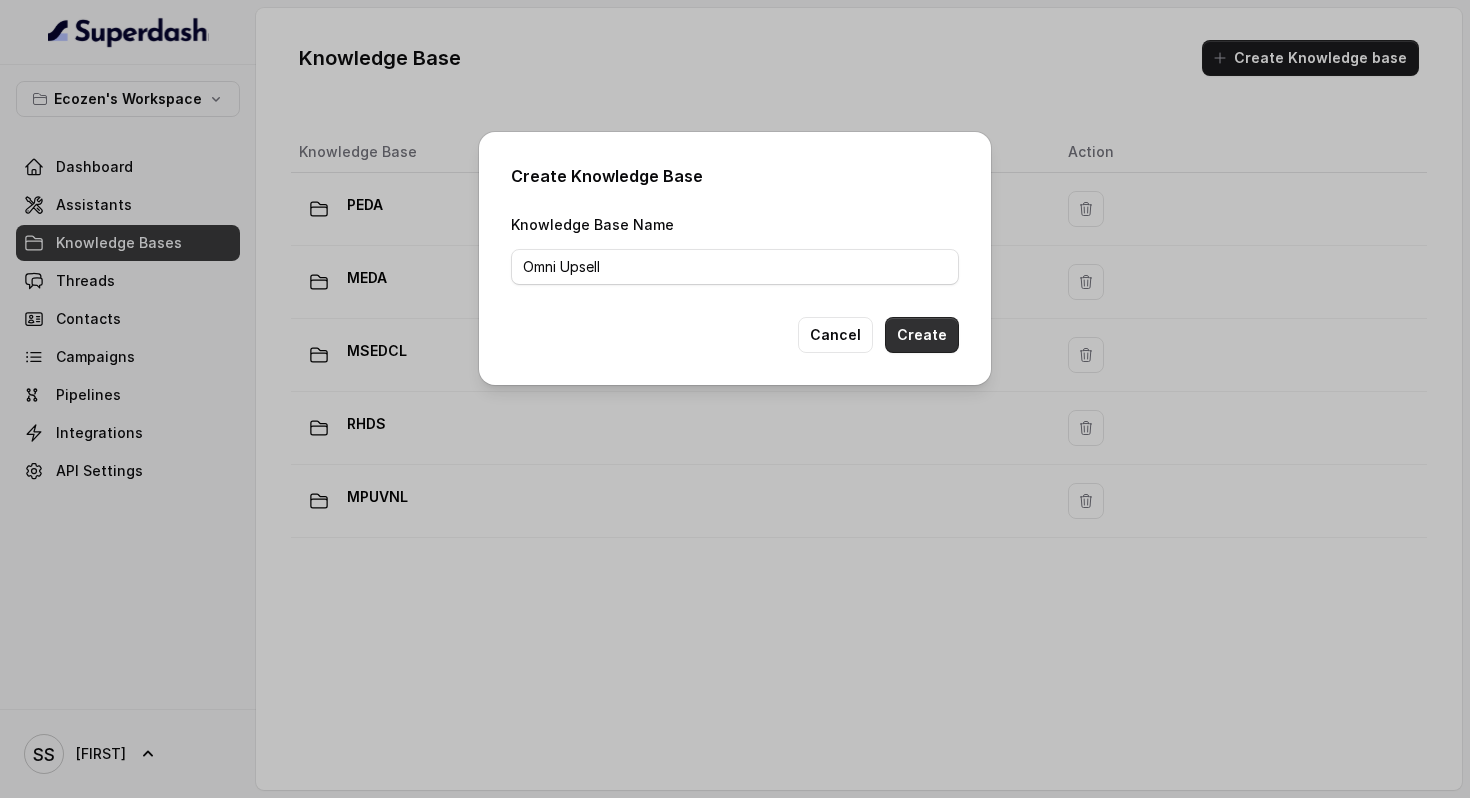 type on "Omni Upsell" 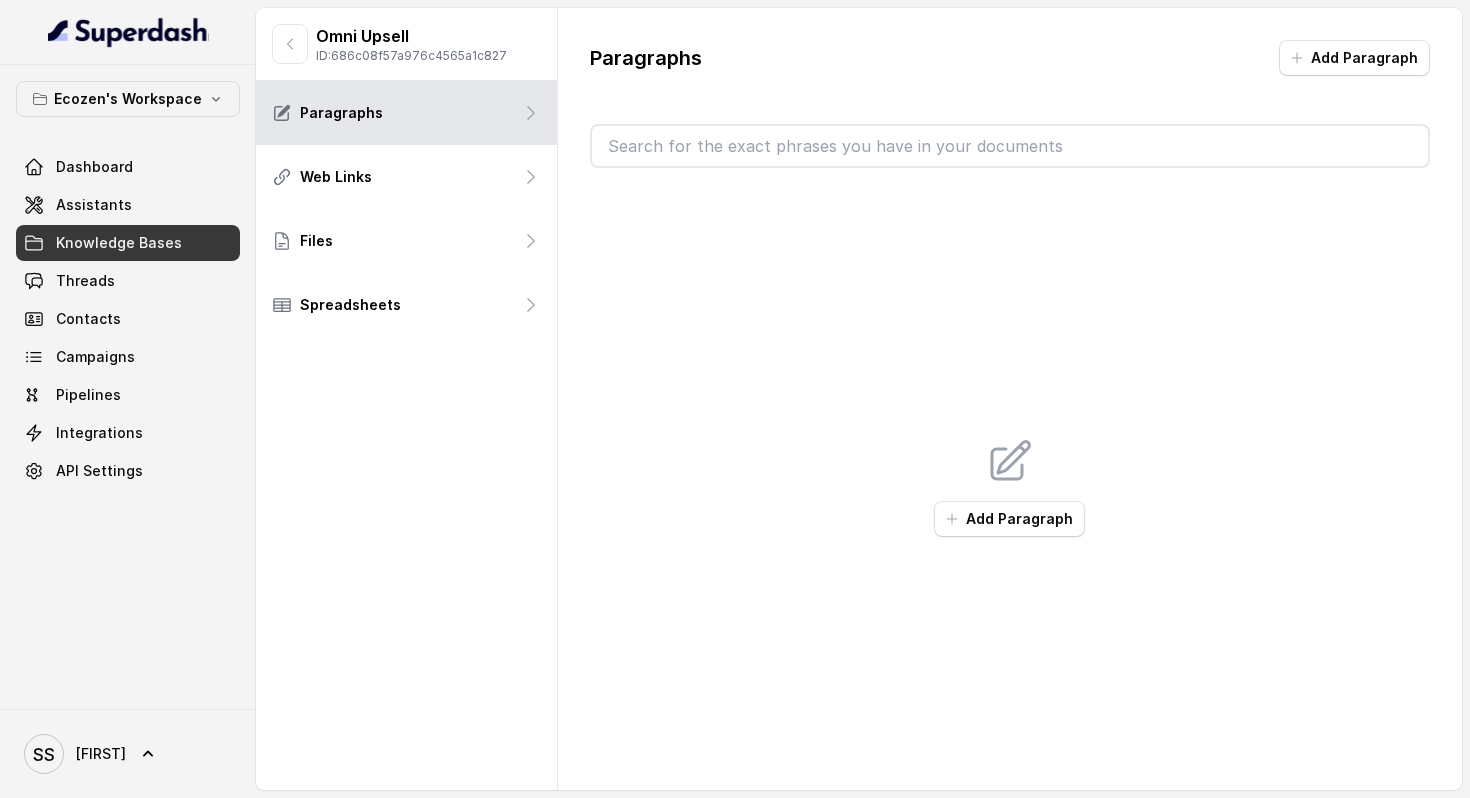 click on "Knowledge Bases" at bounding box center [119, 243] 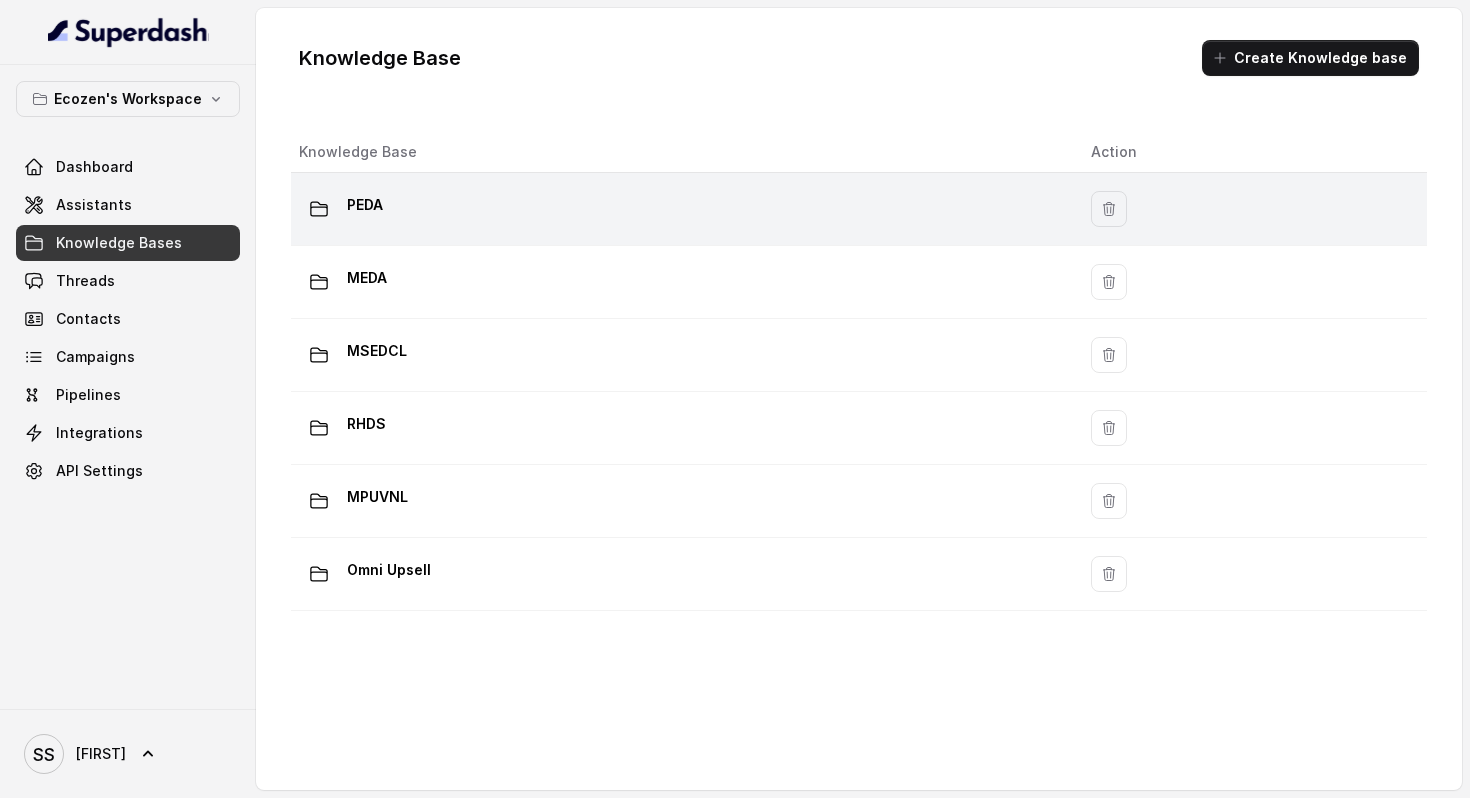 click on "PEDA" at bounding box center (679, 209) 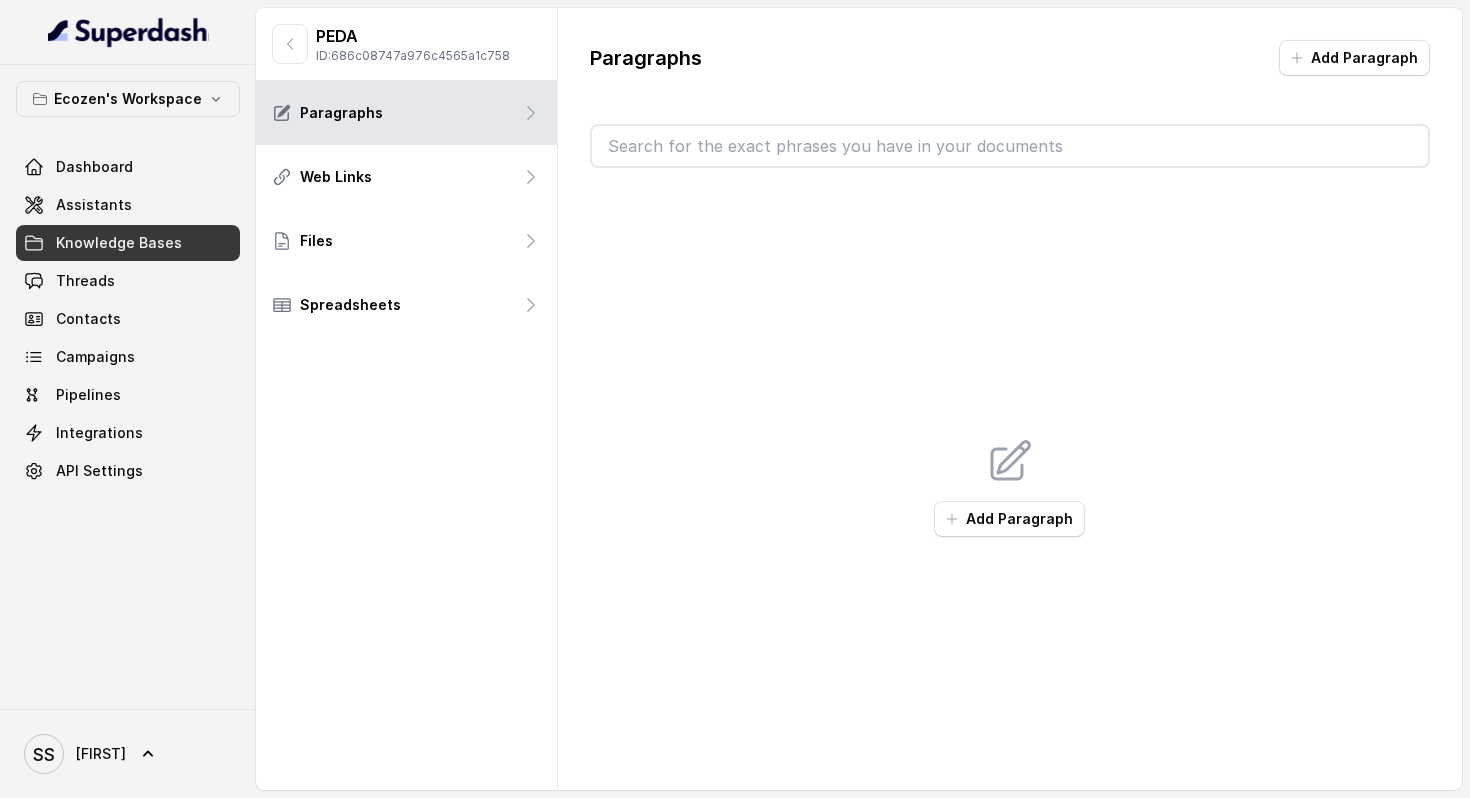 click at bounding box center [1010, 146] 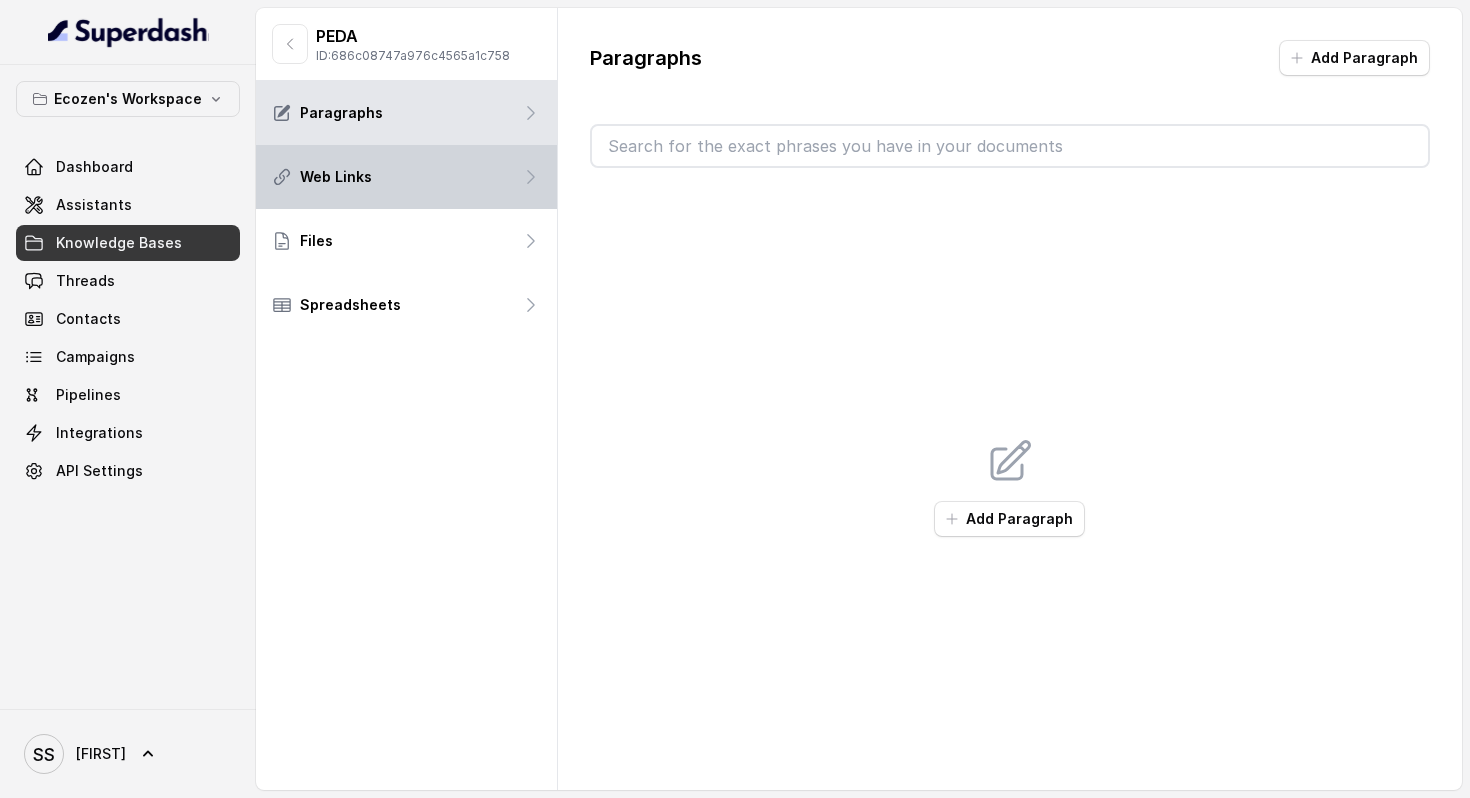 click on "Web Links" at bounding box center (406, 177) 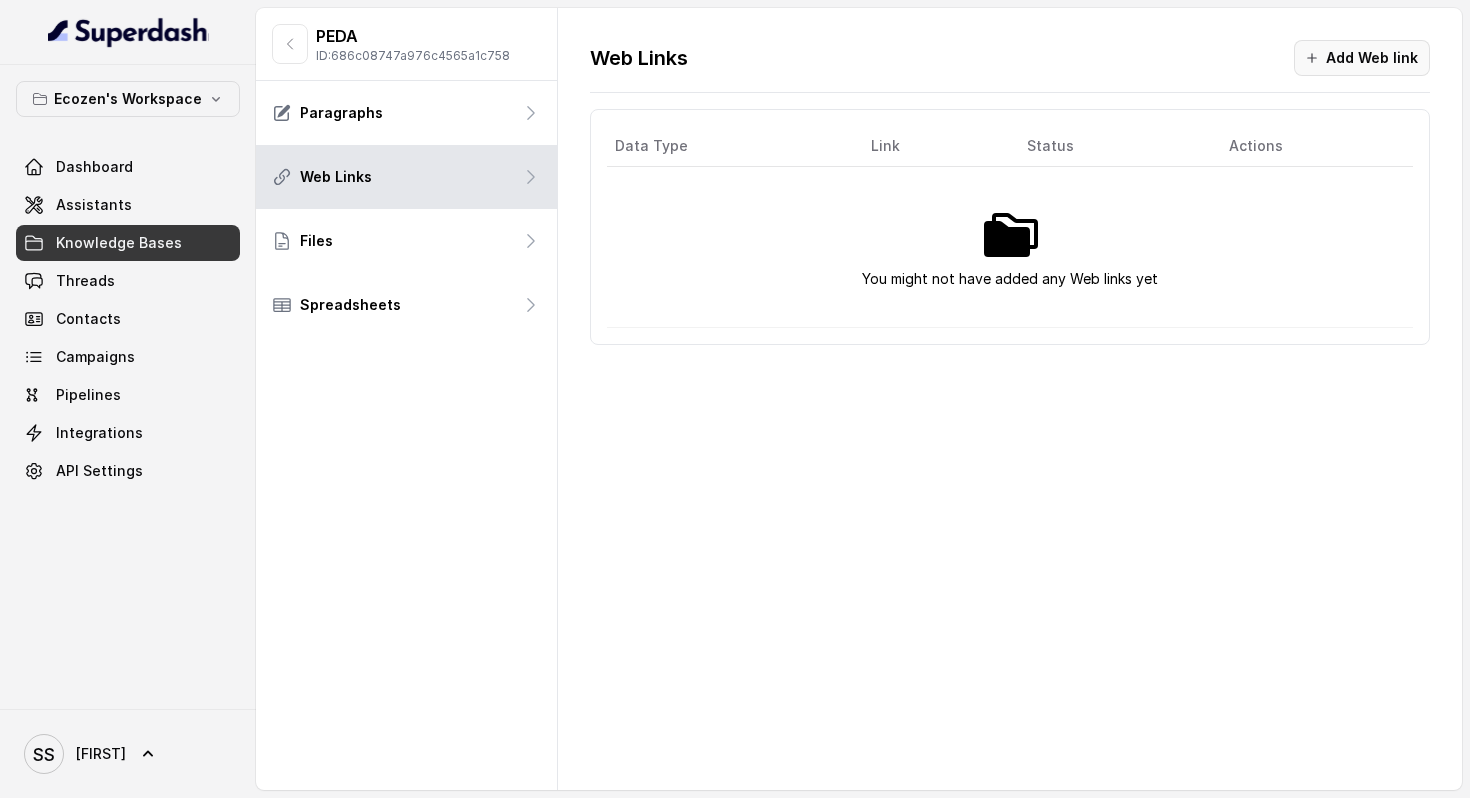 click on "Add Web link" at bounding box center [1362, 58] 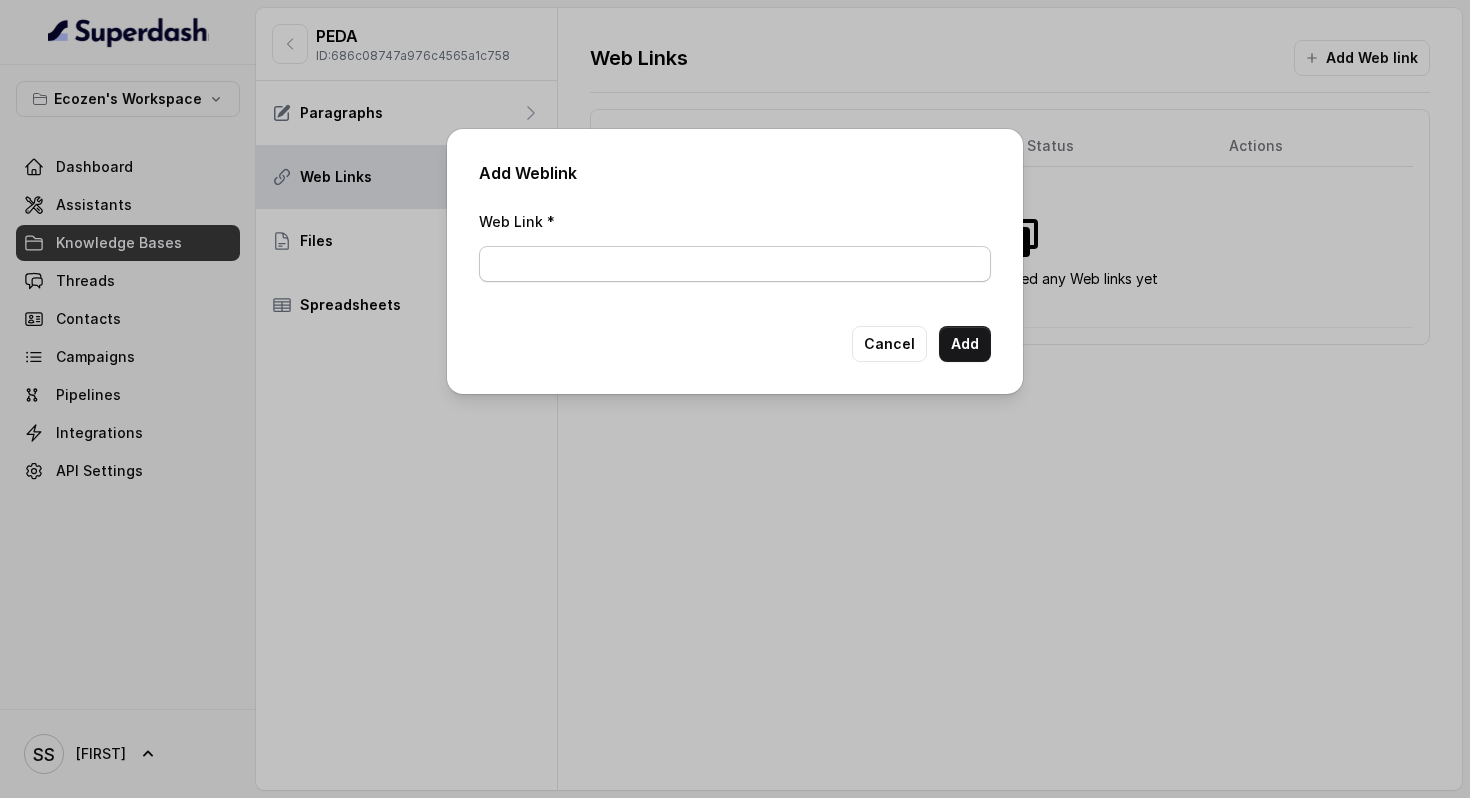 click on "Web Link *" at bounding box center [735, 264] 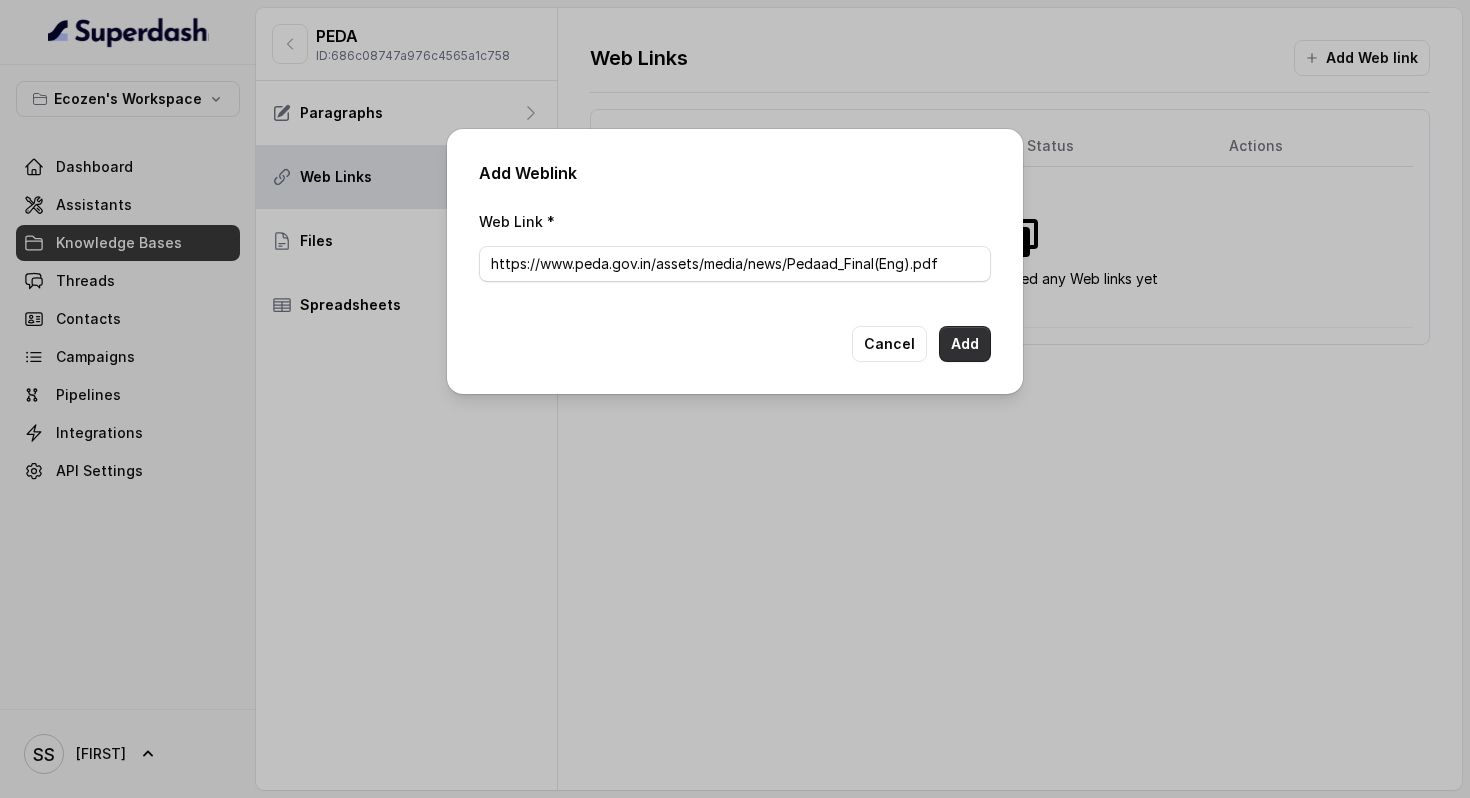 type on "https://www.peda.gov.in/assets/media/news/Pedaad_Final(Eng).pdf" 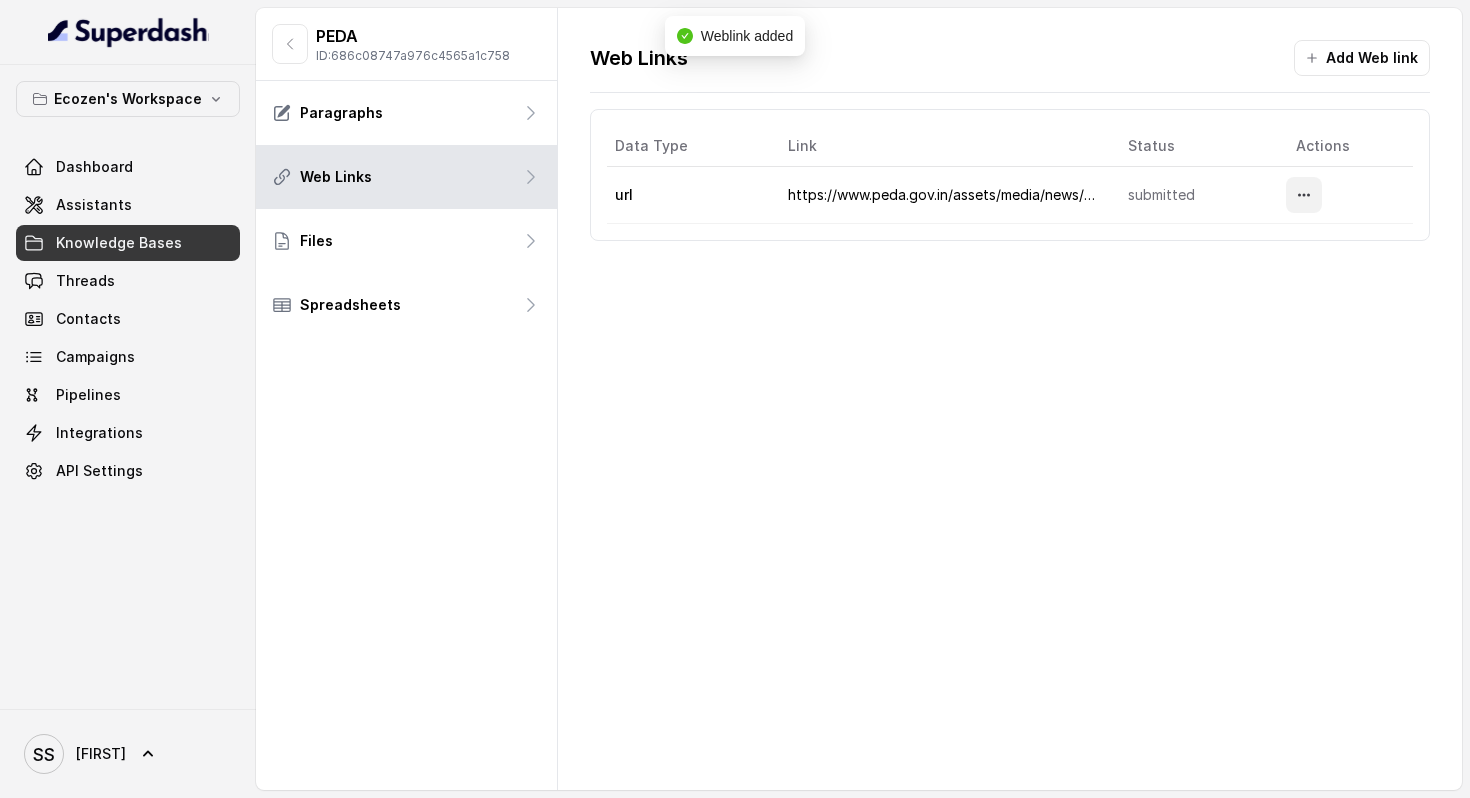 click at bounding box center [1304, 195] 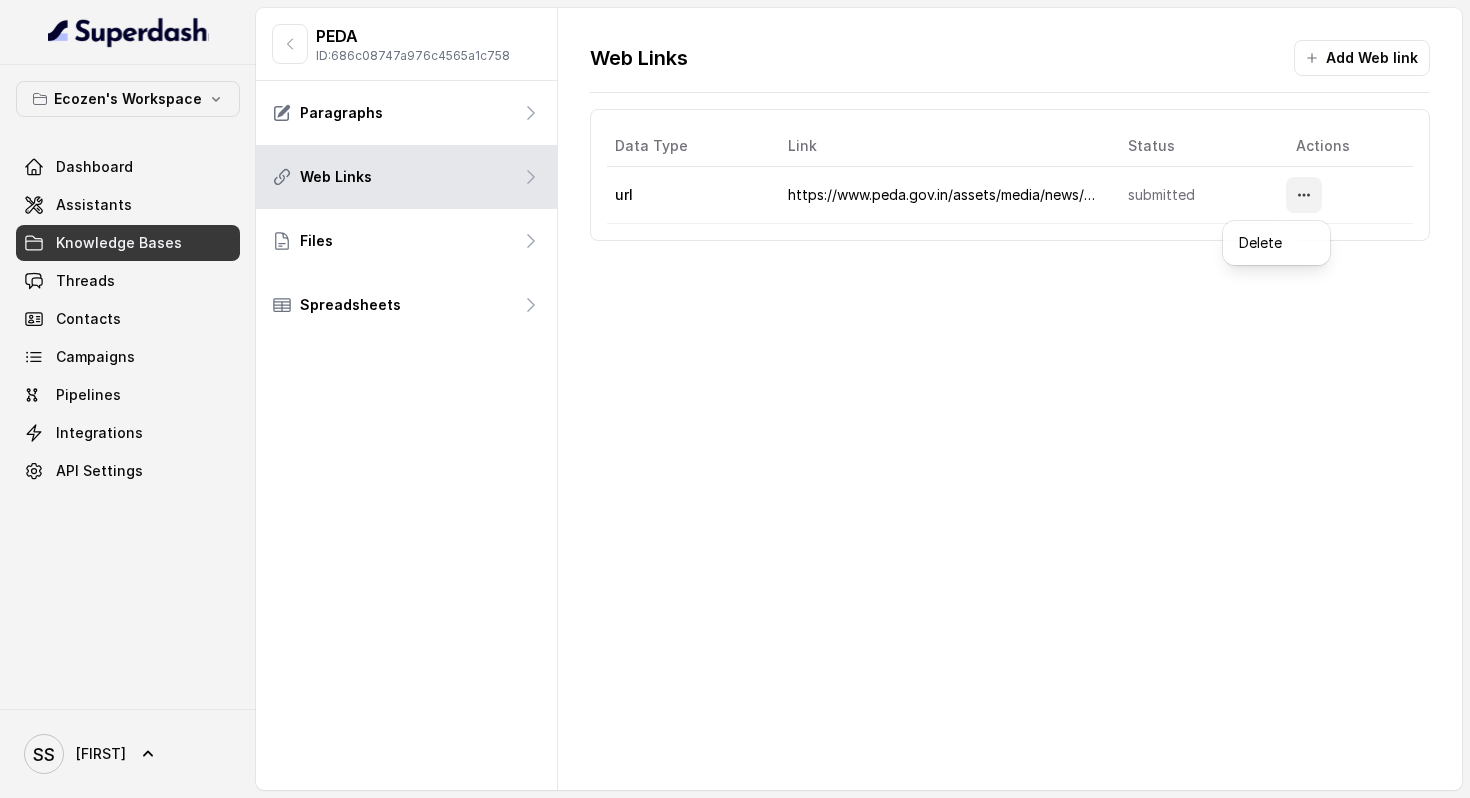 click on "Web Links  Add Web link Data Type Link Status Actions url https://www.peda.gov.in/assets/media/news/Pedaad_Final(Eng).pdf submitted" at bounding box center [1010, 399] 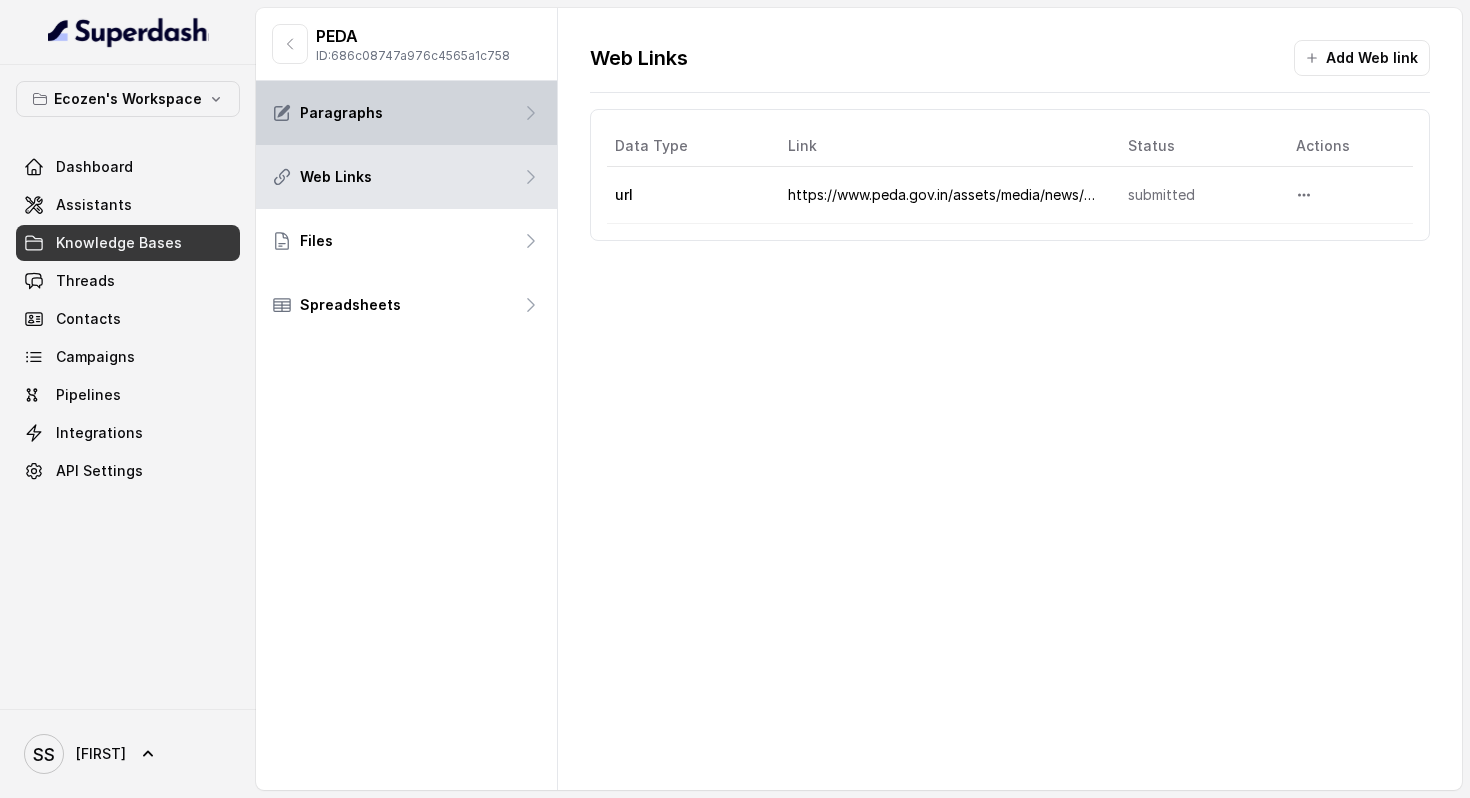 click on "Paragraphs" at bounding box center (406, 113) 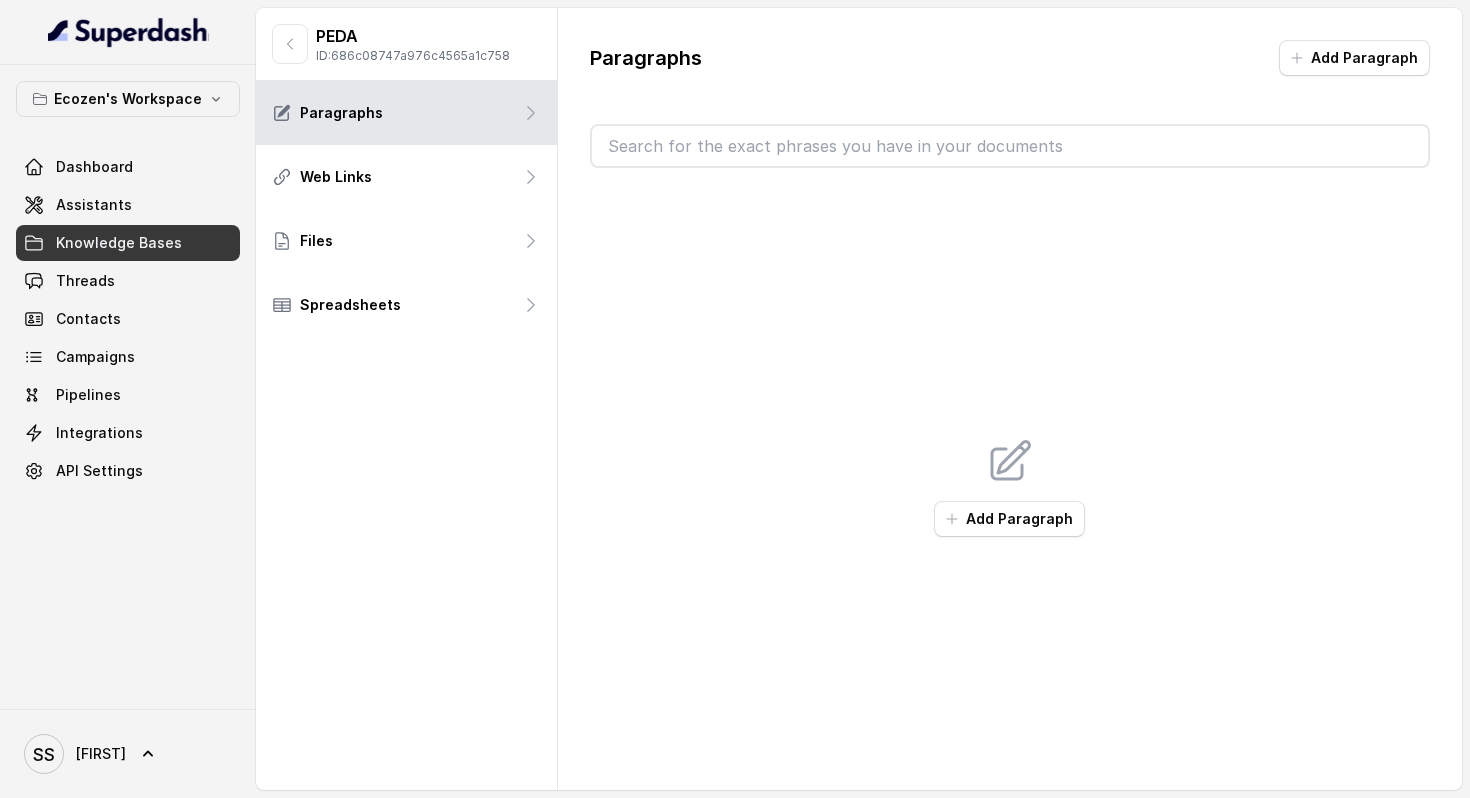 click at bounding box center (1010, 146) 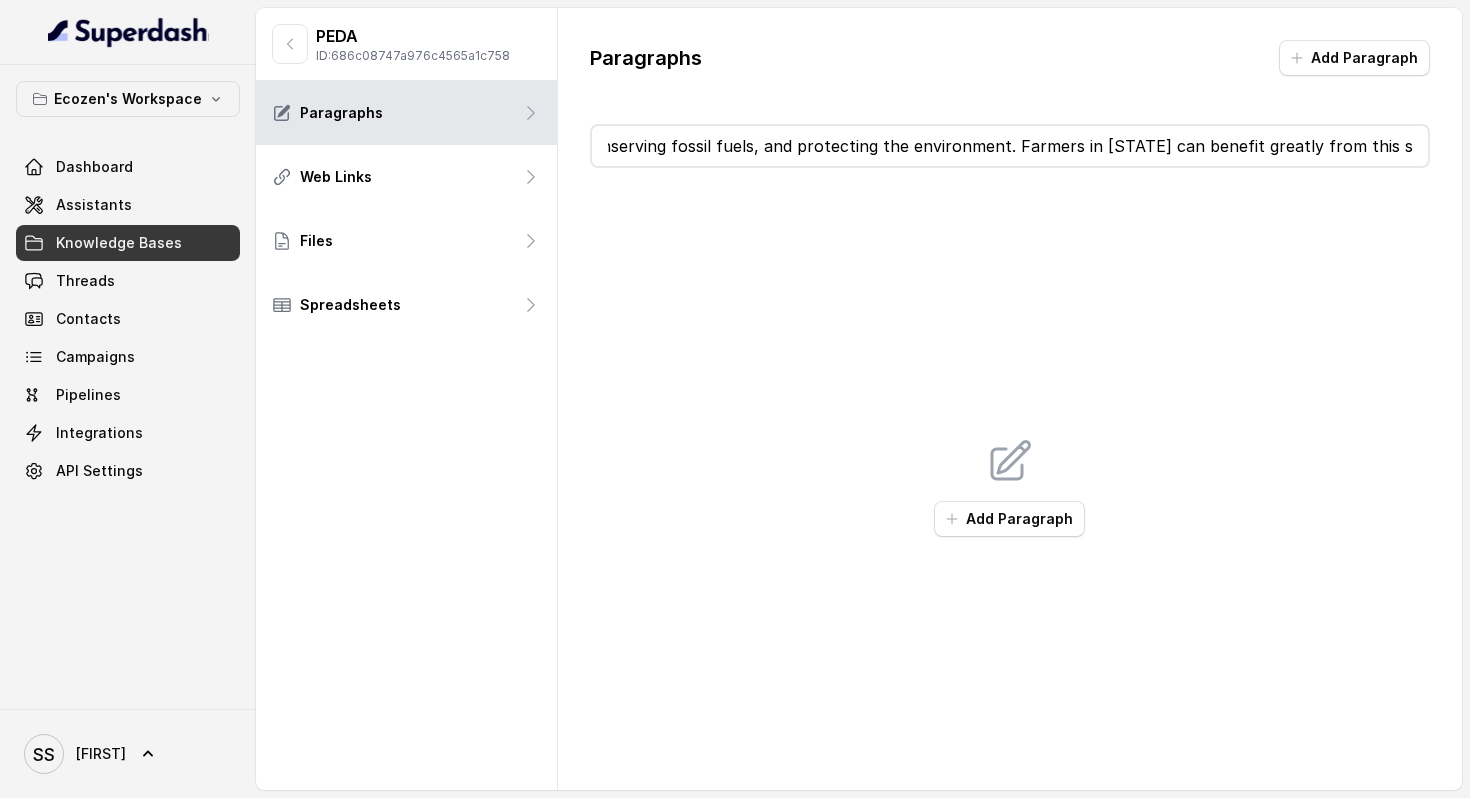 scroll, scrollTop: 0, scrollLeft: 2537, axis: horizontal 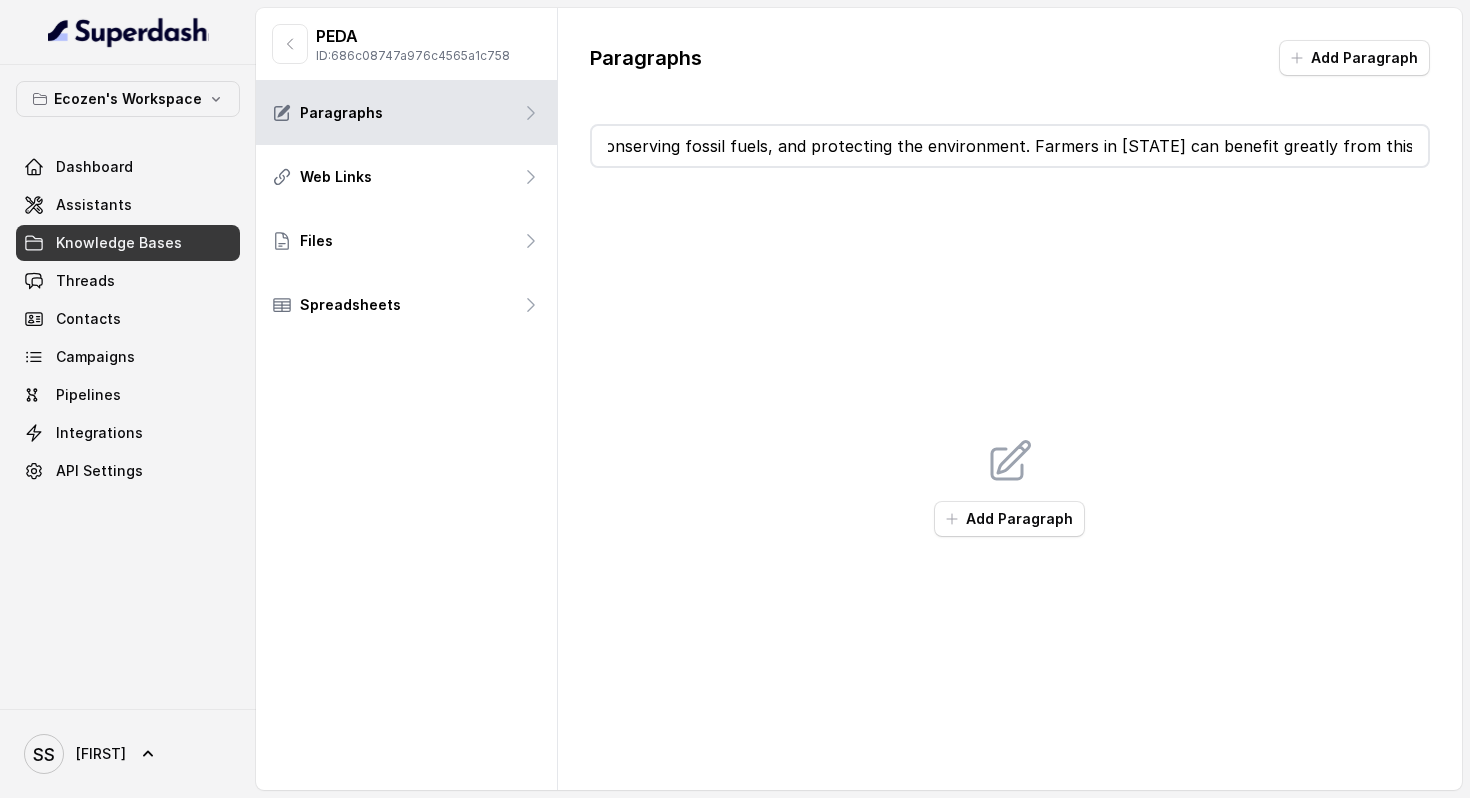click on "The Pradhan Mantri Kisan Urja Suraksha evam Utthaan Mahabhiyan (PM-KUSUM) is a flagship scheme launched by the Ministry of New and Renewable Energy (MNRE), Government of India. It aims to promote solar energy in agriculture. The scheme focuses on ensuring energy security for farmers, increasing their income, conserving fossil fuels, and protecting the environment. Farmers in [STATE] can benefit greatly from this scheme in 202" at bounding box center (1010, 146) 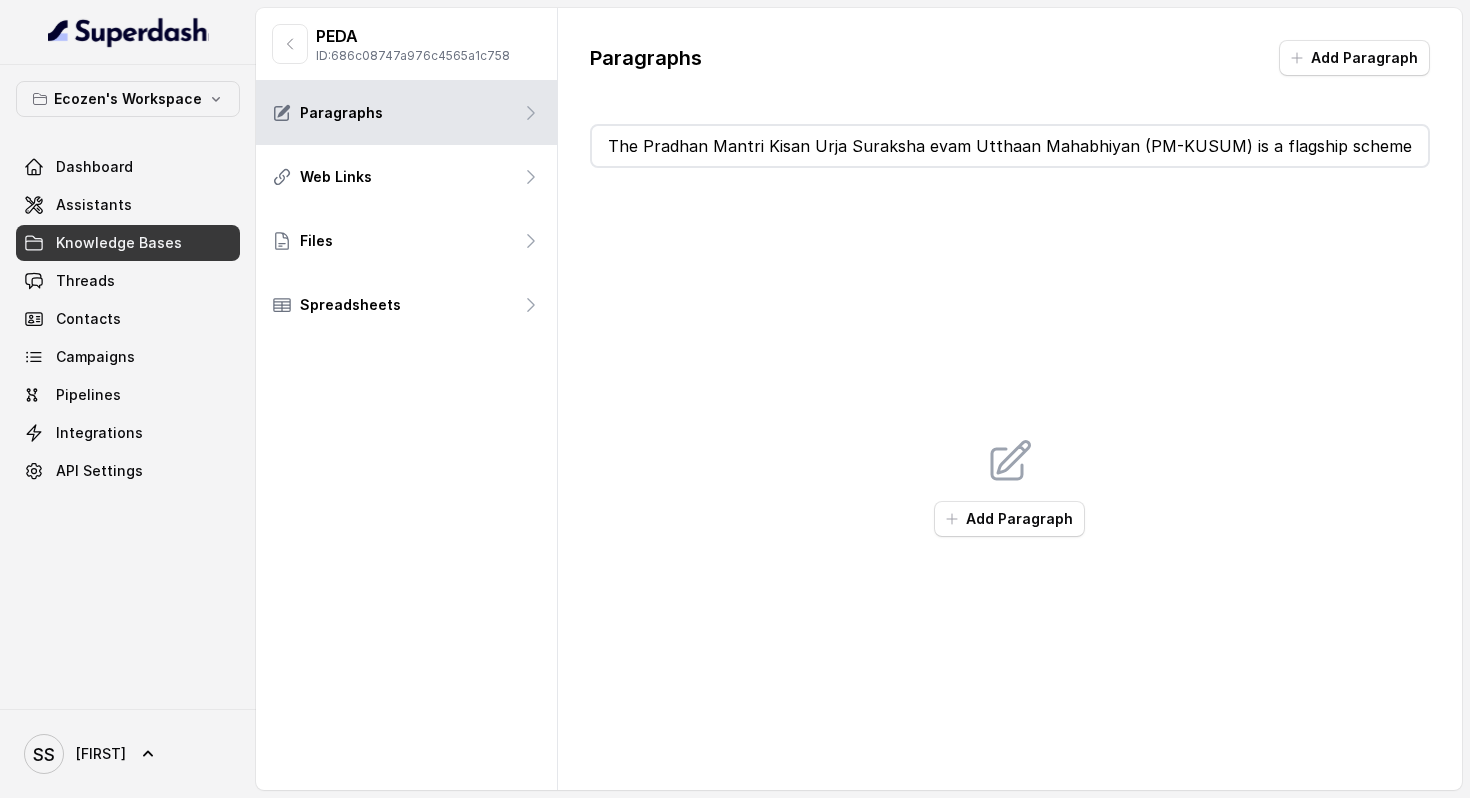 click on "The Pradhan Mantri Kisan Urja Suraksha evam Utthaan Mahabhiyan (PM-KUSUM) is a flagship scheme launched by the Ministry of New and Renewable Energy (MNRE), Government of India. It aims to promote solar energy in agriculture. The scheme focuses on ensuring energy security for farmers, increasing their income, conserving fossil fuels, and protecting the environment. Farmers in [STATE] can benefit greatly from this scheme in 202" at bounding box center (1010, 146) 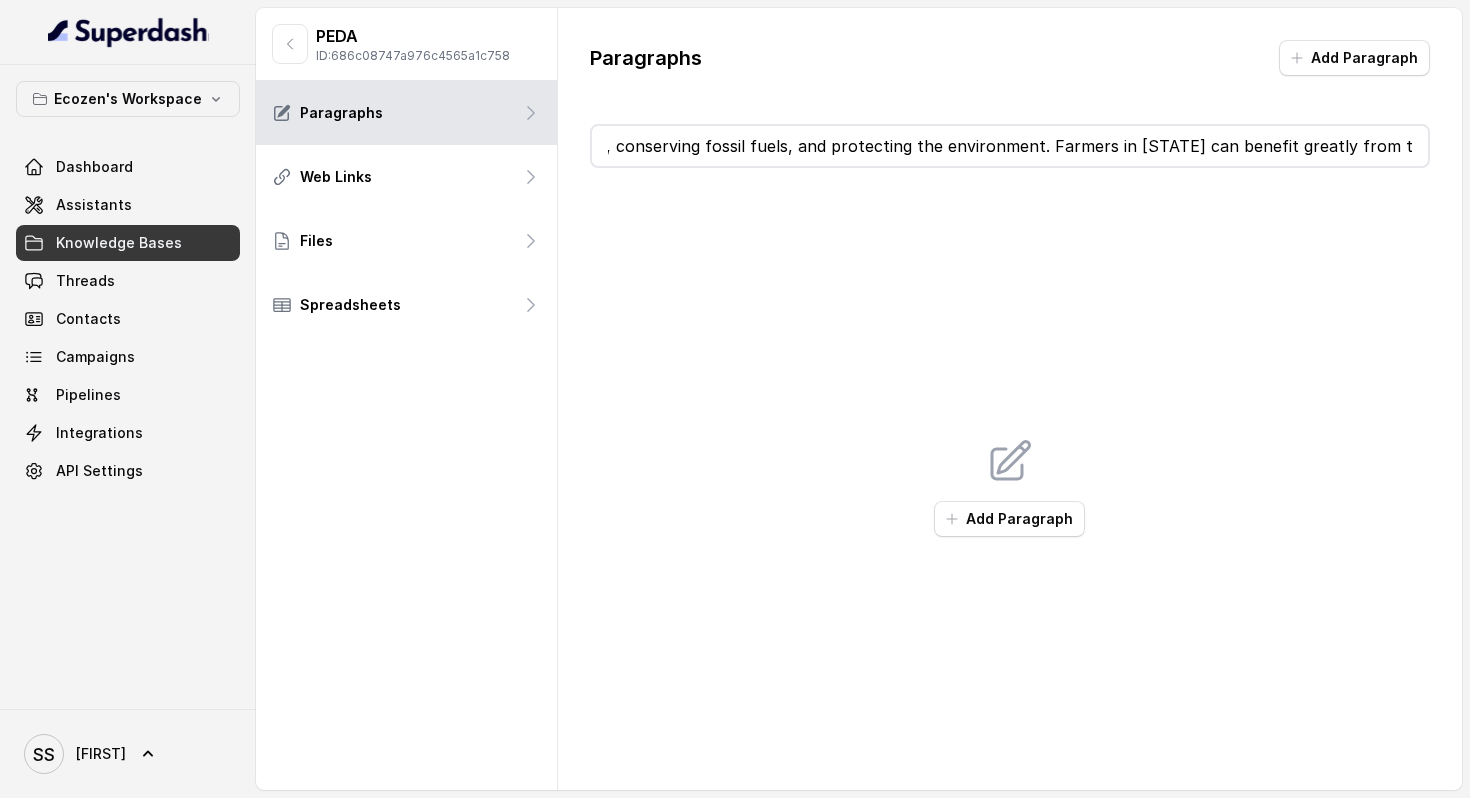 click on "The Pradhan Mantri Kisan Urja Suraksha evam Utthaan Mahabhiyan (PM-KUSUM) is a flagship scheme launched by the Ministry of New and Renewable Energy (MNRE), Government of India. It aims to promote solar energy in agriculture. The scheme focuses on ensuring energy security for farmers, increasing their income, conserving fossil fuels, and protecting the environment. Farmers in [STATE] can benefit greatly from this scheme in 2" at bounding box center [1010, 146] 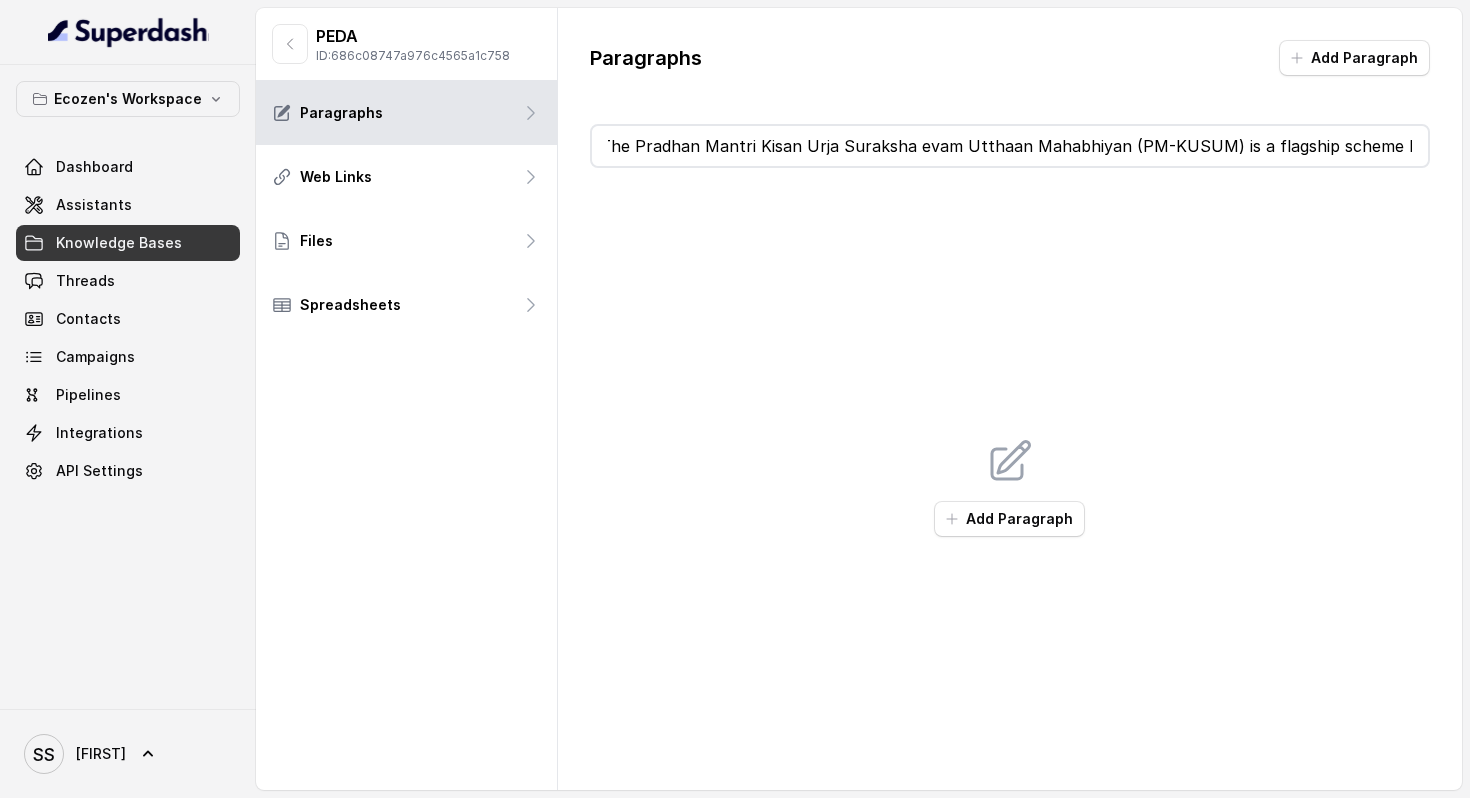 scroll, scrollTop: 0, scrollLeft: 0, axis: both 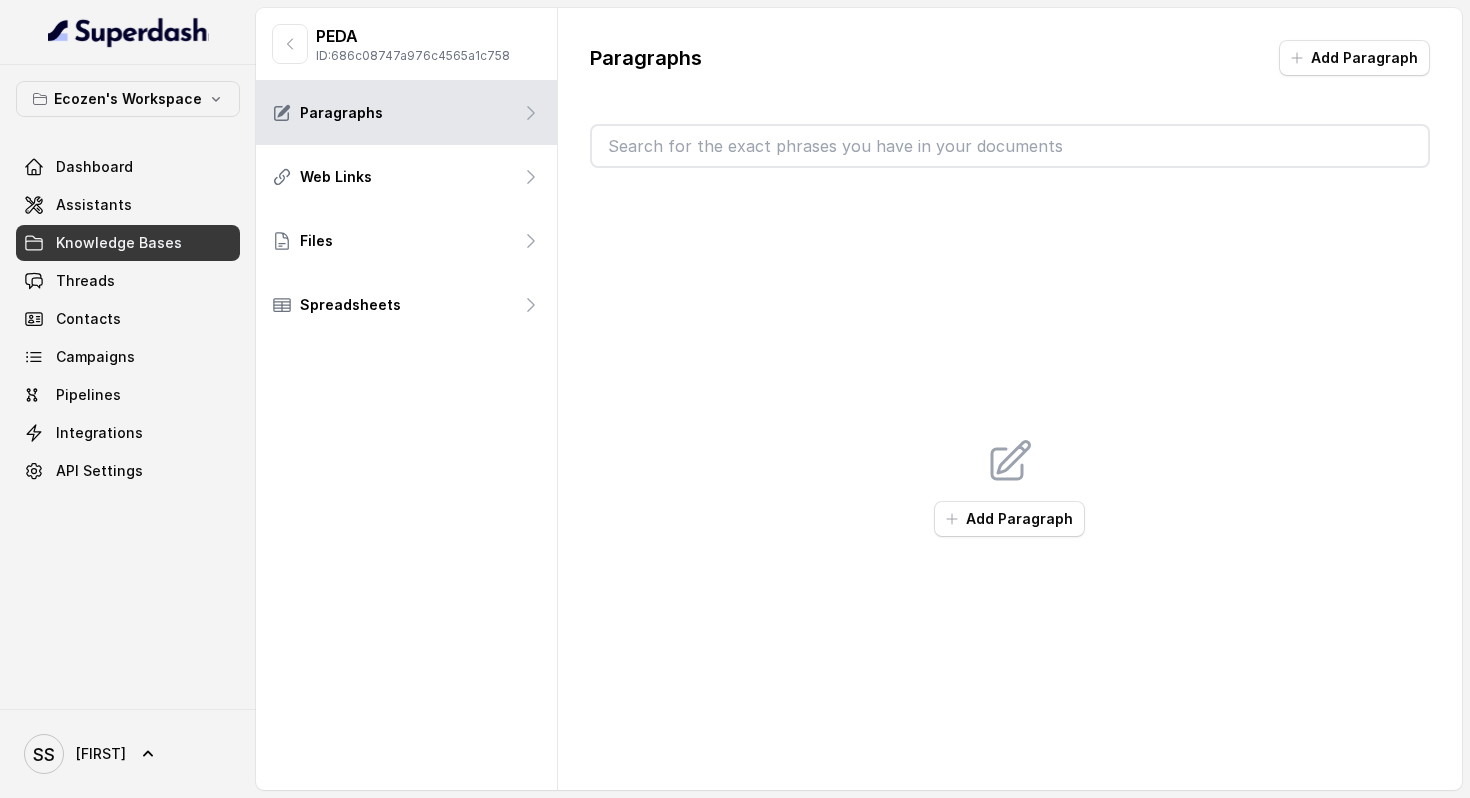 type 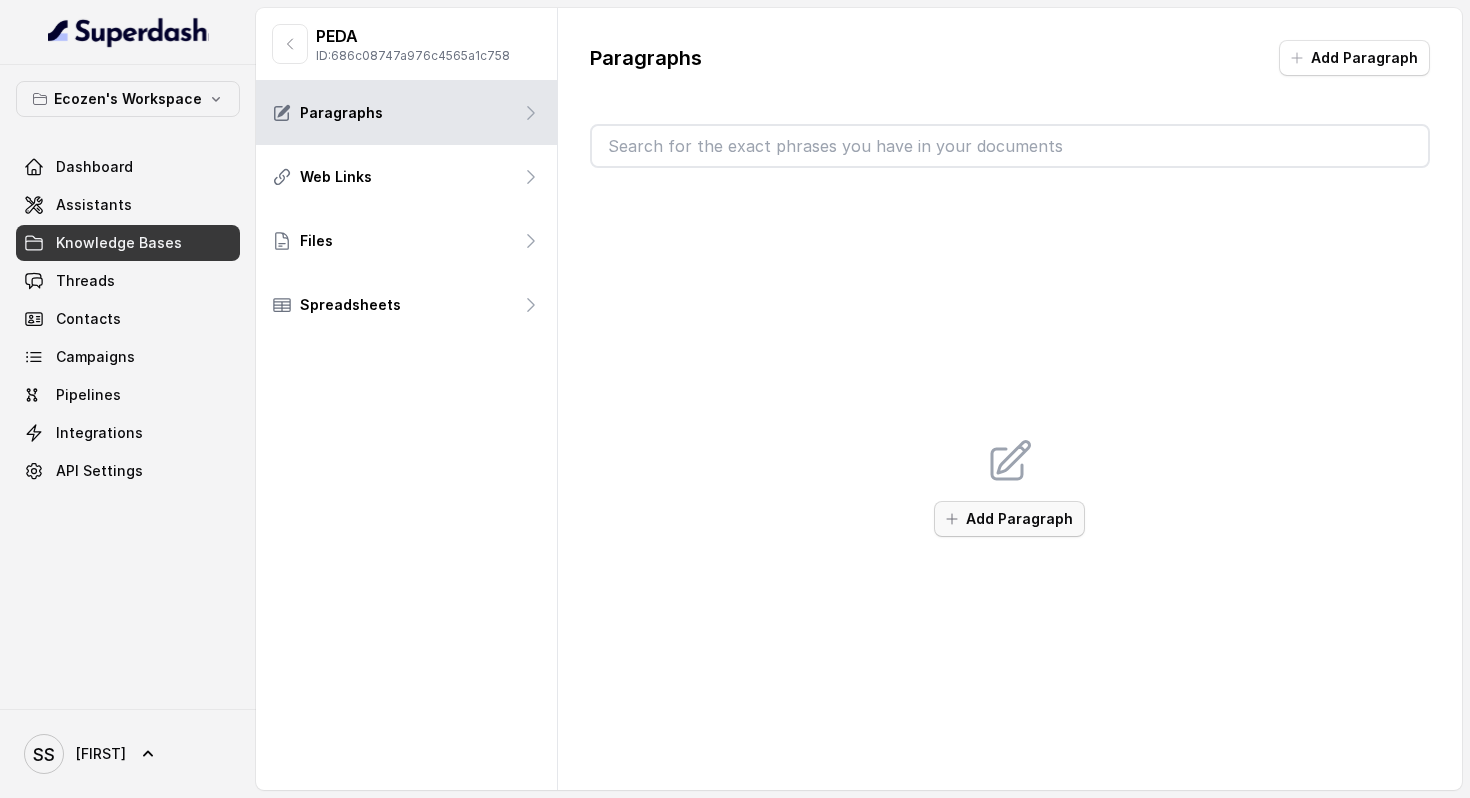 click on "Add Paragraph" at bounding box center (1009, 519) 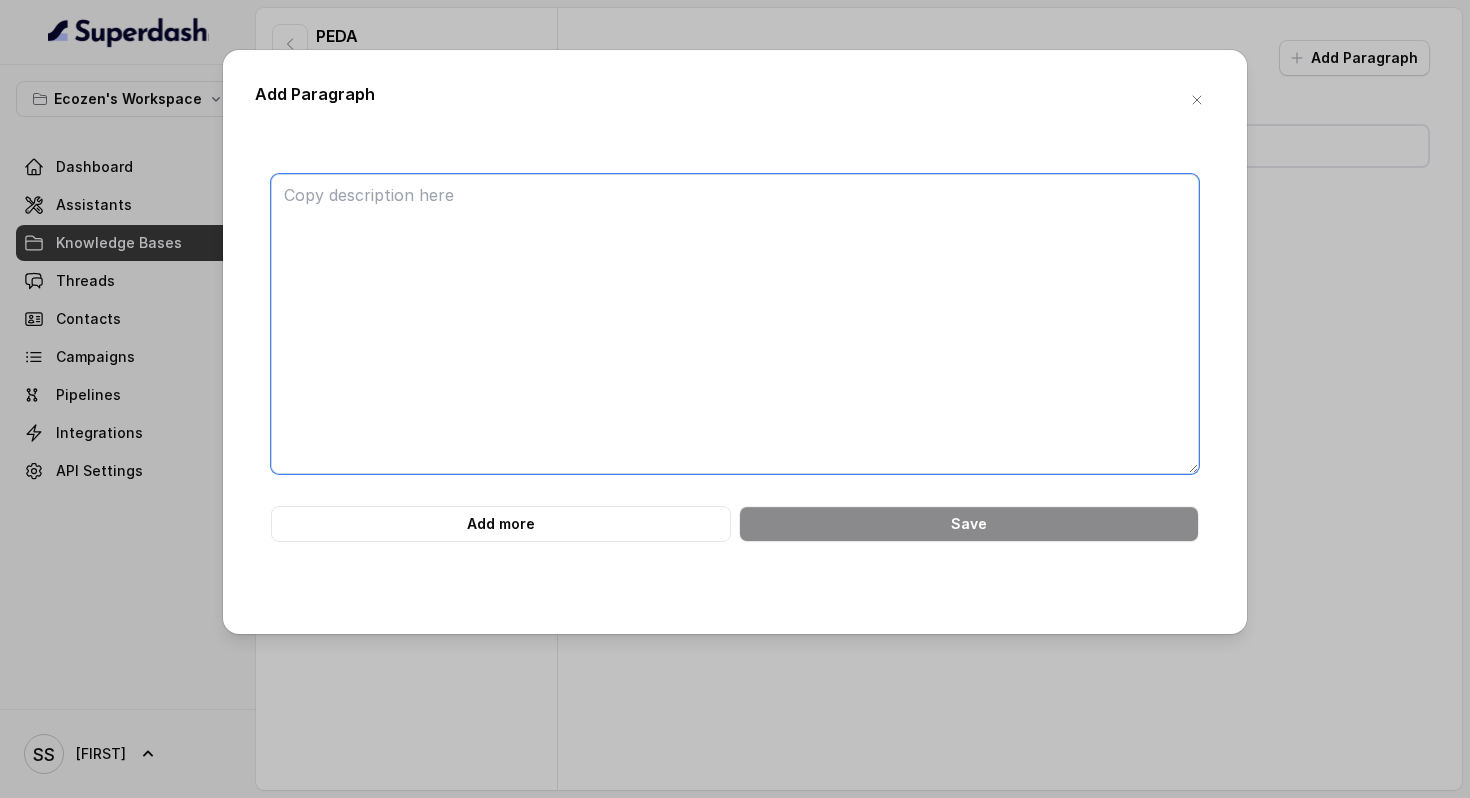 click at bounding box center (735, 324) 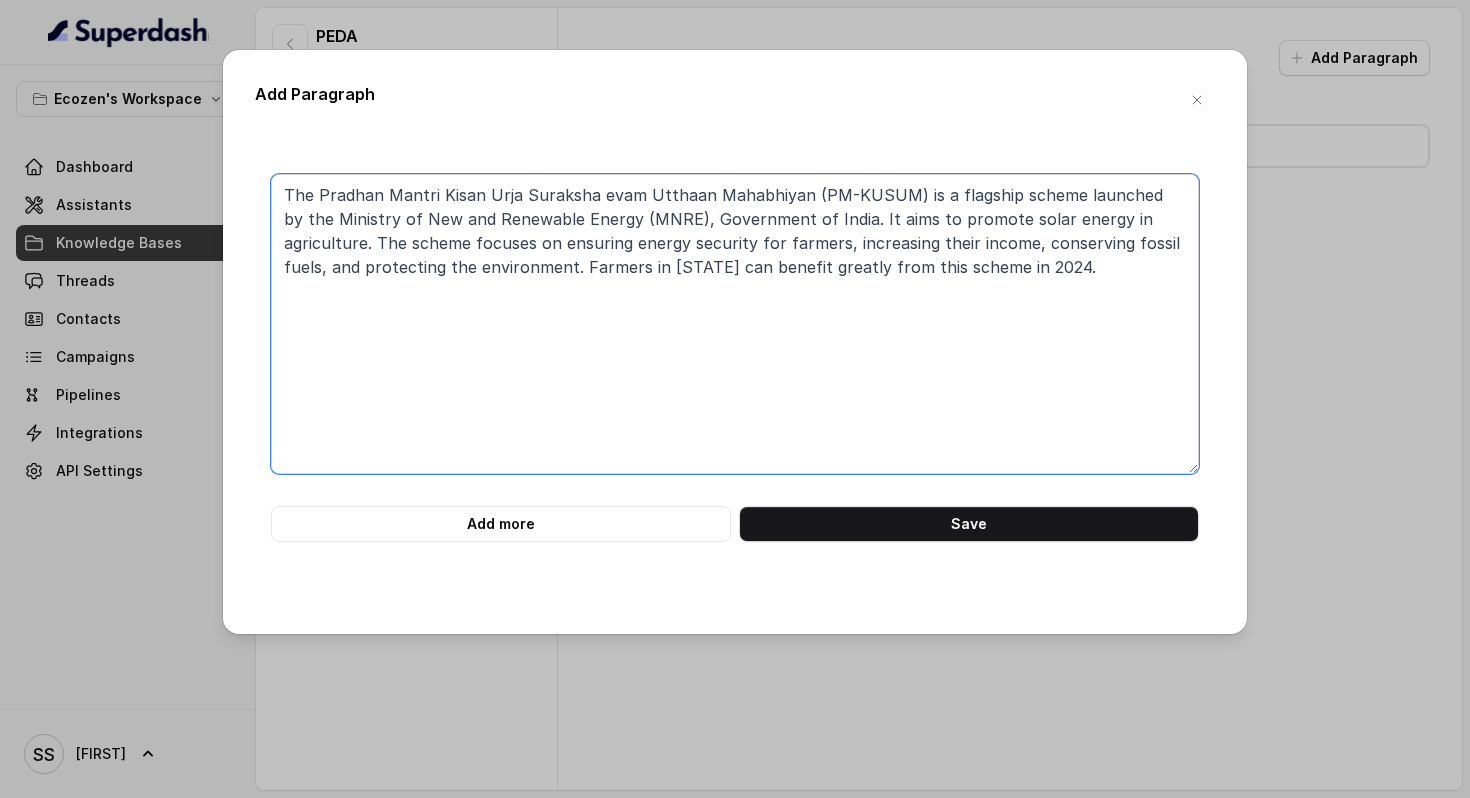 drag, startPoint x: 1074, startPoint y: 267, endPoint x: 577, endPoint y: 271, distance: 497.01608 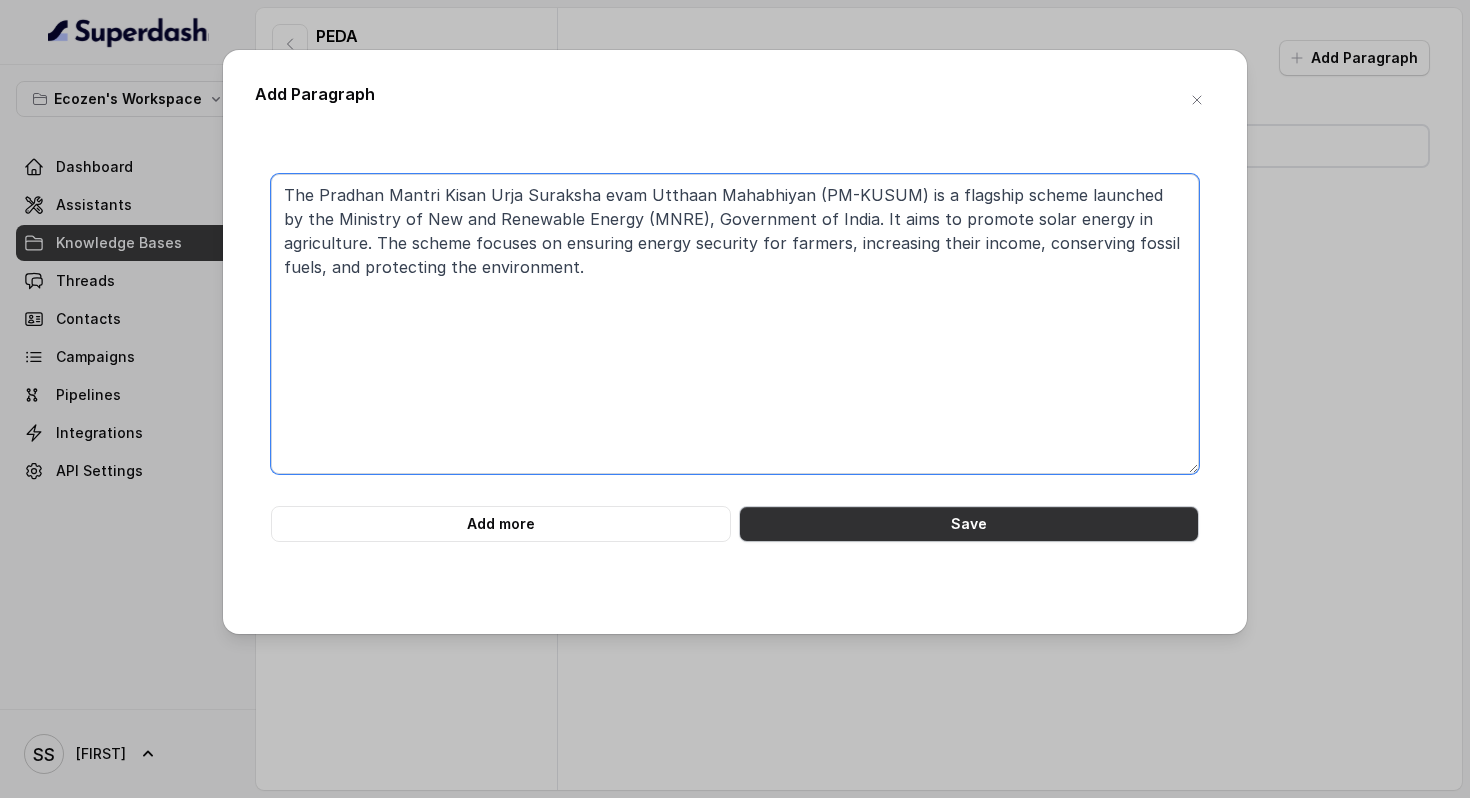 type on "The Pradhan Mantri Kisan Urja Suraksha evam Utthaan Mahabhiyan (PM-KUSUM) is a flagship scheme launched by the Ministry of New and Renewable Energy (MNRE), Government of India. It aims to promote solar energy in agriculture. The scheme focuses on ensuring energy security for farmers, increasing their income, conserving fossil fuels, and protecting the environment." 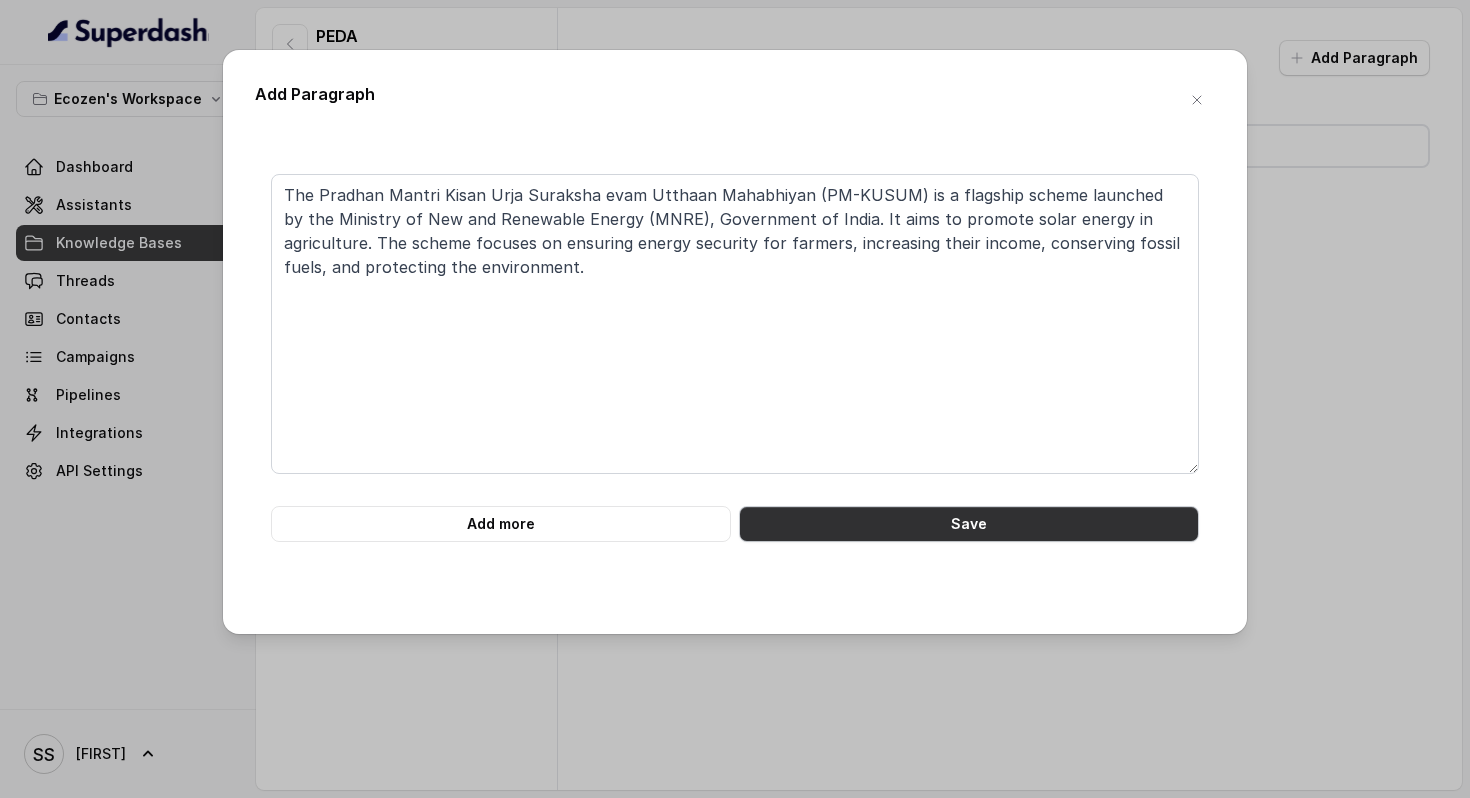click on "Save" at bounding box center (969, 524) 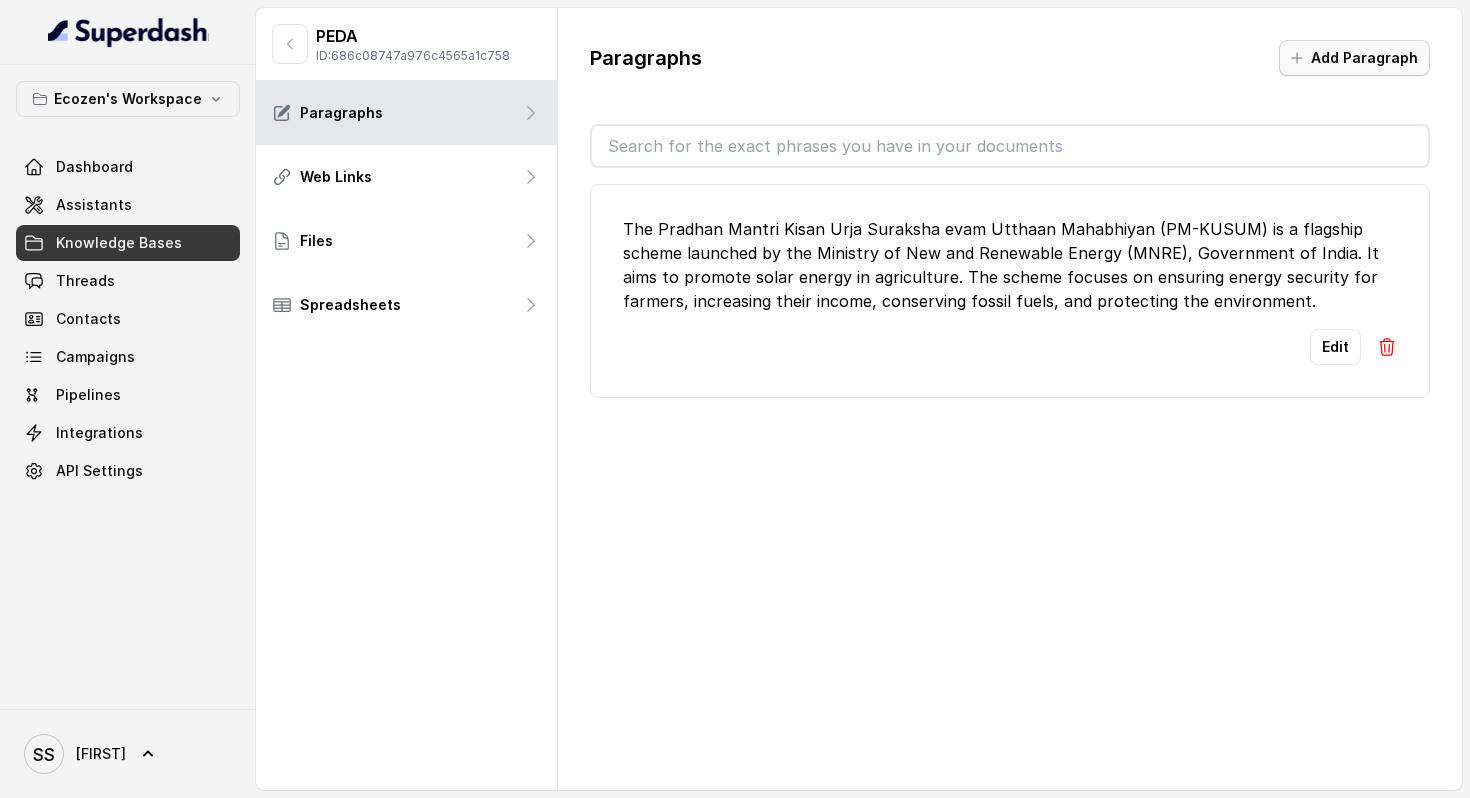 click on "Add Paragraph" at bounding box center [1354, 58] 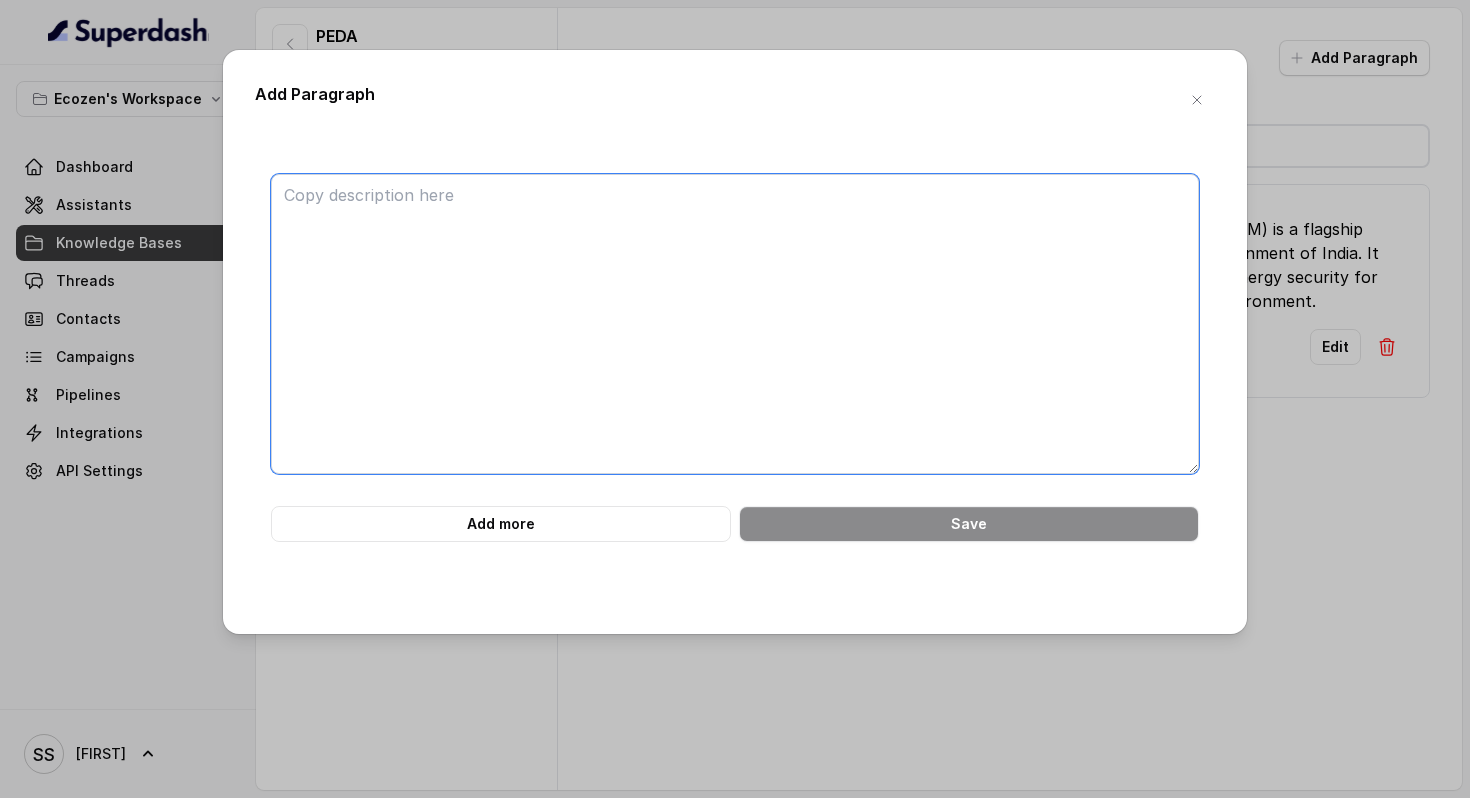 click at bounding box center (735, 324) 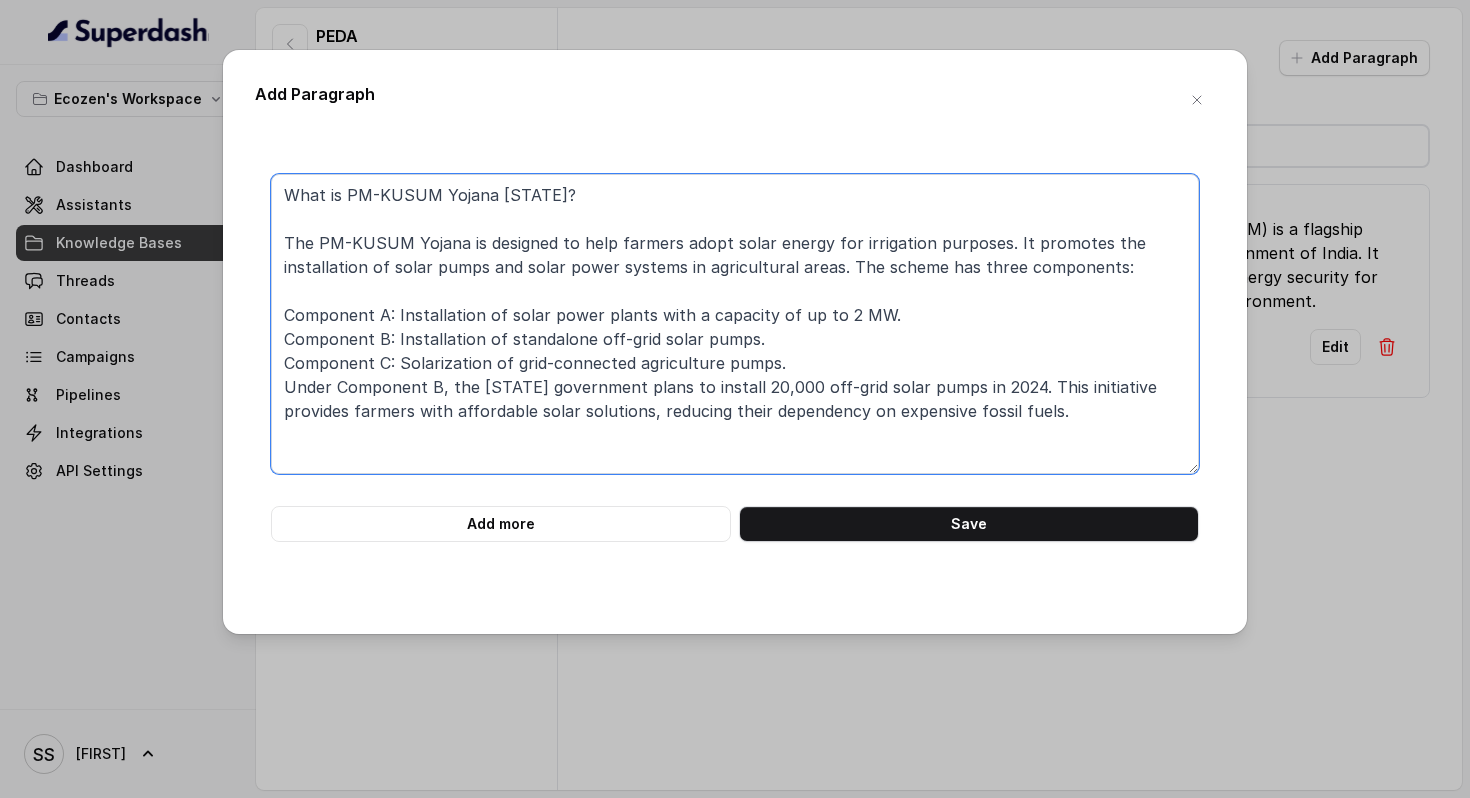 click on "What is PM-KUSUM Yojana [STATE]?
The PM-KUSUM Yojana is designed to help farmers adopt solar energy for irrigation purposes. It promotes the installation of solar pumps and solar power systems in agricultural areas. The scheme has three components:
Component A: Installation of solar power plants with a capacity of up to 2 MW.
Component B: Installation of standalone off-grid solar pumps.
Component C: Solarization of grid-connected agriculture pumps.
Under Component B, the [STATE] government plans to install 20,000 off-grid solar pumps in 2024. This initiative provides farmers with affordable solar solutions, reducing their dependency on expensive fossil fuels." at bounding box center [735, 324] 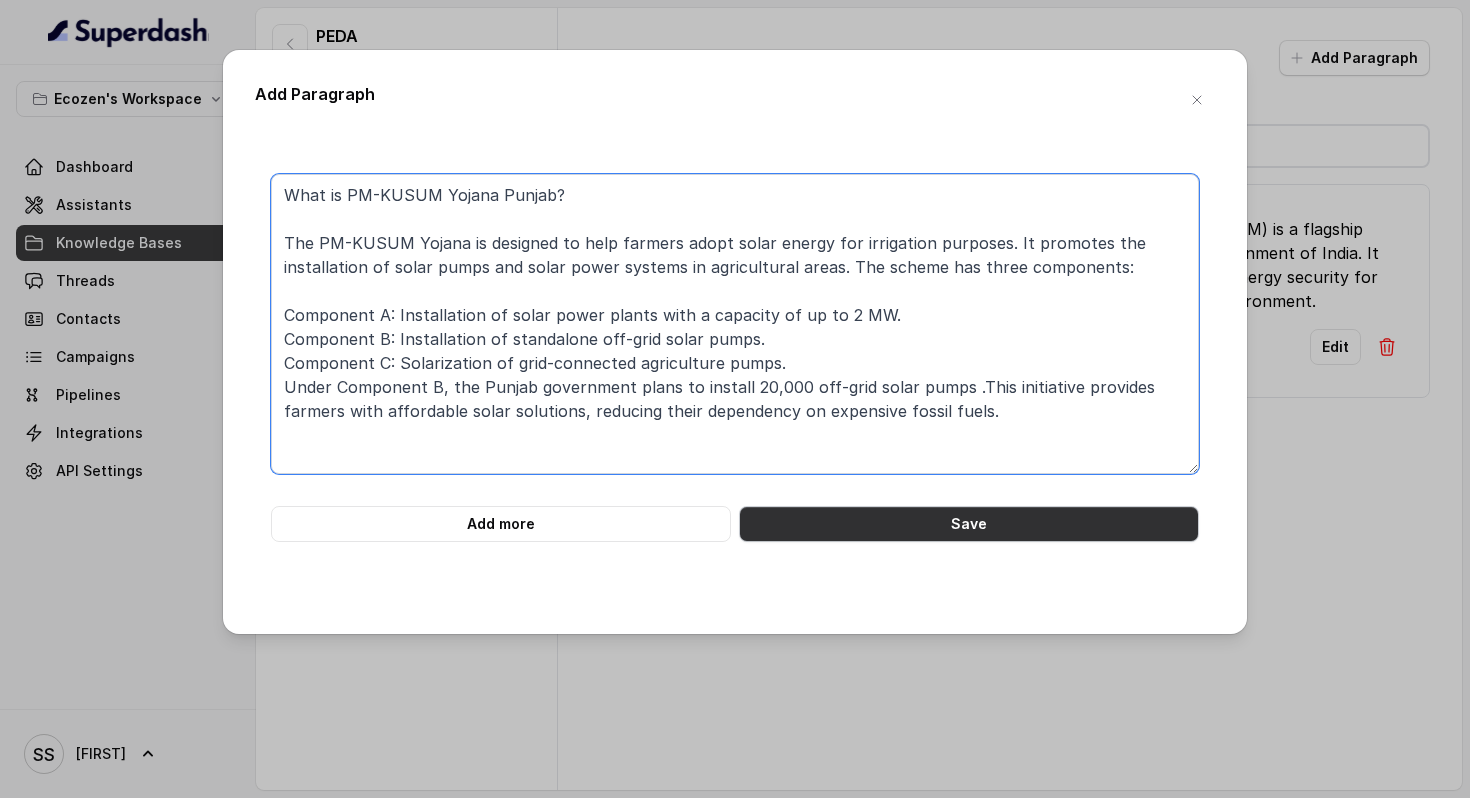 type on "What is PM-KUSUM Yojana Punjab?
The PM-KUSUM Yojana is designed to help farmers adopt solar energy for irrigation purposes. It promotes the installation of solar pumps and solar power systems in agricultural areas. The scheme has three components:
Component A: Installation of solar power plants with a capacity of up to 2 MW.
Component B: Installation of standalone off-grid solar pumps.
Component C: Solarization of grid-connected agriculture pumps.
Under Component B, the Punjab government plans to install 20,000 off-grid solar pumps .This initiative provides farmers with affordable solar solutions, reducing their dependency on expensive fossil fuels." 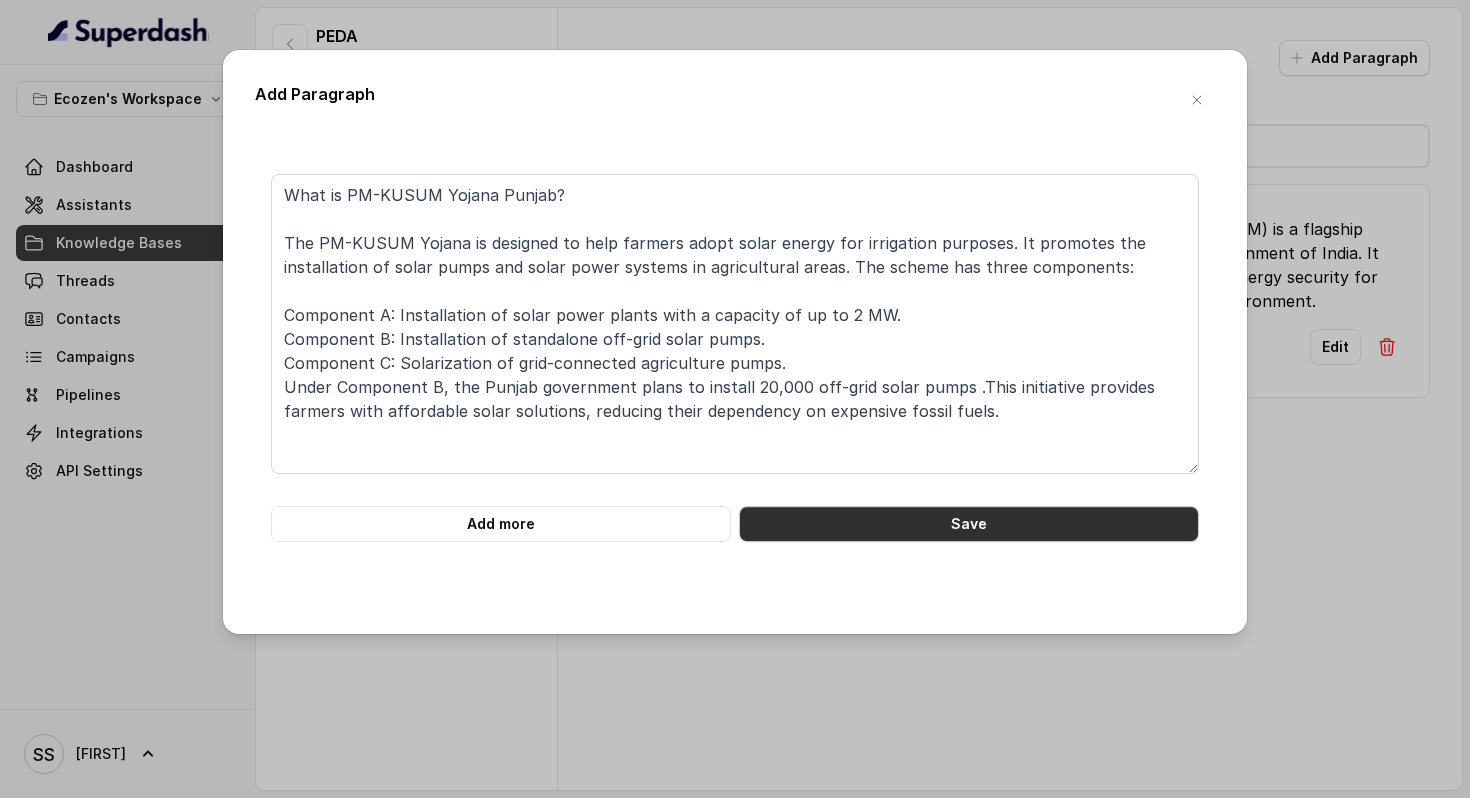 click on "Save" at bounding box center [969, 524] 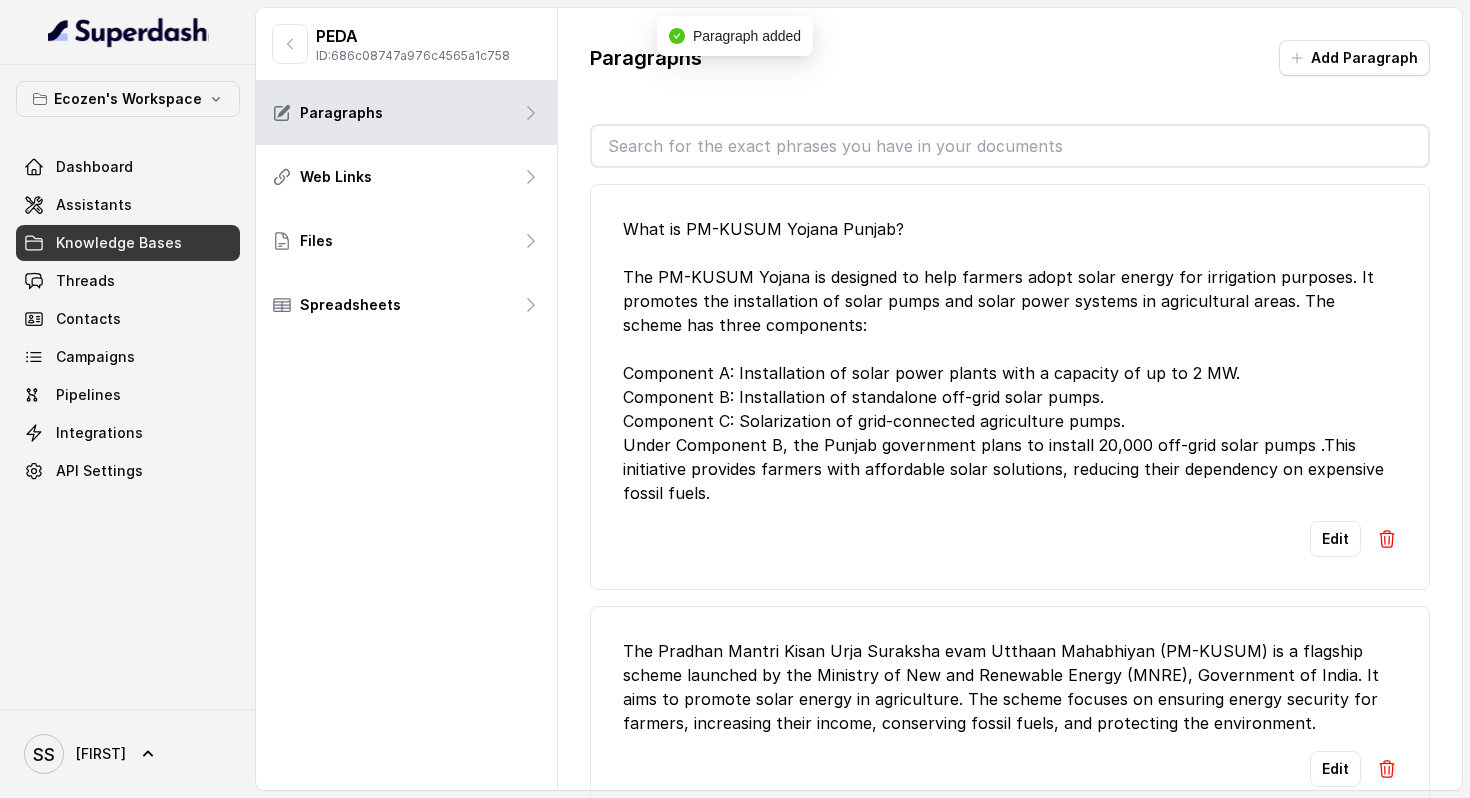scroll, scrollTop: 13, scrollLeft: 0, axis: vertical 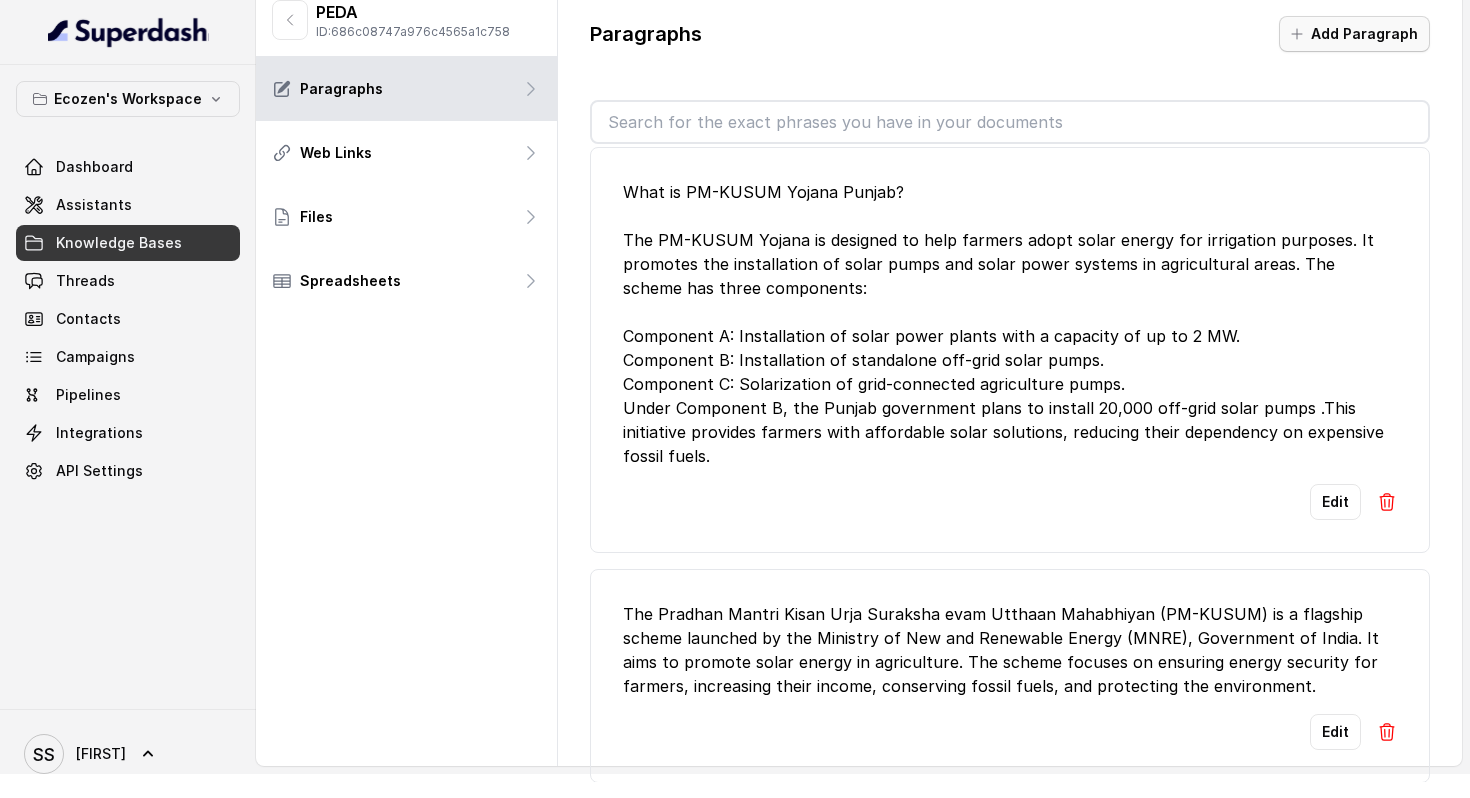 click on "Add Paragraph" at bounding box center (1354, 34) 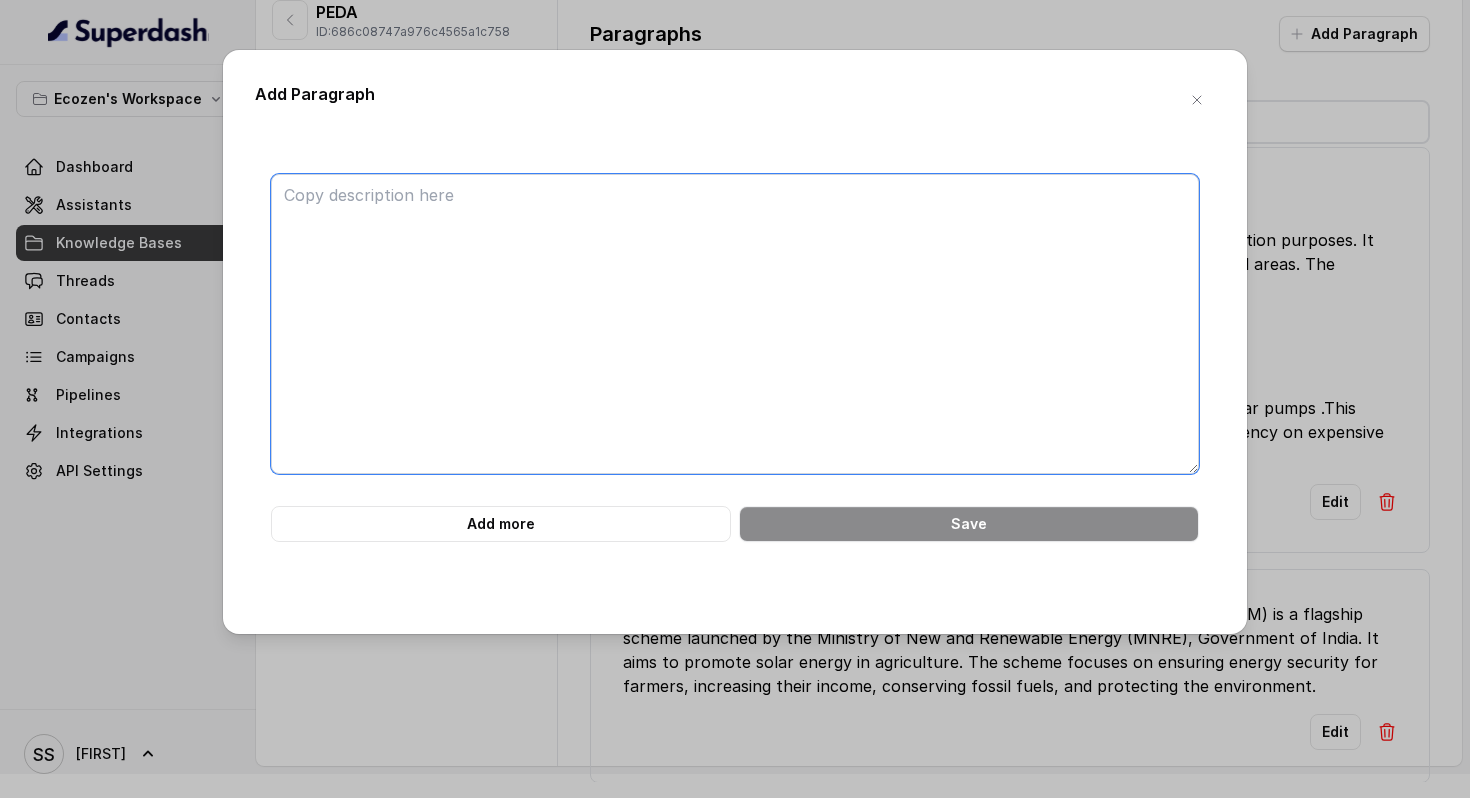 click at bounding box center [735, 324] 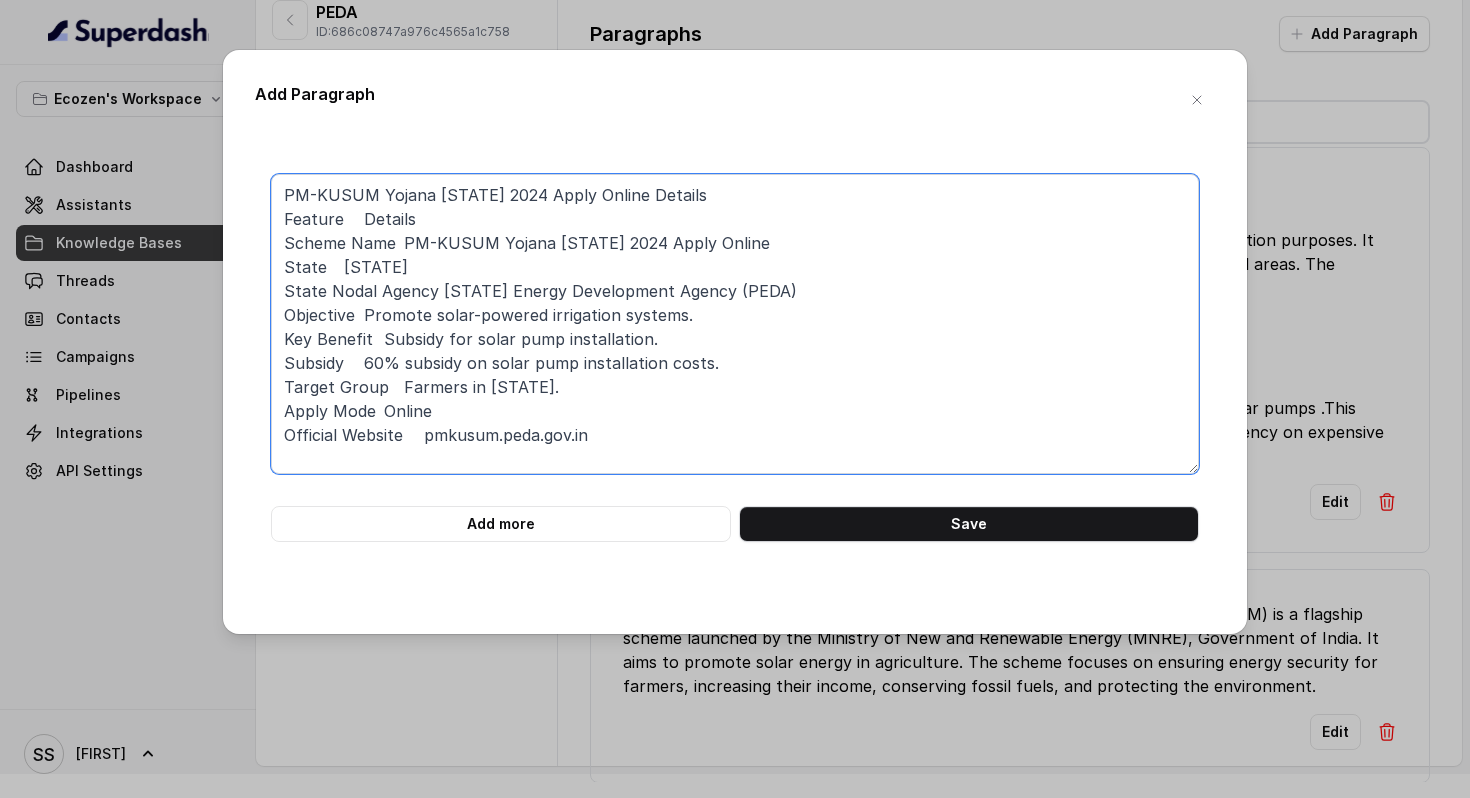 drag, startPoint x: 711, startPoint y: 190, endPoint x: 182, endPoint y: 193, distance: 529.0085 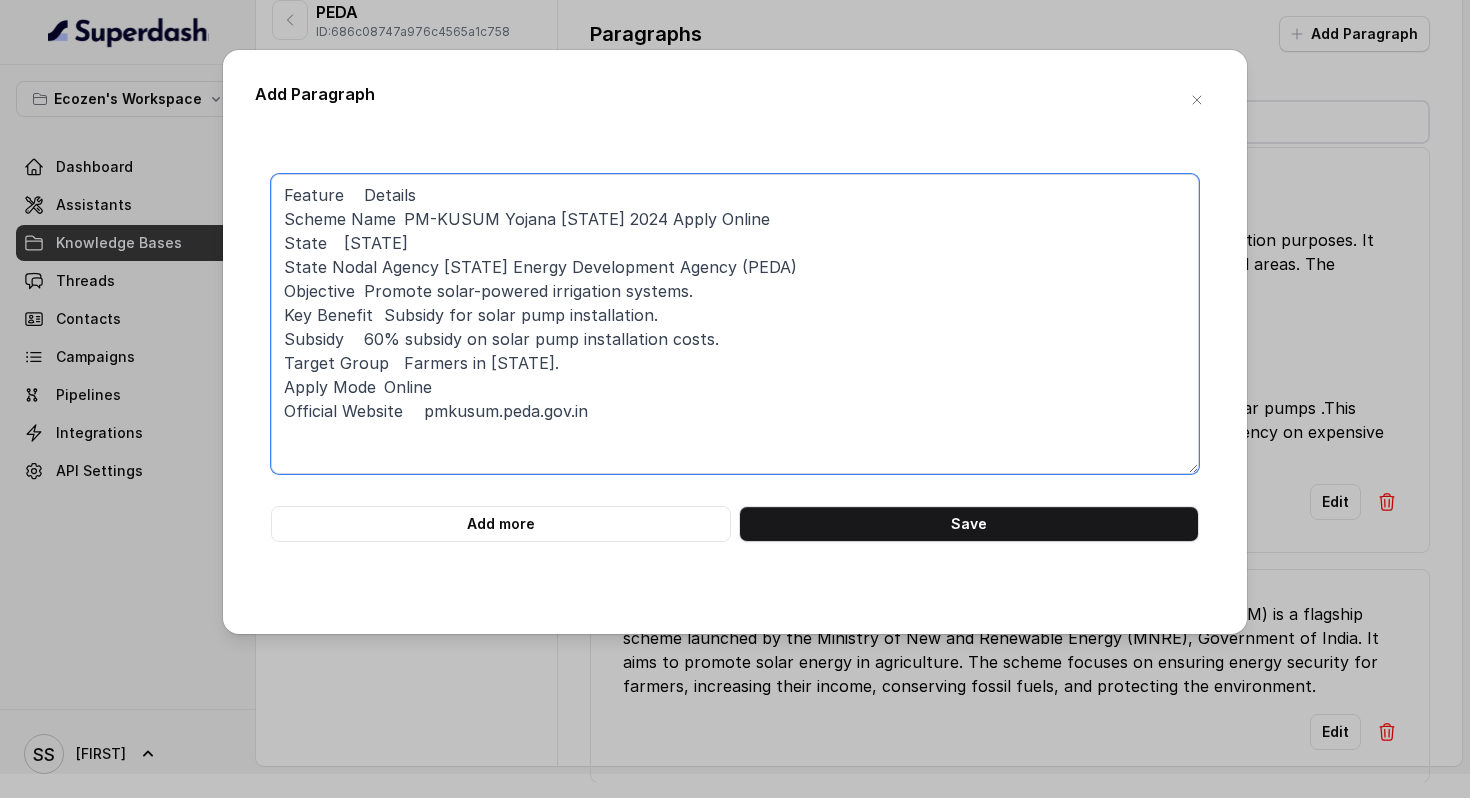 click on "Feature	Details
Scheme Name	PM-KUSUM Yojana [STATE] 2024 Apply Online
State	[STATE]
State Nodal Agency	[STATE] Energy Development Agency (PEDA)
Objective	Promote solar-powered irrigation systems.
Key Benefit	Subsidy for solar pump installation.
Subsidy	60% subsidy on solar pump installation costs.
Target Group	Farmers in [STATE].
Apply Mode	Online
Official Website	pmkusum.peda.gov.in" at bounding box center [735, 324] 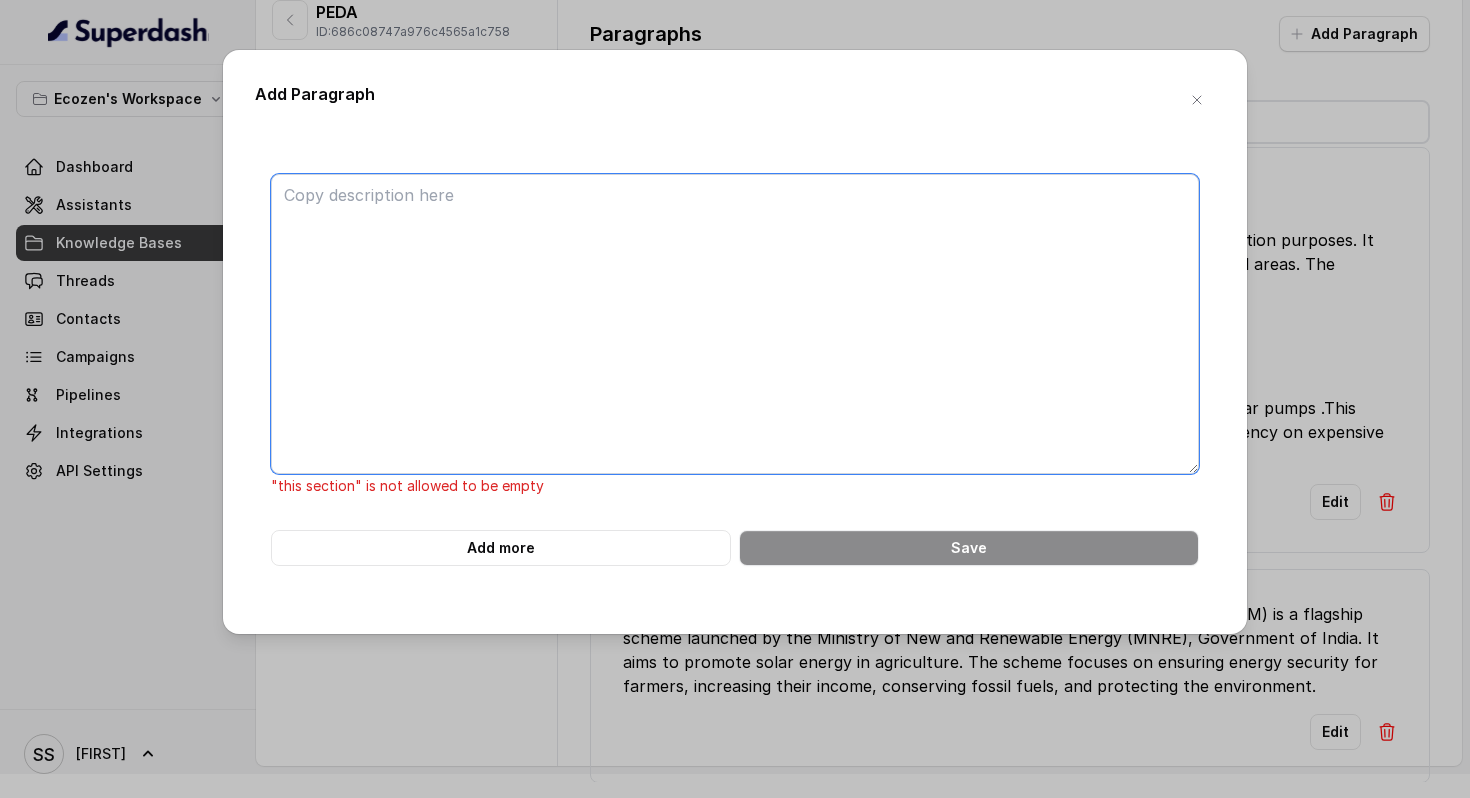 click at bounding box center [735, 324] 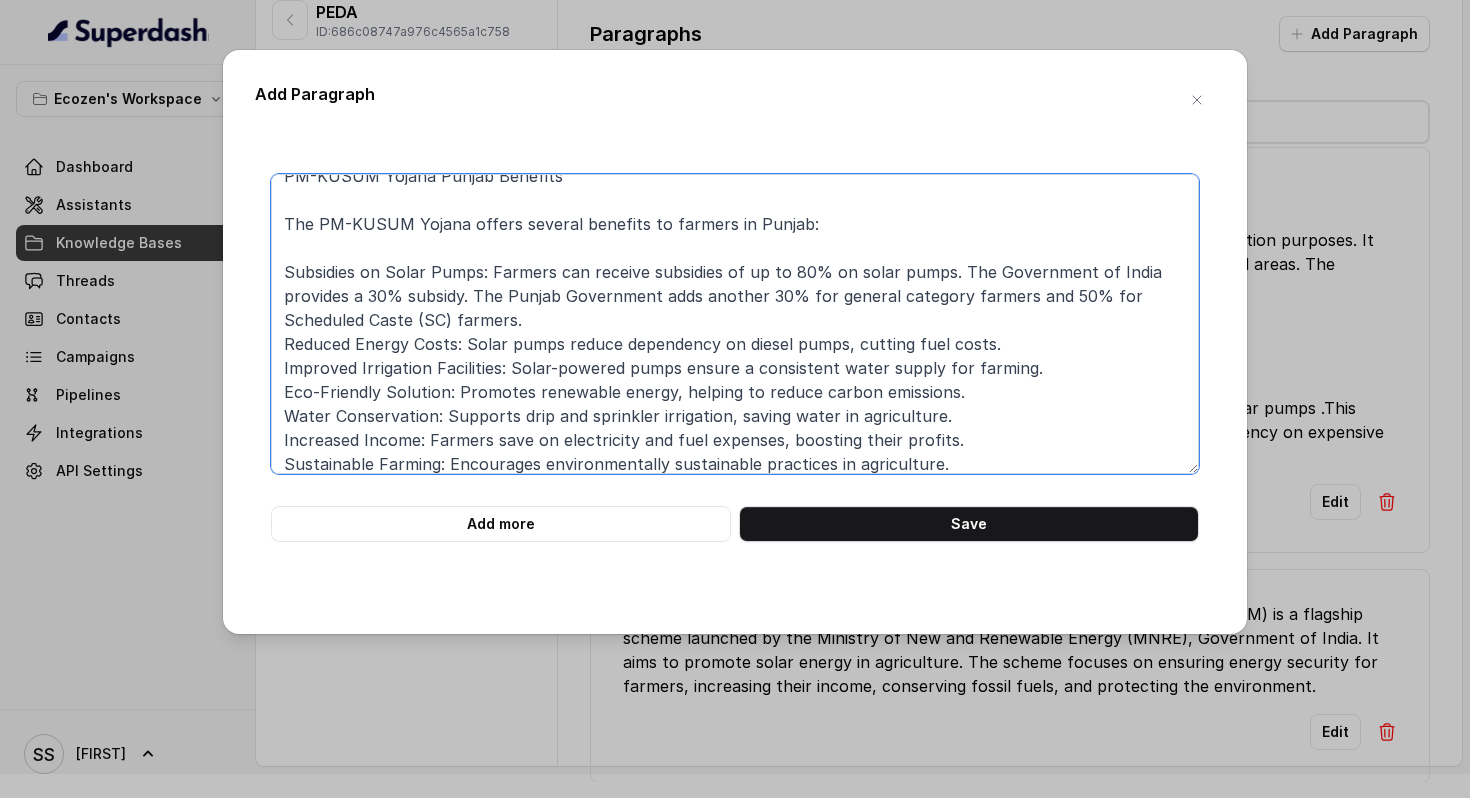 scroll, scrollTop: 30, scrollLeft: 0, axis: vertical 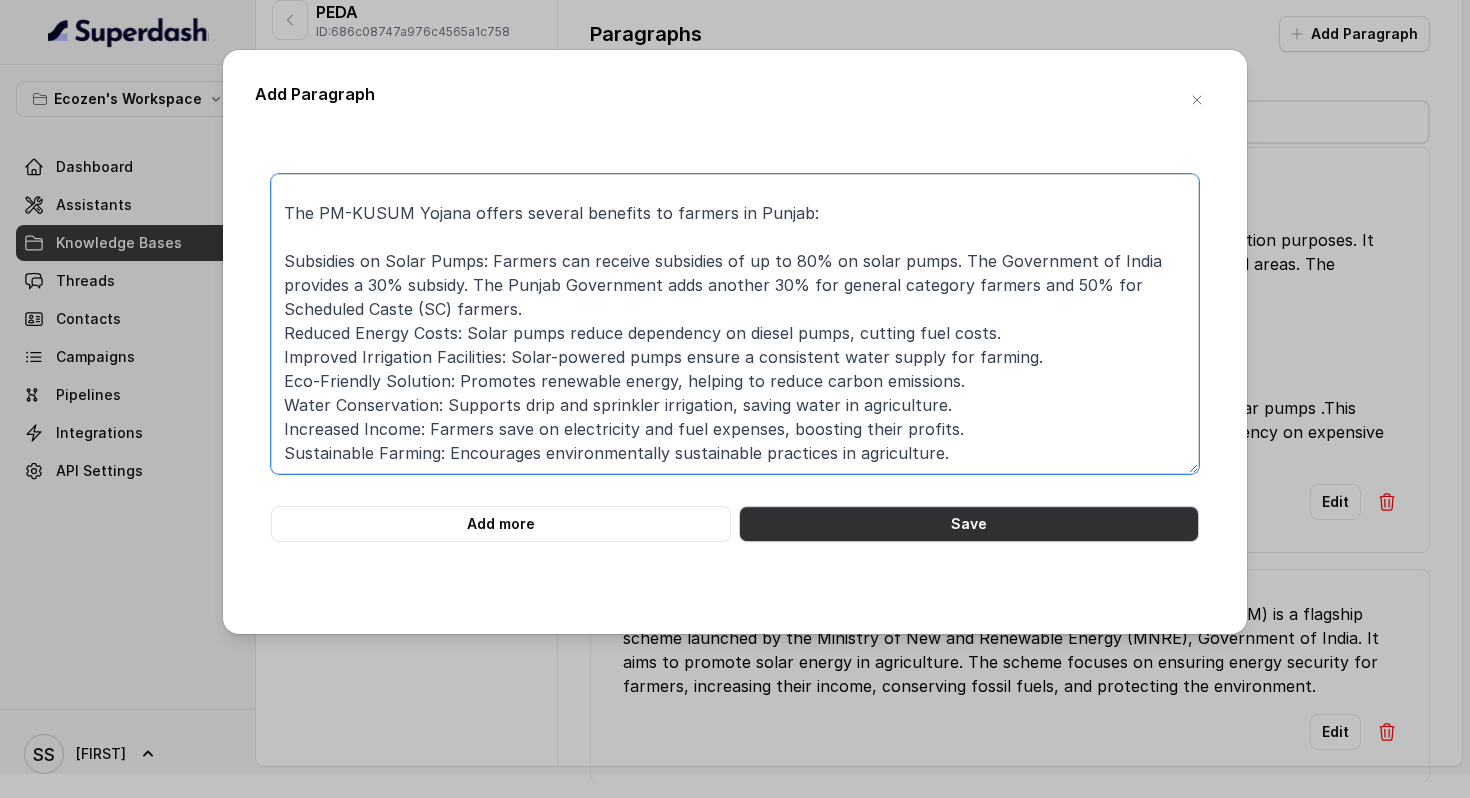 type on "PM-KUSUM Yojana Punjab Benefits
The PM-KUSUM Yojana offers several benefits to farmers in Punjab:
Subsidies on Solar Pumps: Farmers can receive subsidies of up to 80% on solar pumps. The Government of India provides a 30% subsidy. The Punjab Government adds another 30% for general category farmers and 50% for Scheduled Caste (SC) farmers.
Reduced Energy Costs: Solar pumps reduce dependency on diesel pumps, cutting fuel costs.
Improved Irrigation Facilities: Solar-powered pumps ensure a consistent water supply for farming.
Eco-Friendly Solution: Promotes renewable energy, helping to reduce carbon emissions.
Water Conservation: Supports drip and sprinkler irrigation, saving water in agriculture.
Increased Income: Farmers save on electricity and fuel expenses, boosting their profits.
Sustainable Farming: Encourages environmentally sustainable practices in agriculture." 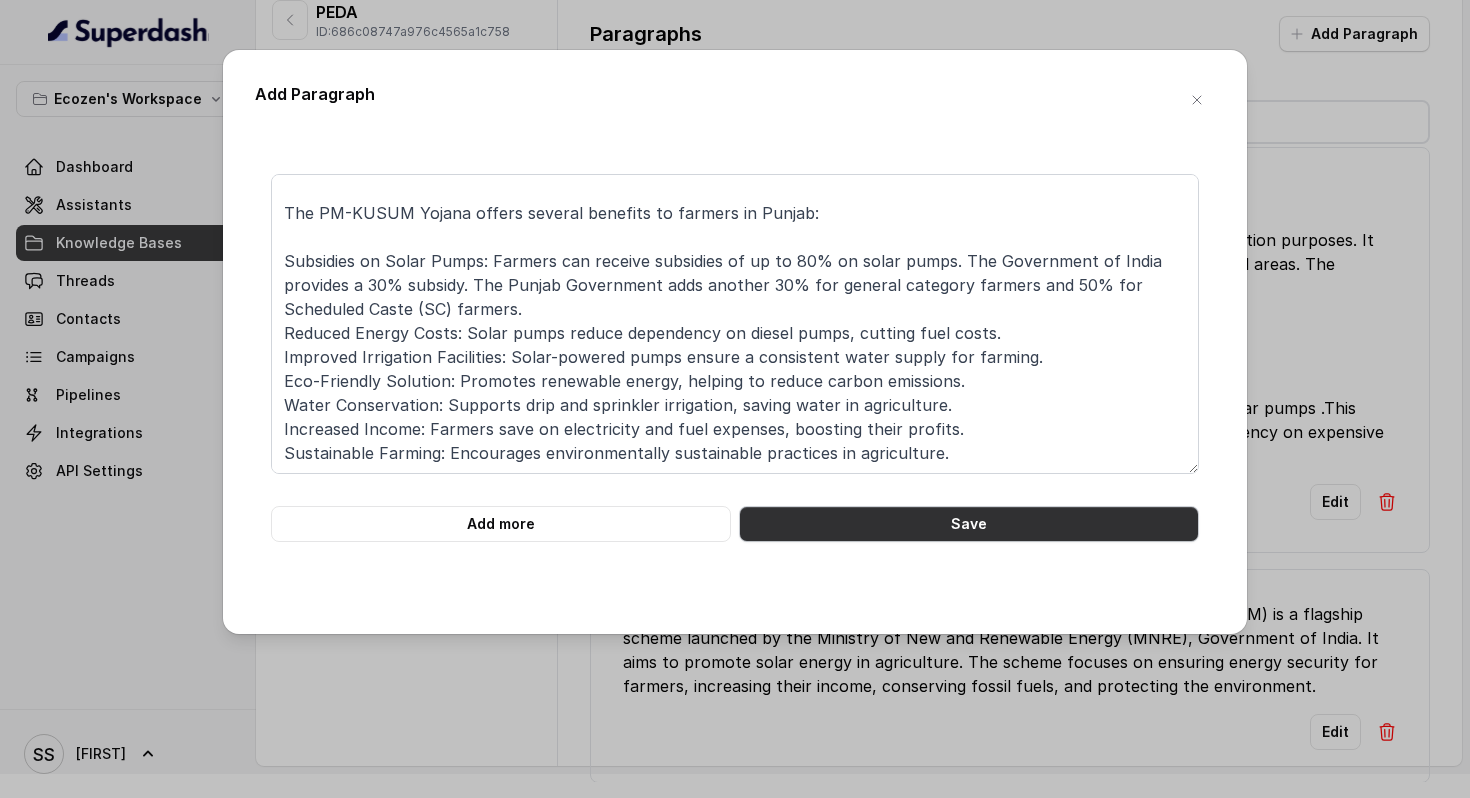 click on "Save" at bounding box center [969, 524] 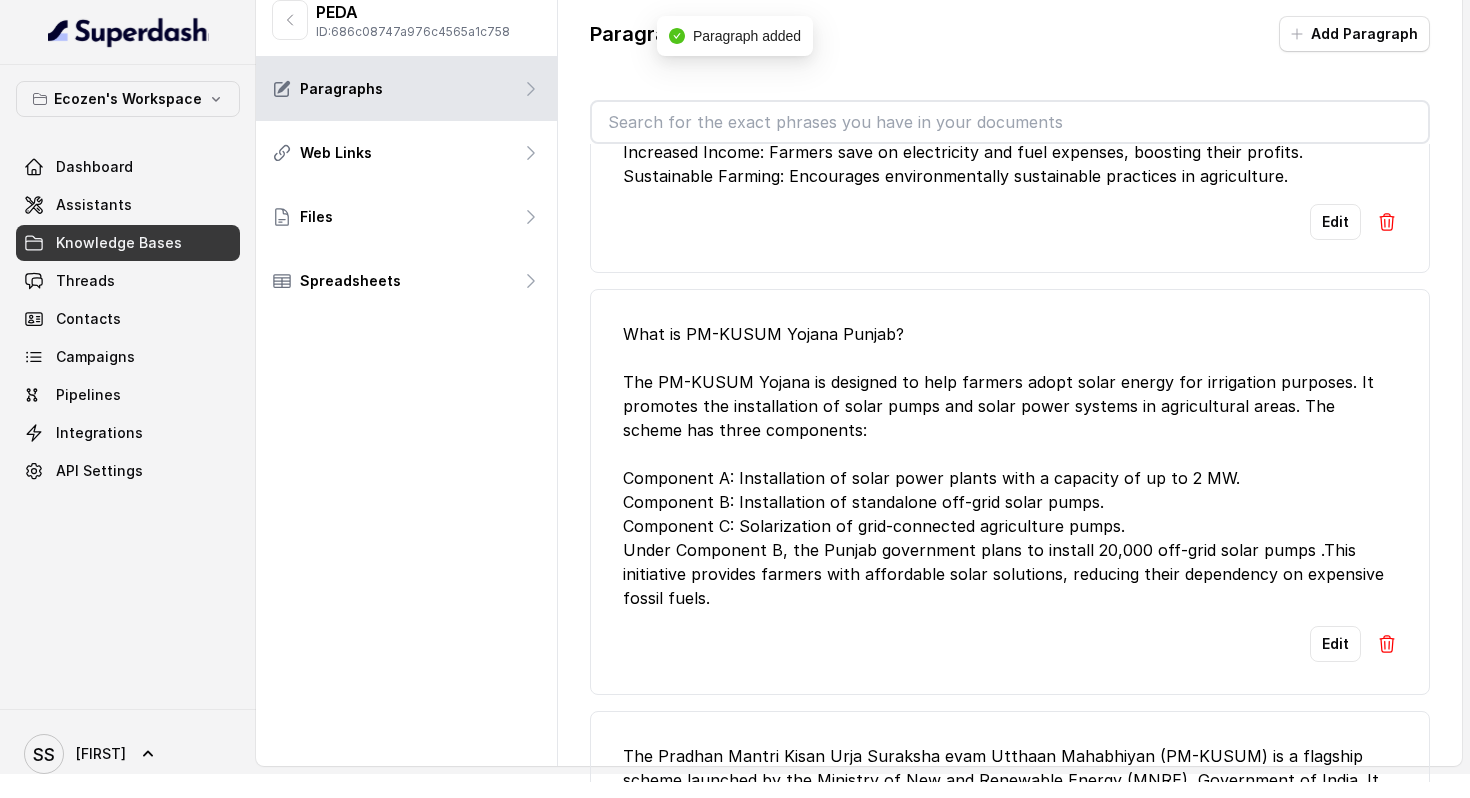 scroll, scrollTop: 459, scrollLeft: 0, axis: vertical 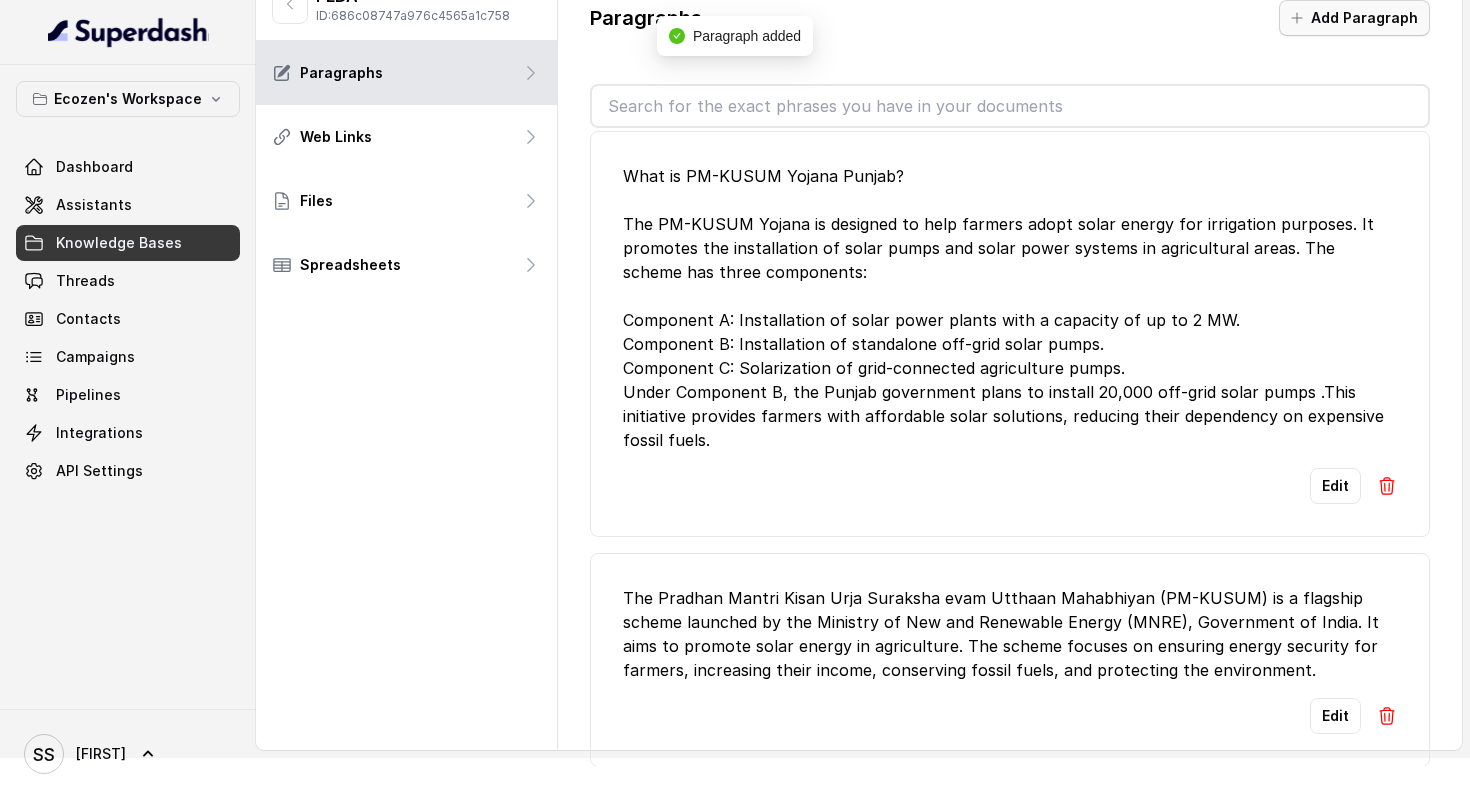 click on "Add Paragraph" at bounding box center (1354, 18) 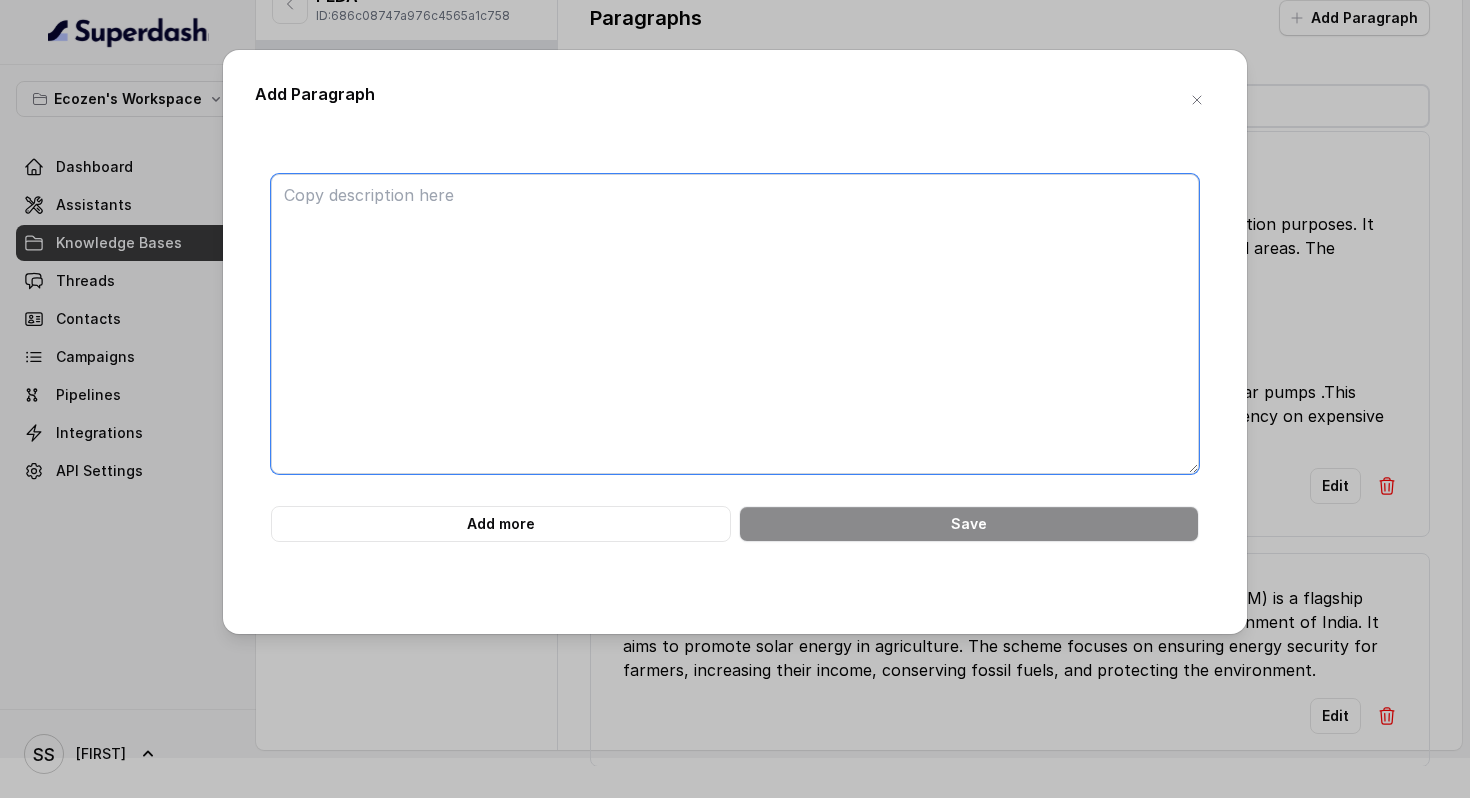 click at bounding box center (735, 324) 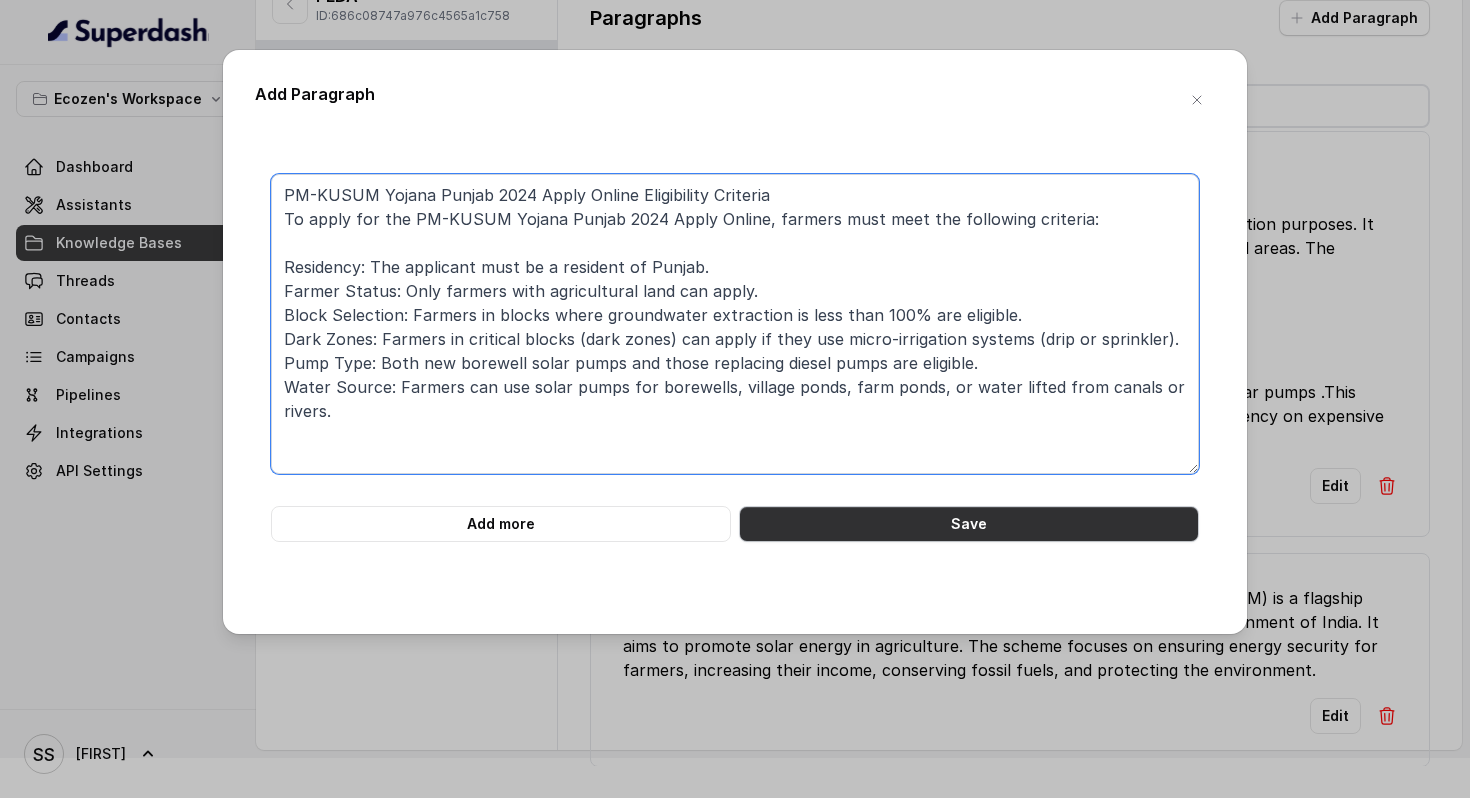type on "PM-KUSUM Yojana Punjab 2024 Apply Online Eligibility Criteria
To apply for the PM-KUSUM Yojana Punjab 2024 Apply Online, farmers must meet the following criteria:
Residency: The applicant must be a resident of Punjab.
Farmer Status: Only farmers with agricultural land can apply.
Block Selection: Farmers in blocks where groundwater extraction is less than 100% are eligible.
Dark Zones: Farmers in critical blocks (dark zones) can apply if they use micro-irrigation systems (drip or sprinkler).
Pump Type: Both new borewell solar pumps and those replacing diesel pumps are eligible.
Water Source: Farmers can use solar pumps for borewells, village ponds, farm ponds, or water lifted from canals or rivers." 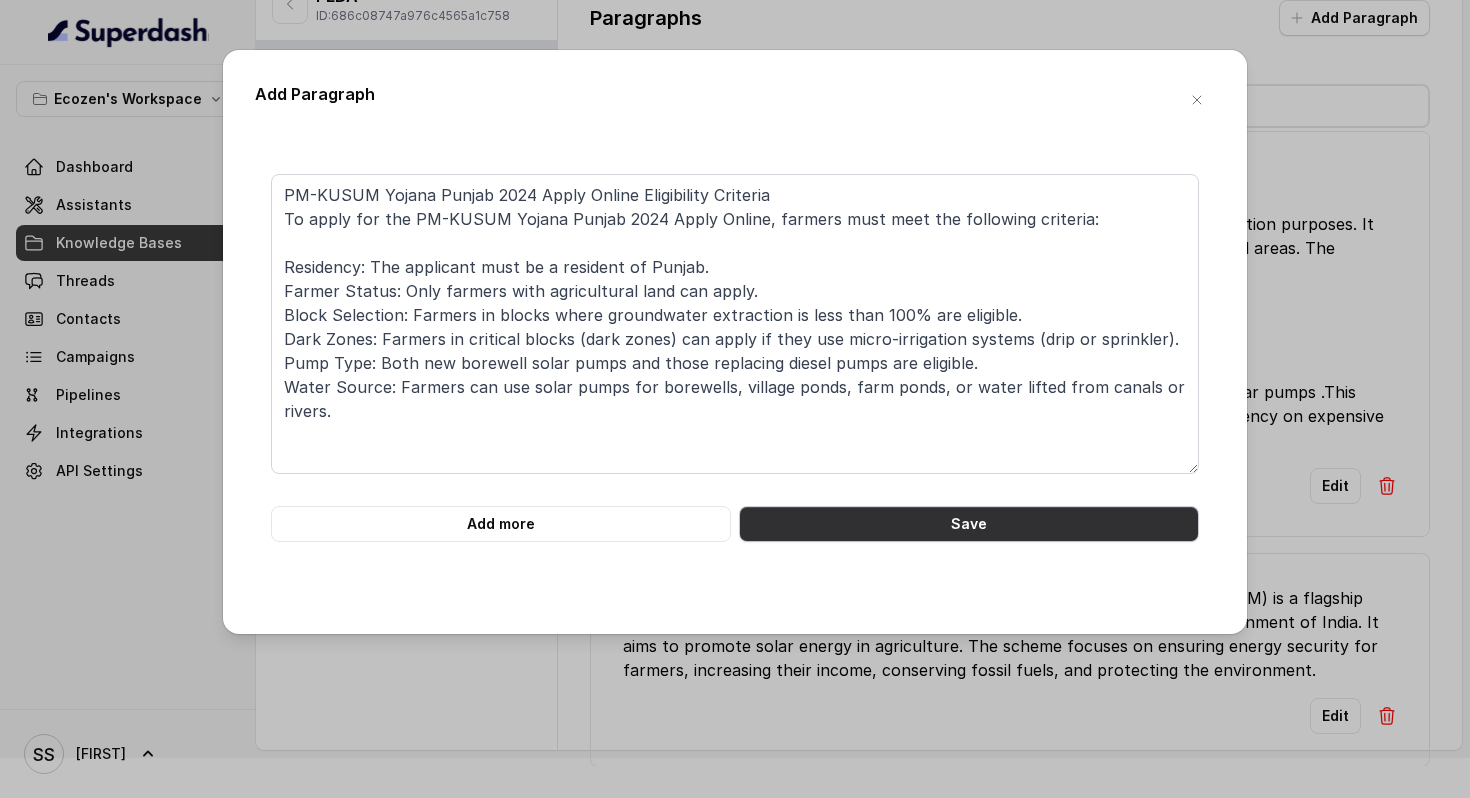 click on "Save" at bounding box center (969, 524) 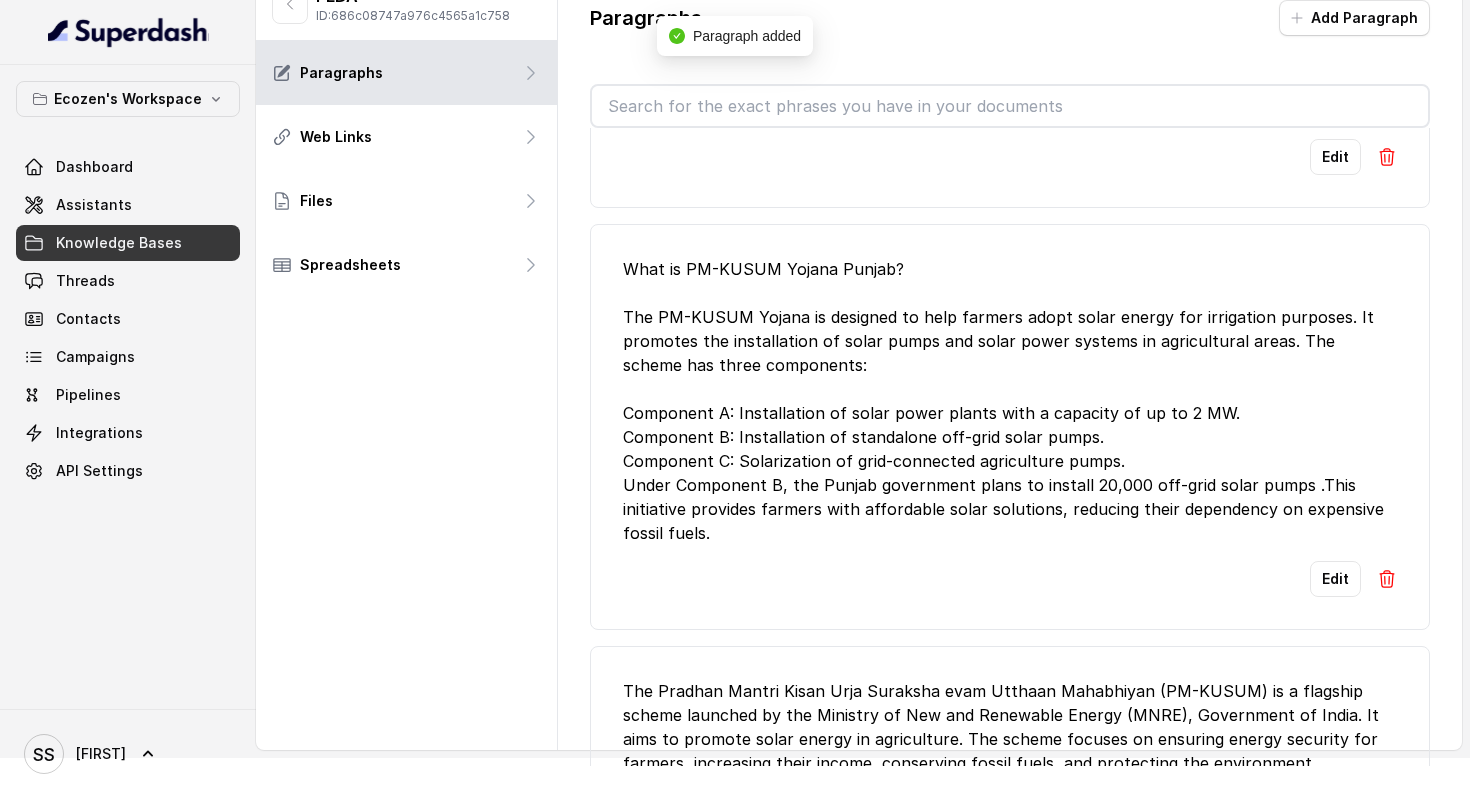 scroll, scrollTop: 852, scrollLeft: 0, axis: vertical 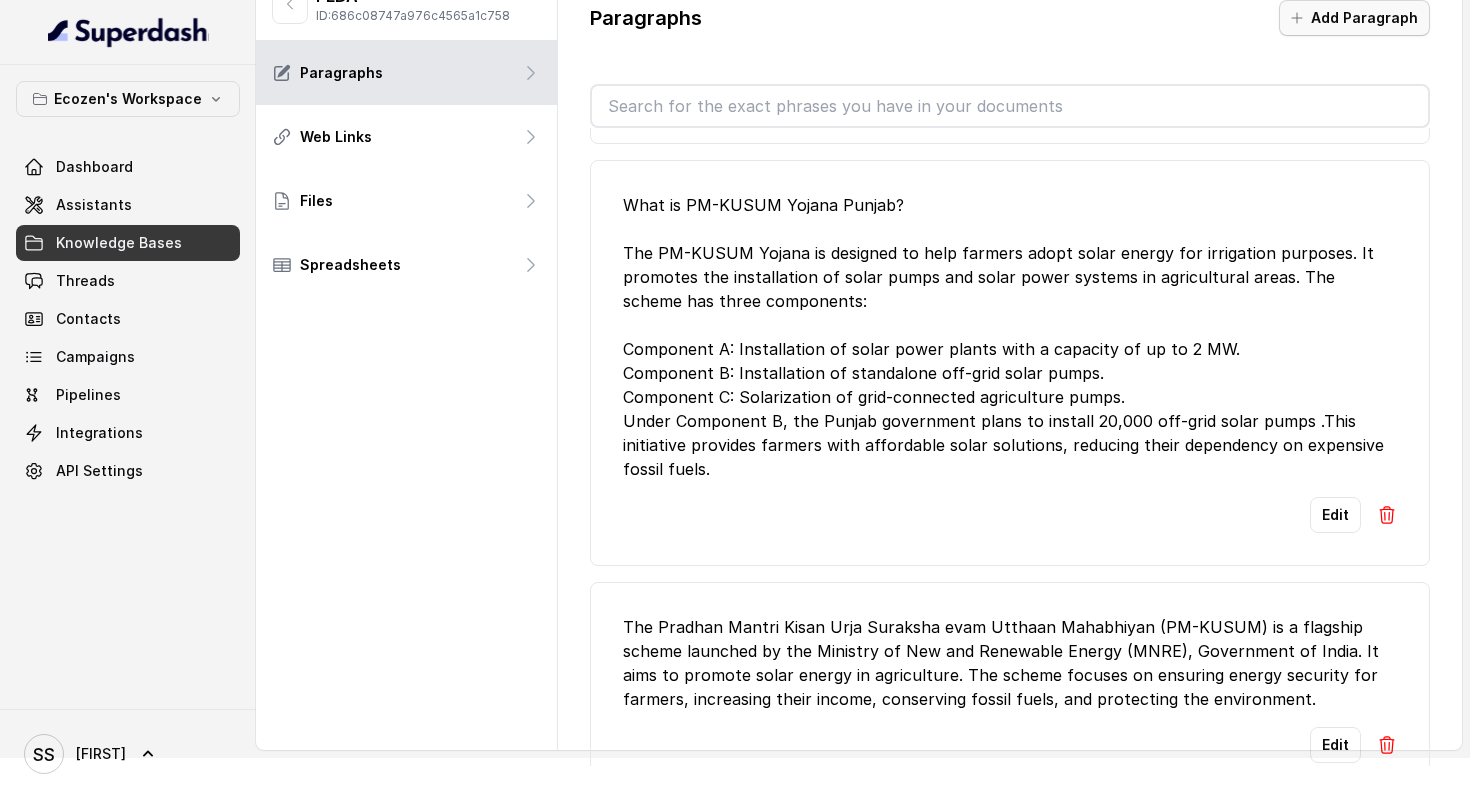 click on "Add Paragraph" at bounding box center [1354, 18] 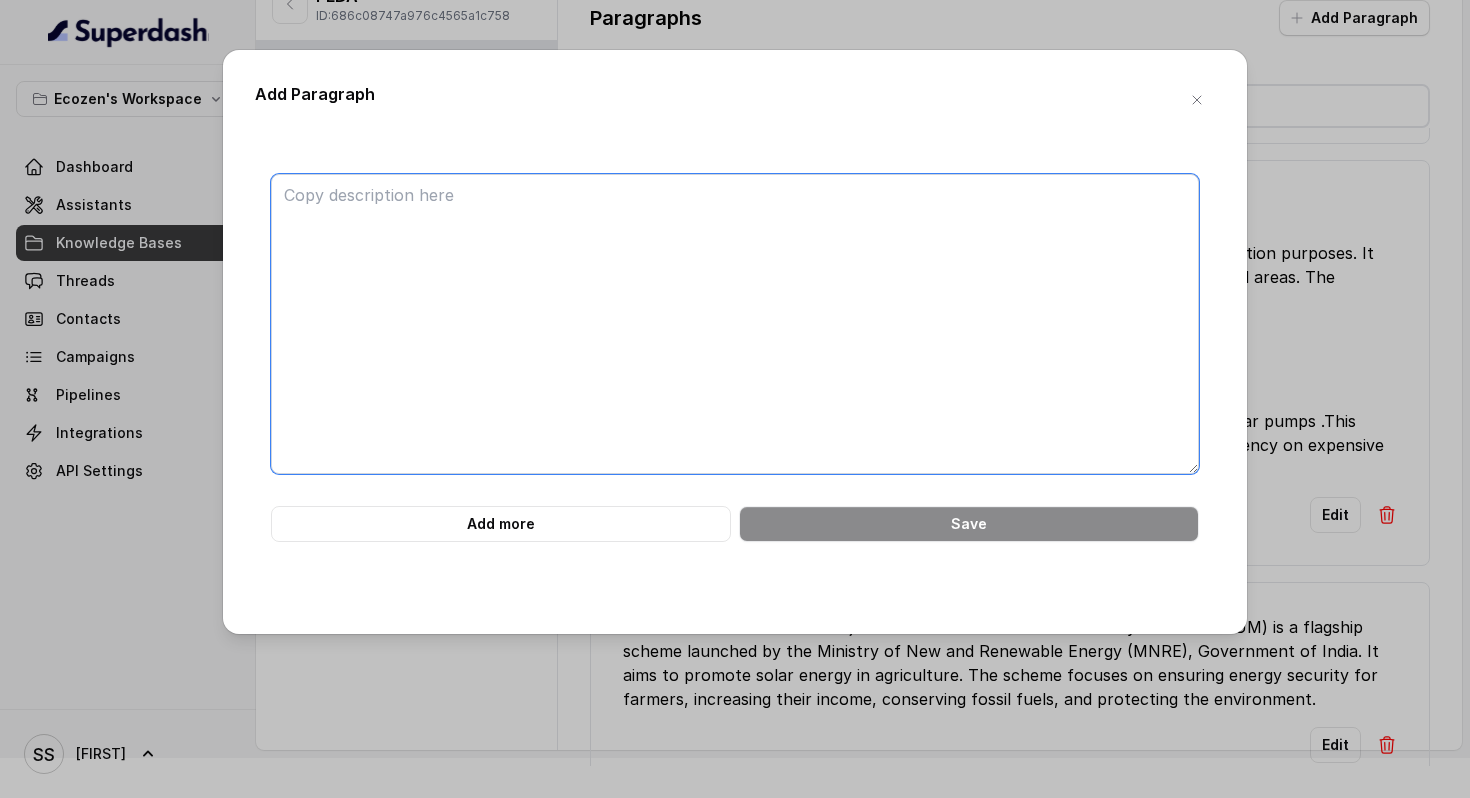 click at bounding box center [735, 324] 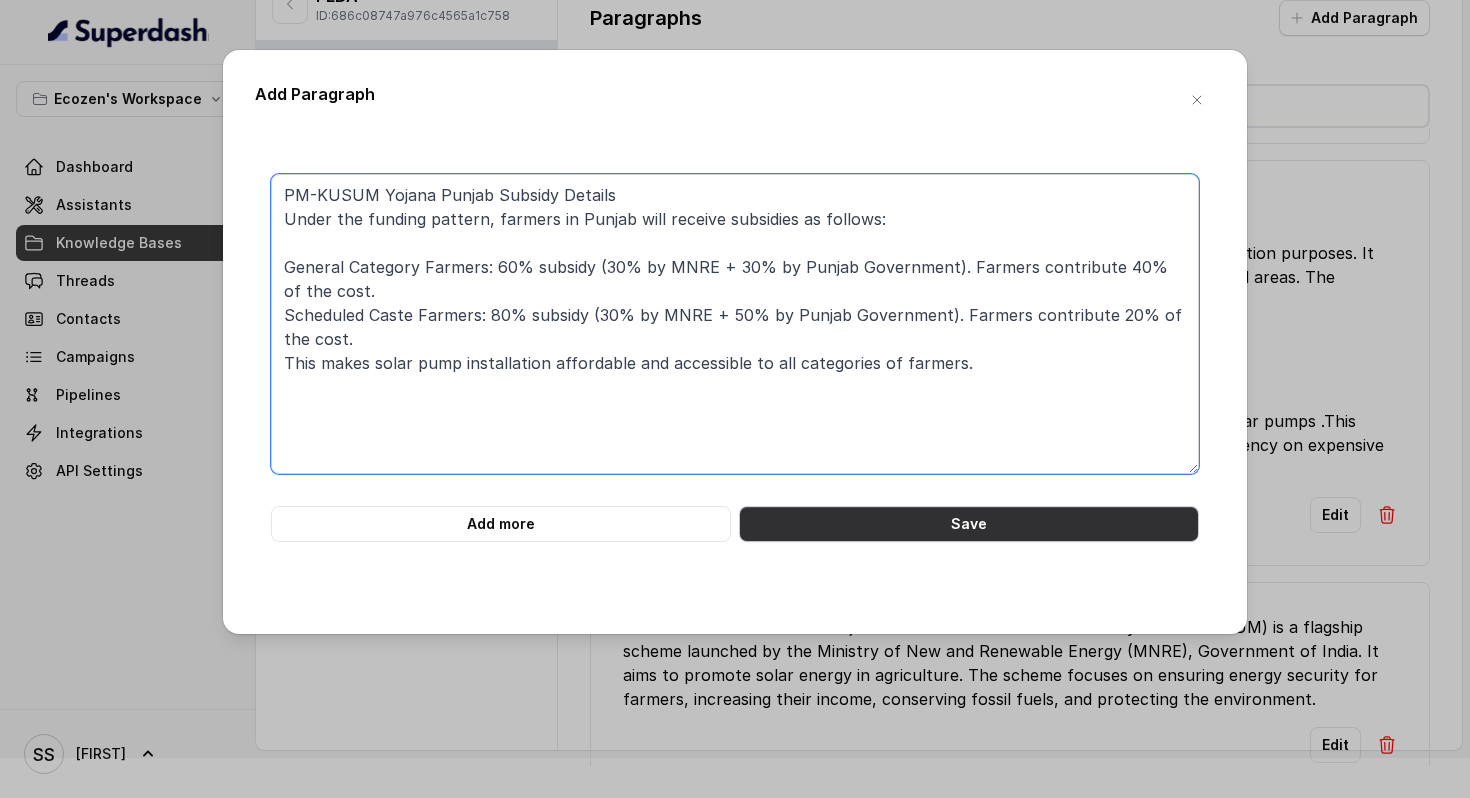 type on "PM-KUSUM Yojana Punjab Subsidy Details
Under the funding pattern, farmers in Punjab will receive subsidies as follows:
General Category Farmers: 60% subsidy (30% by MNRE + 30% by Punjab Government). Farmers contribute 40% of the cost.
Scheduled Caste Farmers: 80% subsidy (30% by MNRE + 50% by Punjab Government). Farmers contribute 20% of the cost.
This makes solar pump installation affordable and accessible to all categories of farmers." 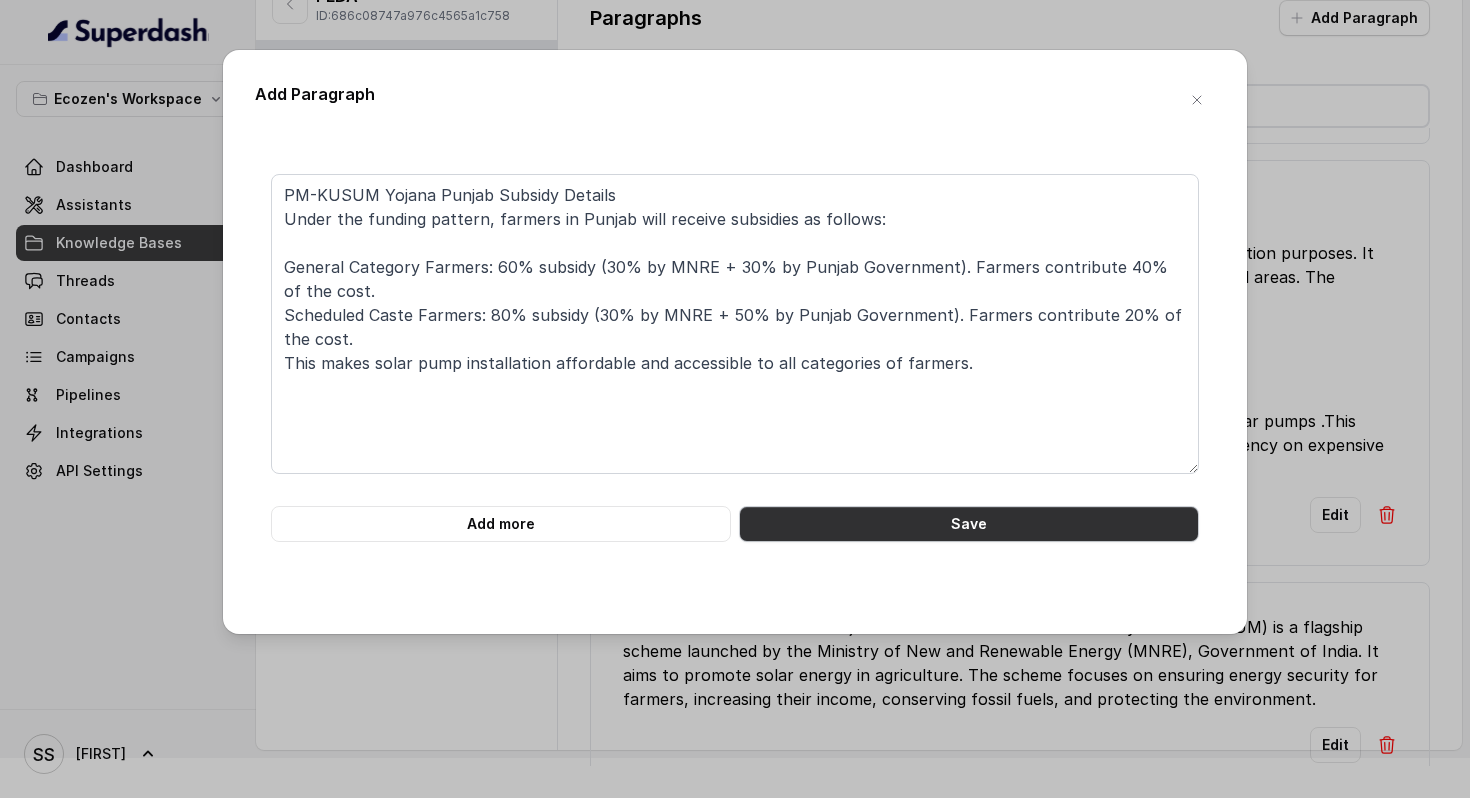 click on "Save" at bounding box center (969, 524) 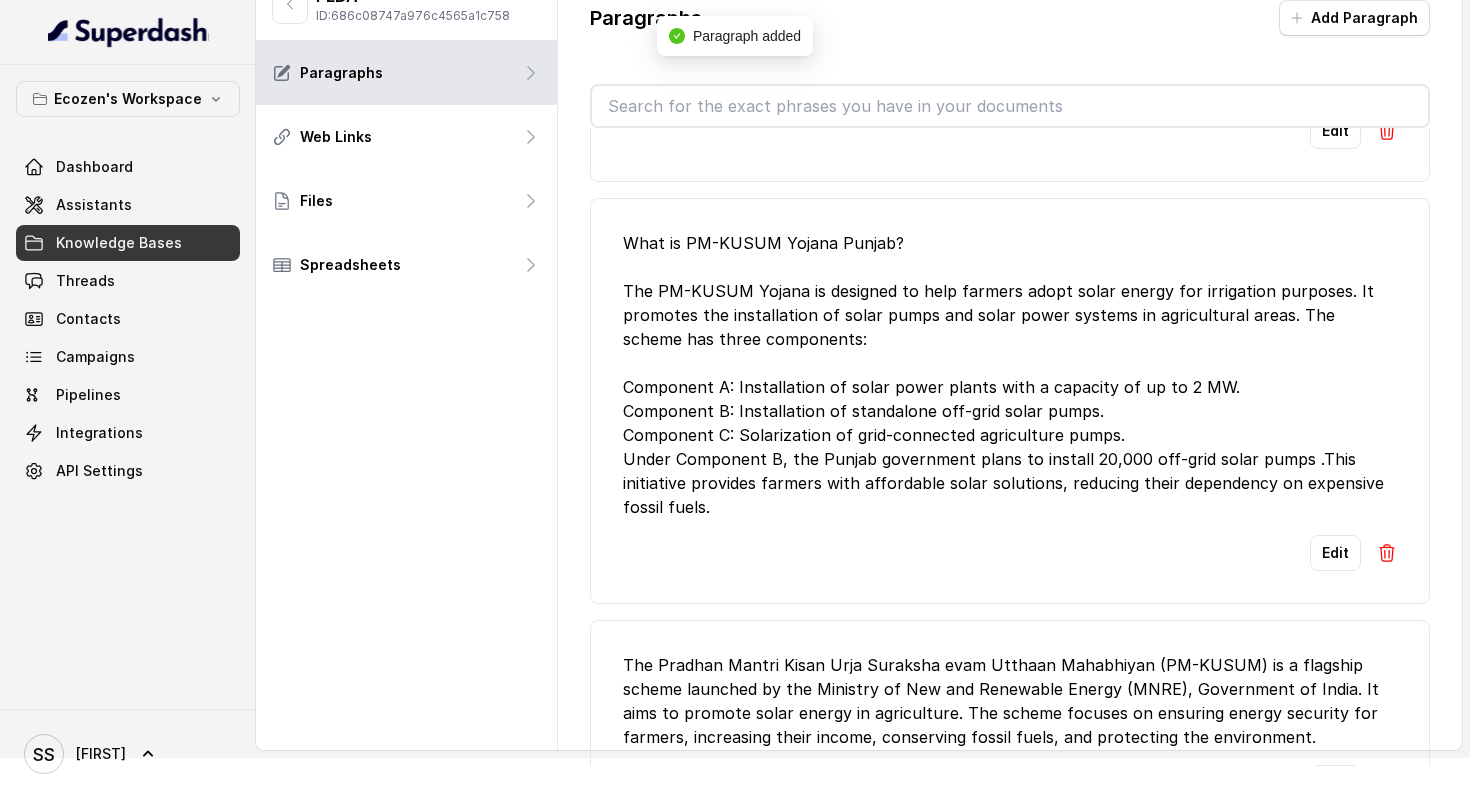 scroll, scrollTop: 1207, scrollLeft: 0, axis: vertical 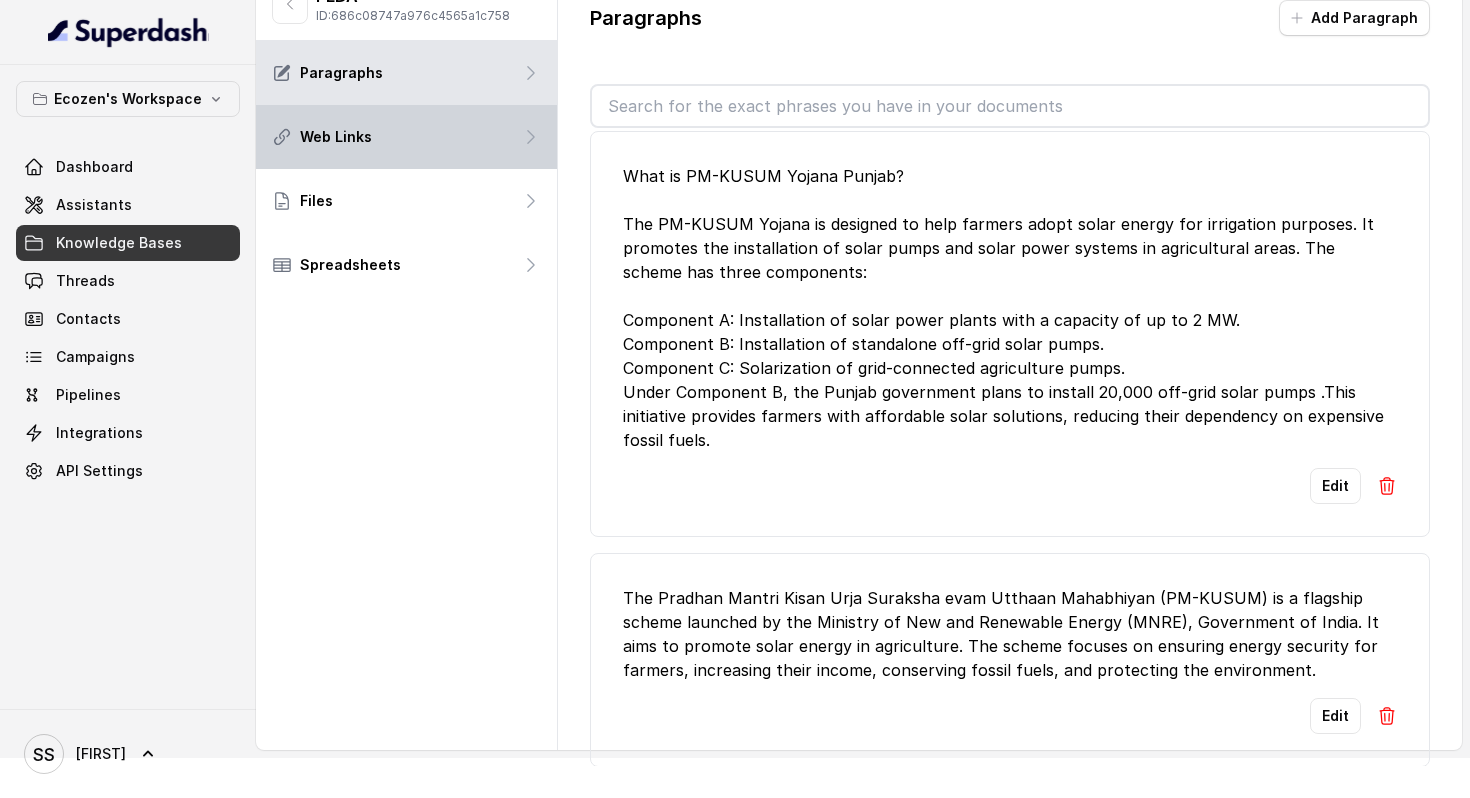 click on "Web Links" at bounding box center (406, 137) 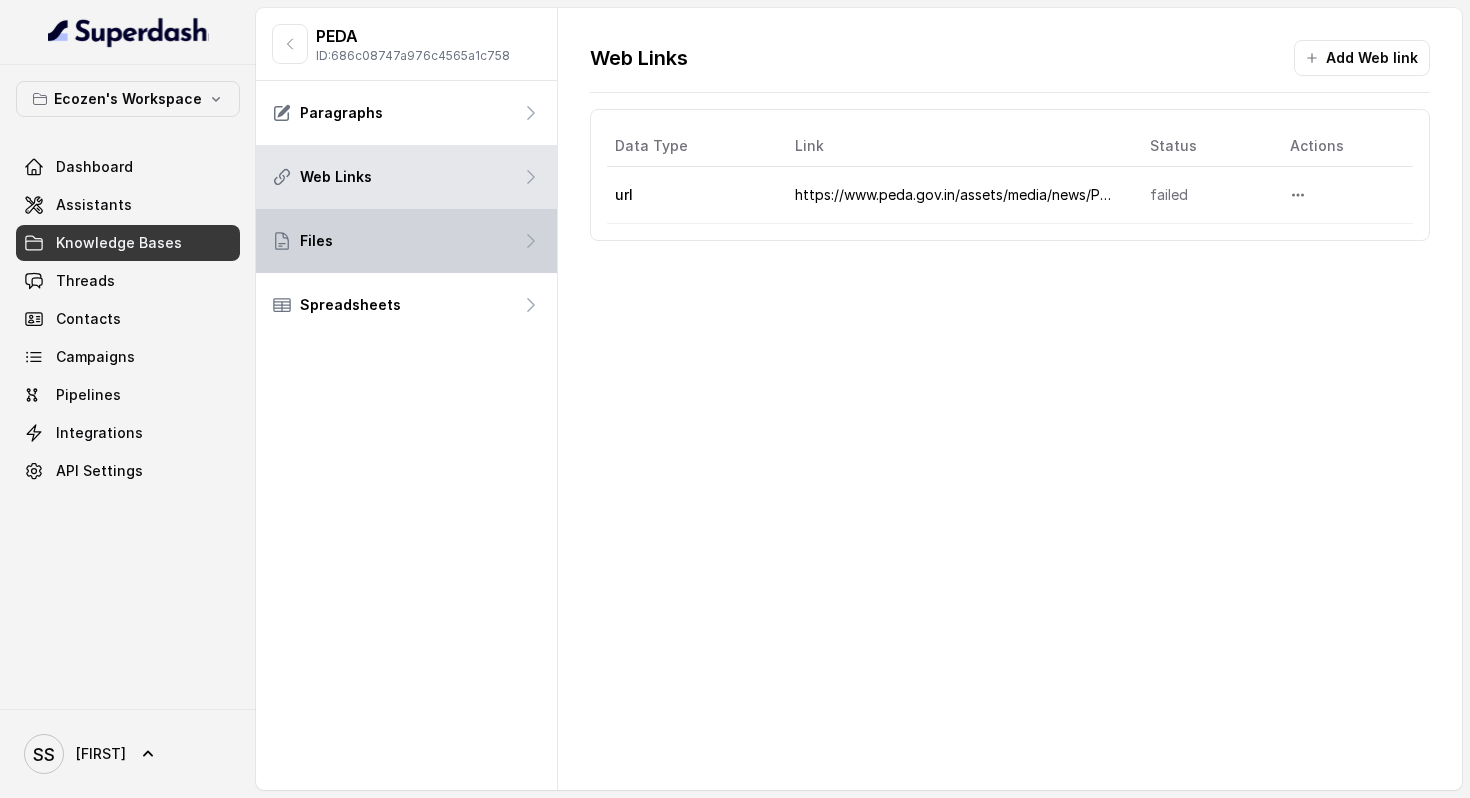 click on "Files" at bounding box center (406, 241) 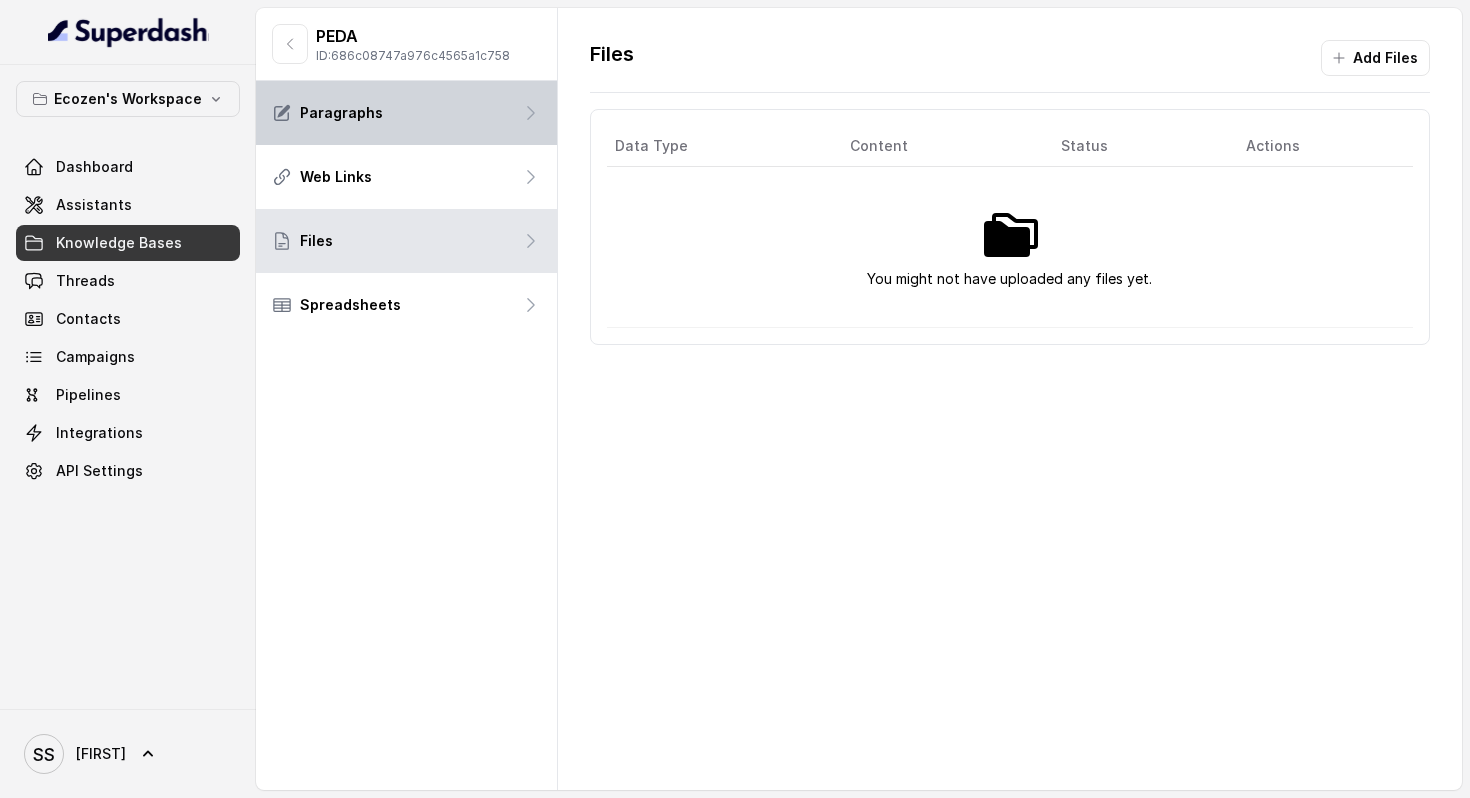 click on "Paragraphs" at bounding box center [341, 113] 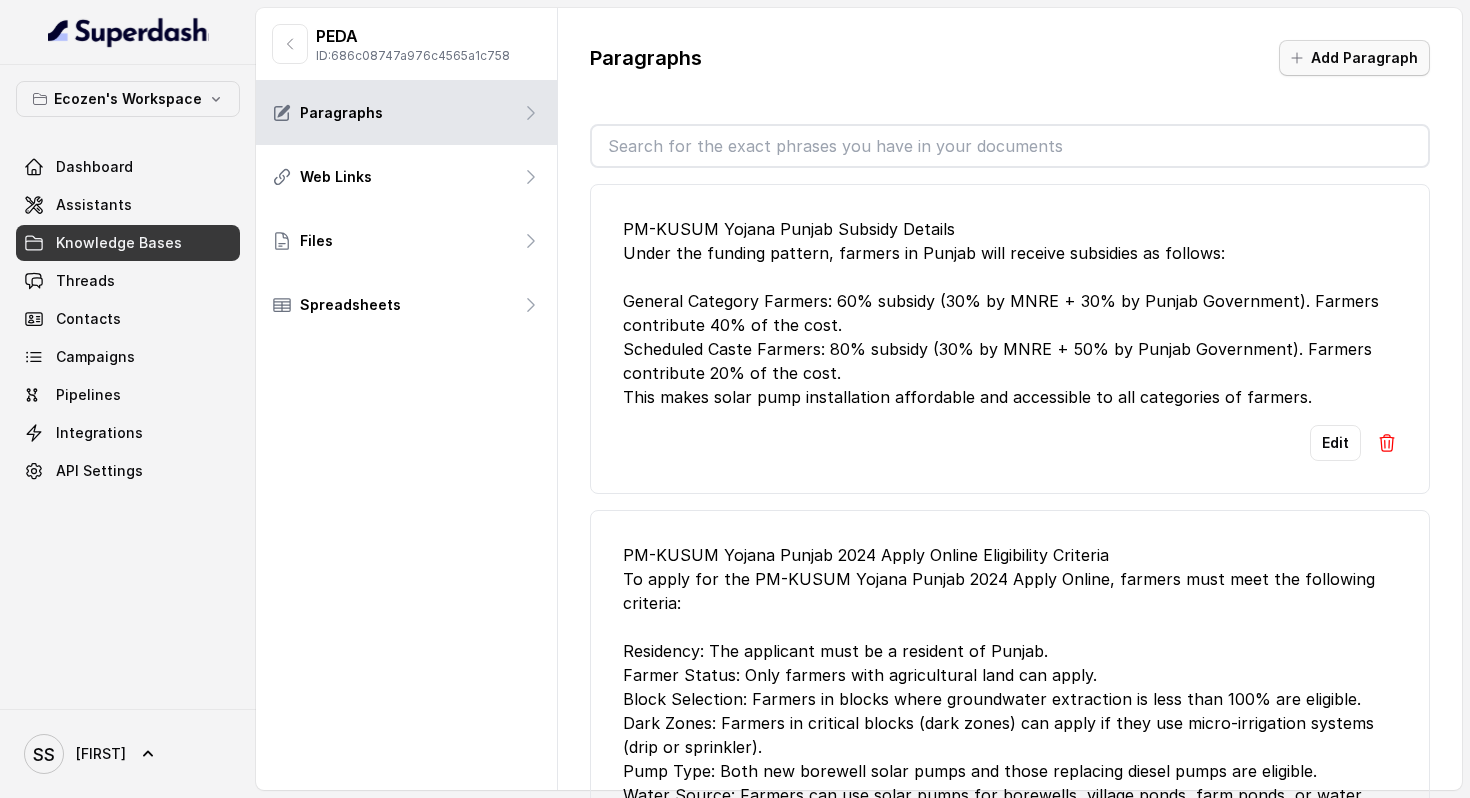 click on "Add Paragraph" at bounding box center (1354, 58) 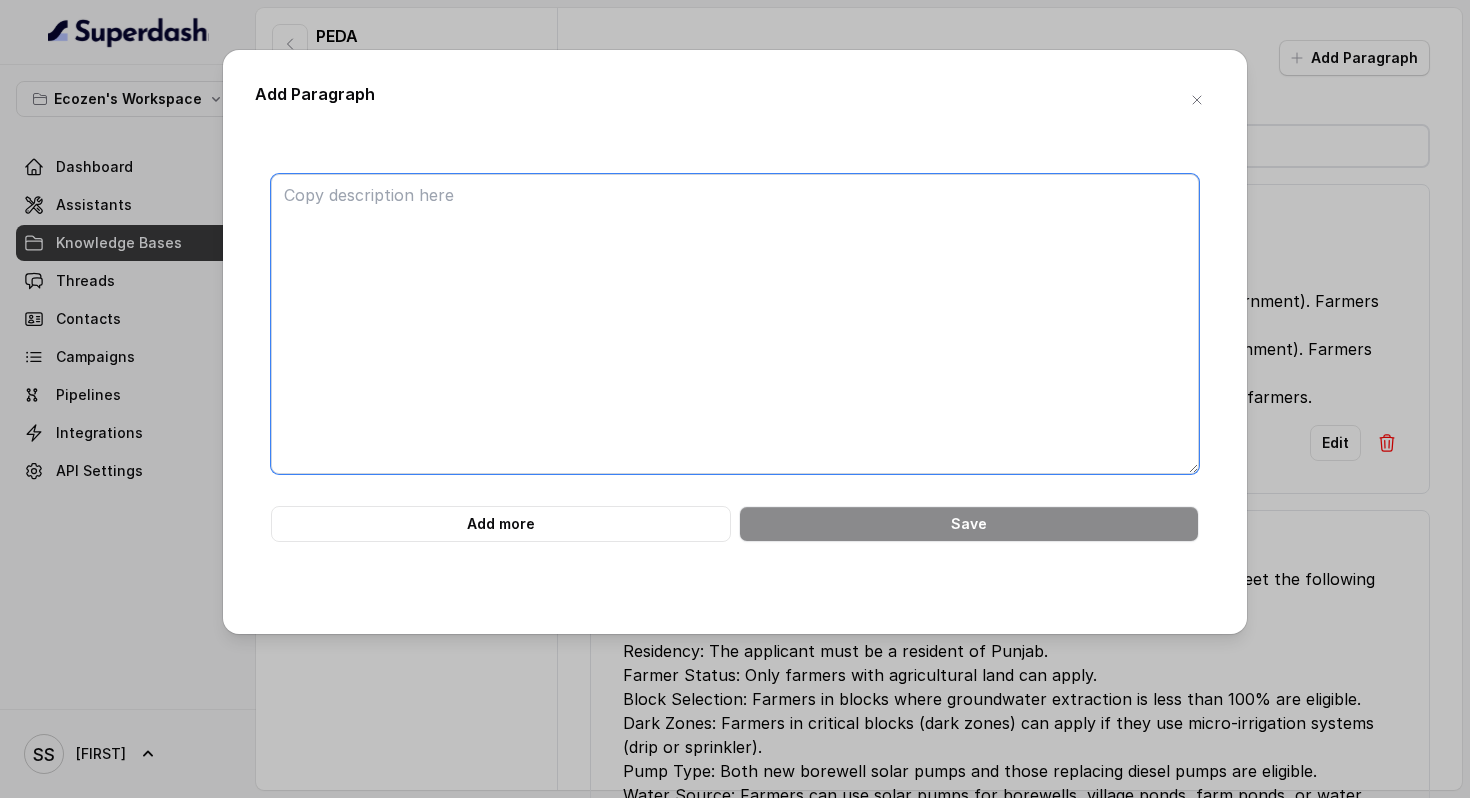 click at bounding box center [735, 324] 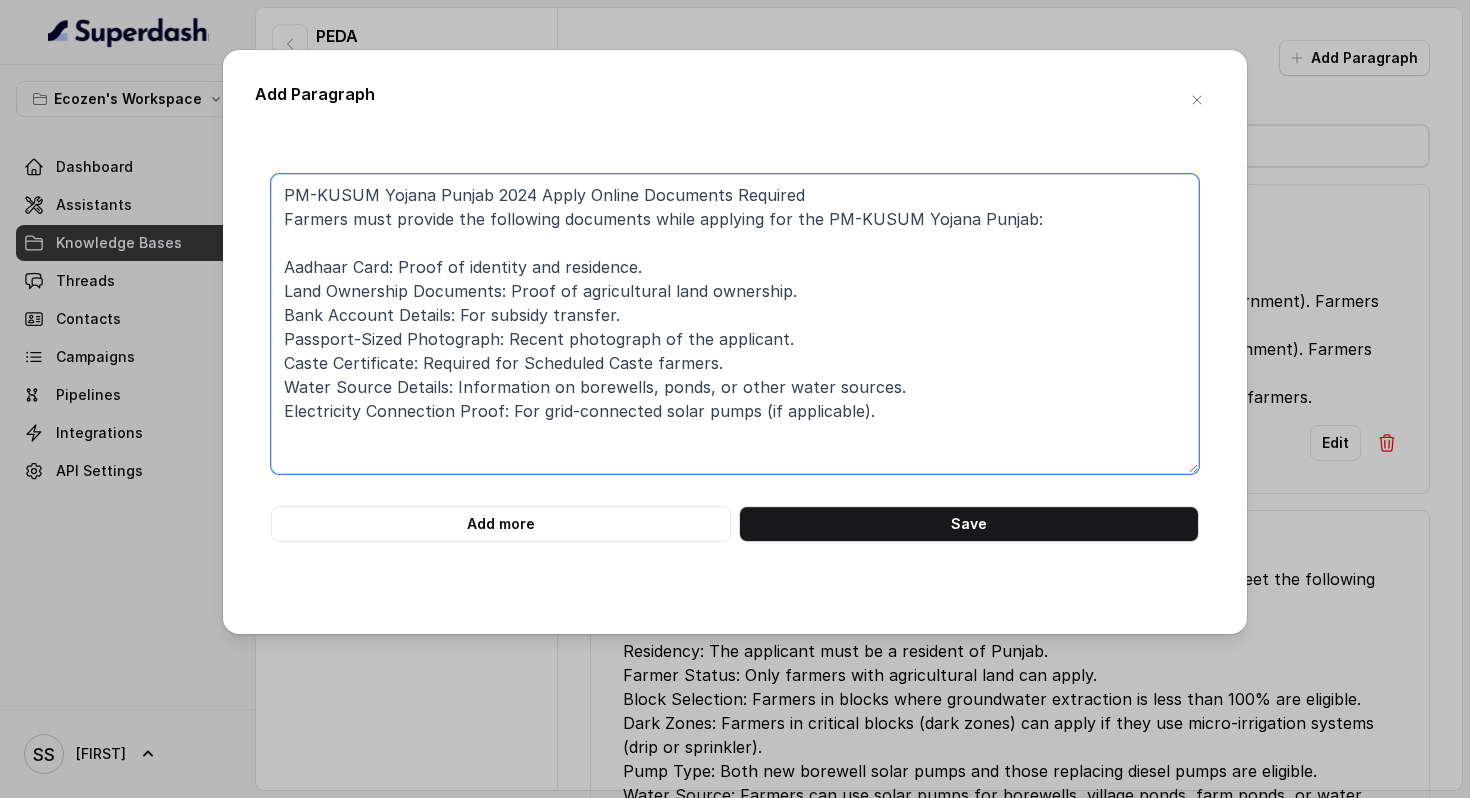 type on "PM-KUSUM Yojana Punjab 2024 Apply Online Documents Required
Farmers must provide the following documents while applying for the PM-KUSUM Yojana Punjab:
Aadhaar Card: Proof of identity and residence.
Land Ownership Documents: Proof of agricultural land ownership.
Bank Account Details: For subsidy transfer.
Passport-Sized Photograph: Recent photograph of the applicant.
Caste Certificate: Required for Scheduled Caste farmers.
Water Source Details: Information on borewells, ponds, or other water sources.
Electricity Connection Proof: For grid-connected solar pumps (if applicable)." 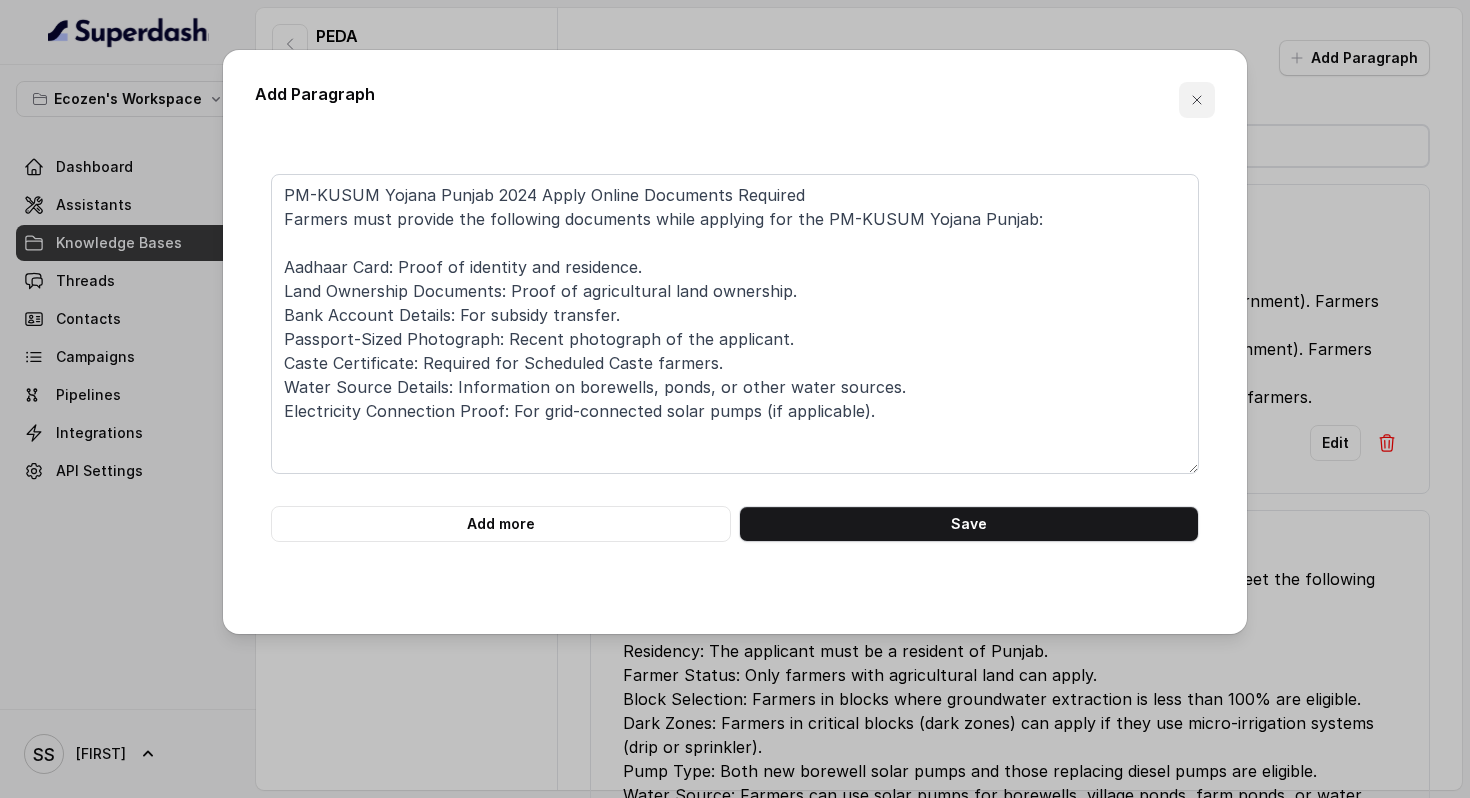 click at bounding box center [1197, 100] 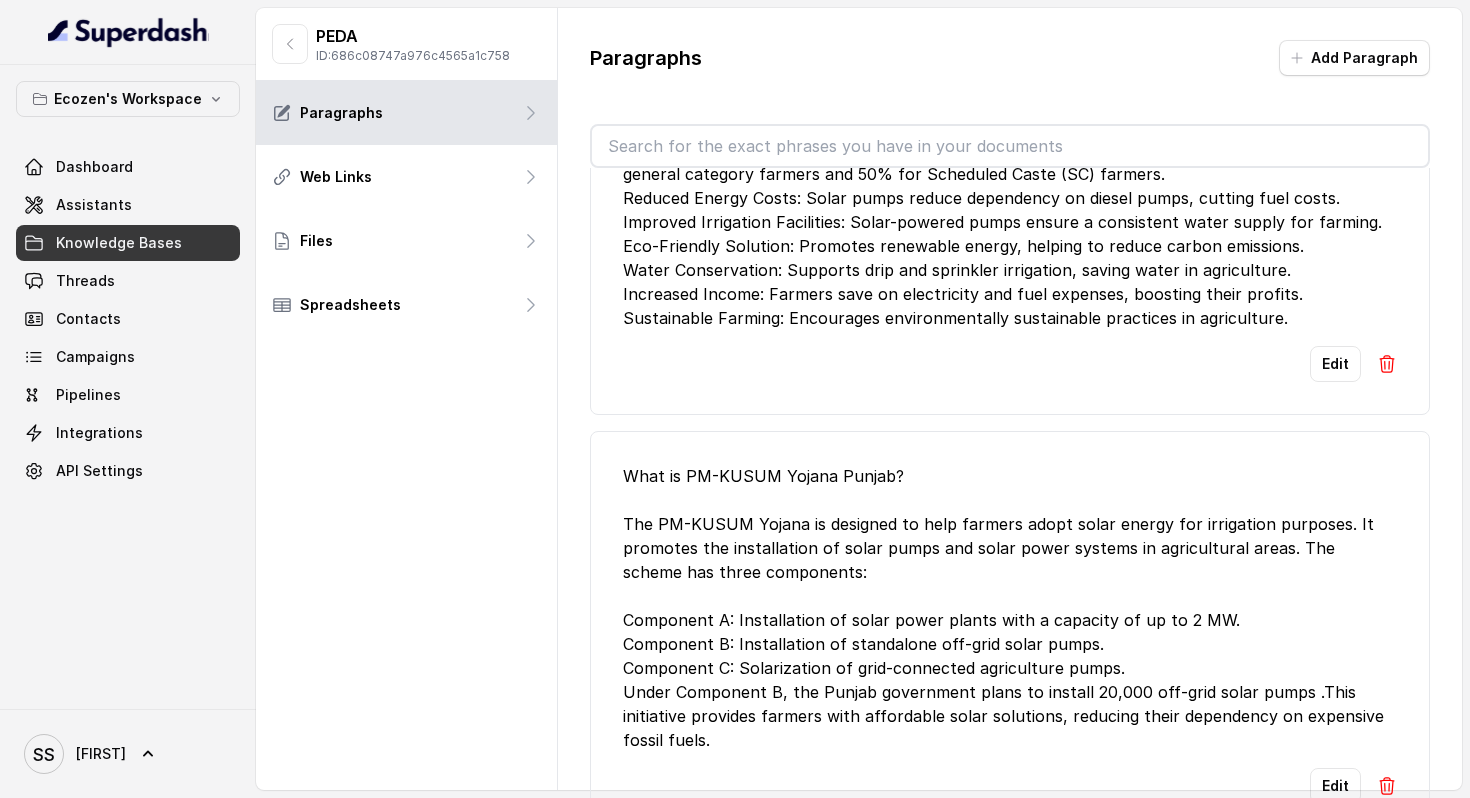 scroll, scrollTop: 1207, scrollLeft: 0, axis: vertical 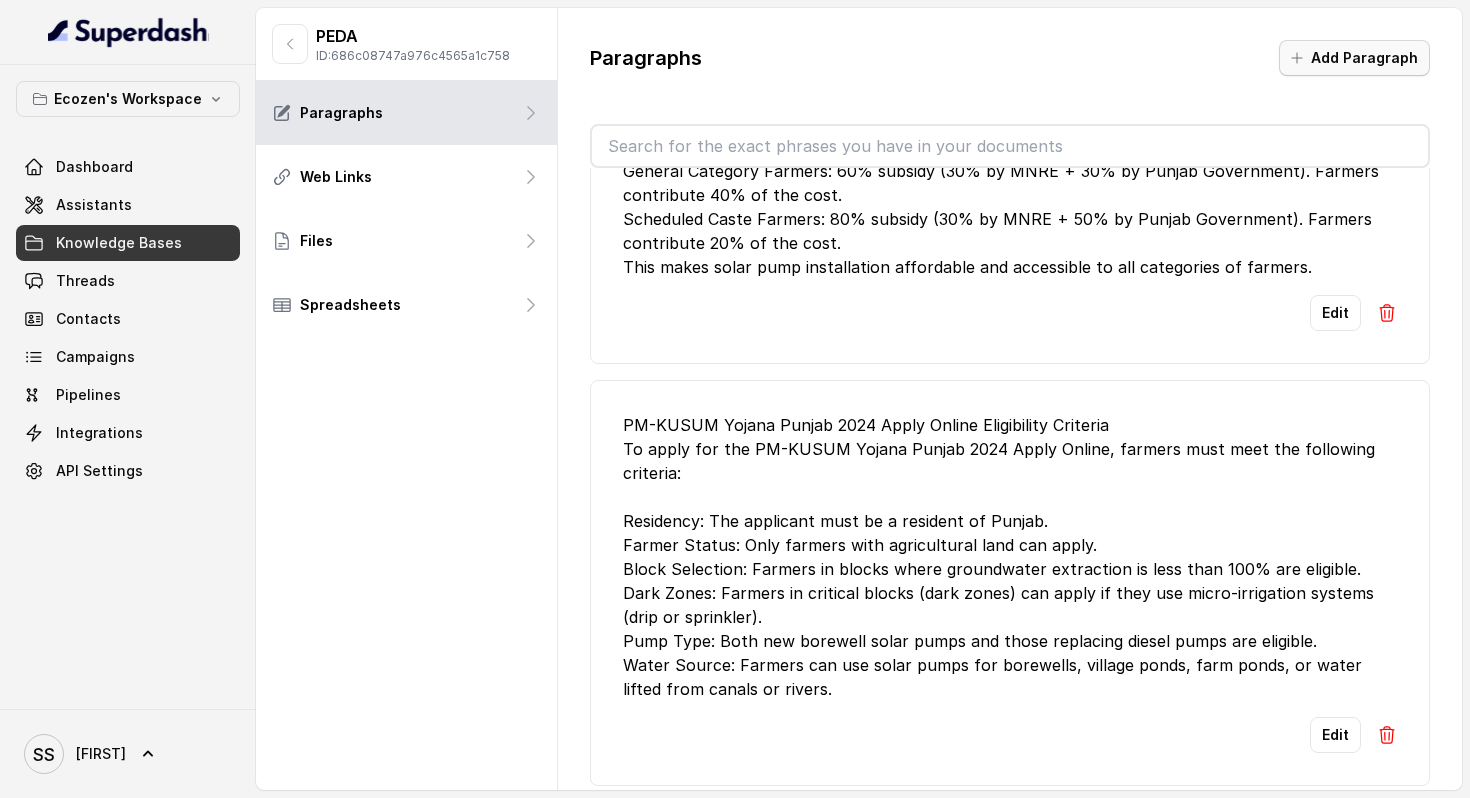 click on "Add Paragraph" at bounding box center [1354, 58] 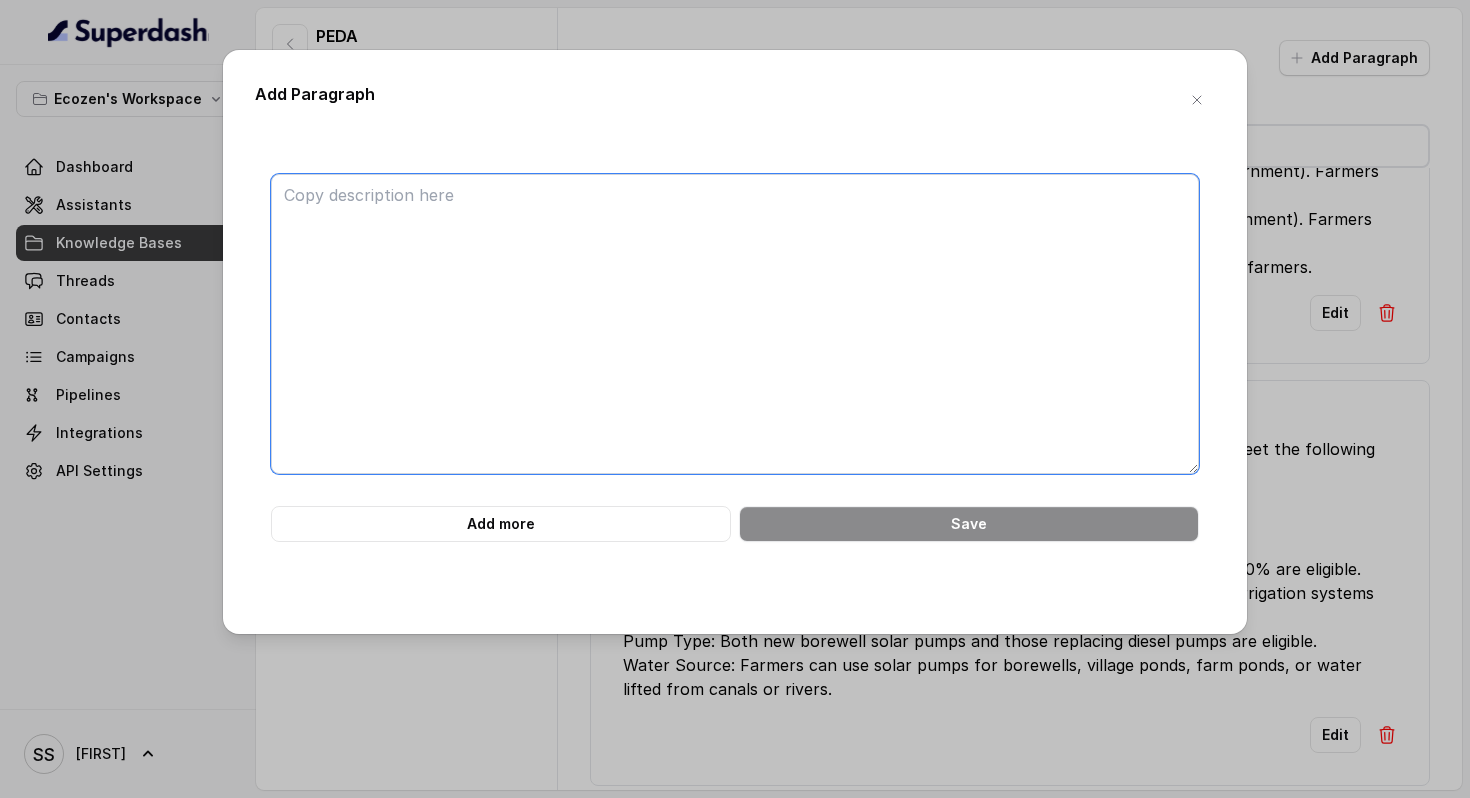 click at bounding box center (735, 324) 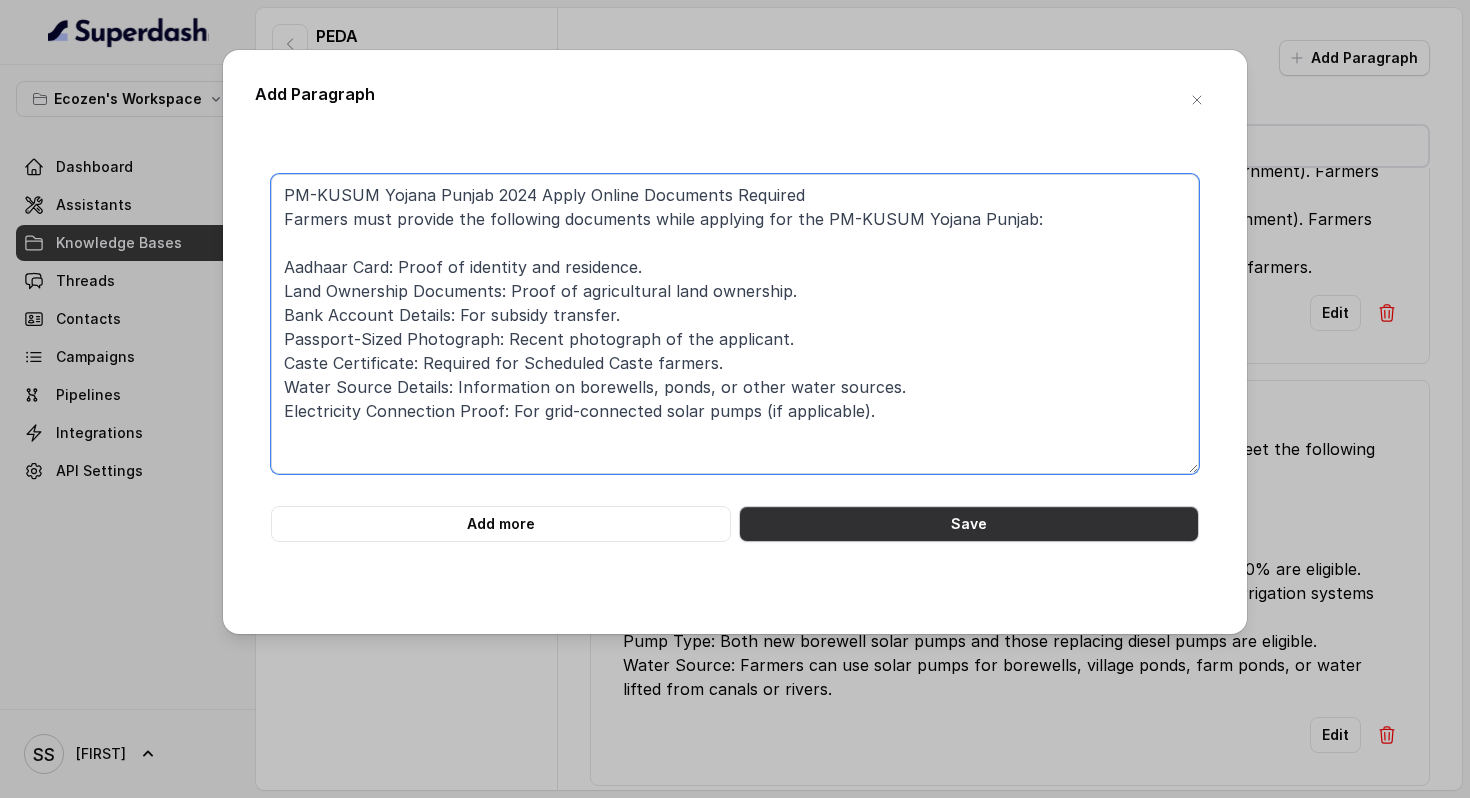 type on "PM-KUSUM Yojana Punjab 2024 Apply Online Documents Required
Farmers must provide the following documents while applying for the PM-KUSUM Yojana Punjab:
Aadhaar Card: Proof of identity and residence.
Land Ownership Documents: Proof of agricultural land ownership.
Bank Account Details: For subsidy transfer.
Passport-Sized Photograph: Recent photograph of the applicant.
Caste Certificate: Required for Scheduled Caste farmers.
Water Source Details: Information on borewells, ponds, or other water sources.
Electricity Connection Proof: For grid-connected solar pumps (if applicable)." 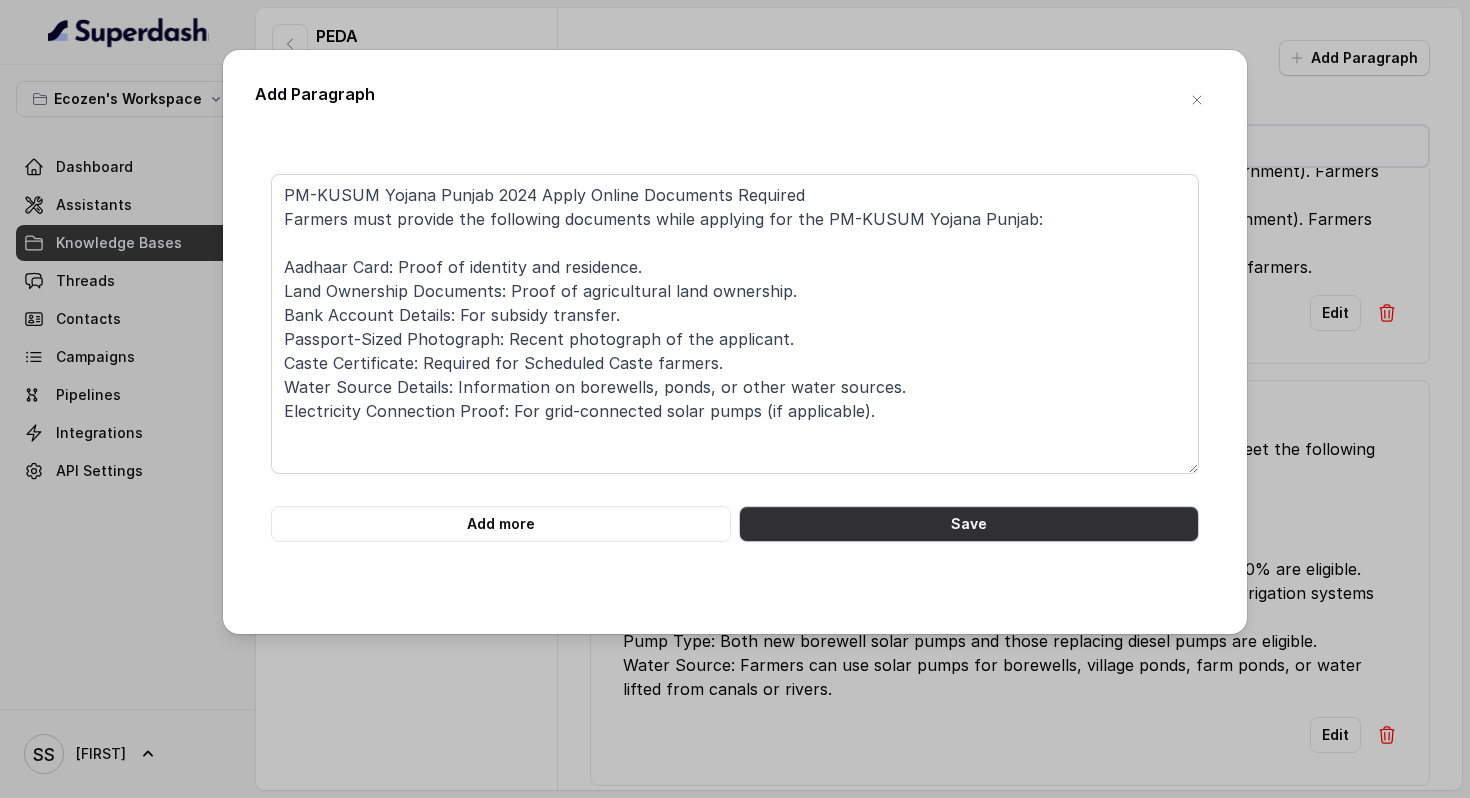 click on "Save" at bounding box center [969, 524] 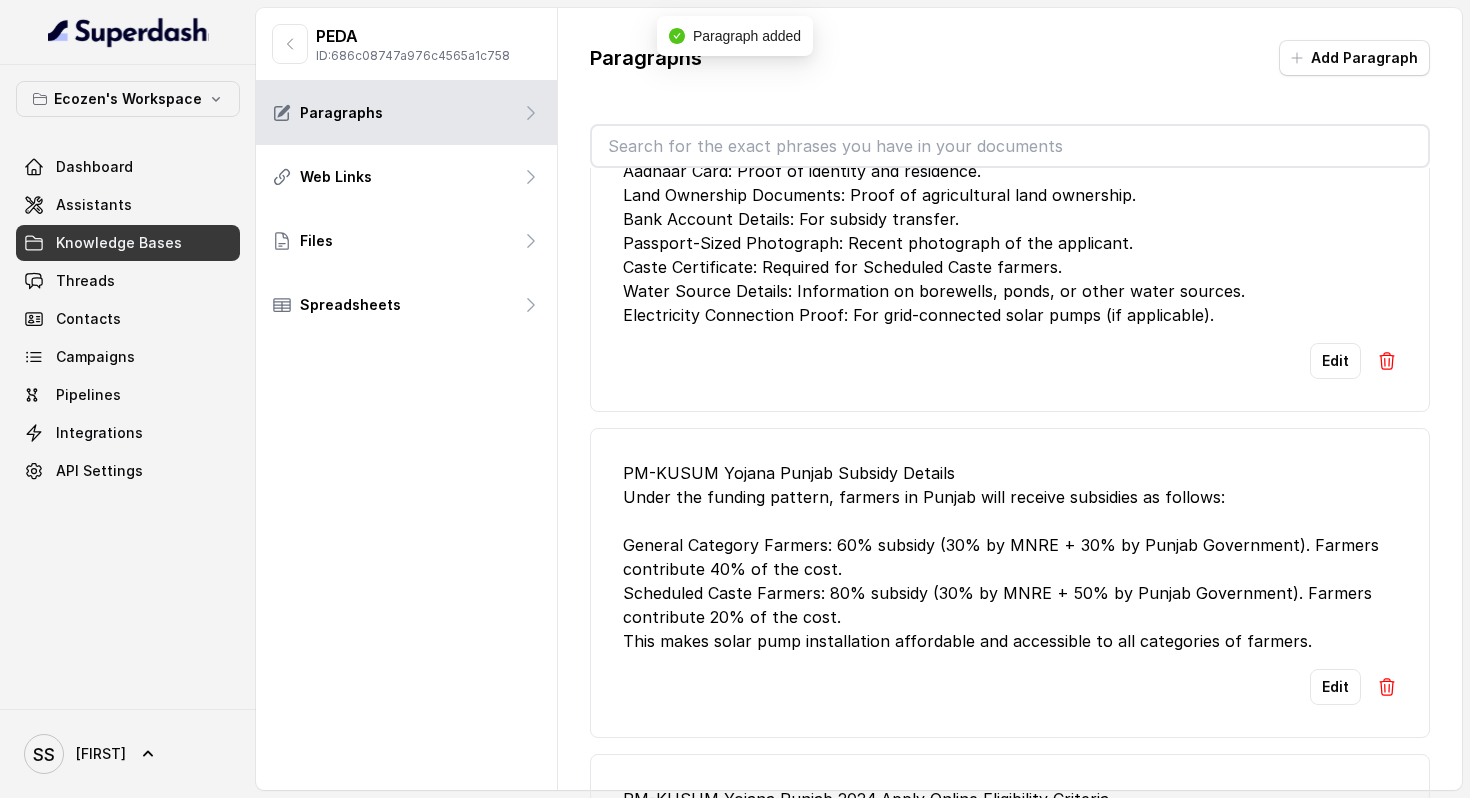scroll, scrollTop: 0, scrollLeft: 0, axis: both 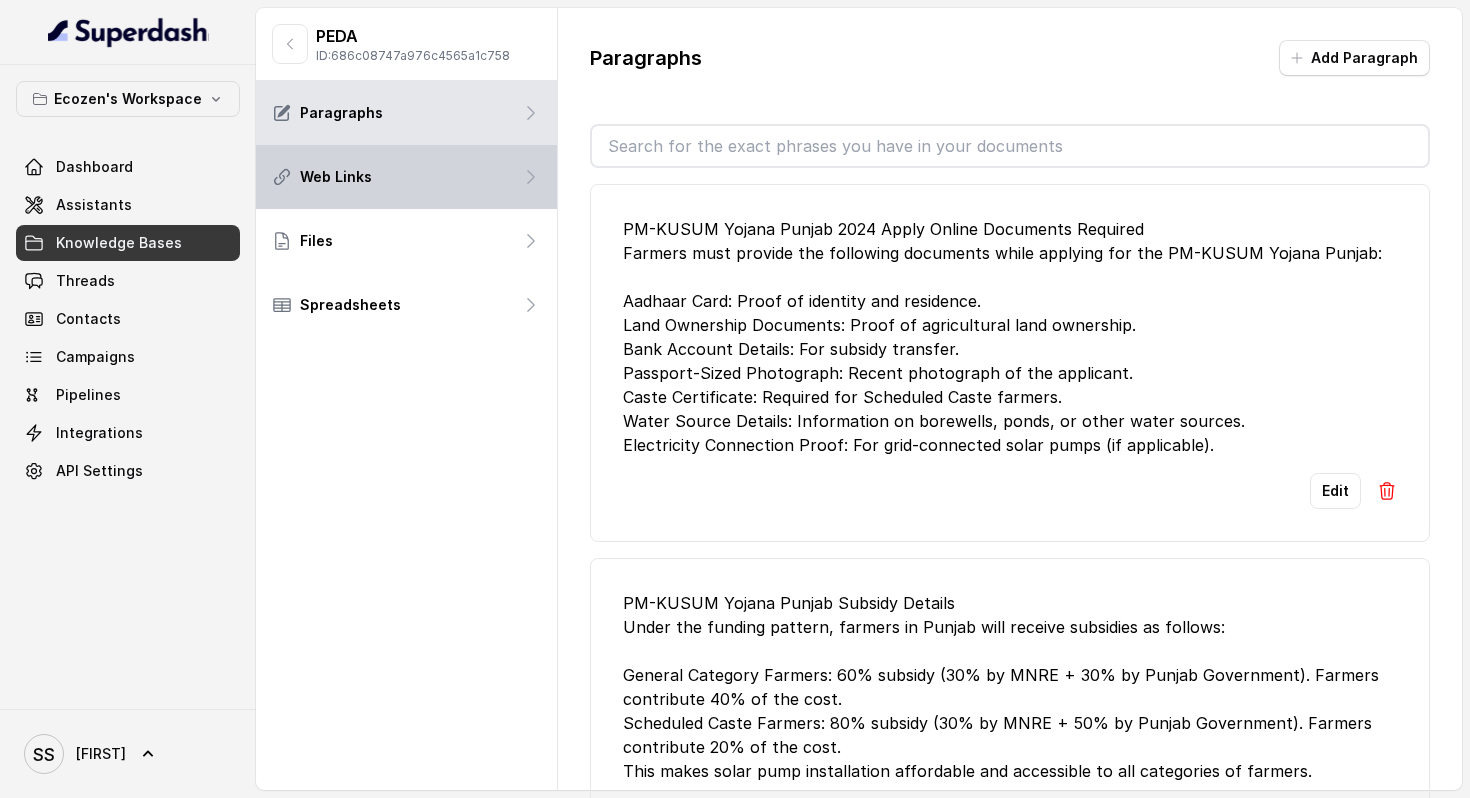 click on "Web Links" at bounding box center [341, 113] 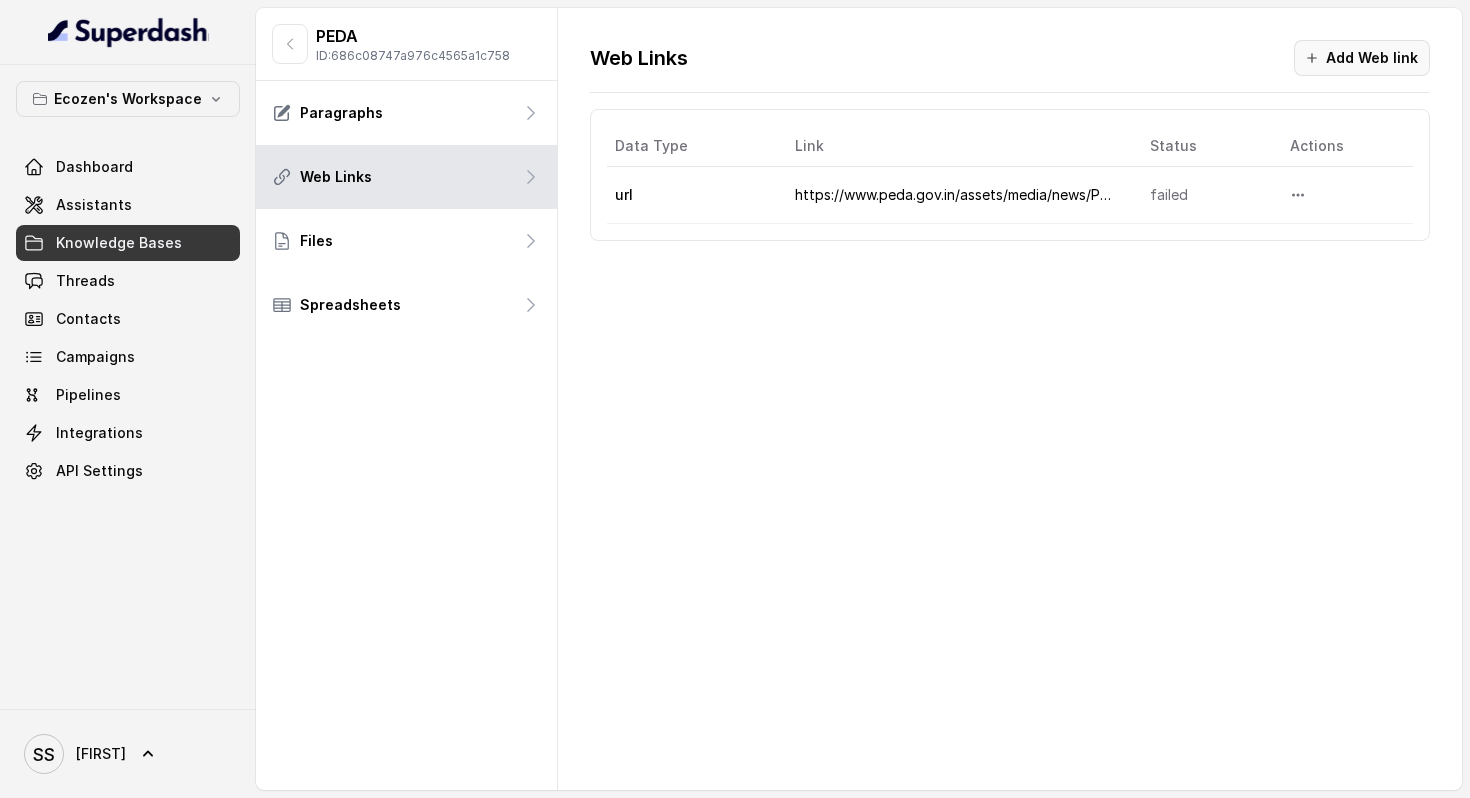 click on "Add Web link" at bounding box center (1362, 58) 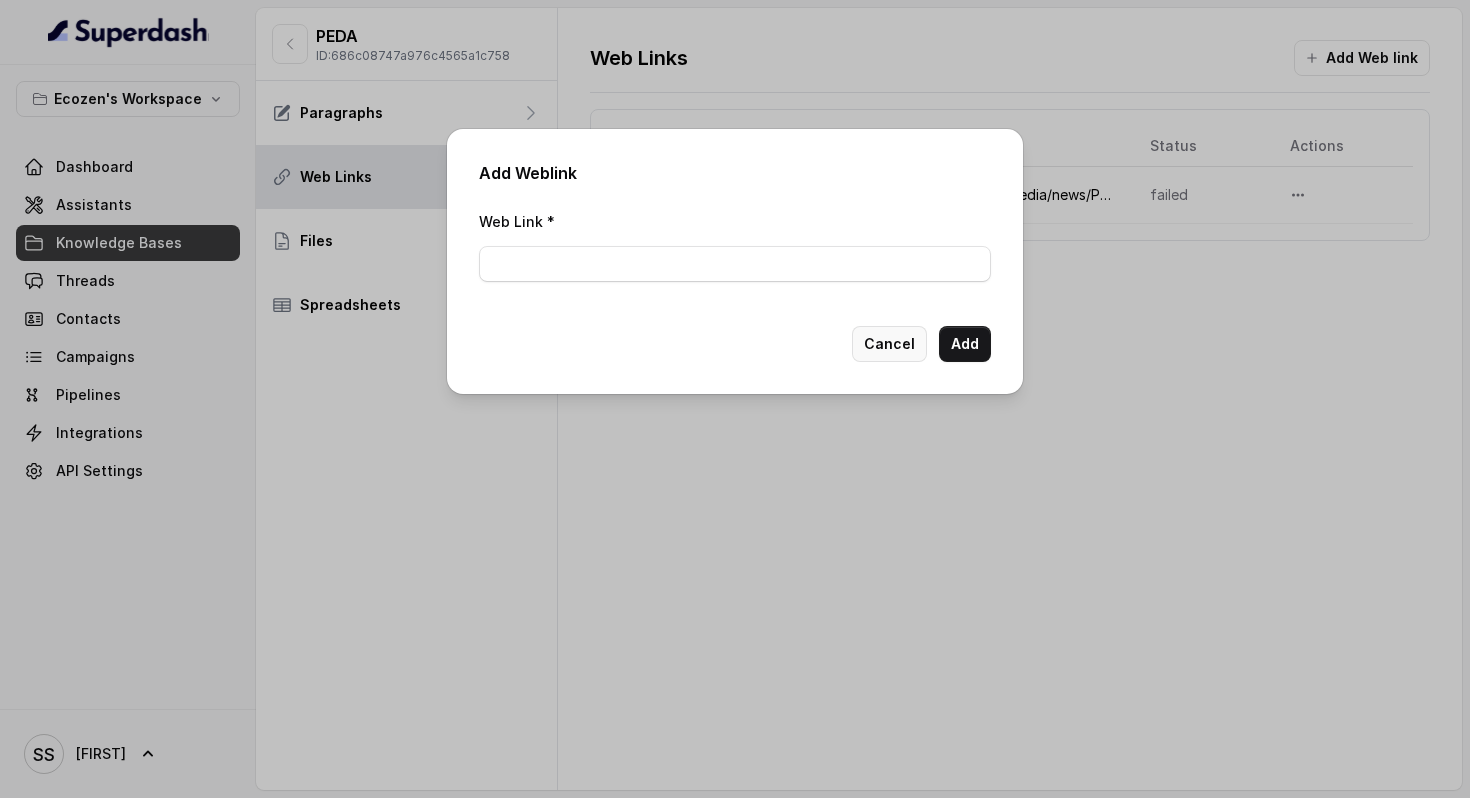 click on "Cancel" at bounding box center (889, 344) 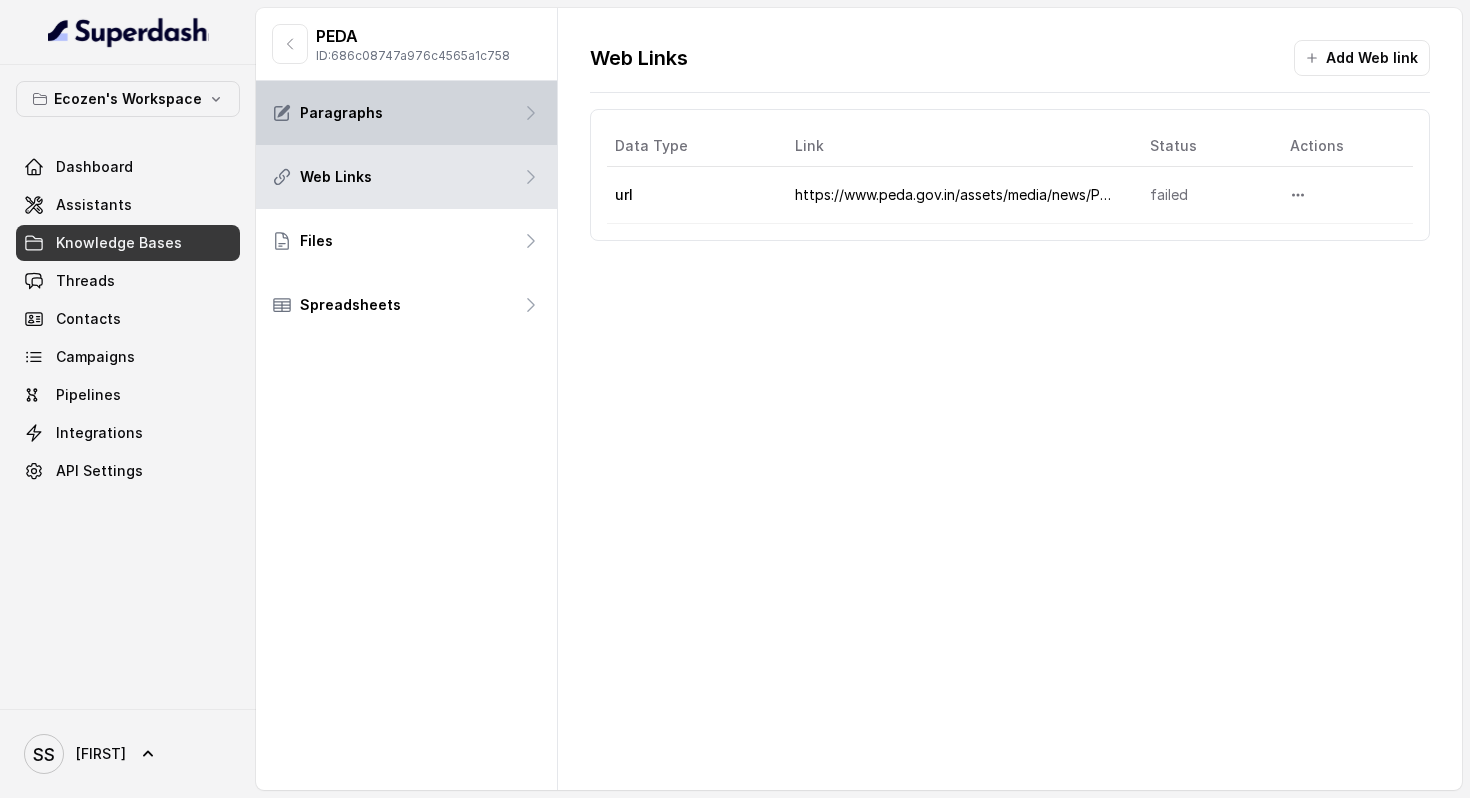 click on "Paragraphs" at bounding box center (406, 113) 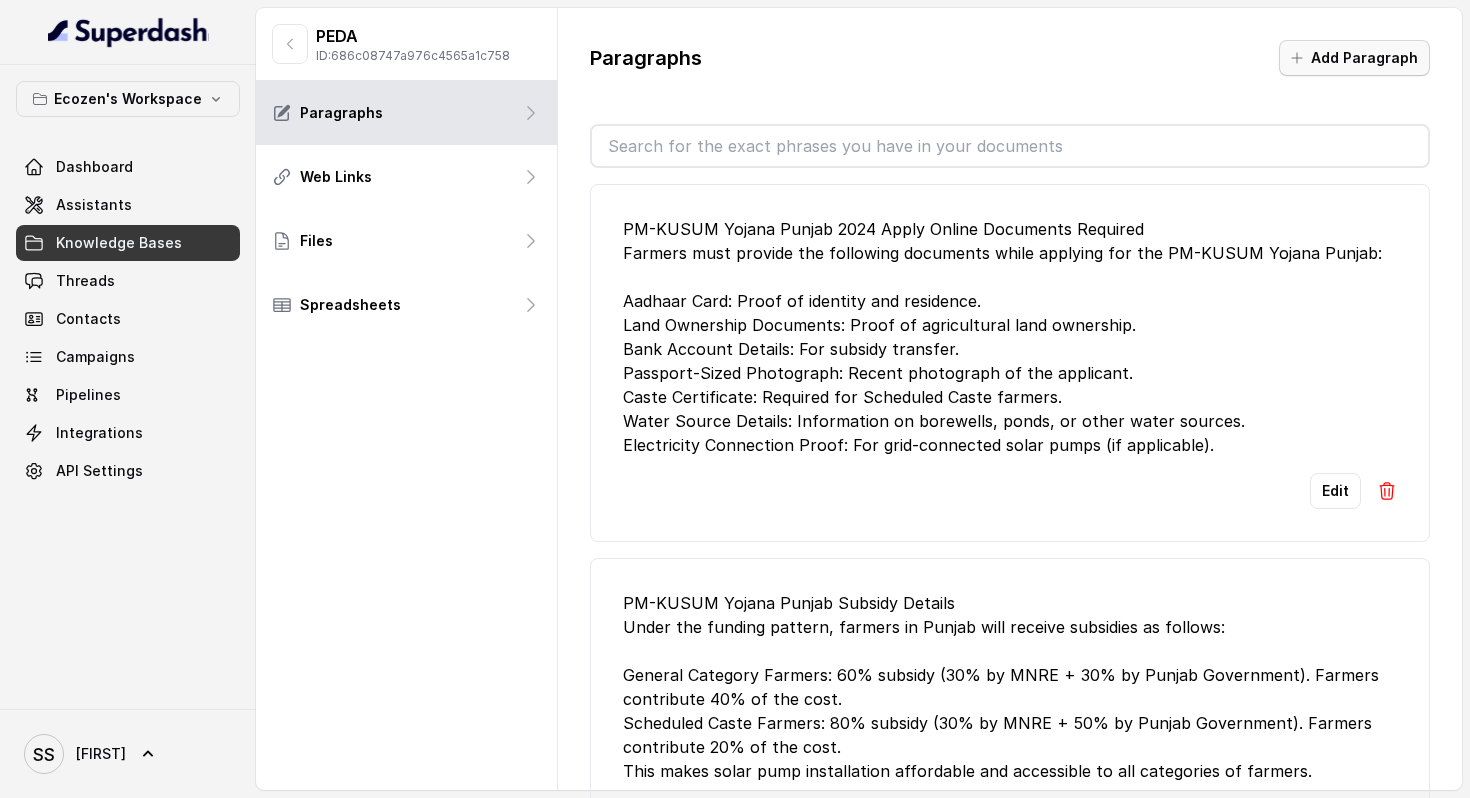 click on "Add Paragraph" at bounding box center (1354, 58) 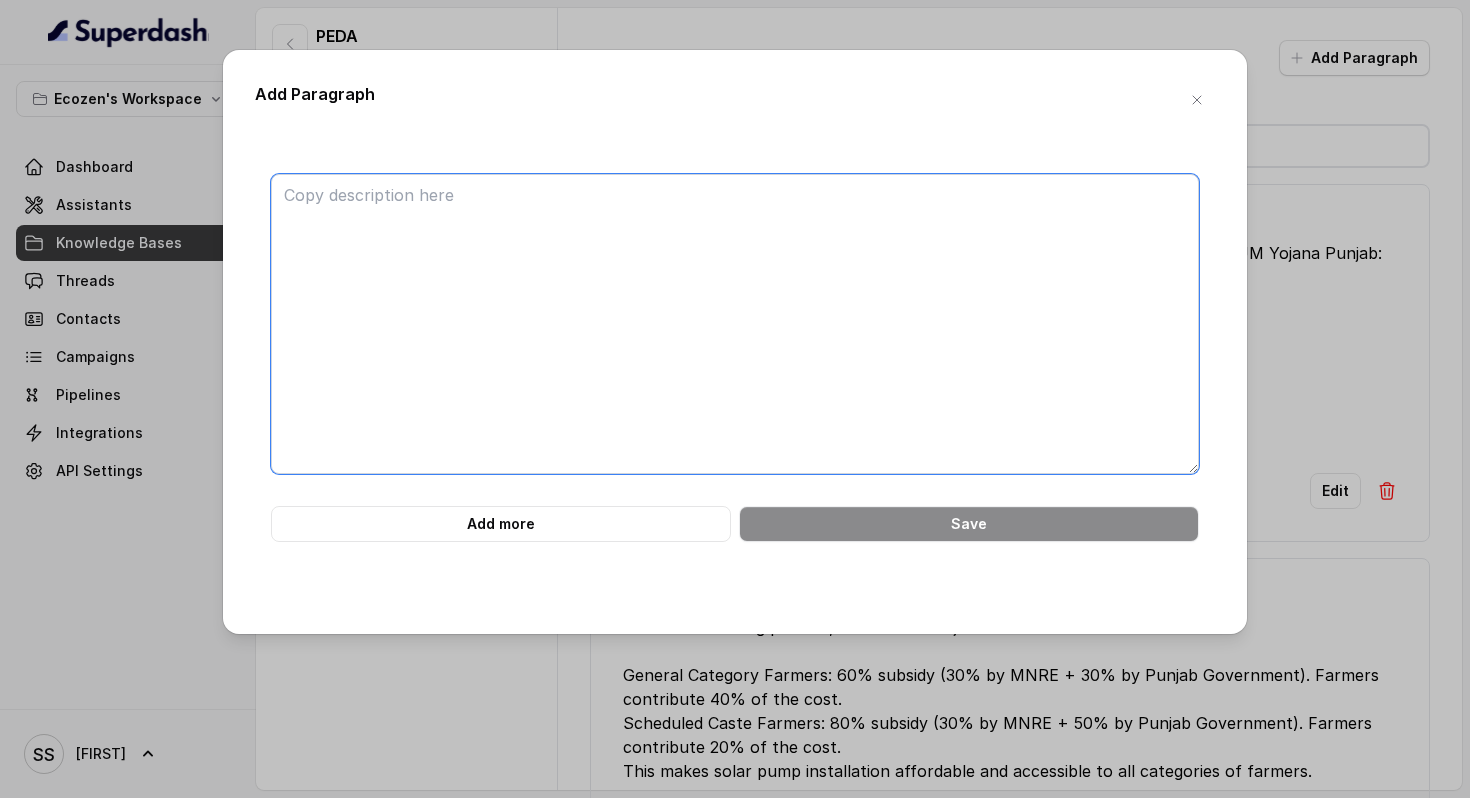 click at bounding box center (735, 324) 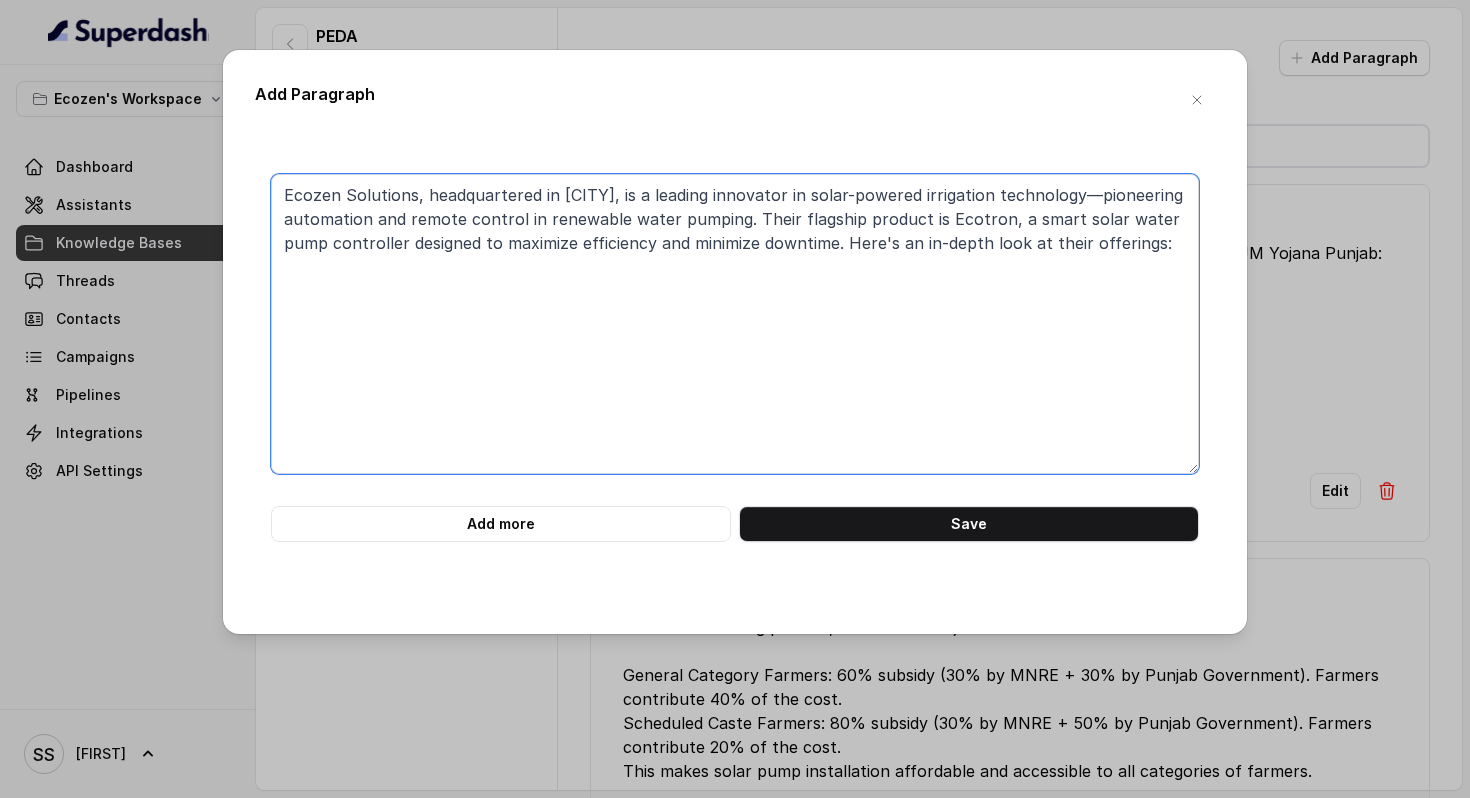 paste on "Ecotron: Next-Gen Solar Pump Controller
Smart, robust hardware with AI-powered software: Ecotron incorporates MPPT (Maximum Power Point Tracking) with over 99.5% efficiency, ensuring optimal use of solar energy
[DOMAIN]
+12
[DOMAIN]
+12
[DOMAIN]
+12
.
Comprehensive protection & rugged design: IP65-rated for dust and rain, equipped with surge protection and soft-start to safeguard motors
[DOMAIN]
.
Remote monitoring & IoT diagnostics: Embedded GPS, 4G/SMS control via the Ecozen app or SMS, enabling farmers and integrators to switch pumps on/off and diagnose faults remotely
[DOMAIN]
+14
[DOMAIN]
+14
instagram.com
+14
.
Plug‑and‑pump simplicity: Easy-to-install controller compatible with both AC and DC submersible pumps, available in capacities from 2 HP to 10 HP
[DOMAIN]
+2
[DOMAIN]
+2
[DOMAIN]
+2
." 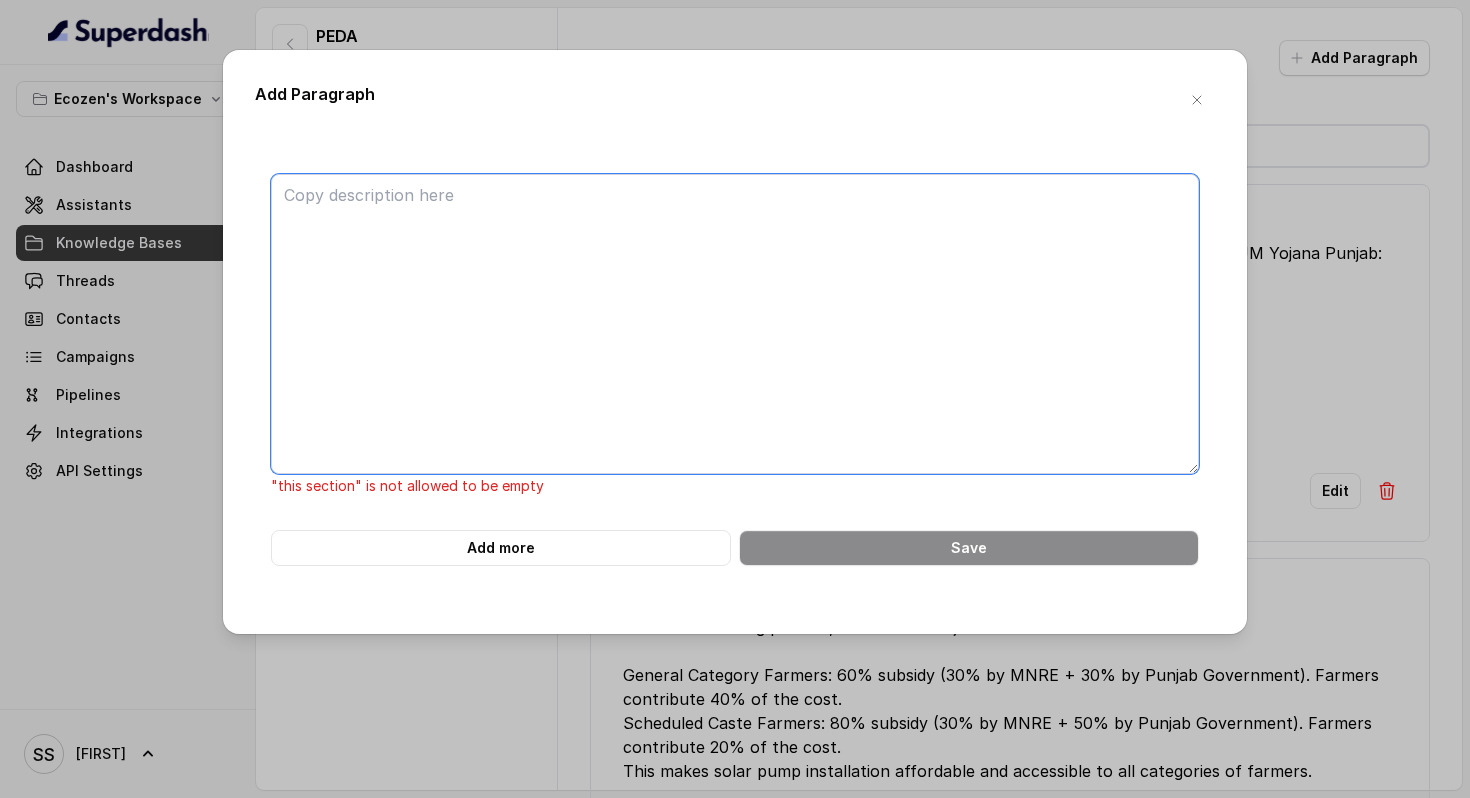 paste on "Ecozen Solutions: Transforming Indian Agriculture with Solar Water Pumps
In the rapidly evolving agricultural landscape of India, Ecozen Solutions has emerged as a trailblazer, leveraging clean energy and smart technology to empower farmers and promote sustainable farming. Headquartered in [CITY], [STATE], Ecozen is a deep-tech company that focuses on climate-smart solutions, particularly in the domains of irrigation and cold chain management. Among its groundbreaking innovations, the solar water pump ecosystem, led by the Ecotron controller, stands out as a game-changer in modern agriculture.
Understanding the Need: The Agricultural Energy Crisis
Indian farmers have long grappled with inconsistent electricity supply and rising diesel costs, severely affecting irrigation and, consequently, crop yield. Many rural areas either have unreliable grid power or none at all, making irrigation dependent on expensive and polluting diesel generators. These challenges have driven the urgent need for clean, reliab..." 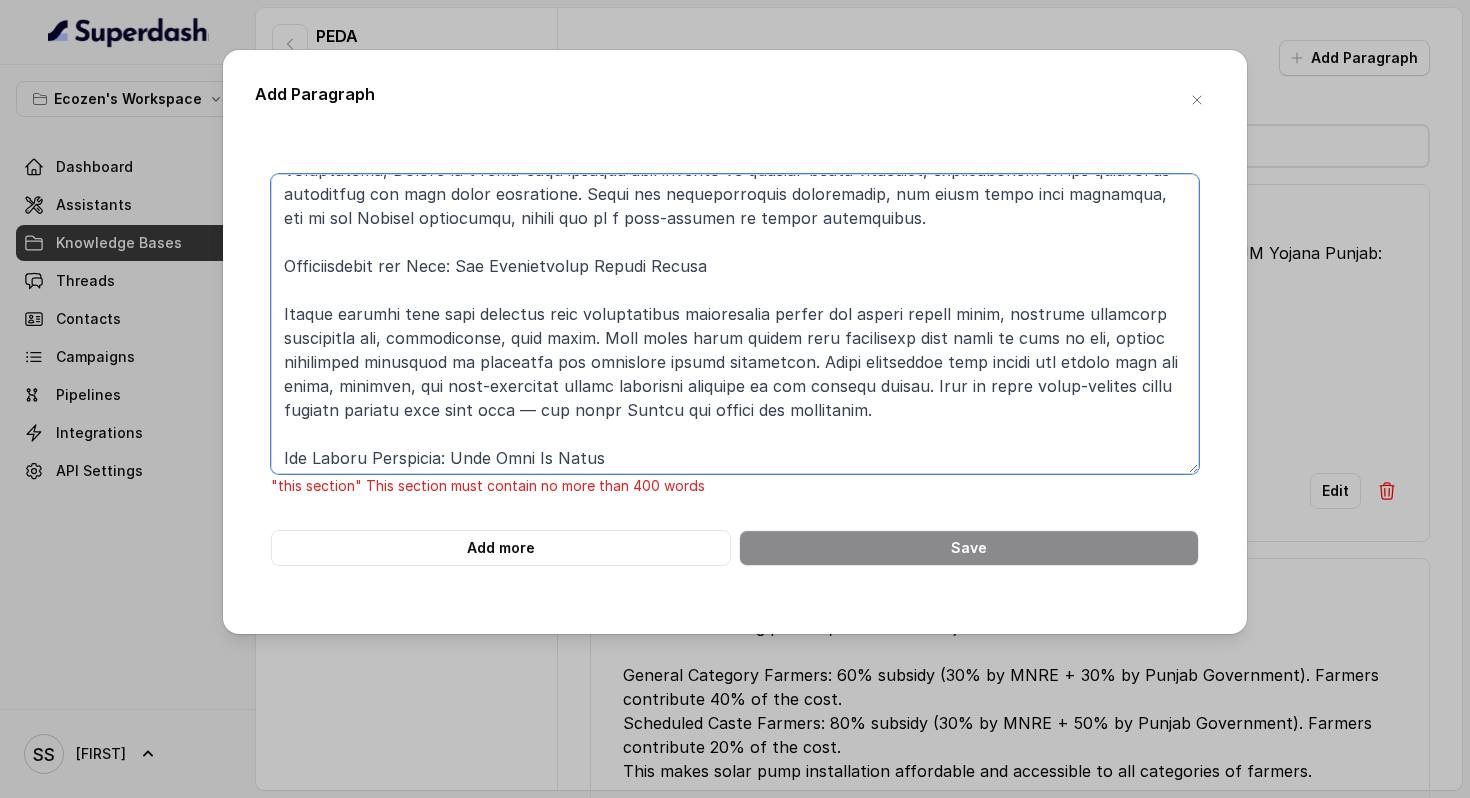 scroll, scrollTop: 122, scrollLeft: 0, axis: vertical 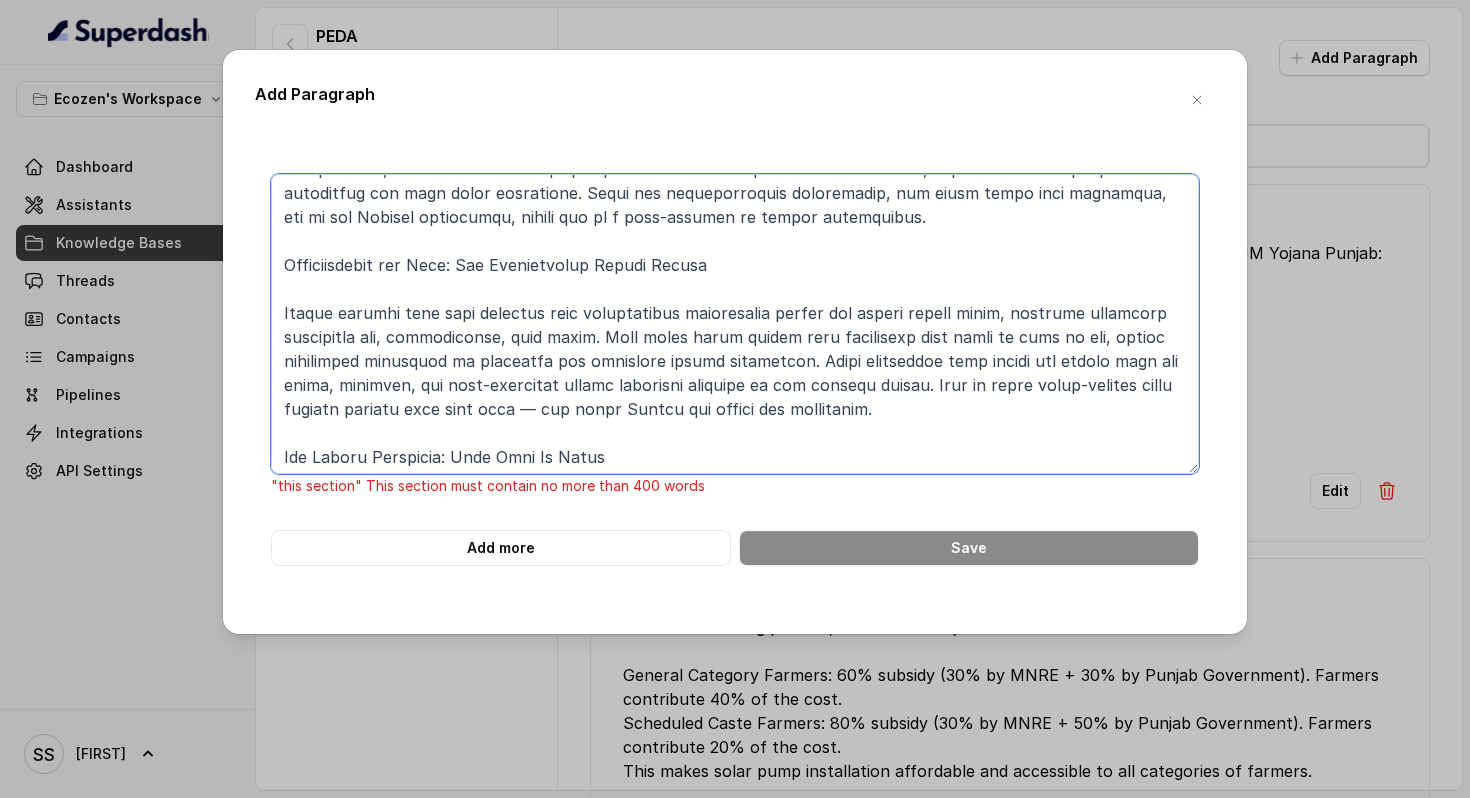 drag, startPoint x: 284, startPoint y: 265, endPoint x: 964, endPoint y: 421, distance: 697.6647 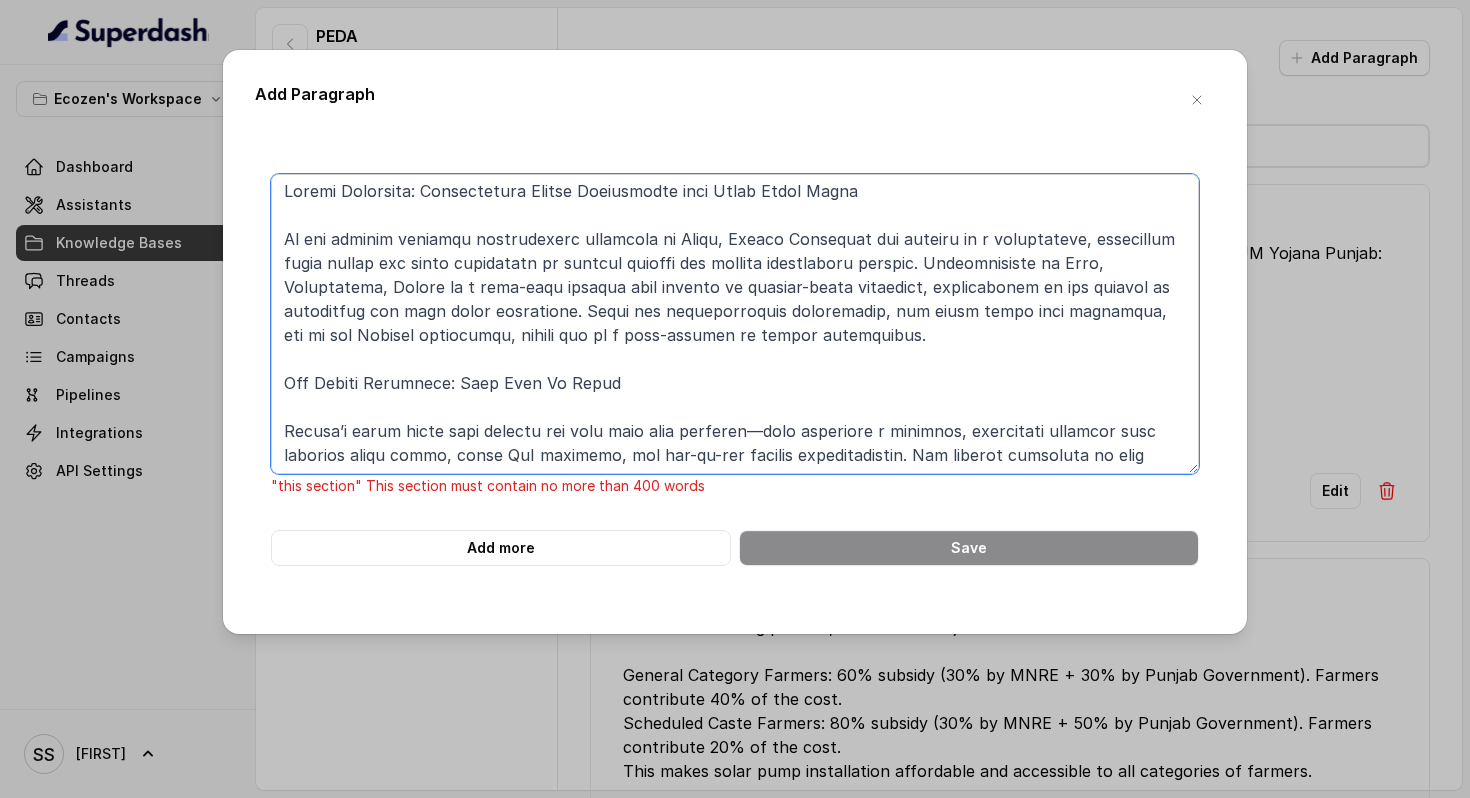 scroll, scrollTop: 0, scrollLeft: 0, axis: both 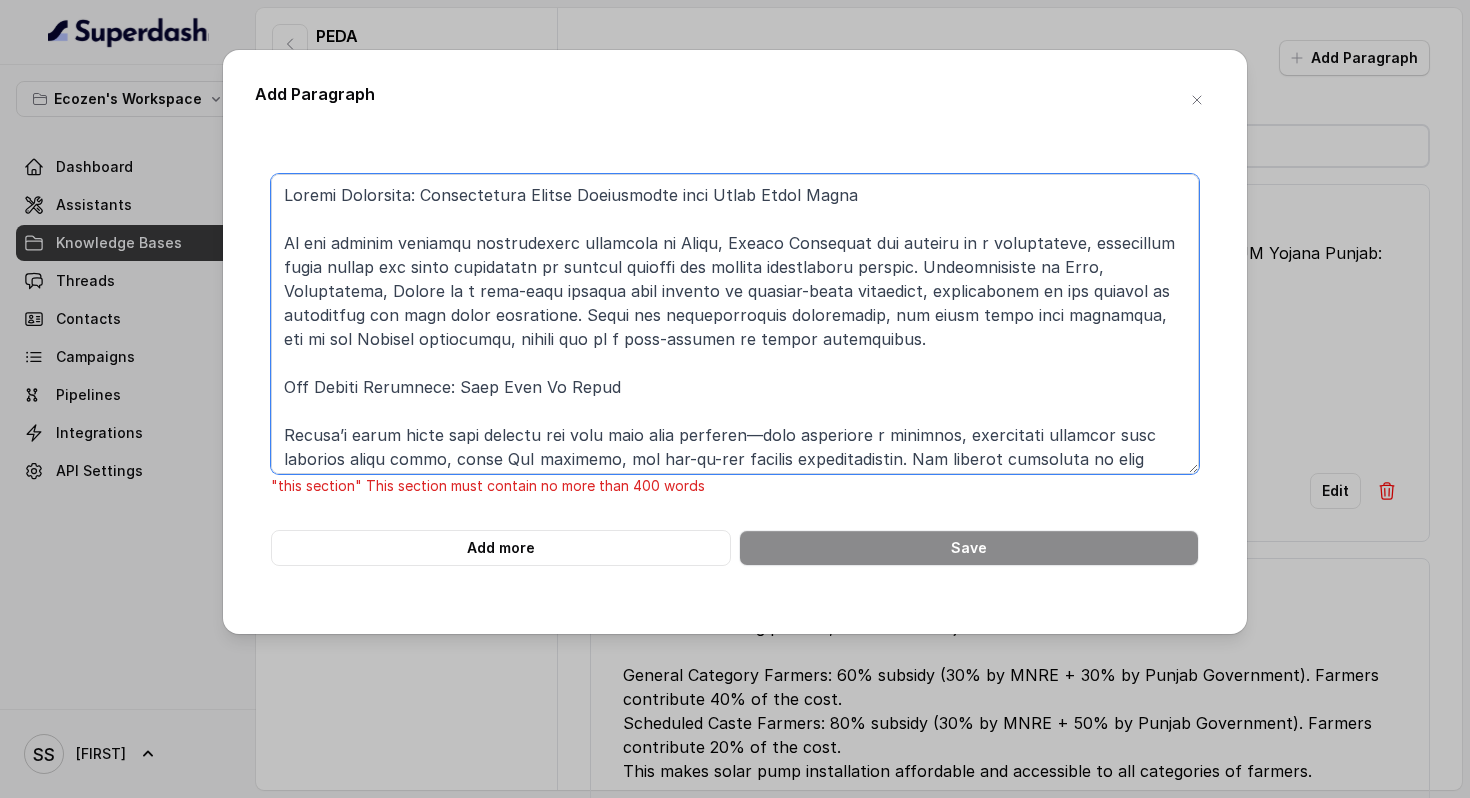 click at bounding box center [735, 324] 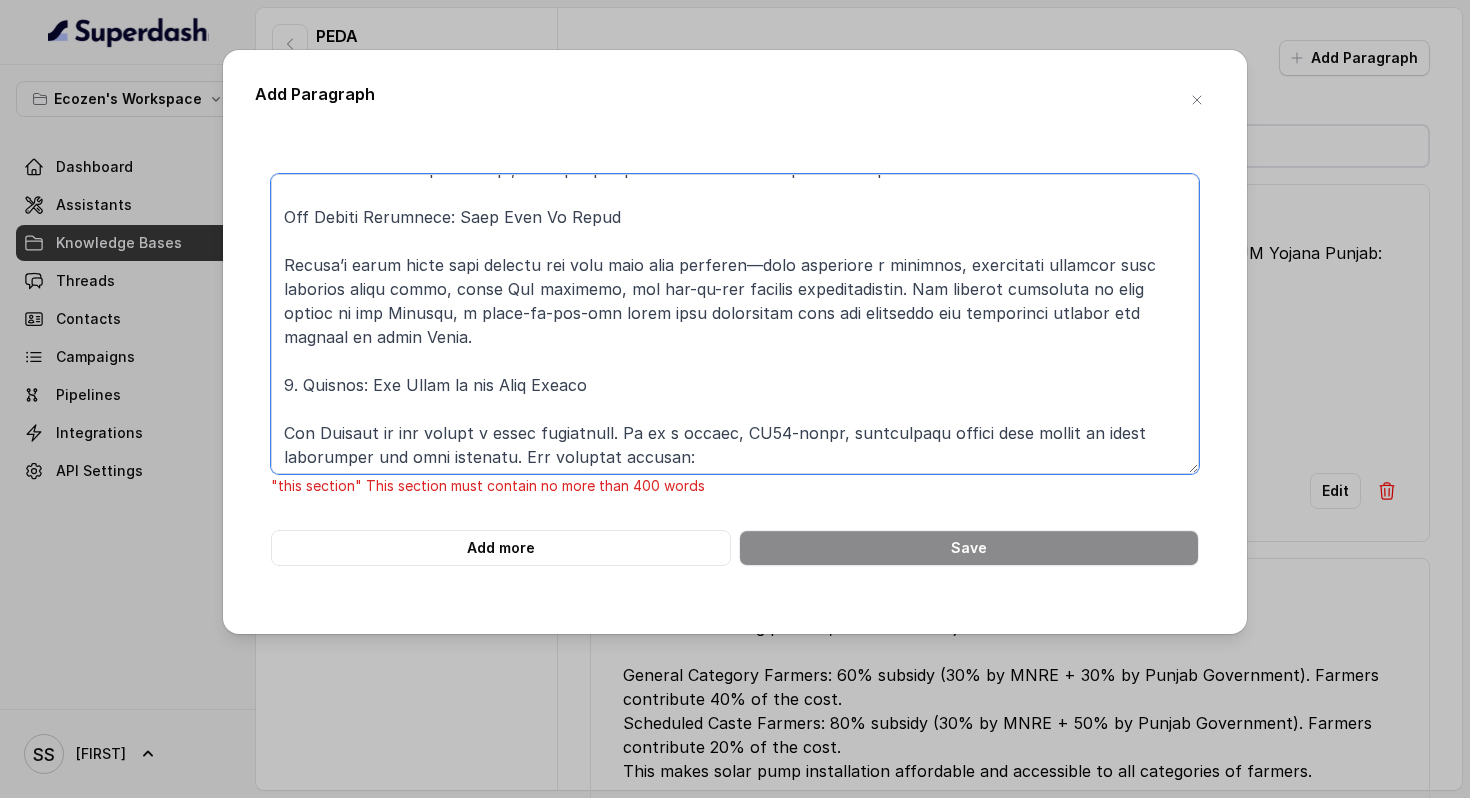 scroll, scrollTop: 151, scrollLeft: 0, axis: vertical 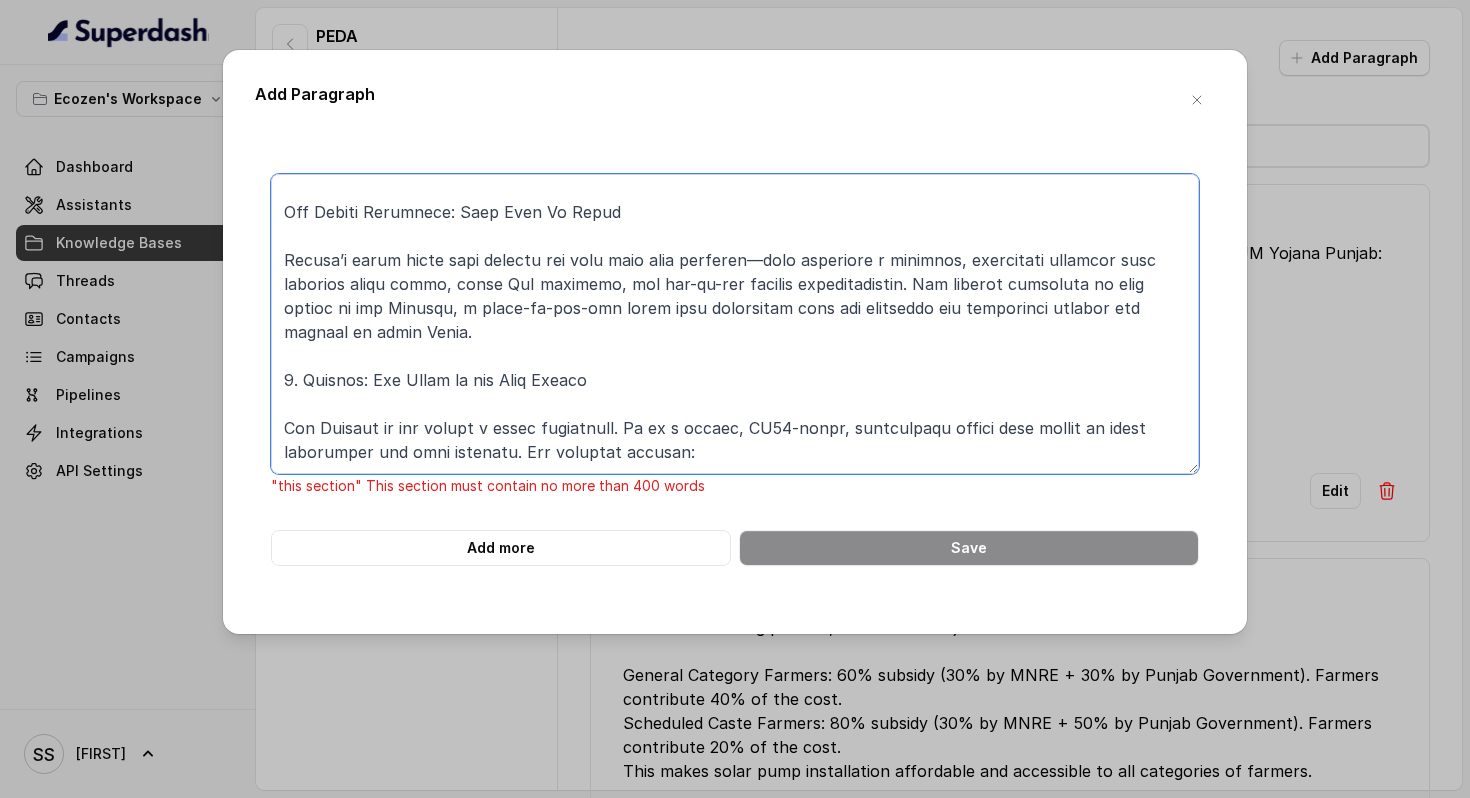 click at bounding box center (735, 324) 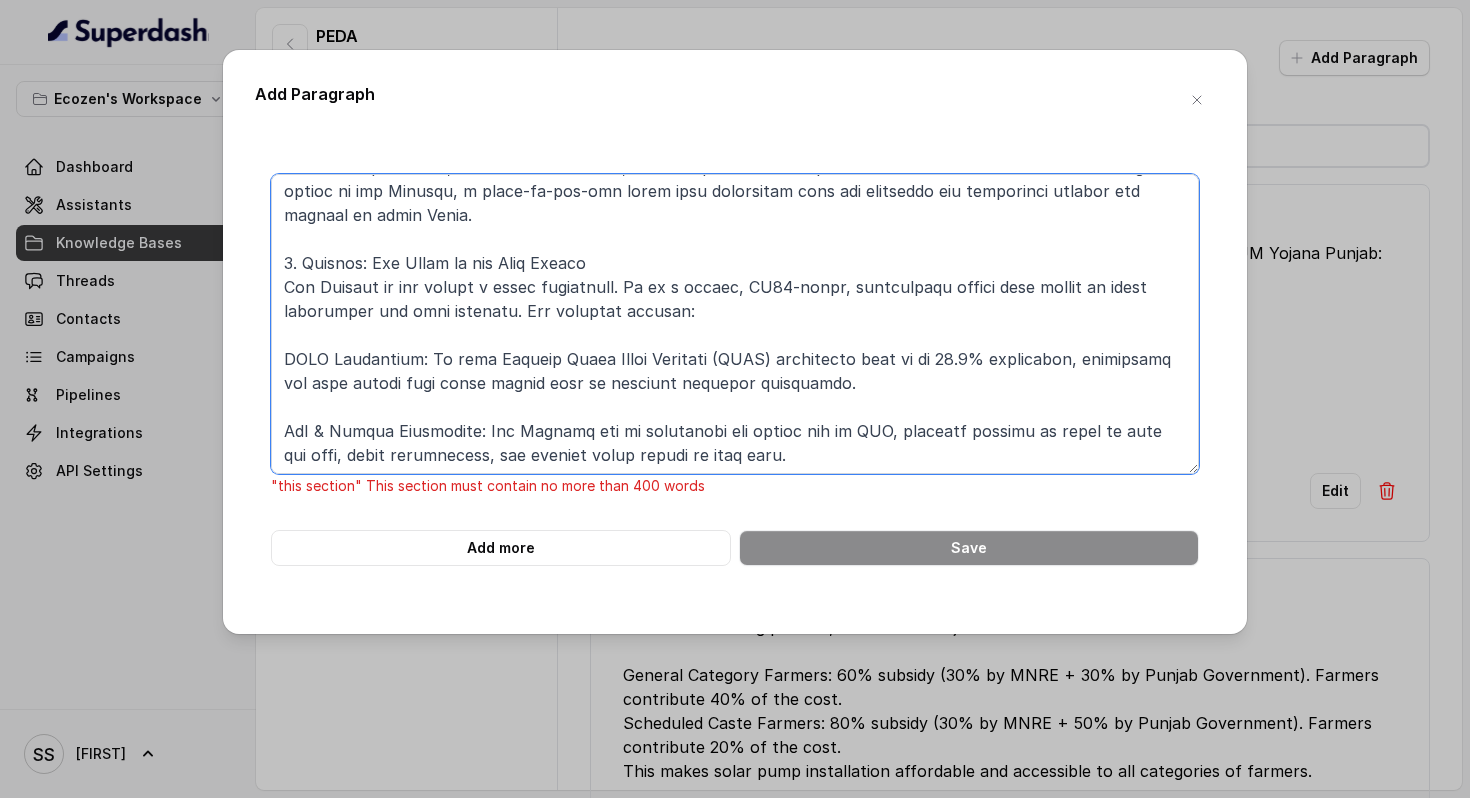 scroll, scrollTop: 271, scrollLeft: 0, axis: vertical 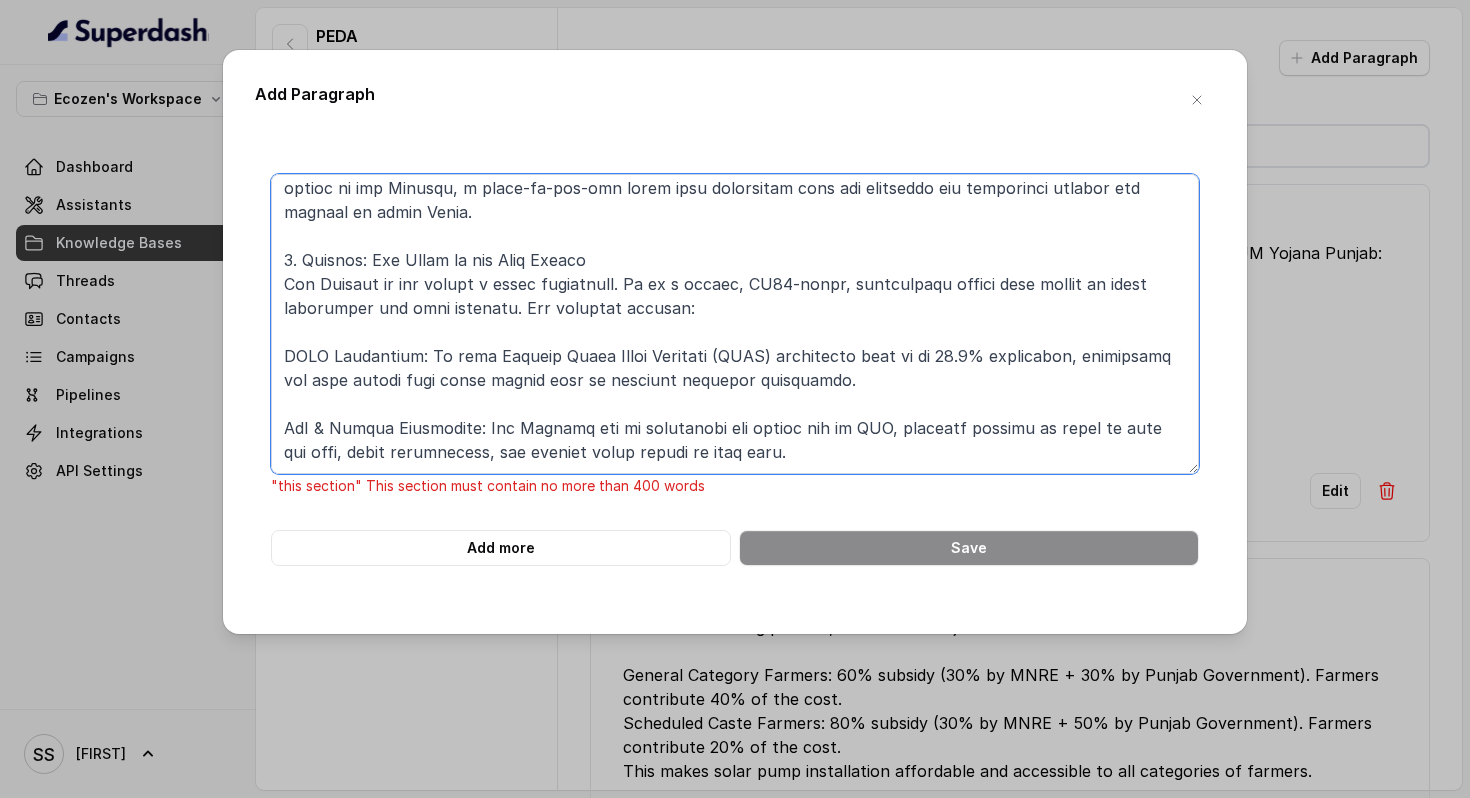click at bounding box center [735, 324] 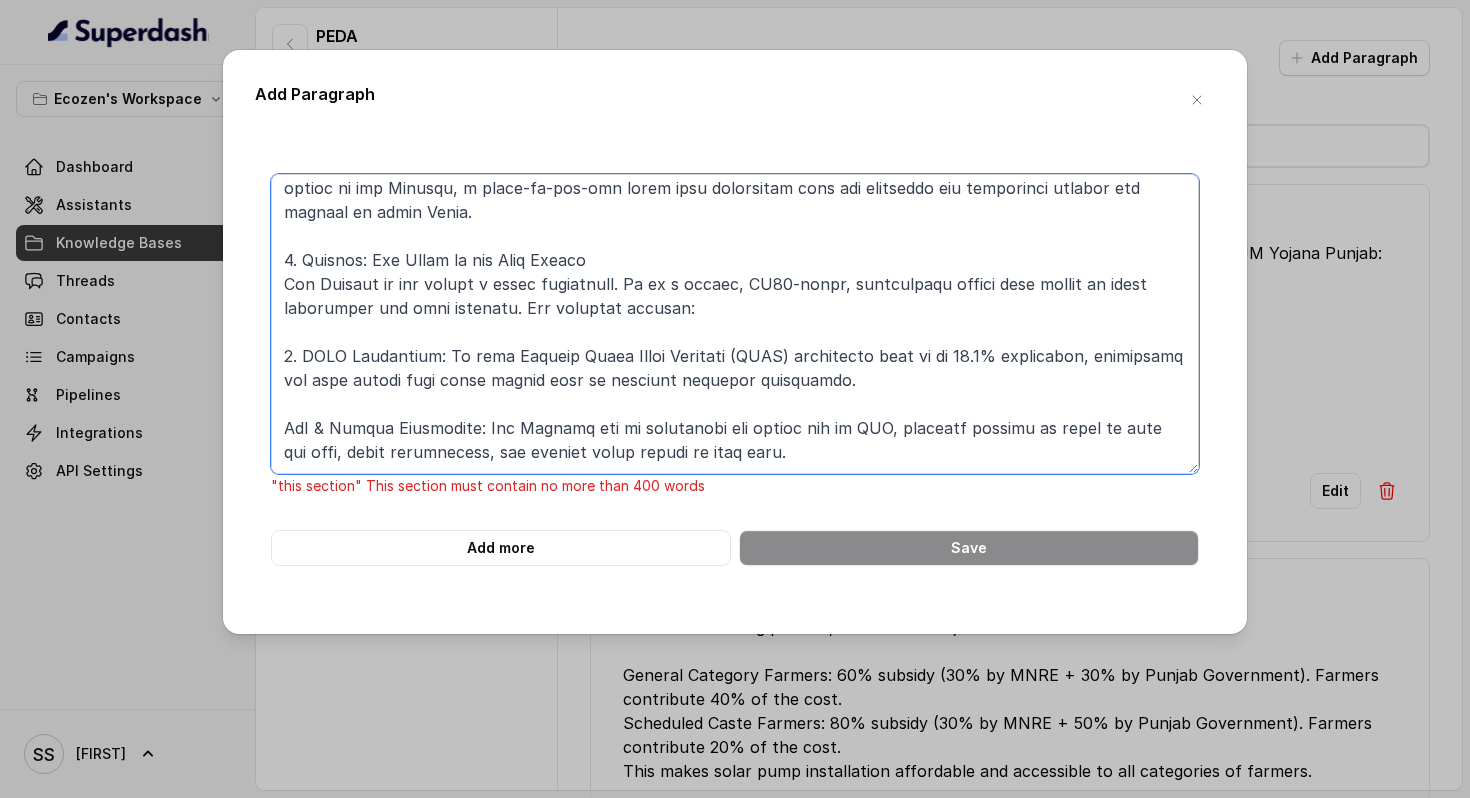 click at bounding box center [735, 324] 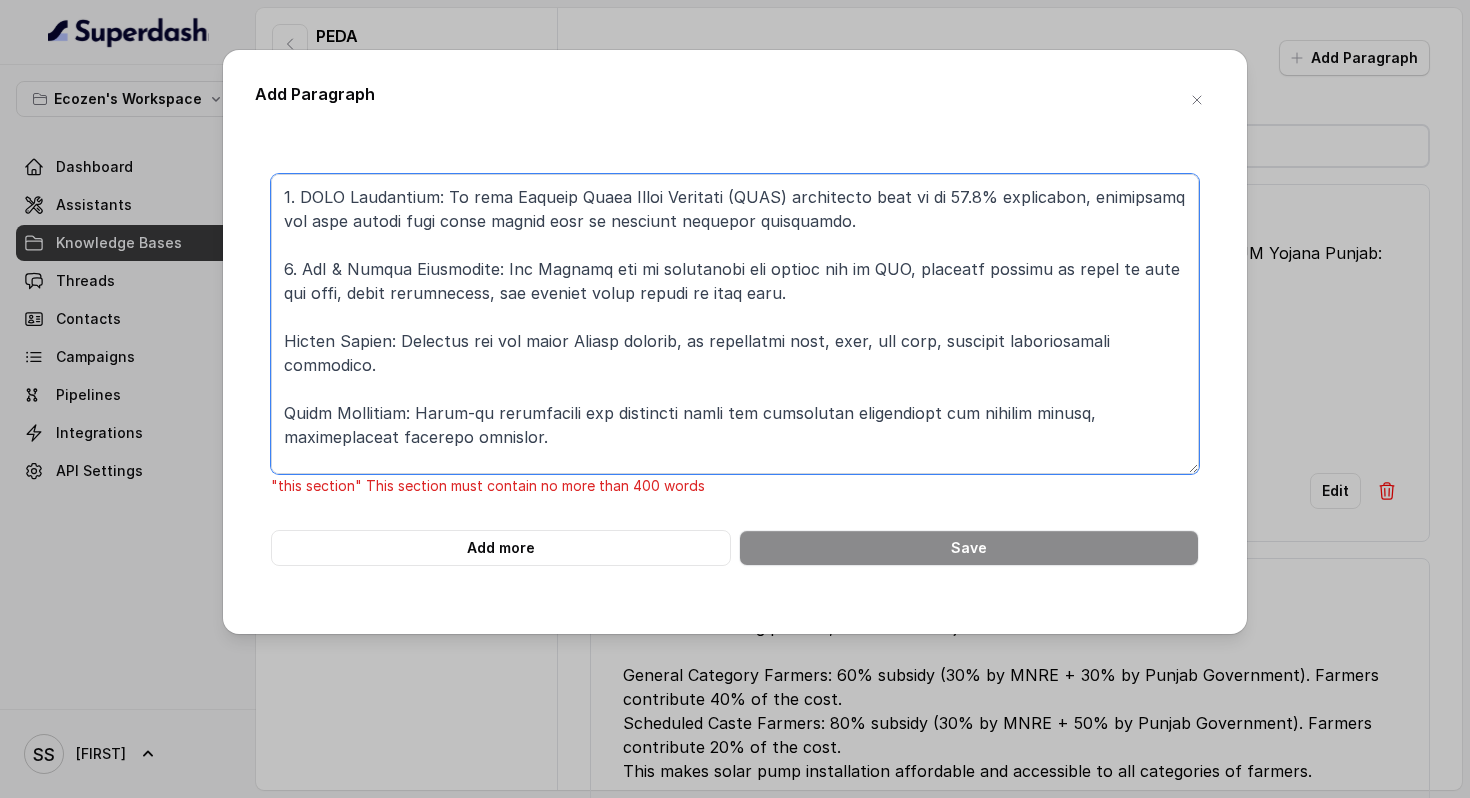 scroll, scrollTop: 438, scrollLeft: 0, axis: vertical 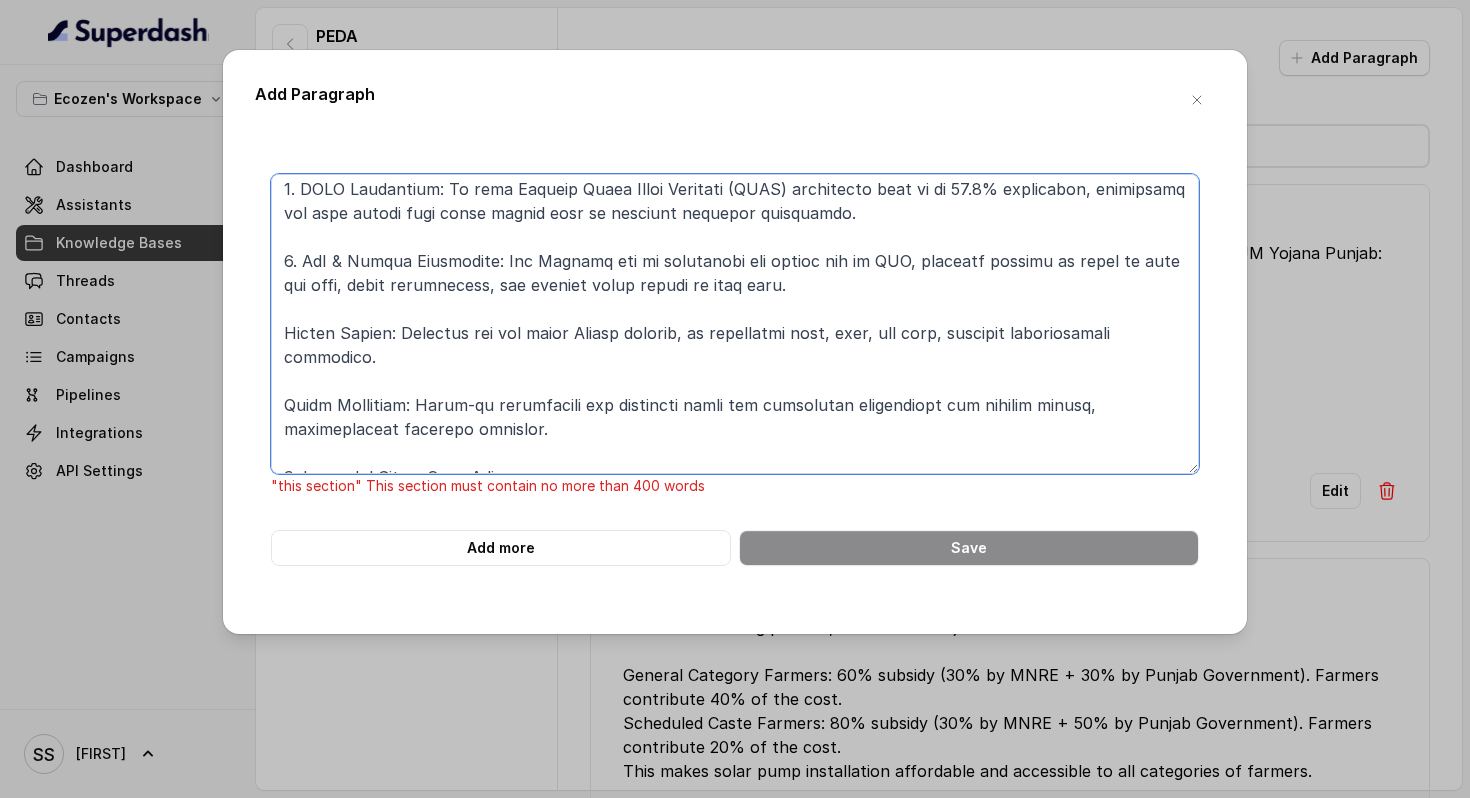 click at bounding box center [735, 324] 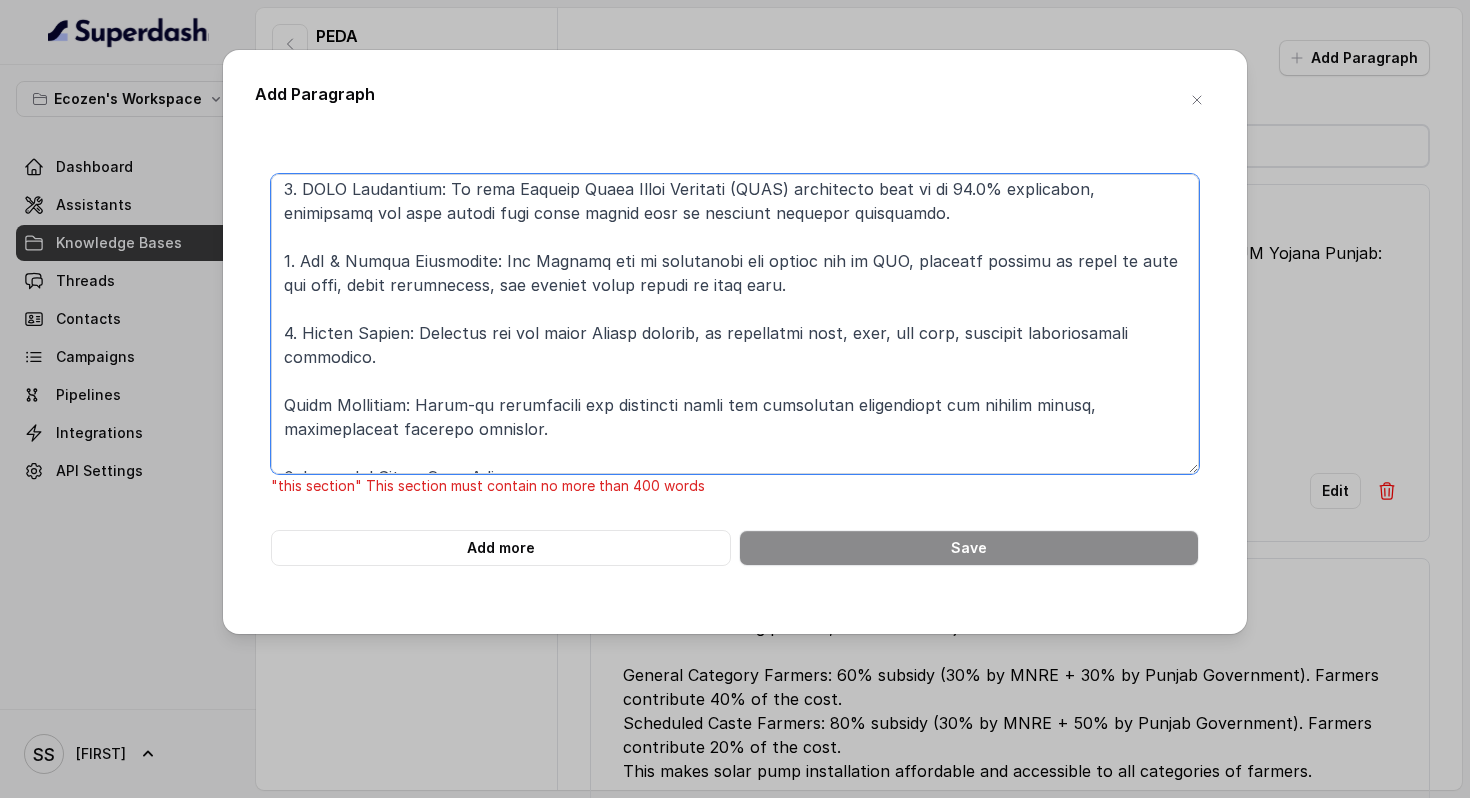 click at bounding box center [735, 324] 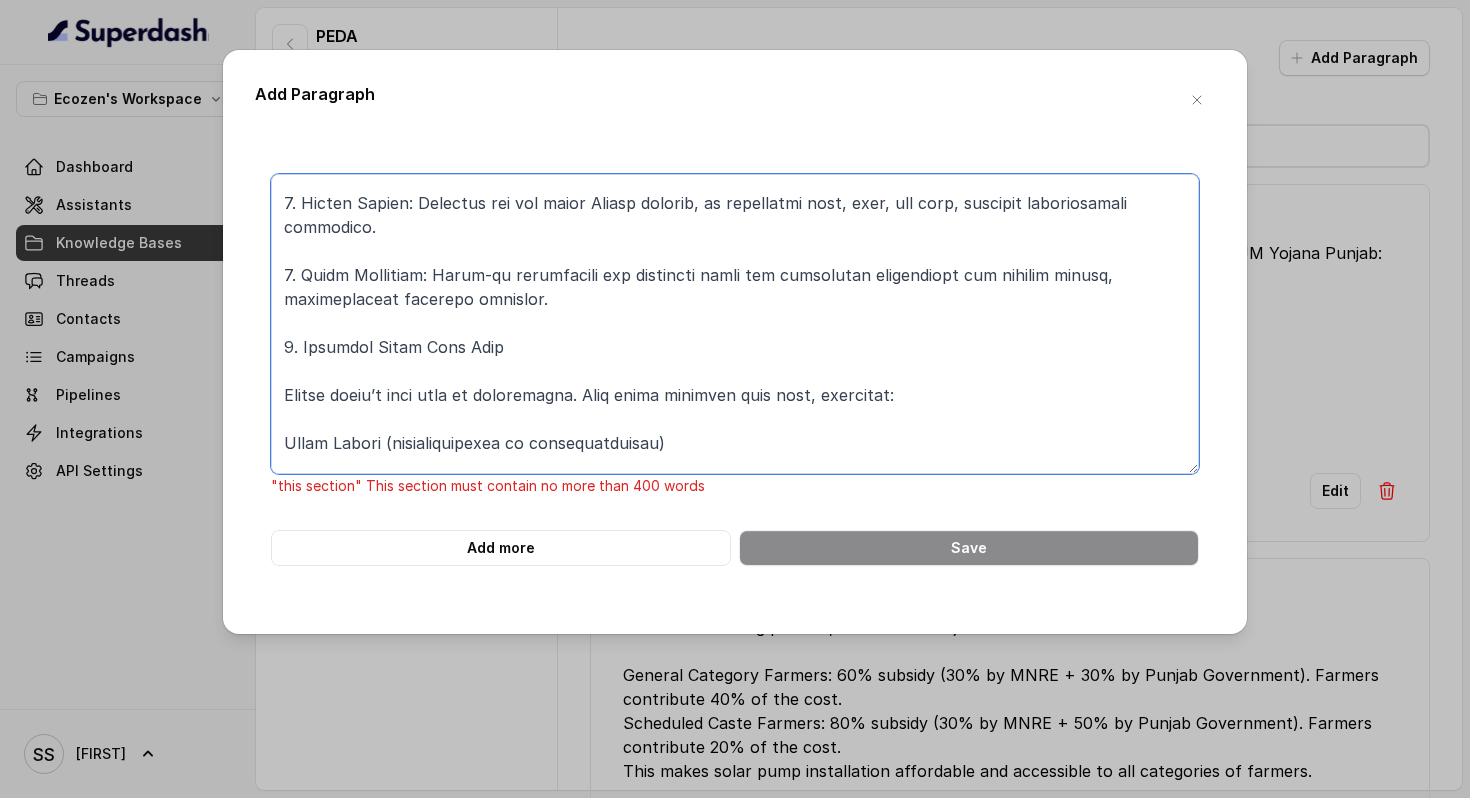 scroll, scrollTop: 569, scrollLeft: 0, axis: vertical 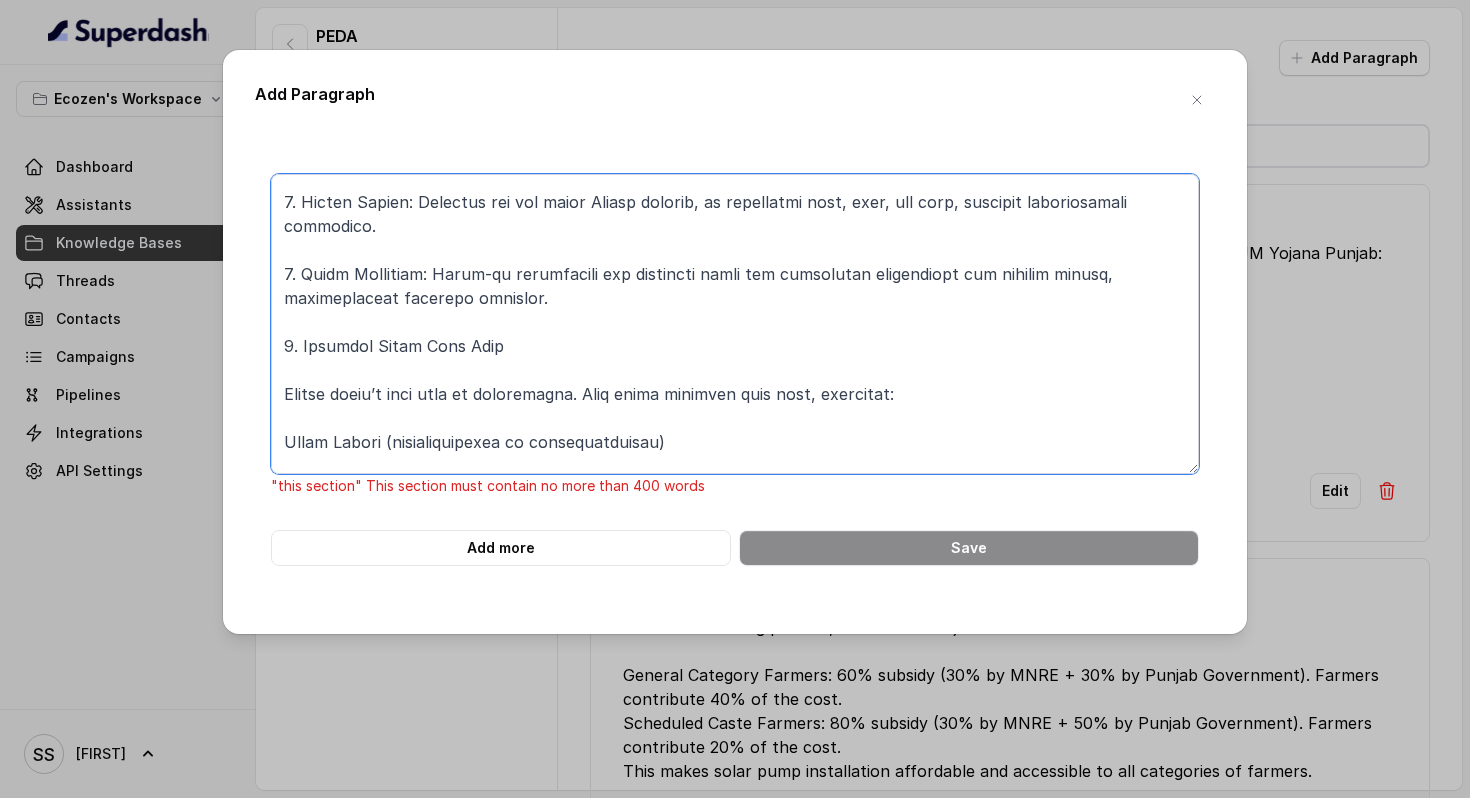 click at bounding box center (735, 324) 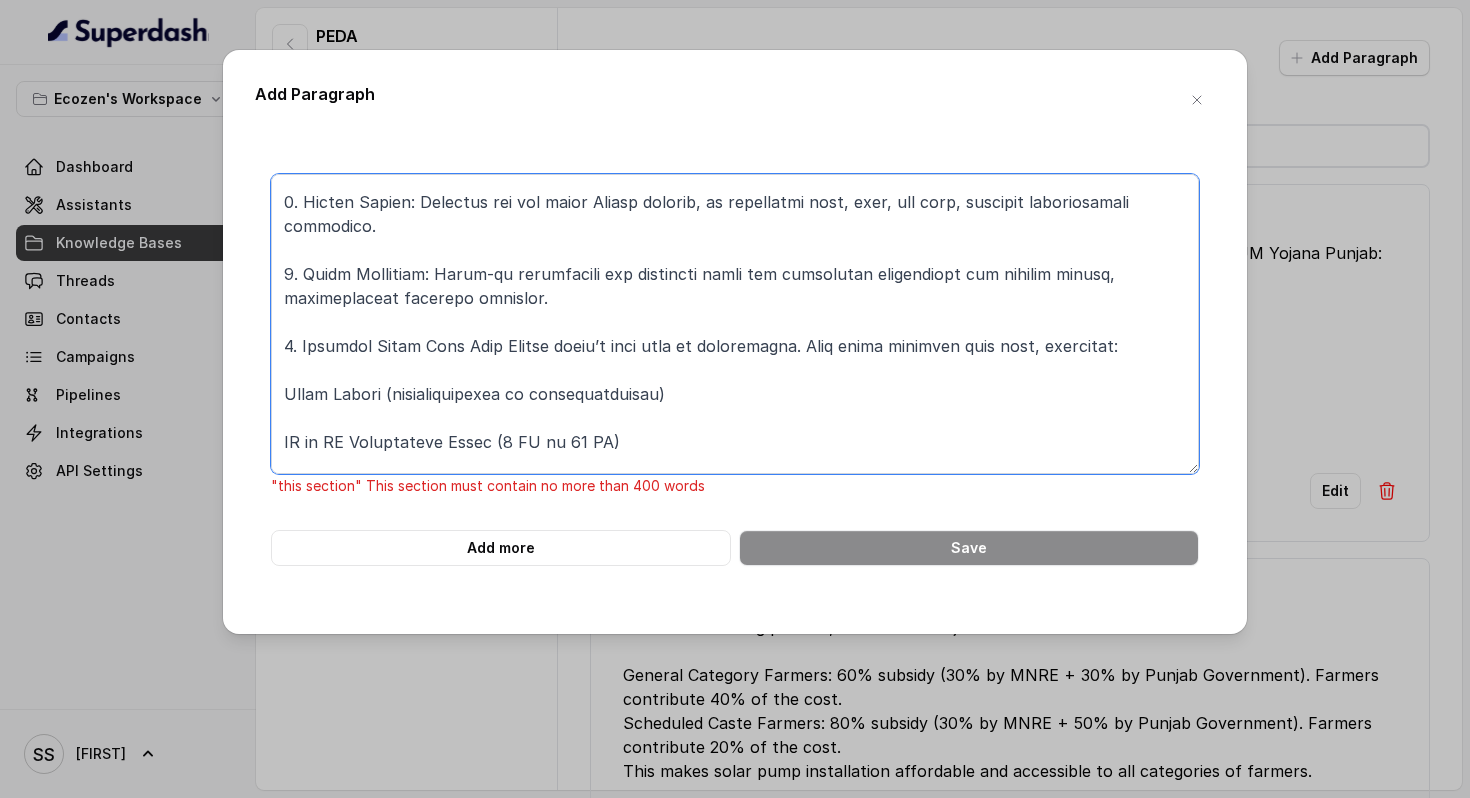 drag, startPoint x: 304, startPoint y: 345, endPoint x: 190, endPoint y: 337, distance: 114.28036 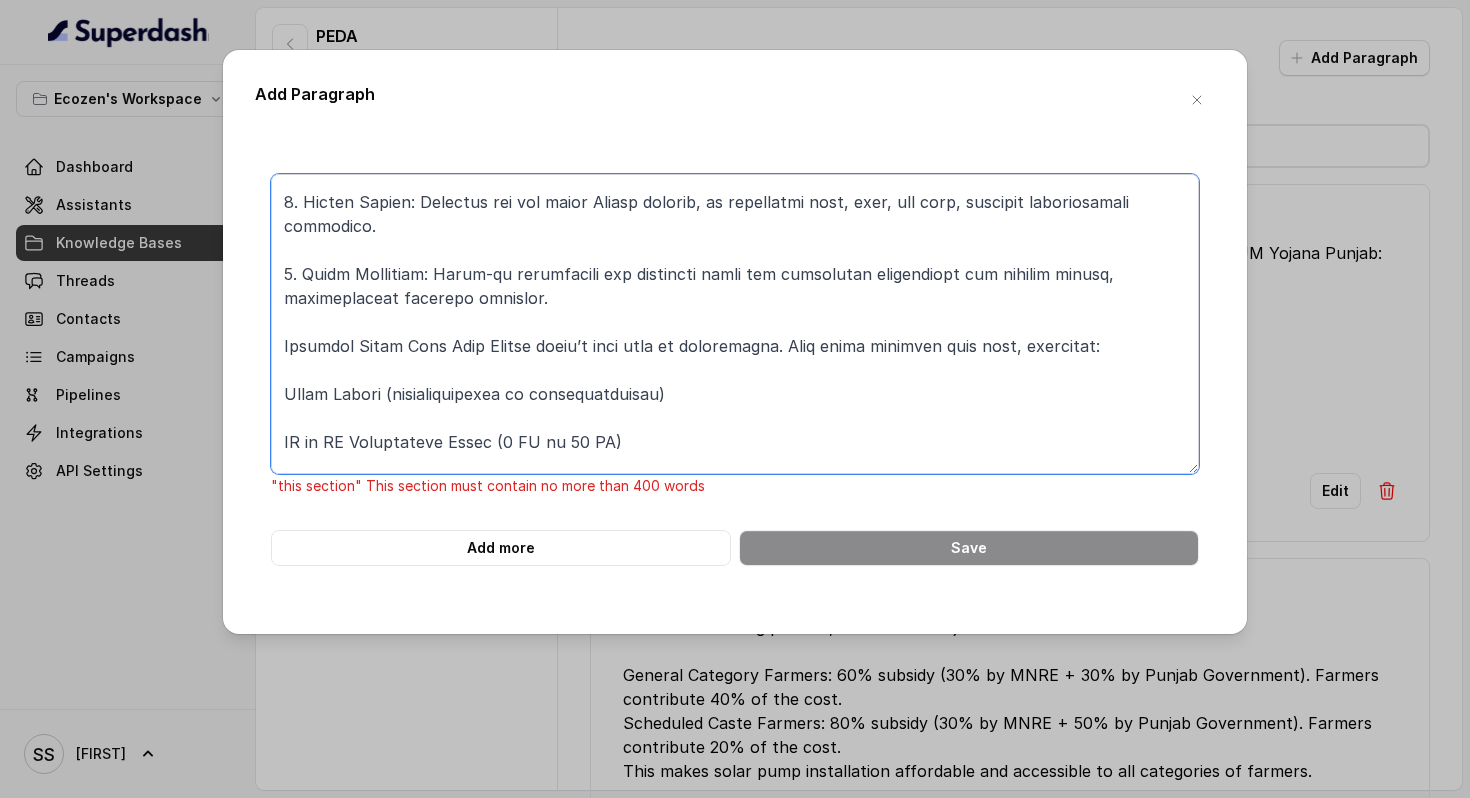click at bounding box center [735, 324] 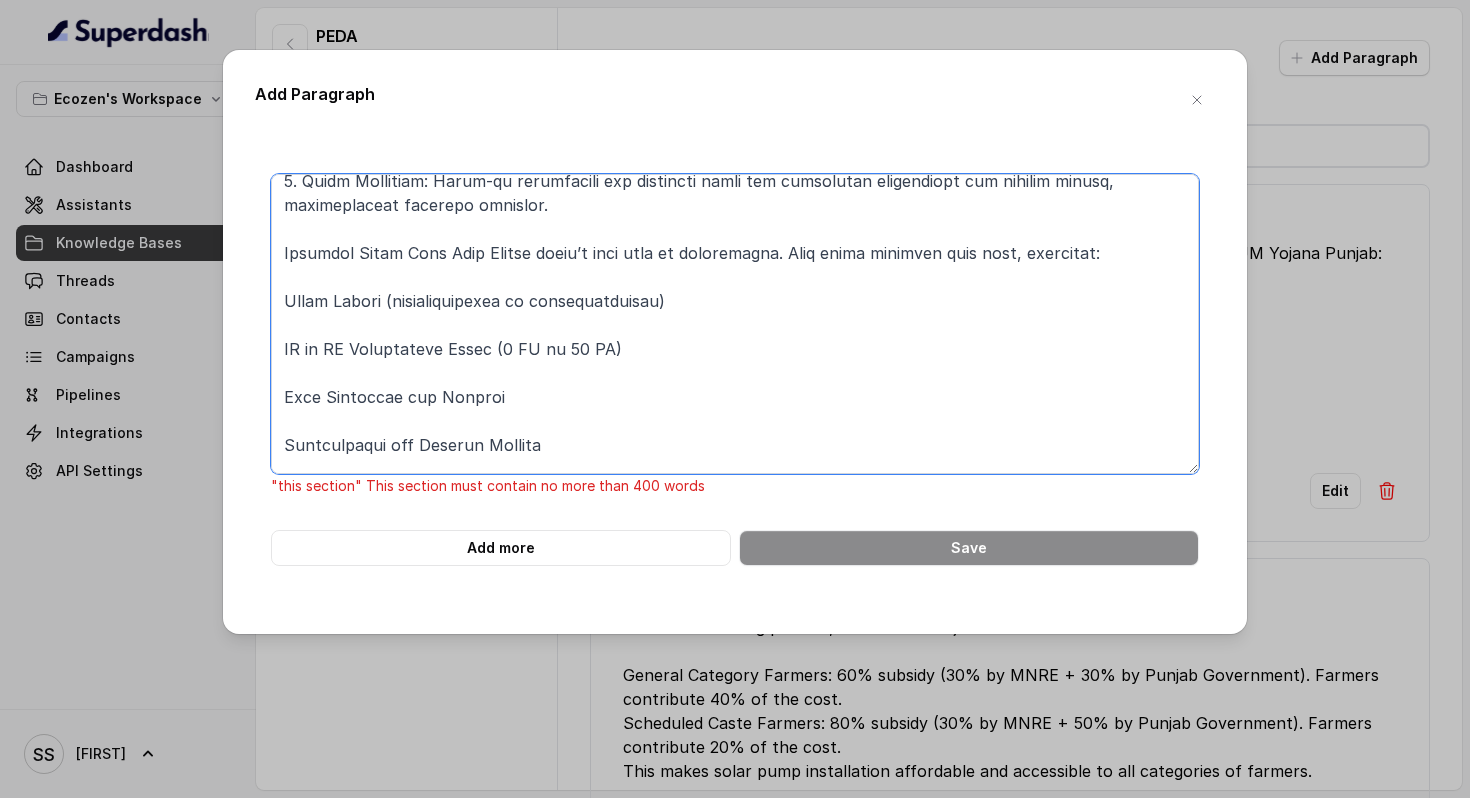 scroll, scrollTop: 673, scrollLeft: 0, axis: vertical 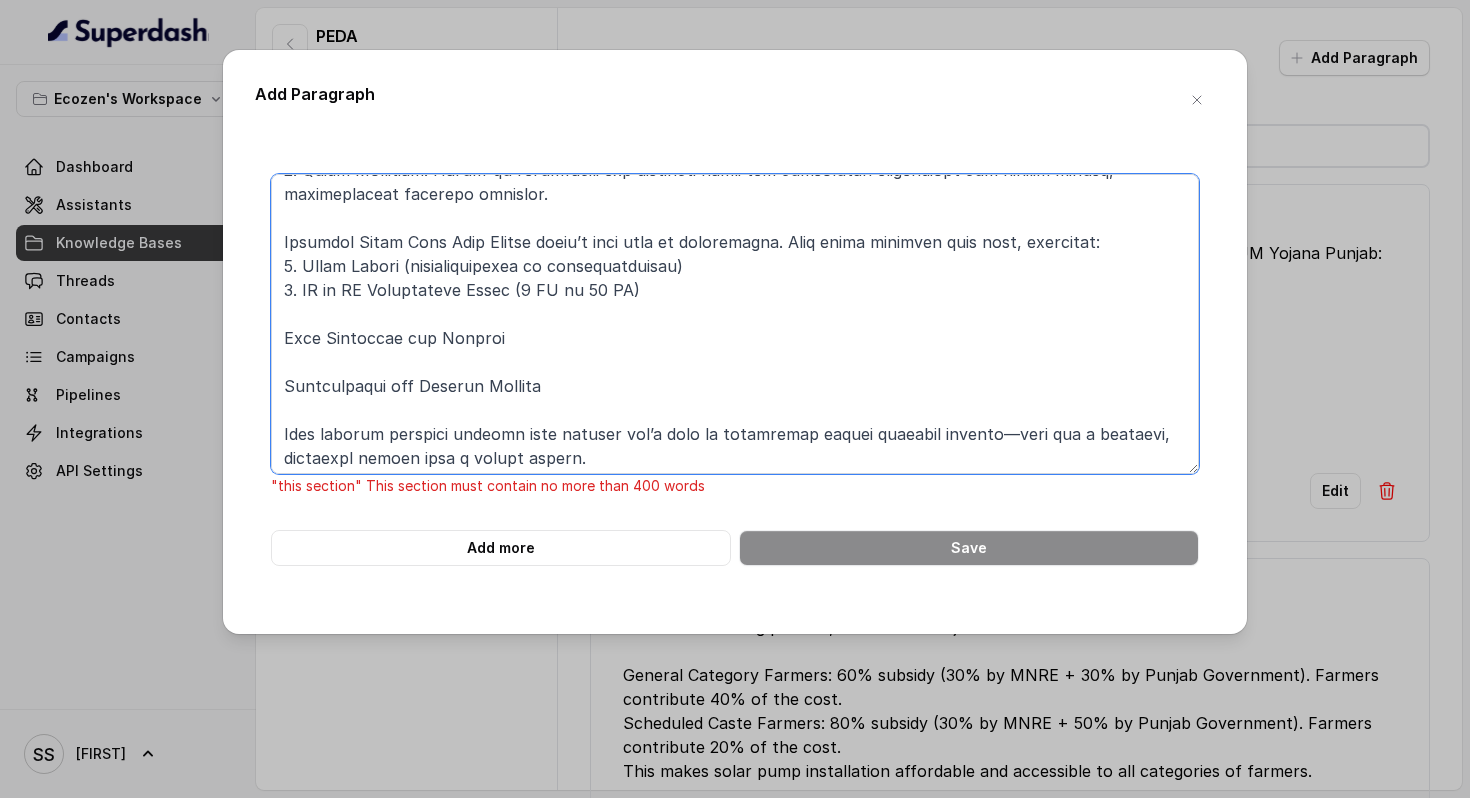 click at bounding box center (735, 324) 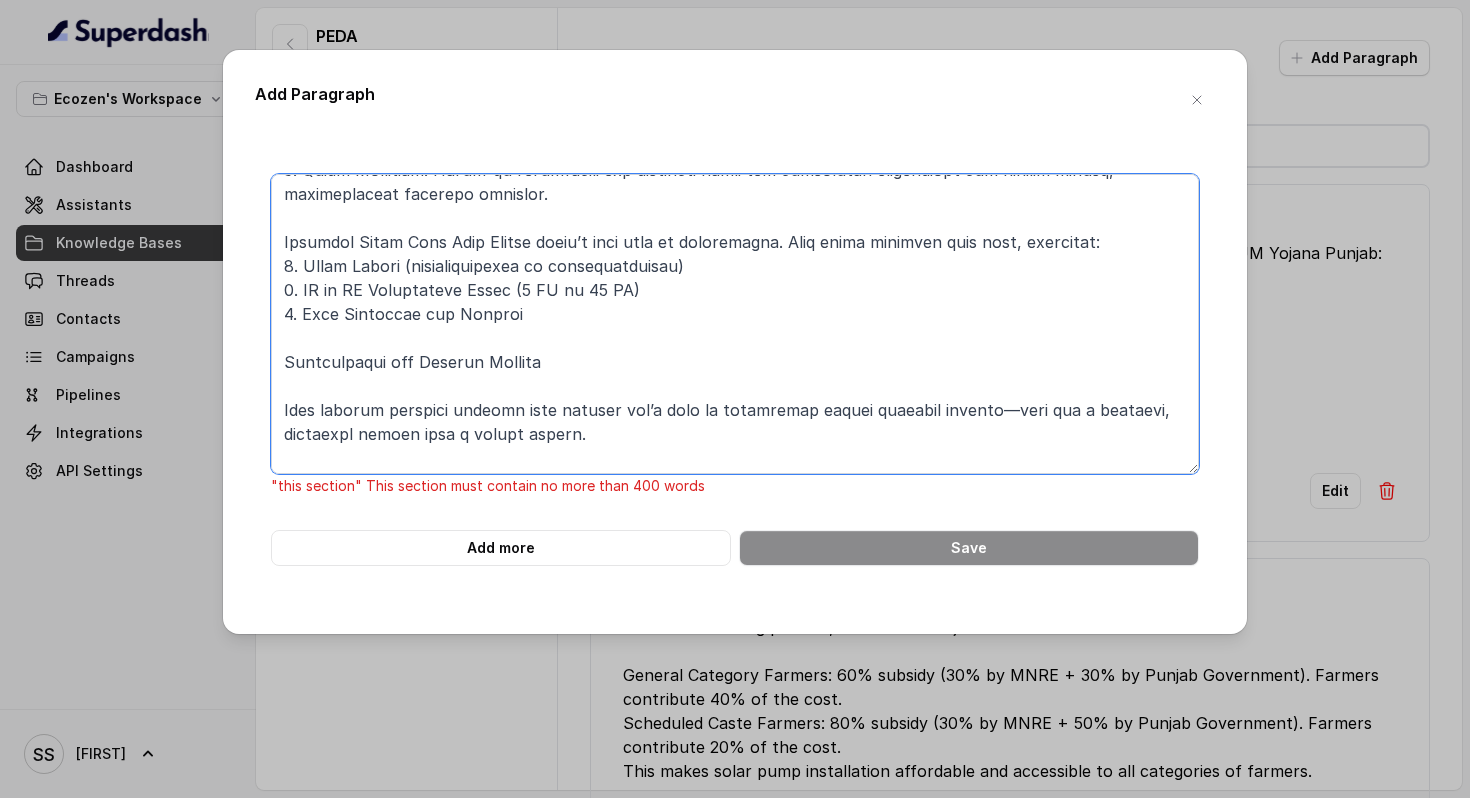 click at bounding box center (735, 324) 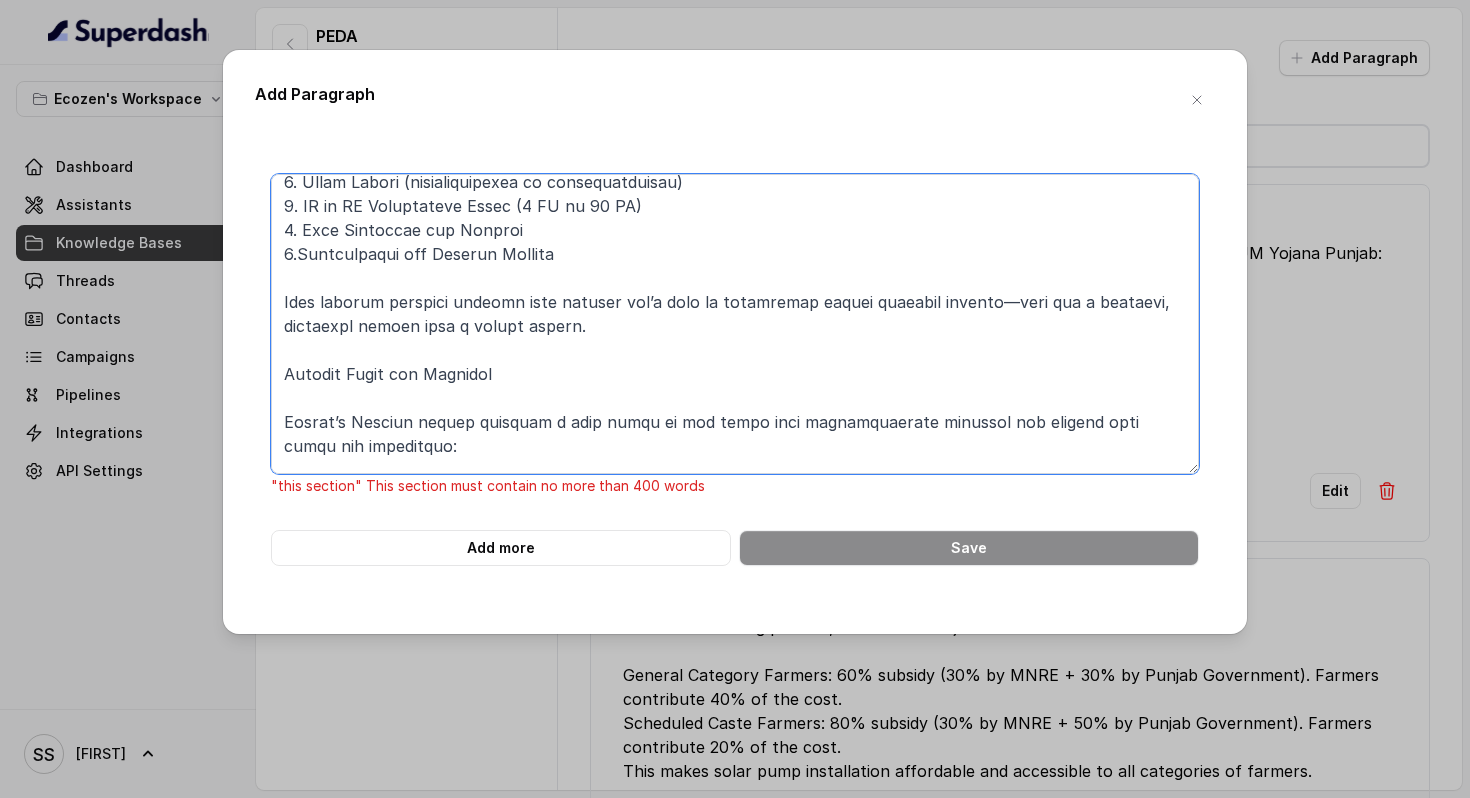 scroll, scrollTop: 759, scrollLeft: 0, axis: vertical 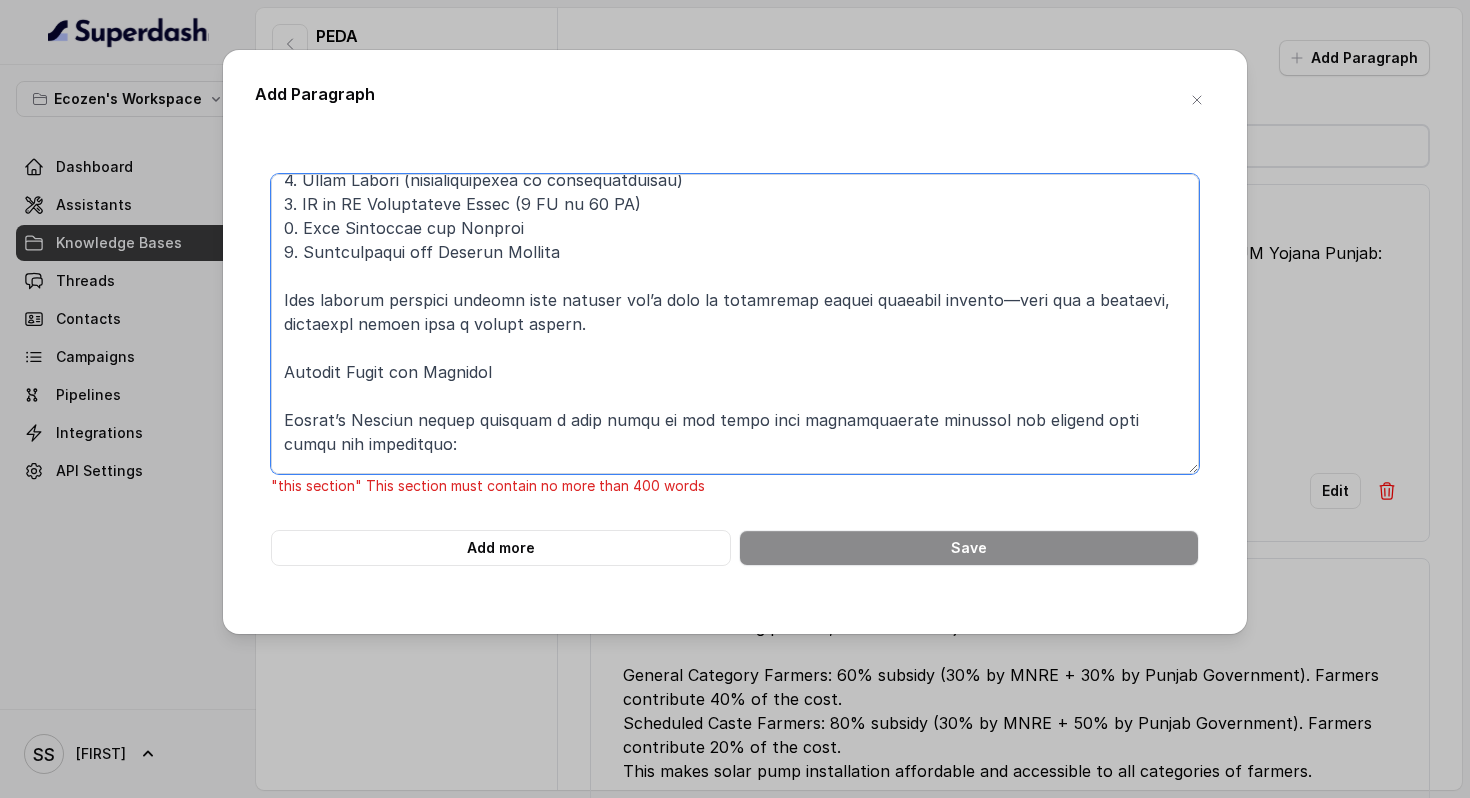 click at bounding box center (735, 324) 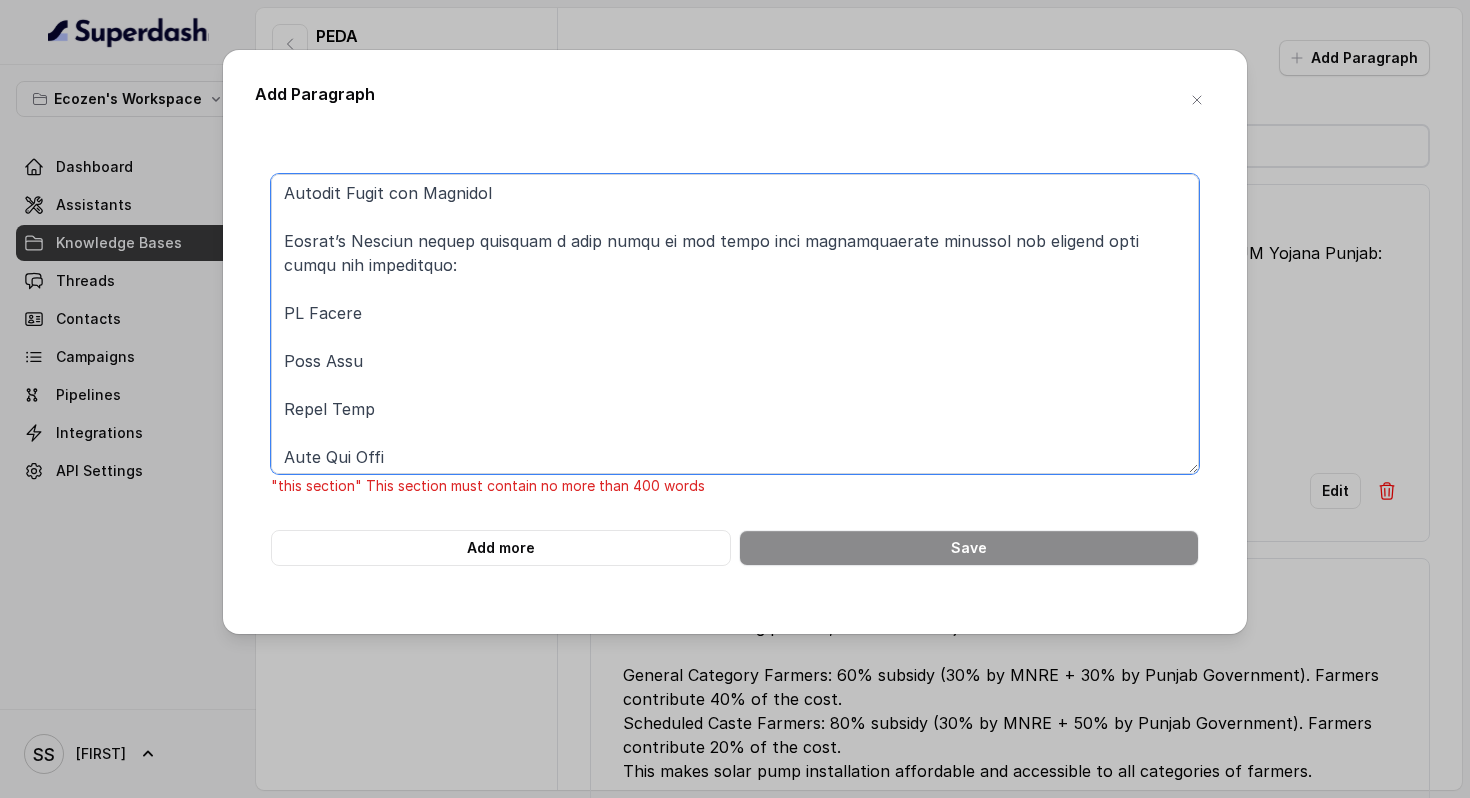 scroll, scrollTop: 907, scrollLeft: 0, axis: vertical 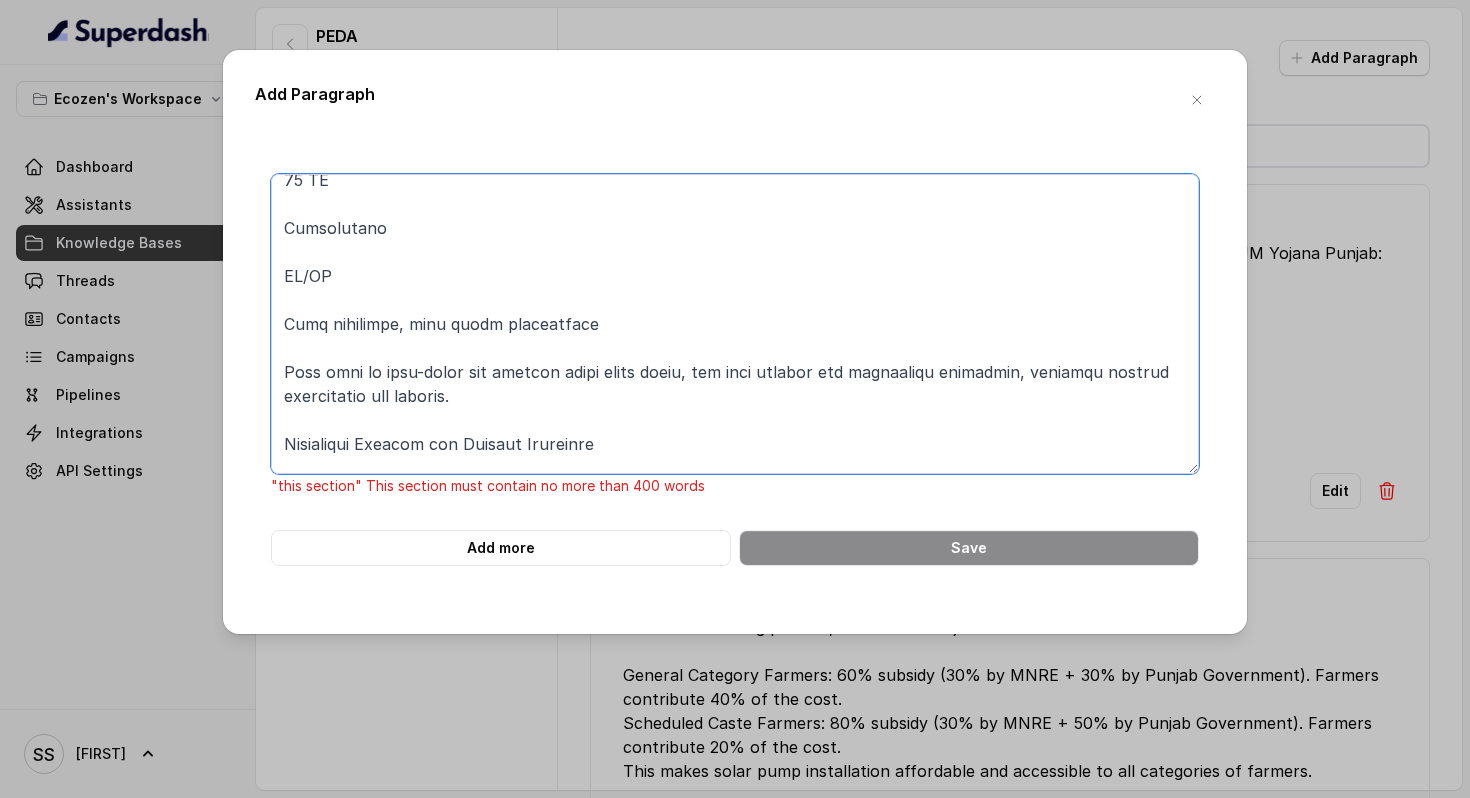 drag, startPoint x: 285, startPoint y: 201, endPoint x: 629, endPoint y: 431, distance: 413.80673 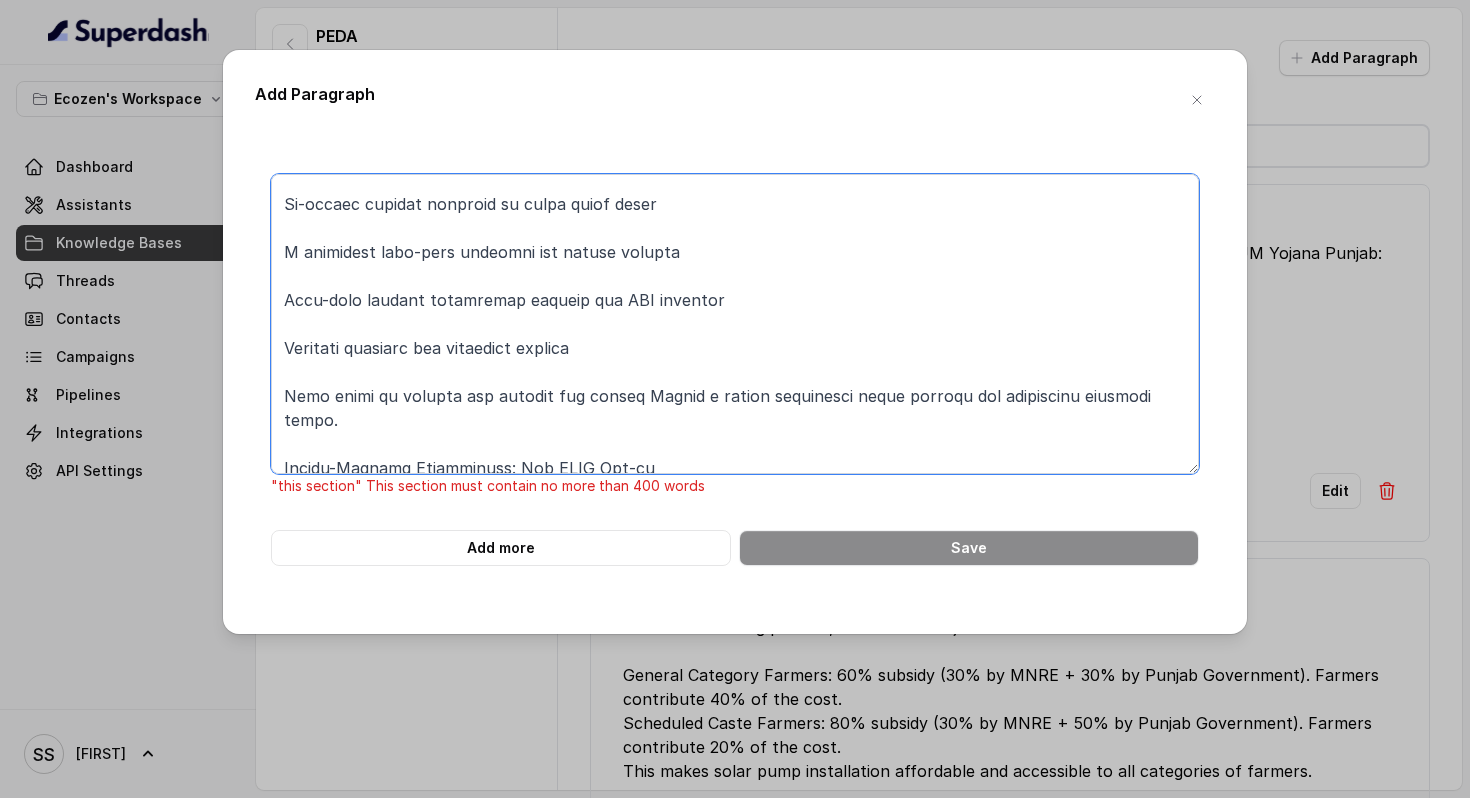 scroll, scrollTop: 922, scrollLeft: 0, axis: vertical 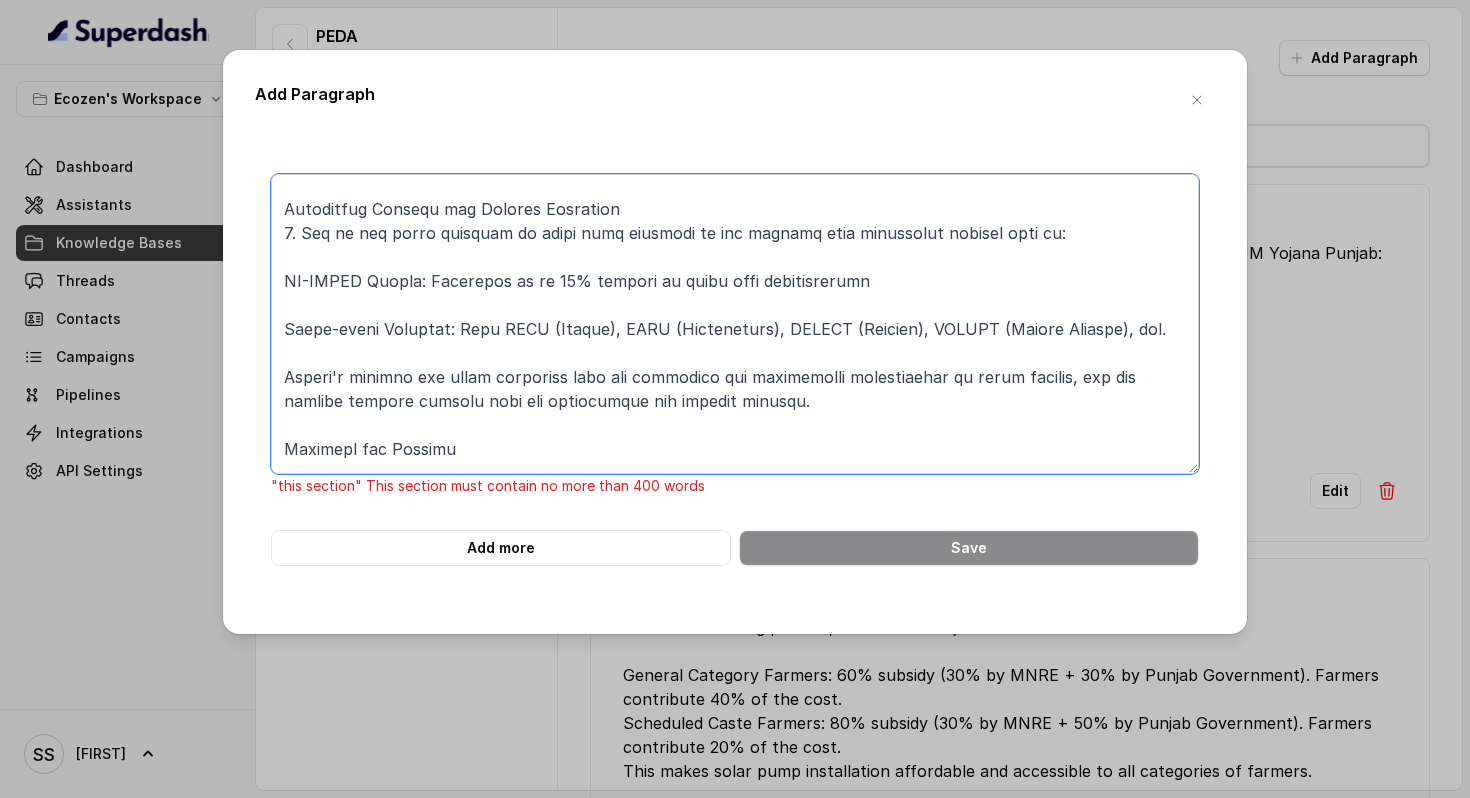 drag, startPoint x: 885, startPoint y: 278, endPoint x: 287, endPoint y: 269, distance: 598.06775 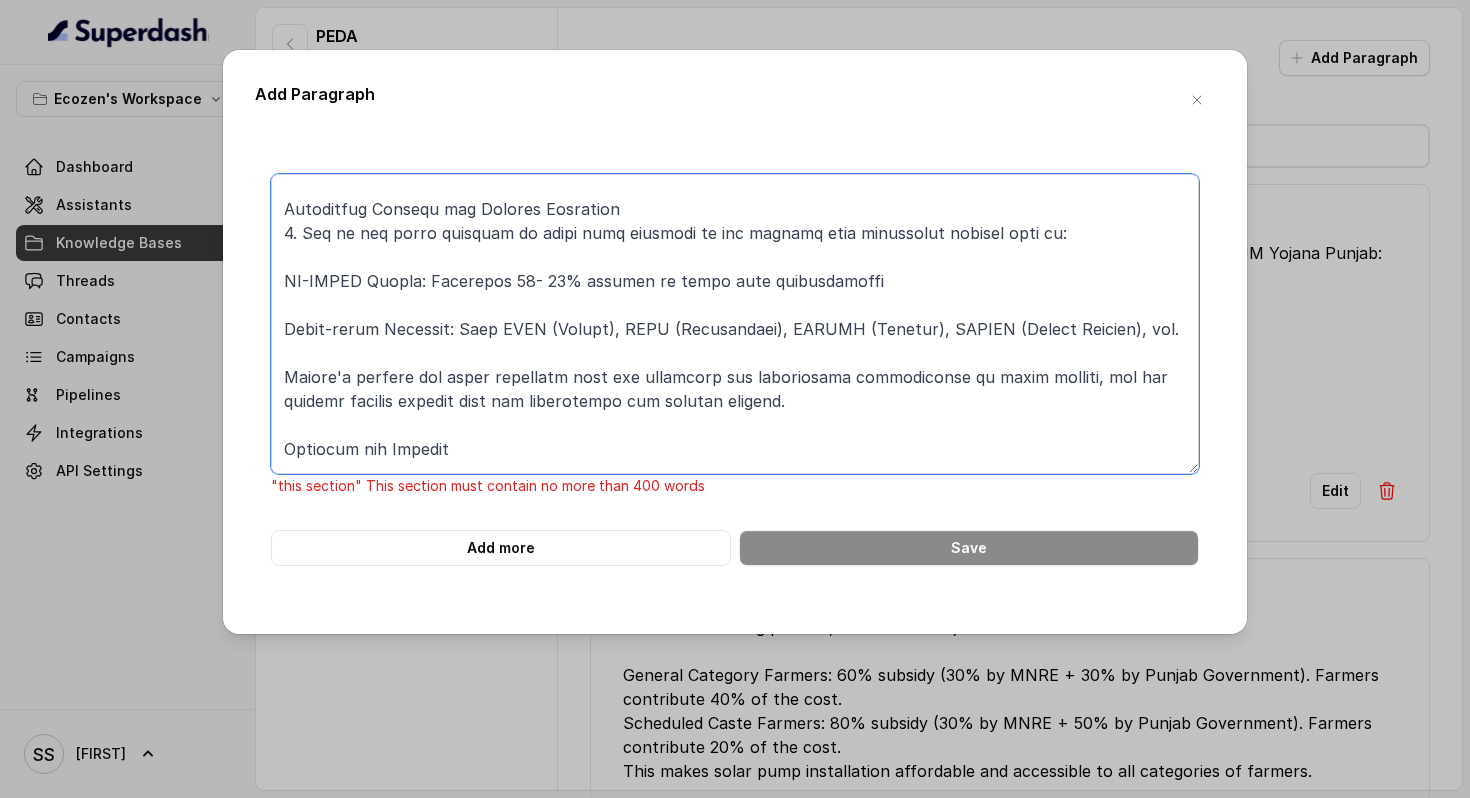 click at bounding box center (735, 324) 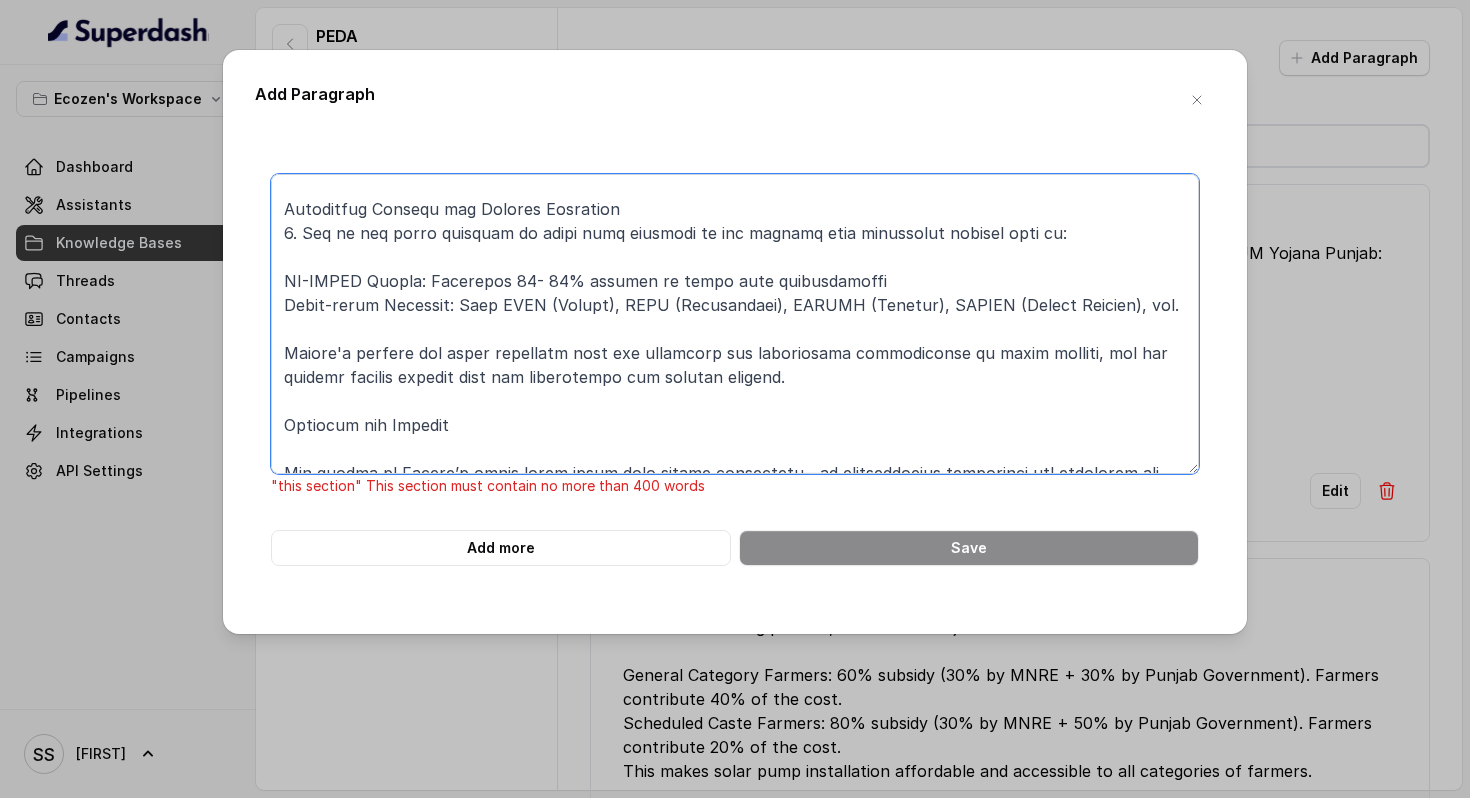 click at bounding box center [735, 324] 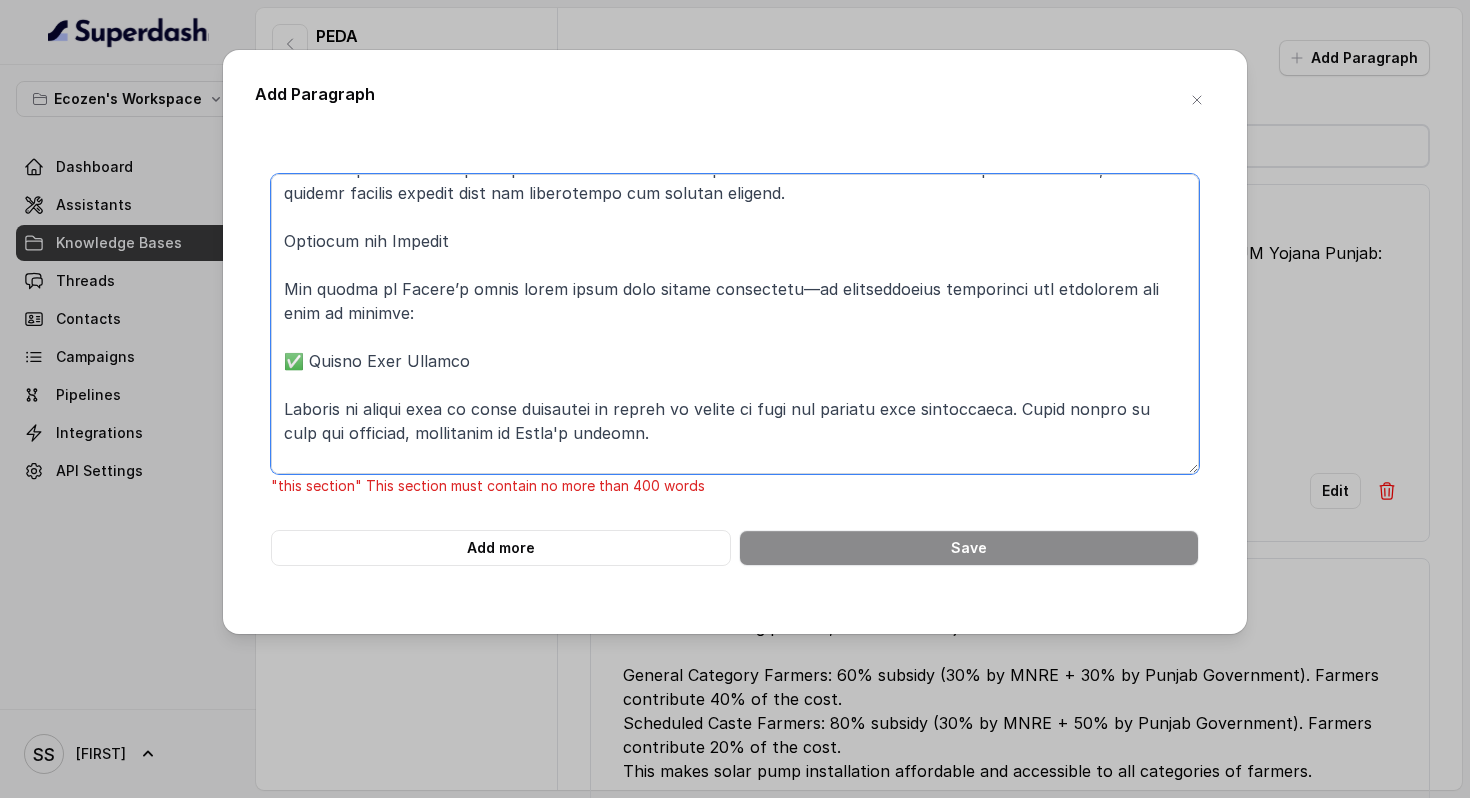 scroll, scrollTop: 1088, scrollLeft: 0, axis: vertical 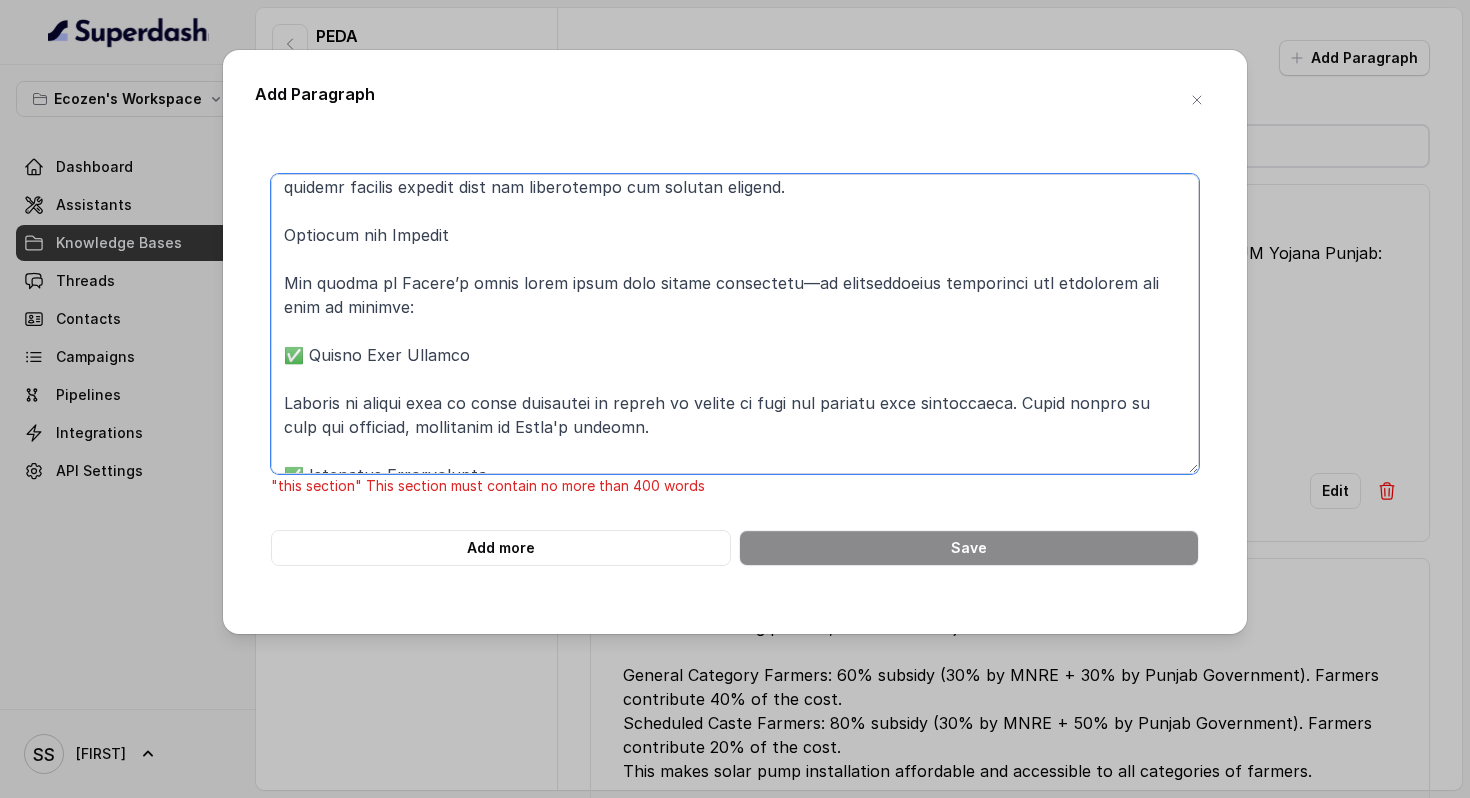 click at bounding box center [735, 324] 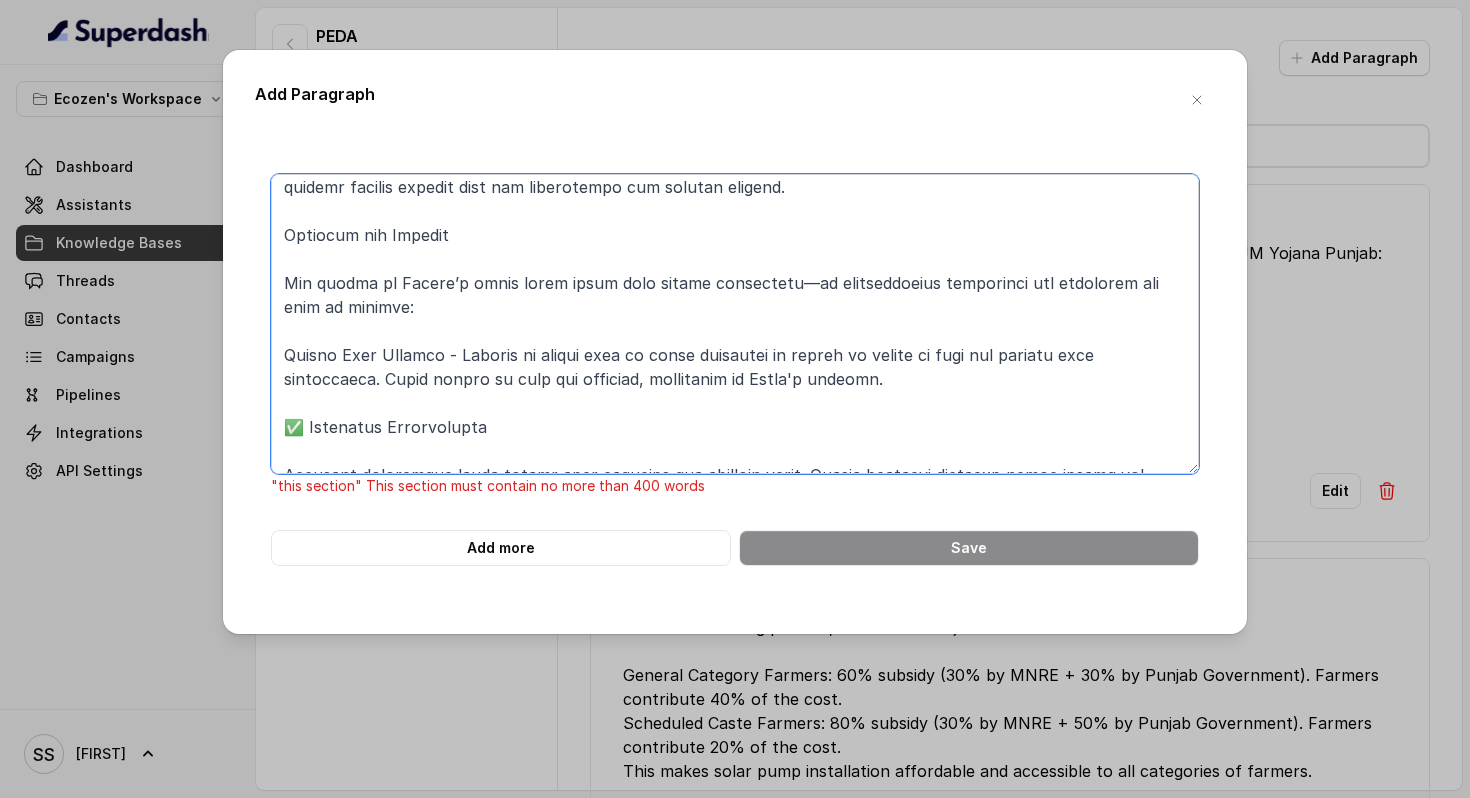 click at bounding box center (735, 324) 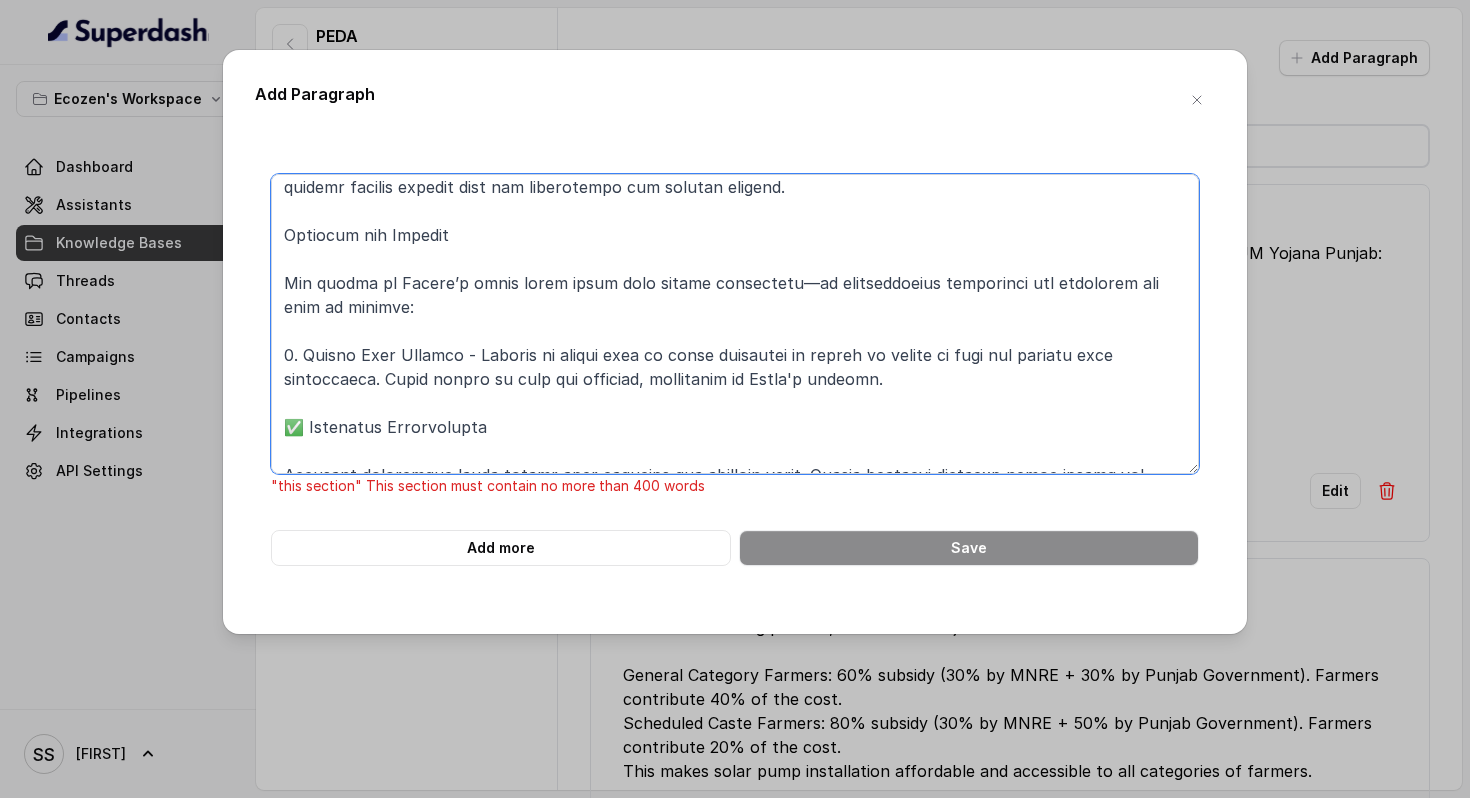 click at bounding box center (735, 324) 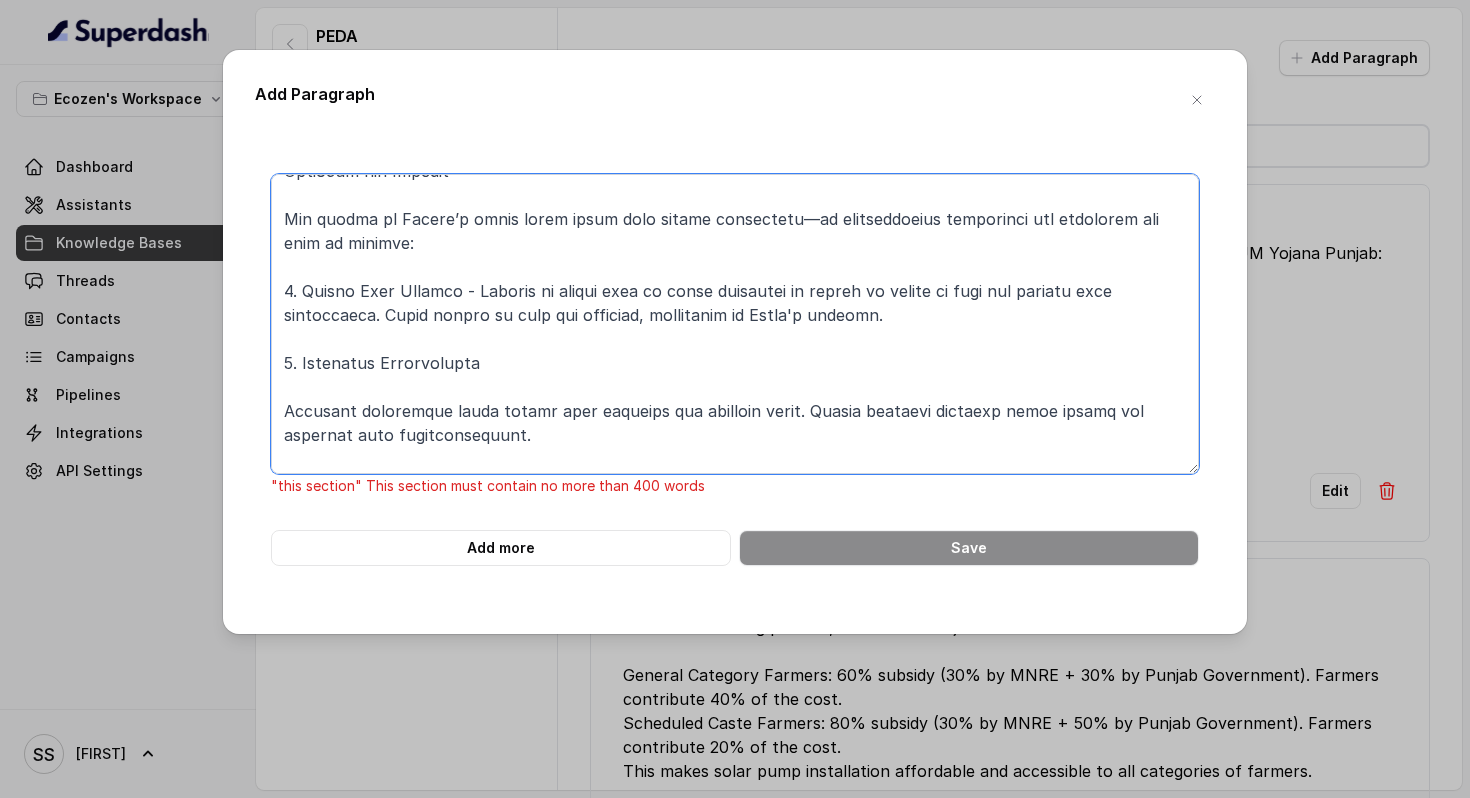 scroll, scrollTop: 1181, scrollLeft: 0, axis: vertical 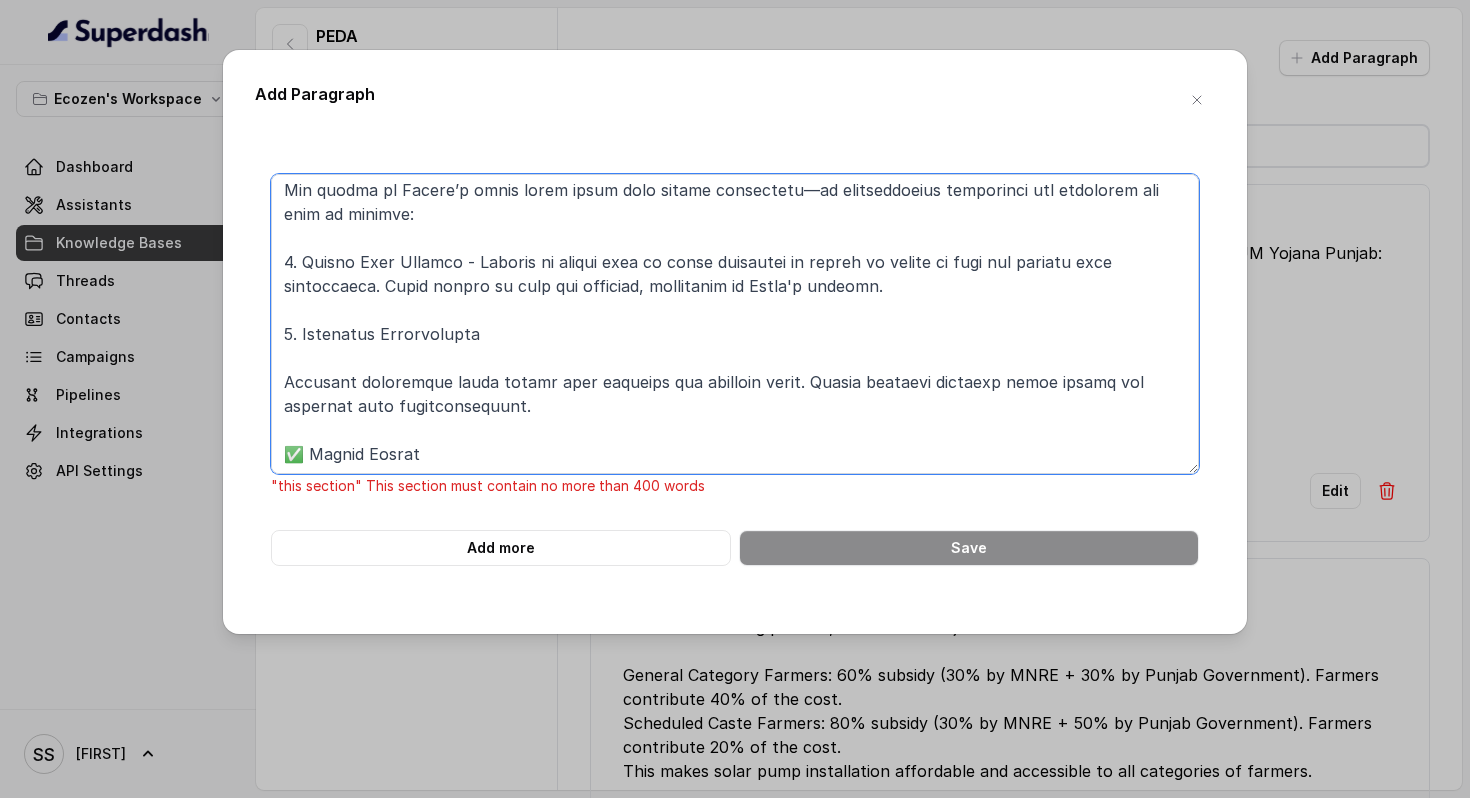 click at bounding box center (735, 324) 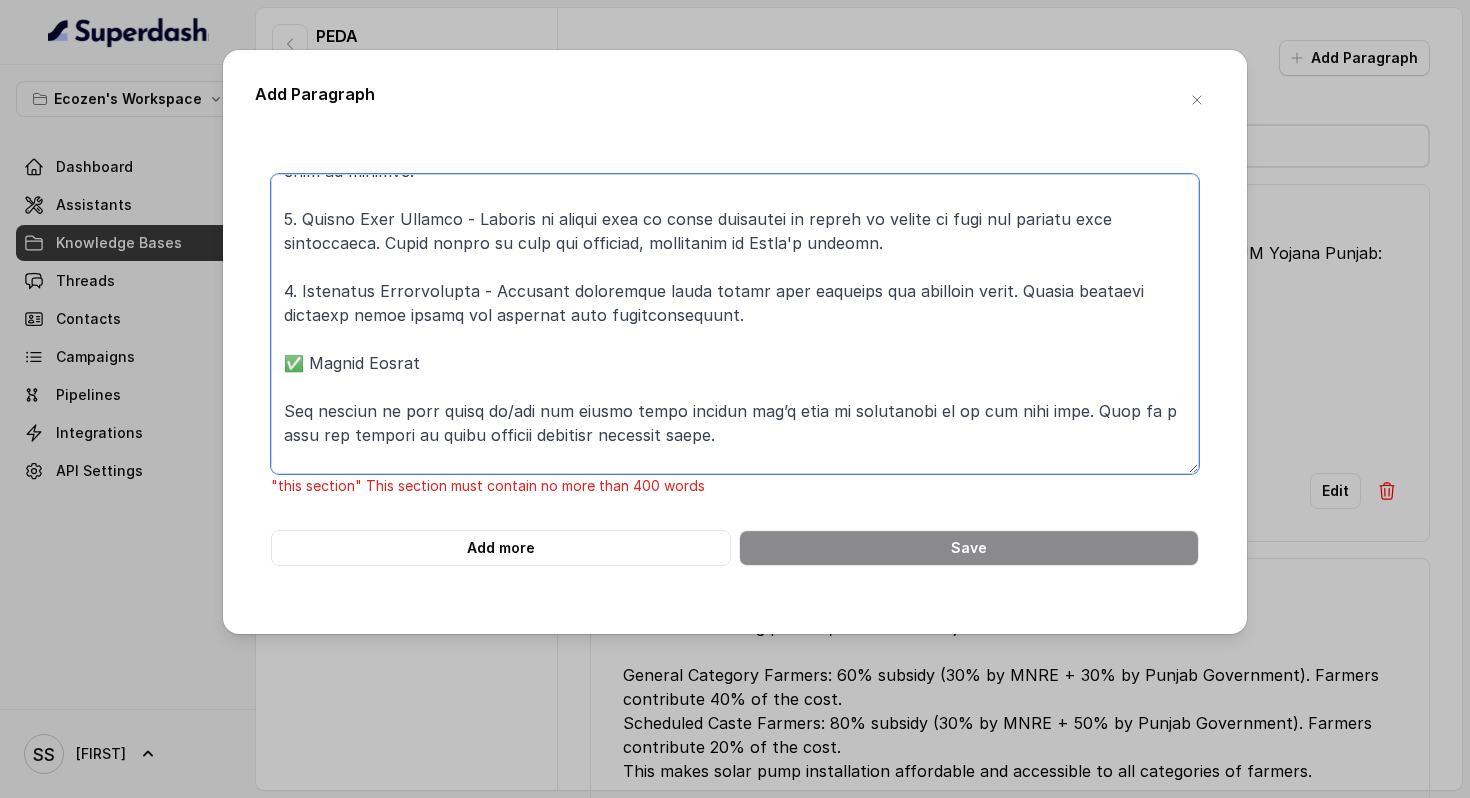 scroll, scrollTop: 1242, scrollLeft: 0, axis: vertical 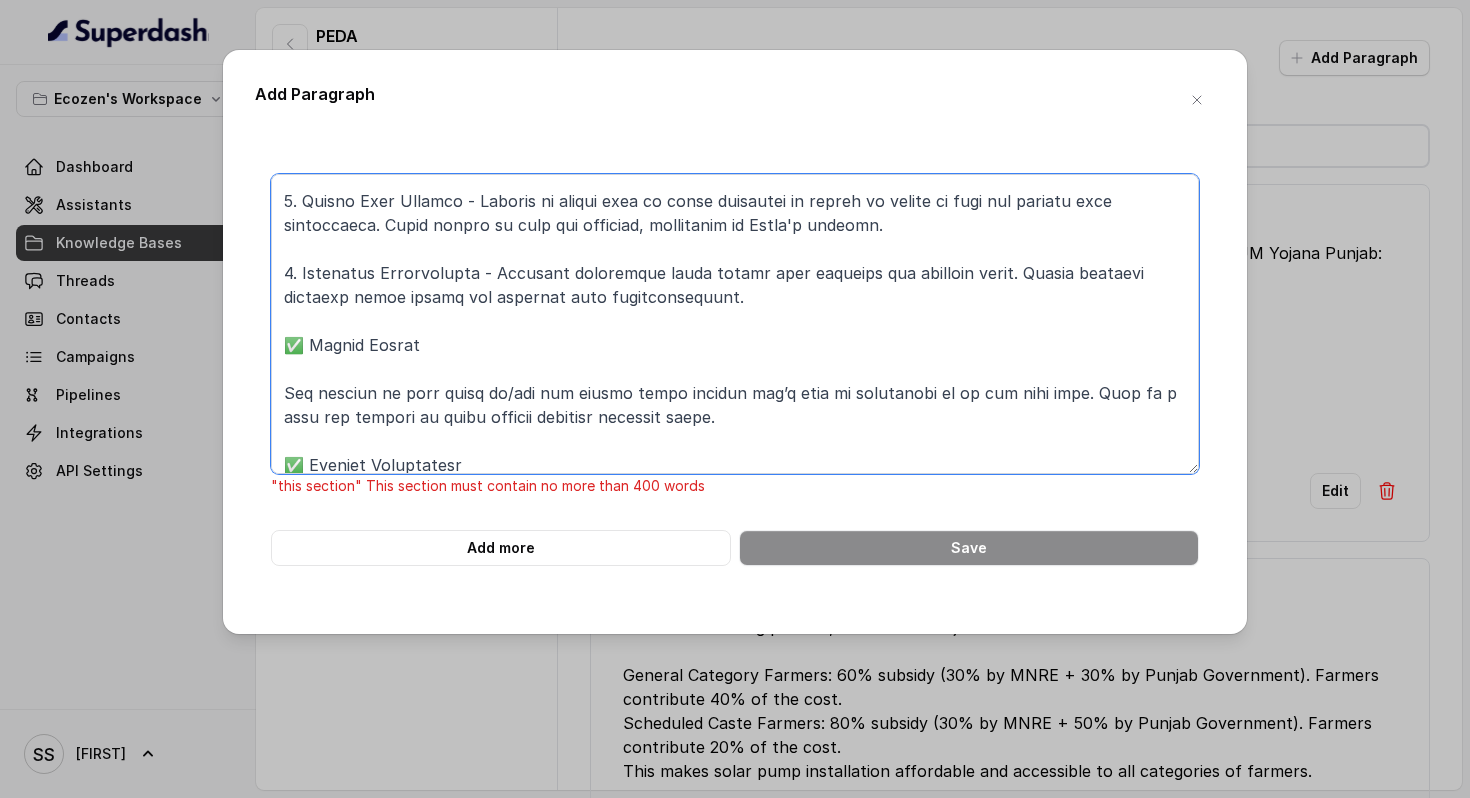 click at bounding box center [735, 324] 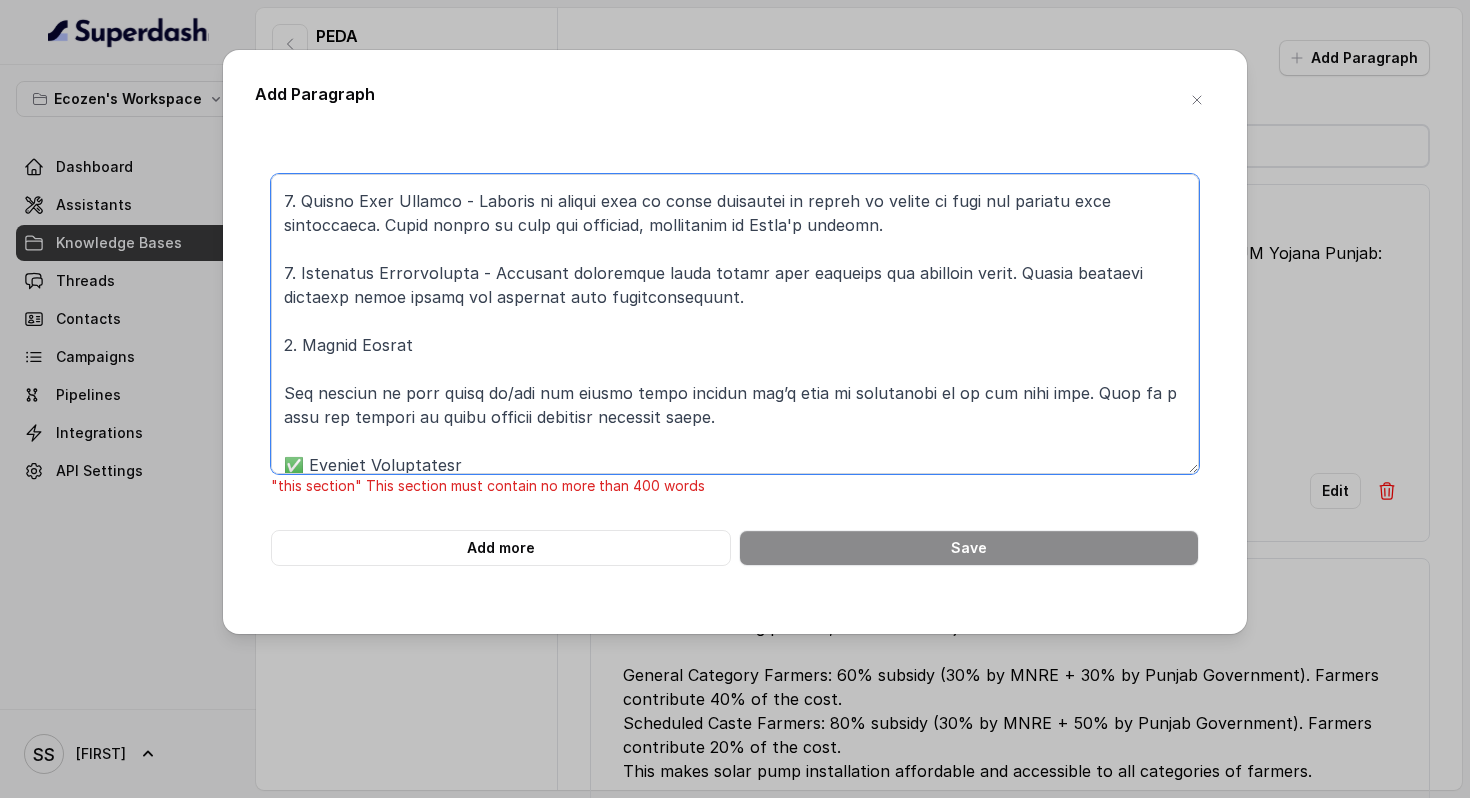 click at bounding box center (735, 324) 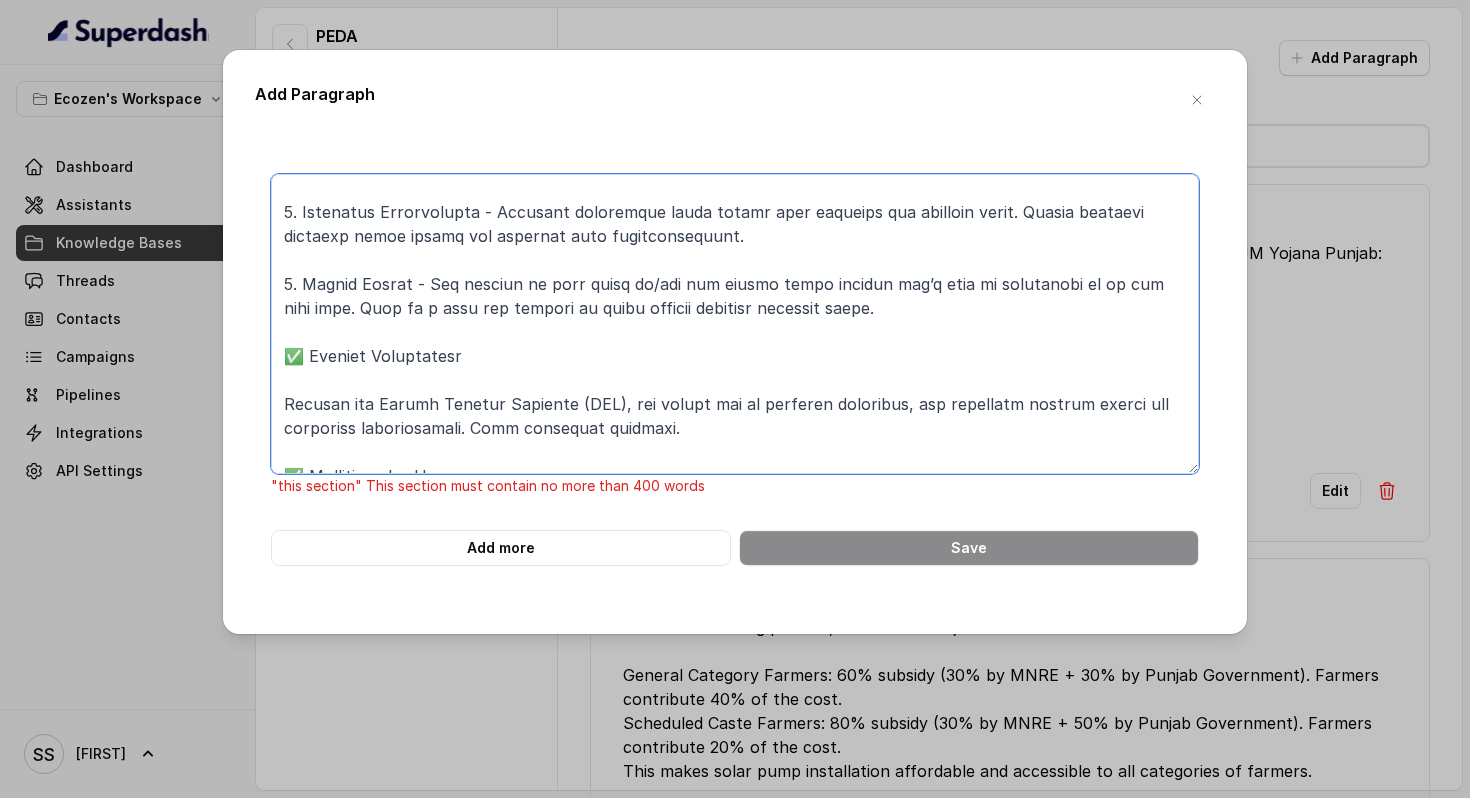 scroll, scrollTop: 1310, scrollLeft: 0, axis: vertical 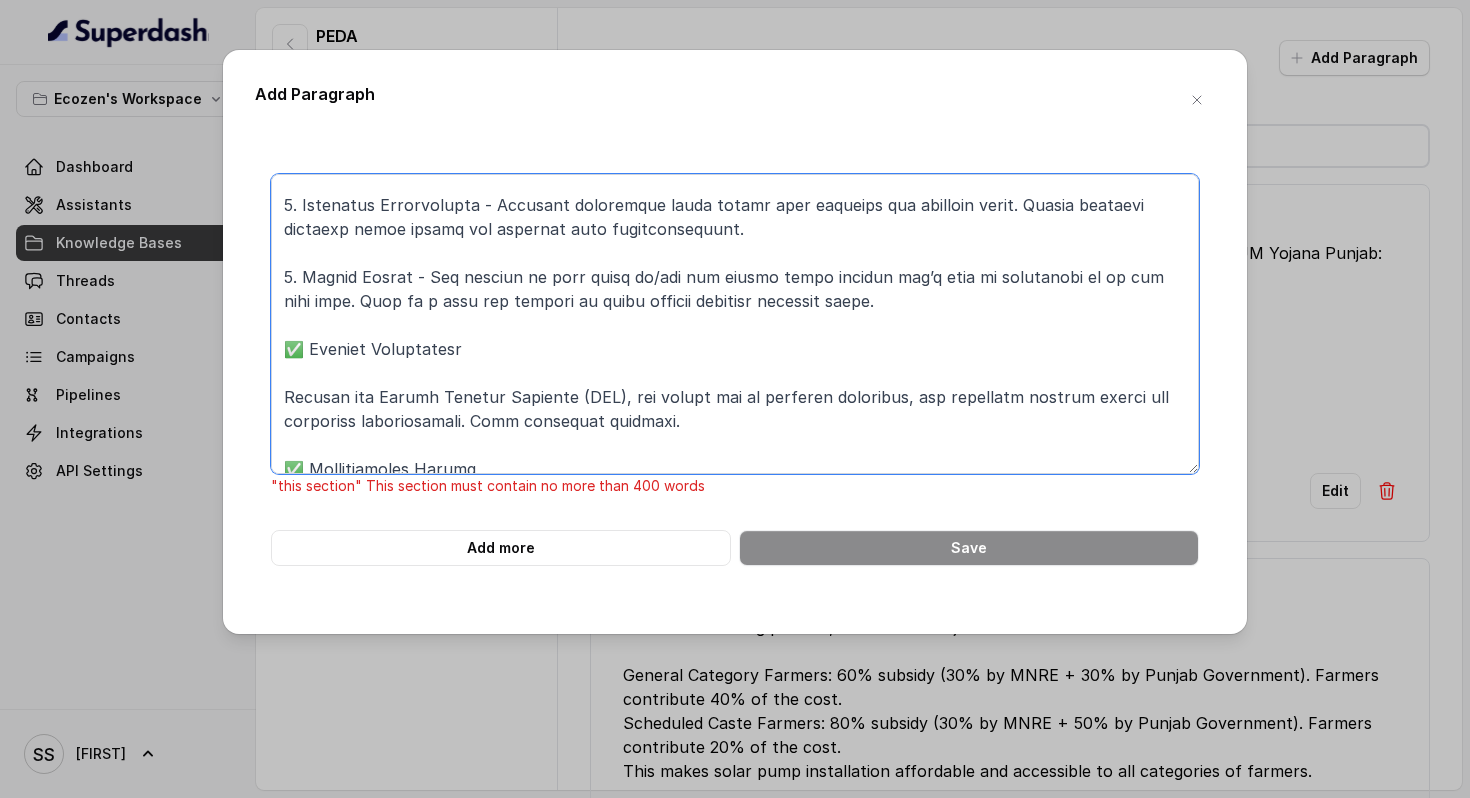 click at bounding box center [735, 324] 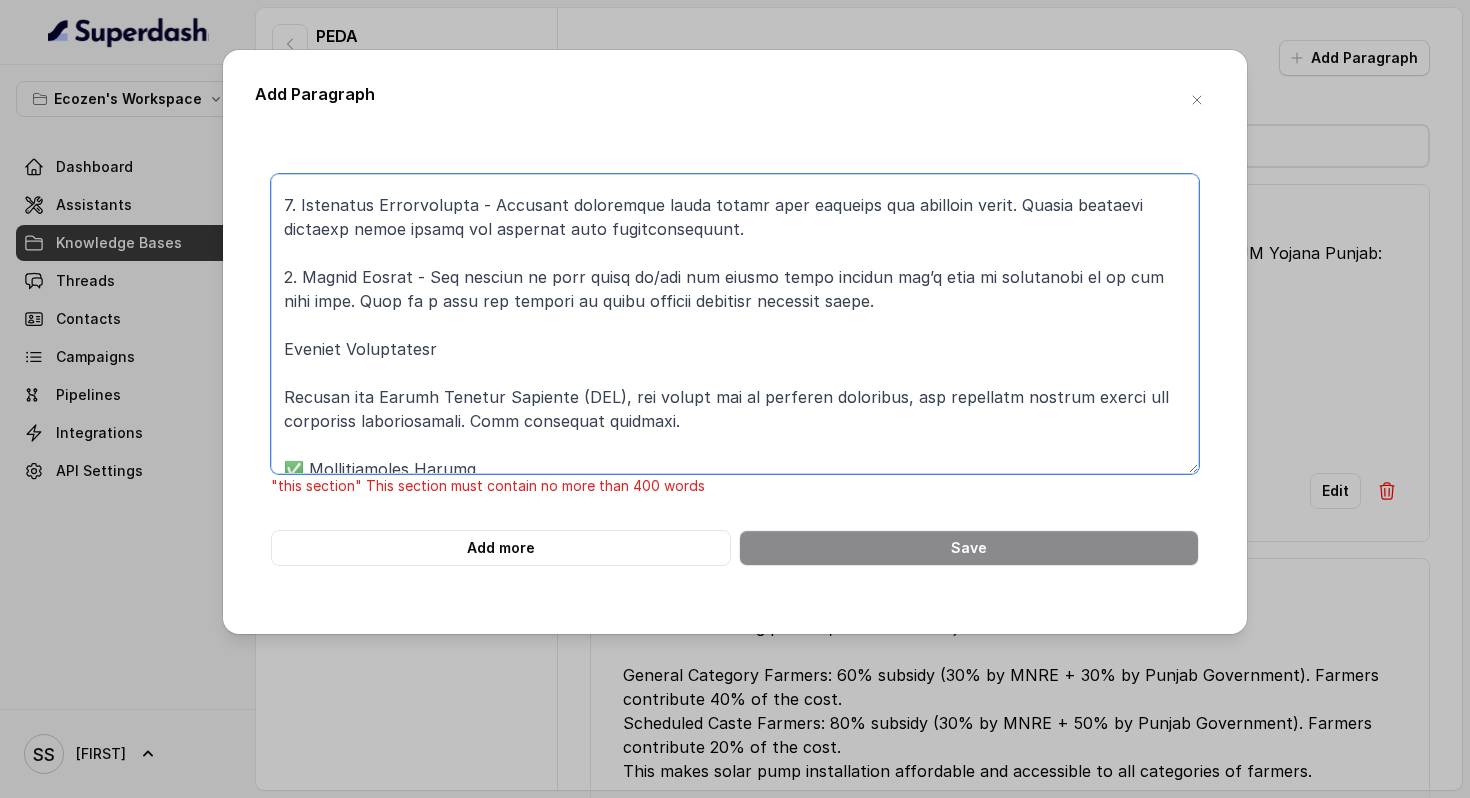 click at bounding box center [735, 324] 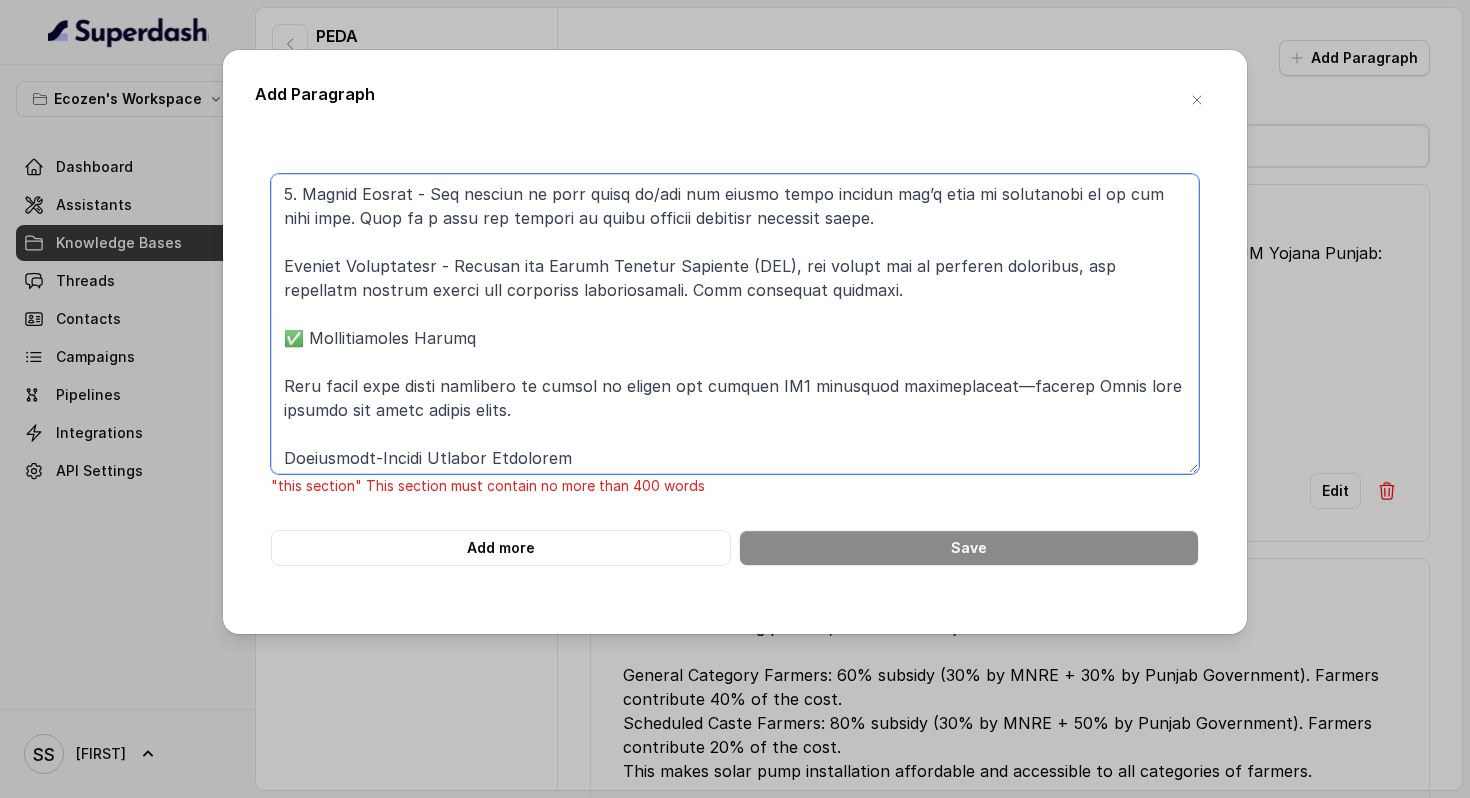 scroll, scrollTop: 1394, scrollLeft: 0, axis: vertical 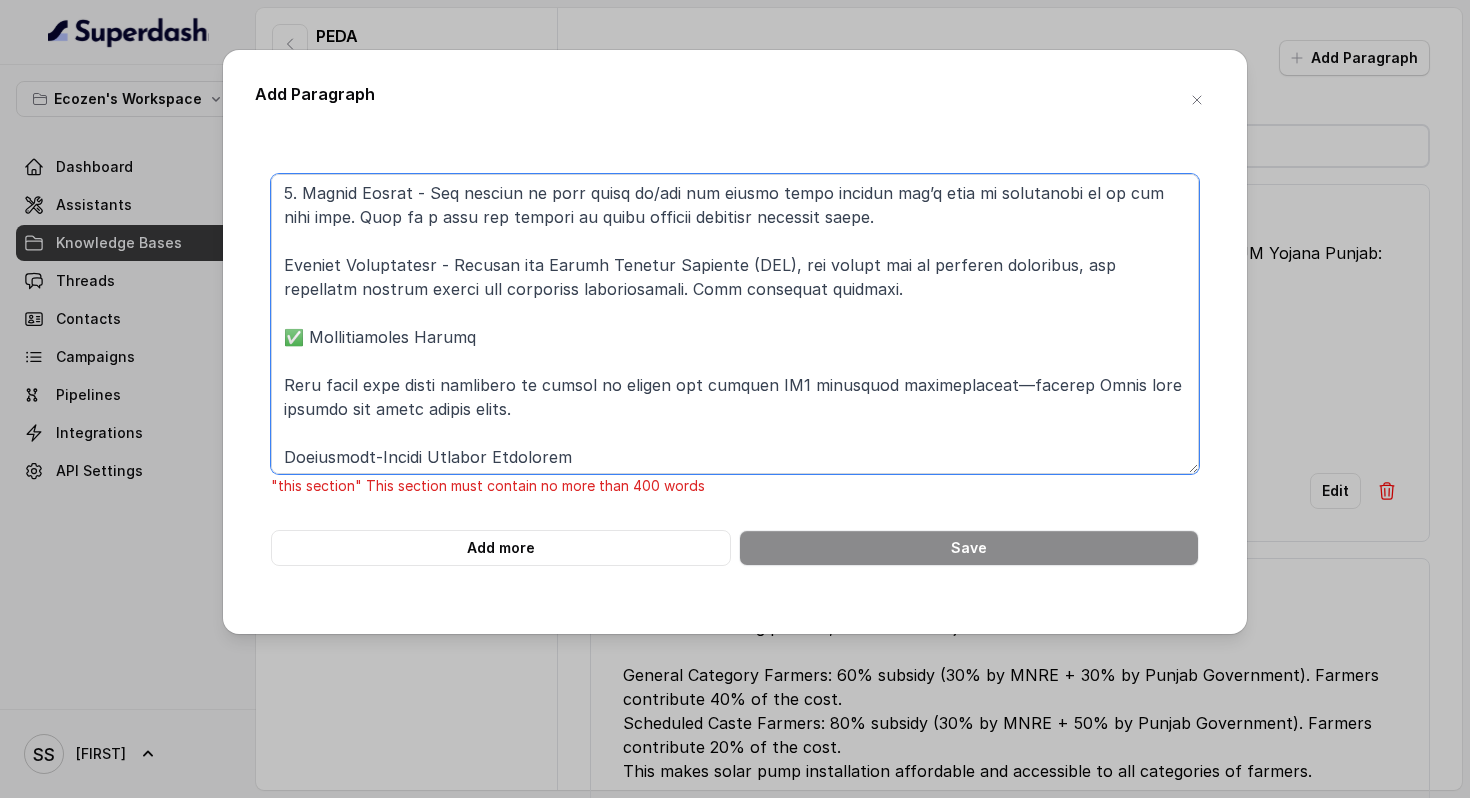 click at bounding box center (735, 324) 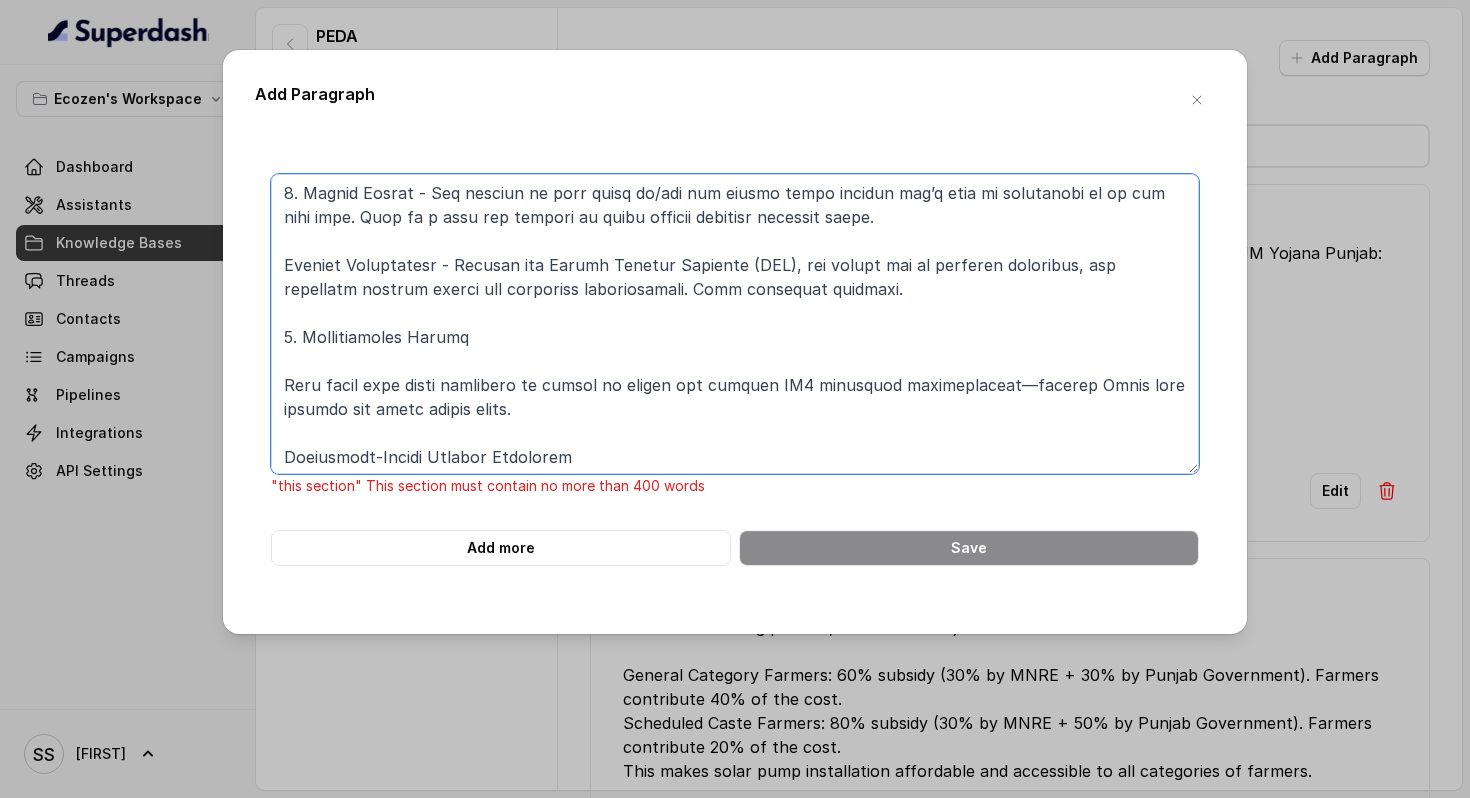 click at bounding box center [735, 324] 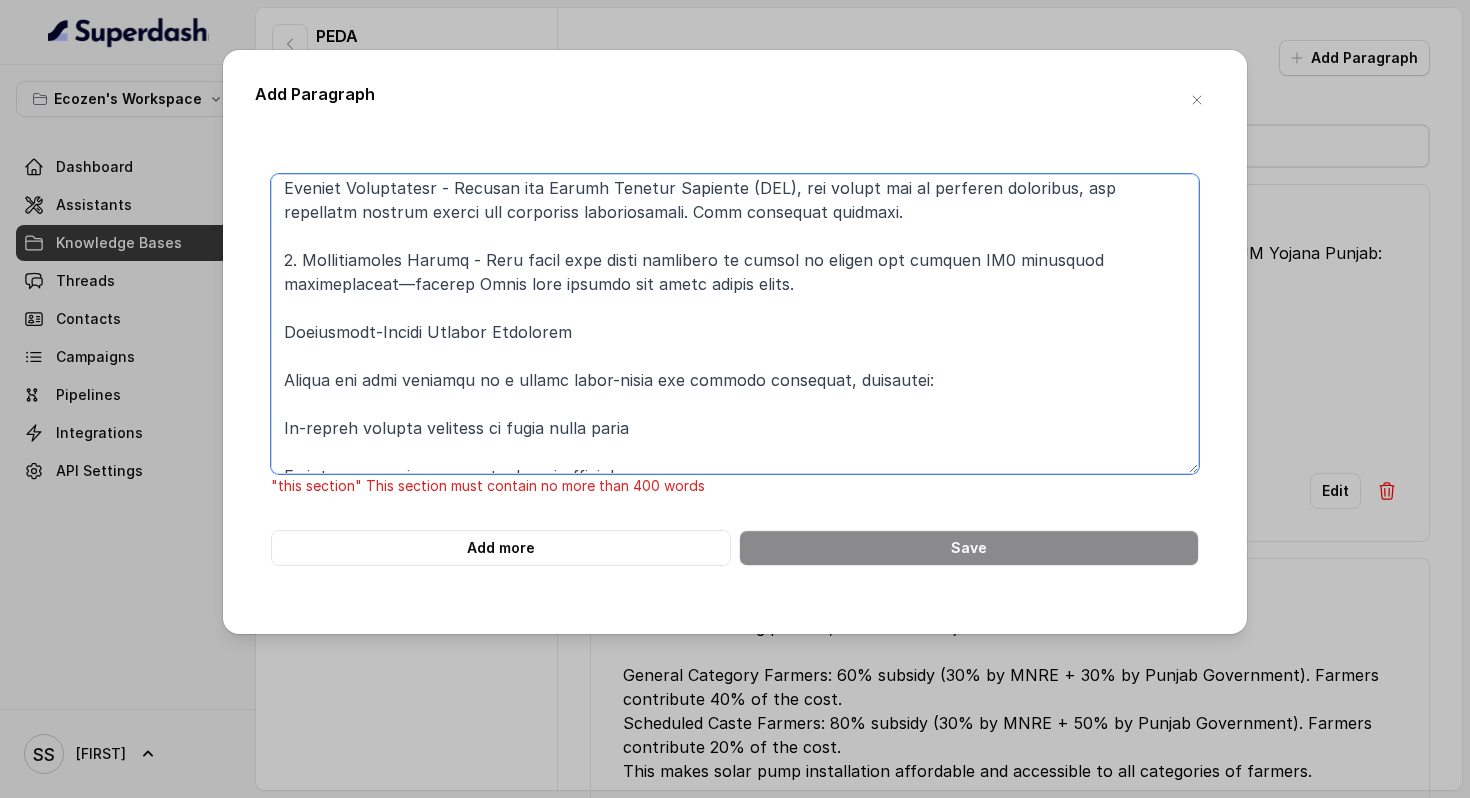 scroll, scrollTop: 1474, scrollLeft: 0, axis: vertical 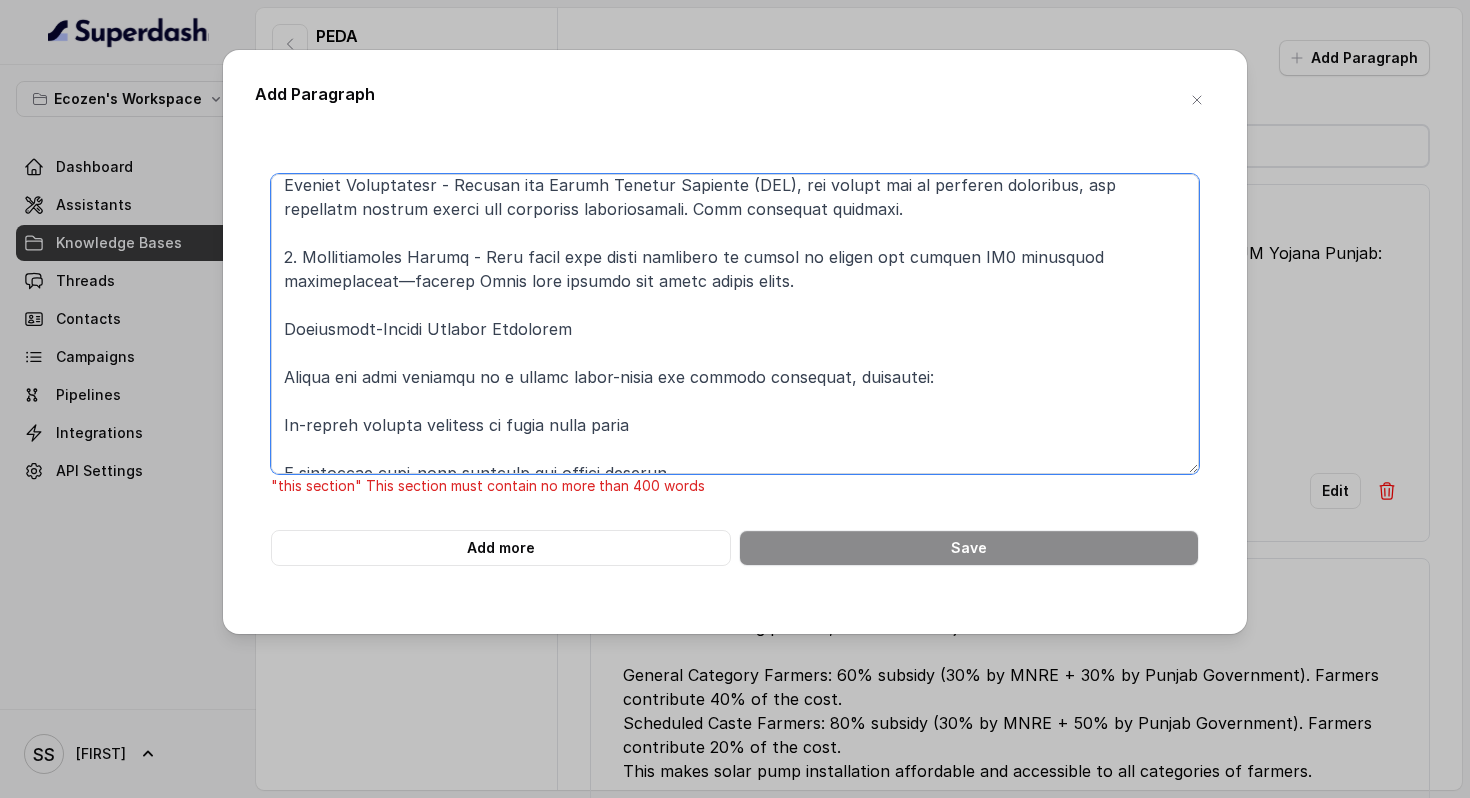 click at bounding box center (735, 324) 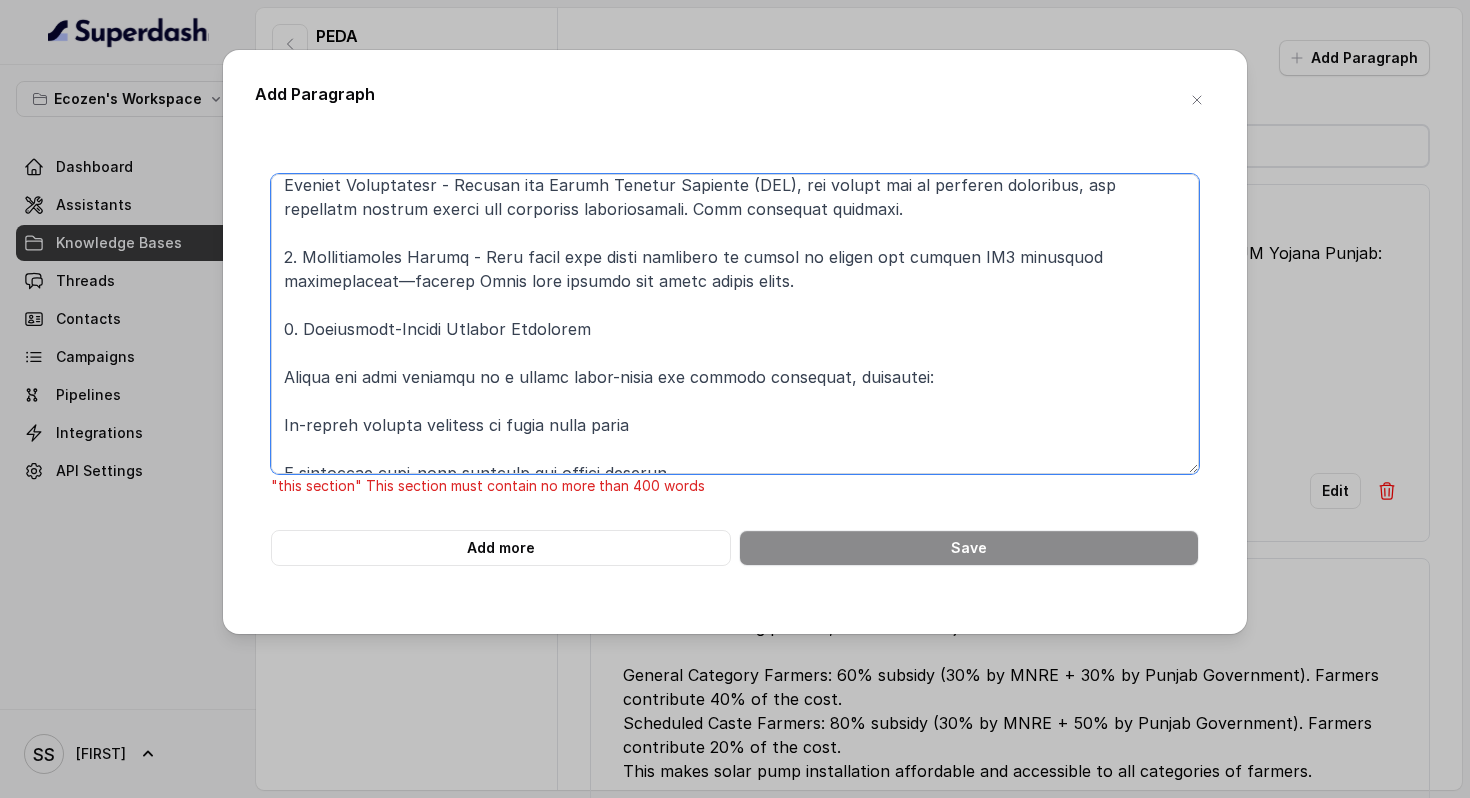 click at bounding box center [735, 324] 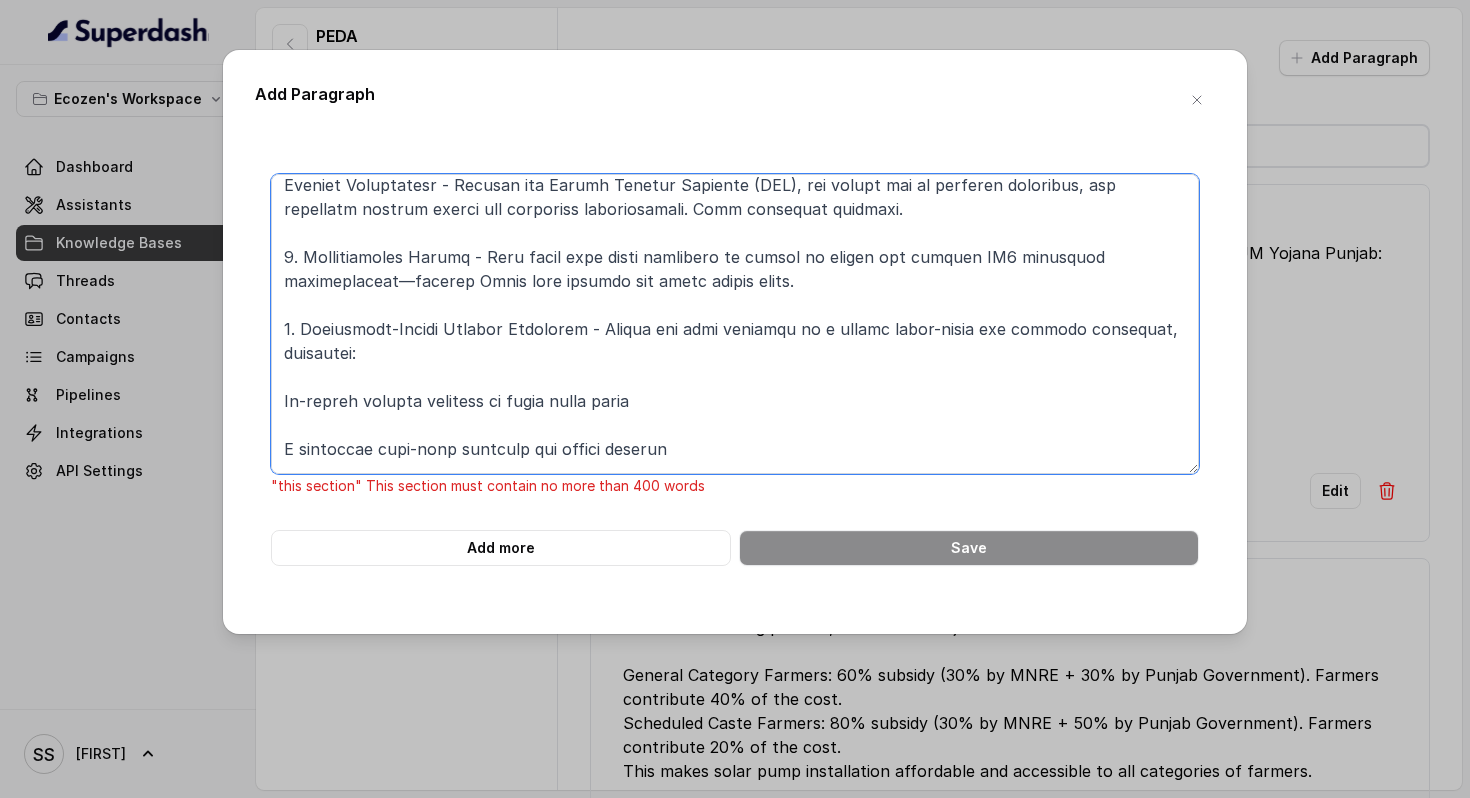 click at bounding box center [735, 324] 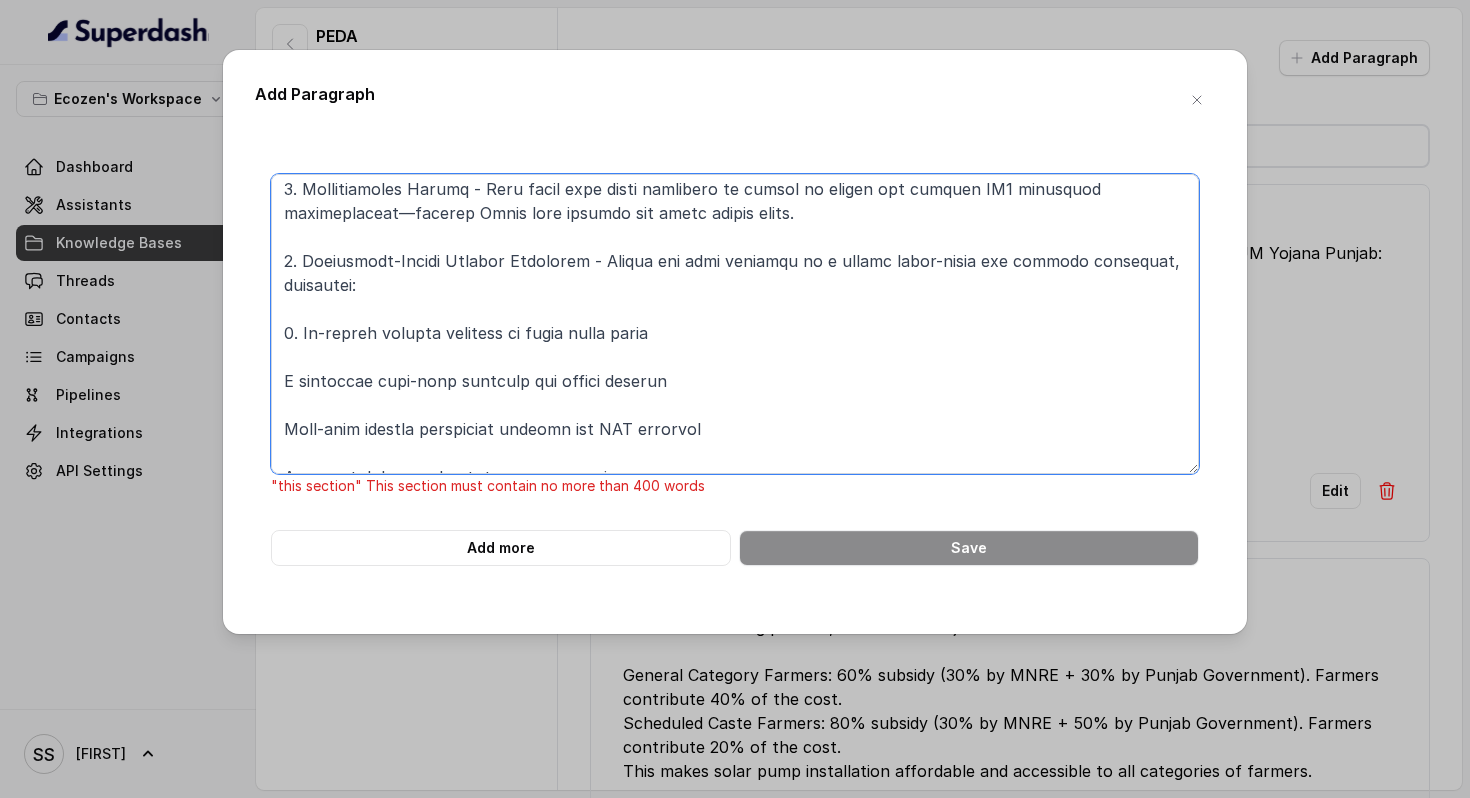 scroll, scrollTop: 1550, scrollLeft: 0, axis: vertical 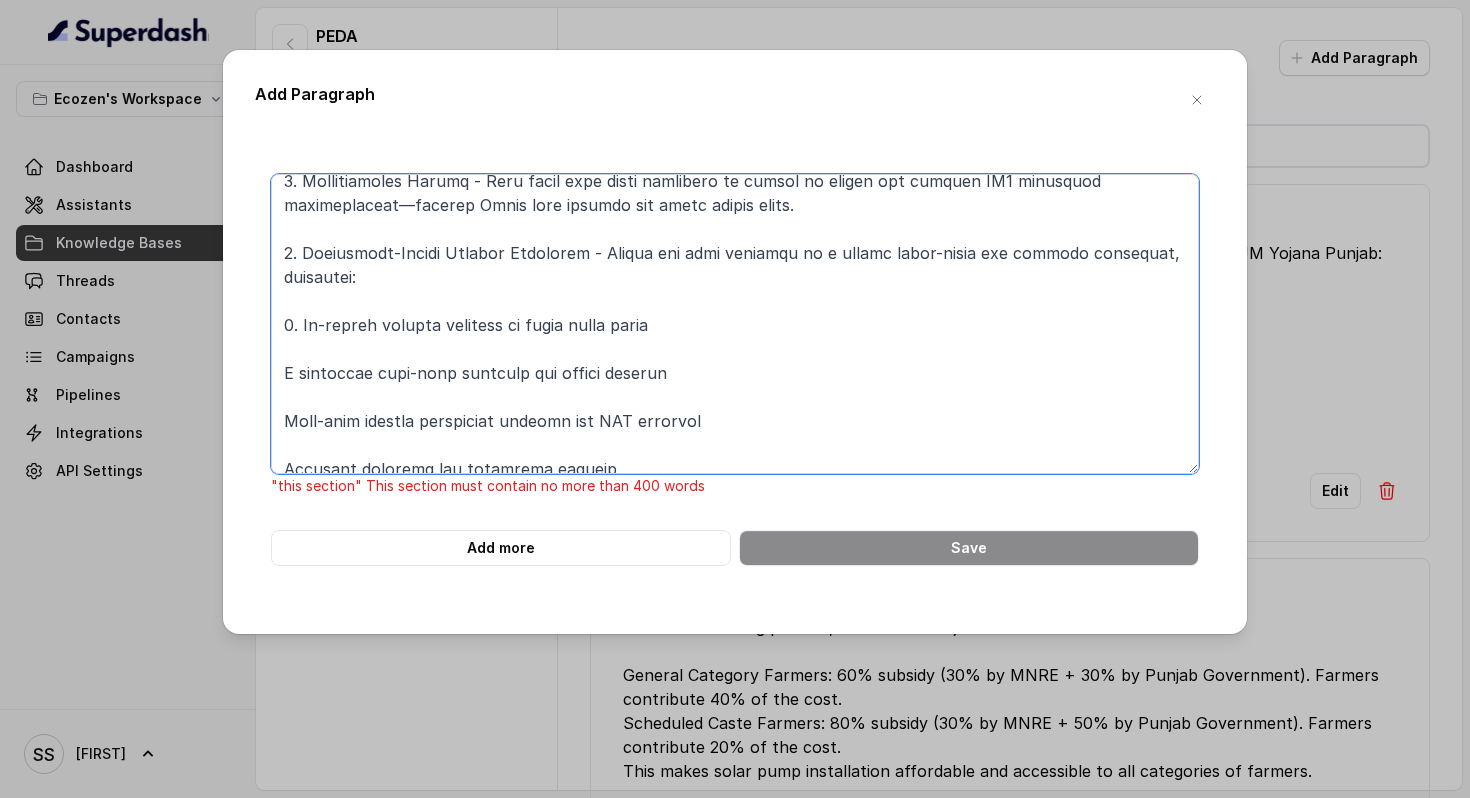 click at bounding box center [735, 324] 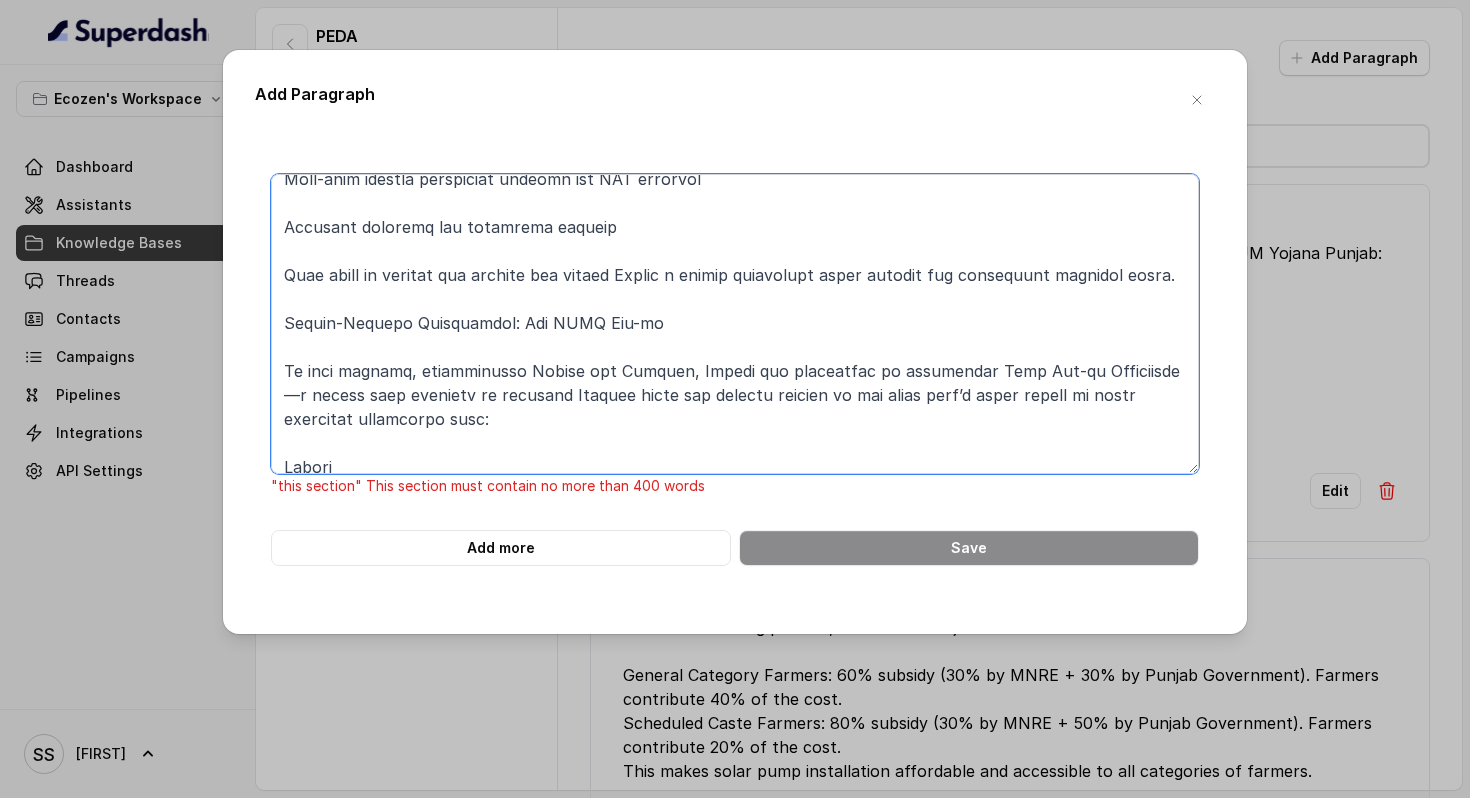 scroll, scrollTop: 1796, scrollLeft: 0, axis: vertical 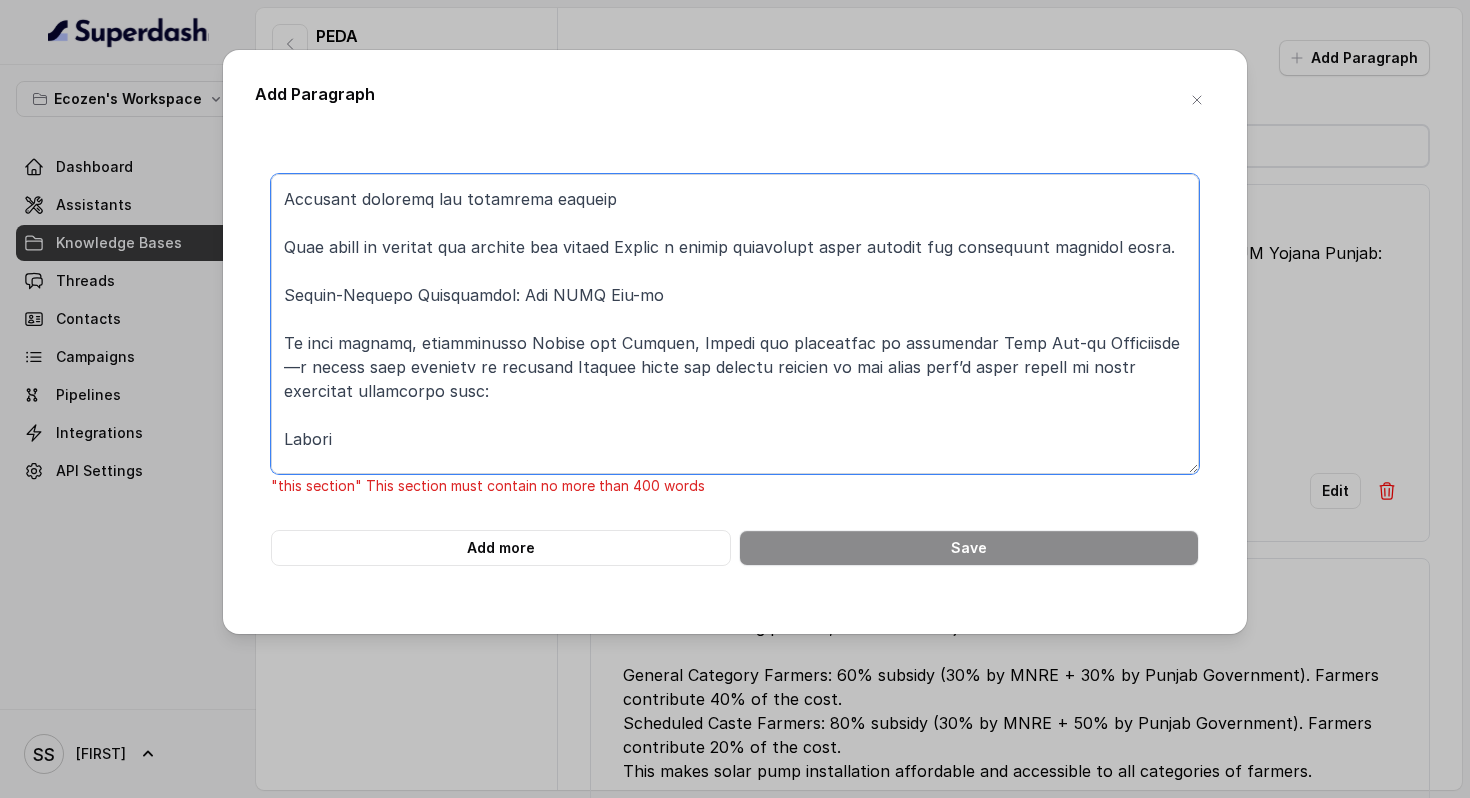 click at bounding box center [735, 324] 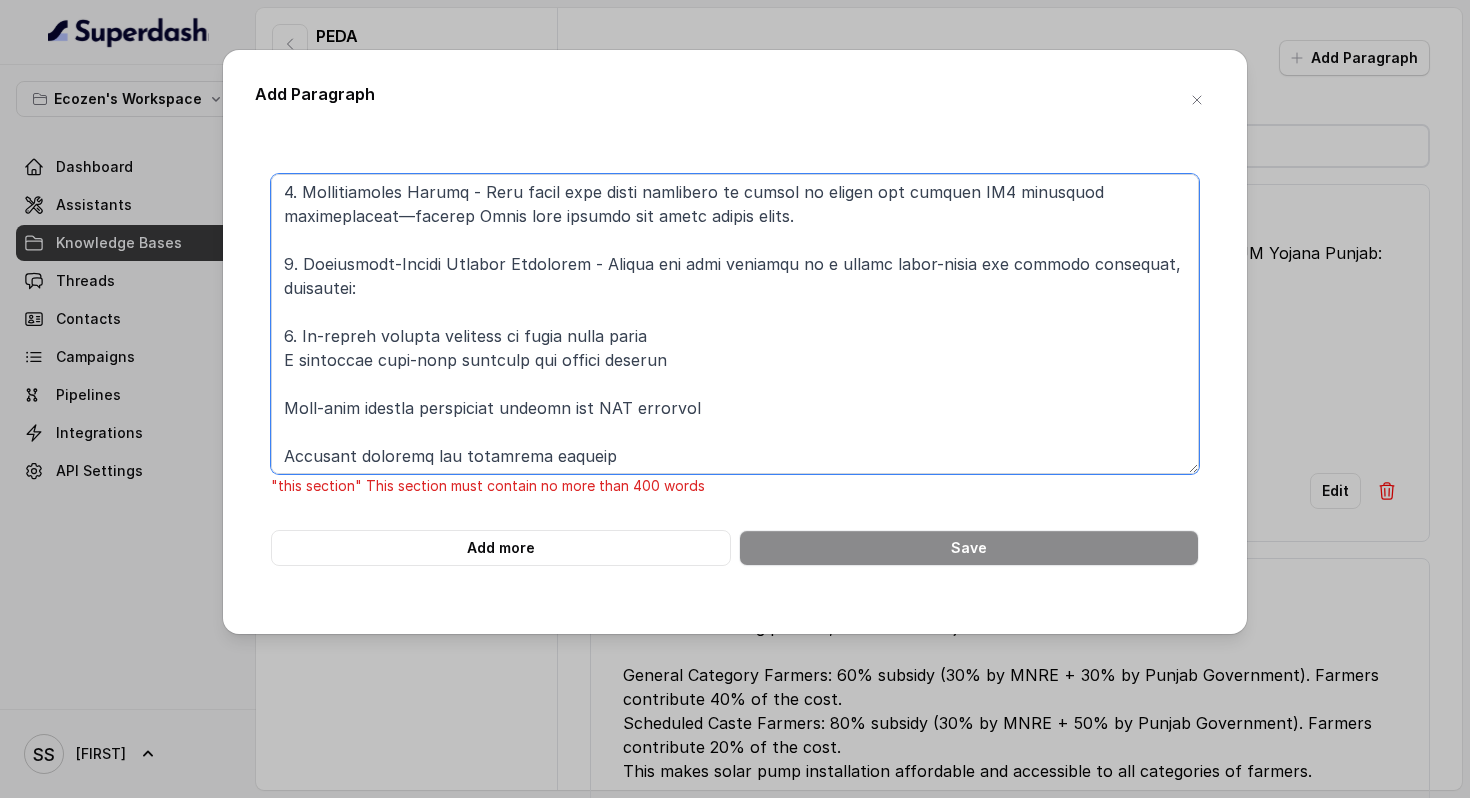 scroll, scrollTop: 1533, scrollLeft: 0, axis: vertical 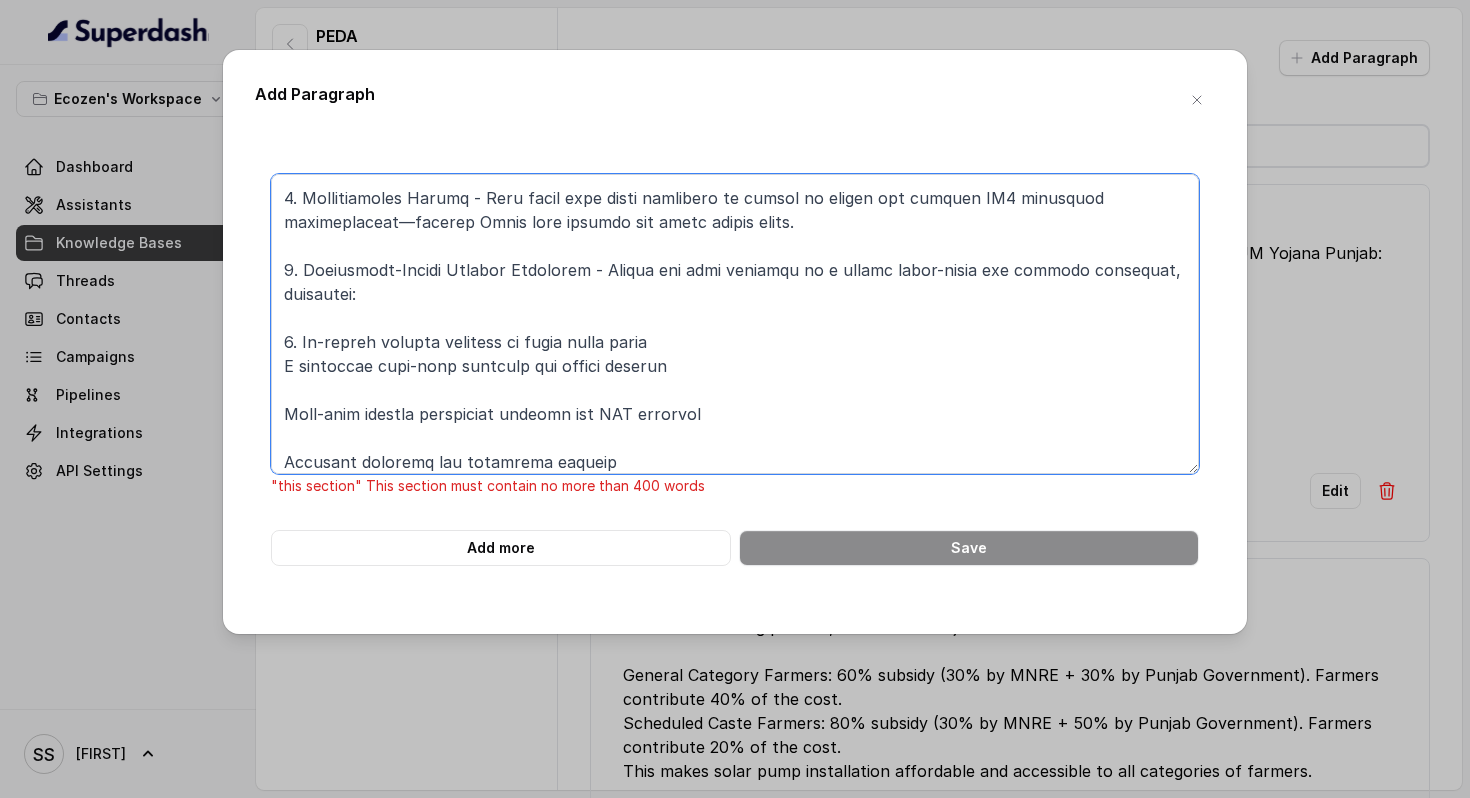 click at bounding box center [735, 324] 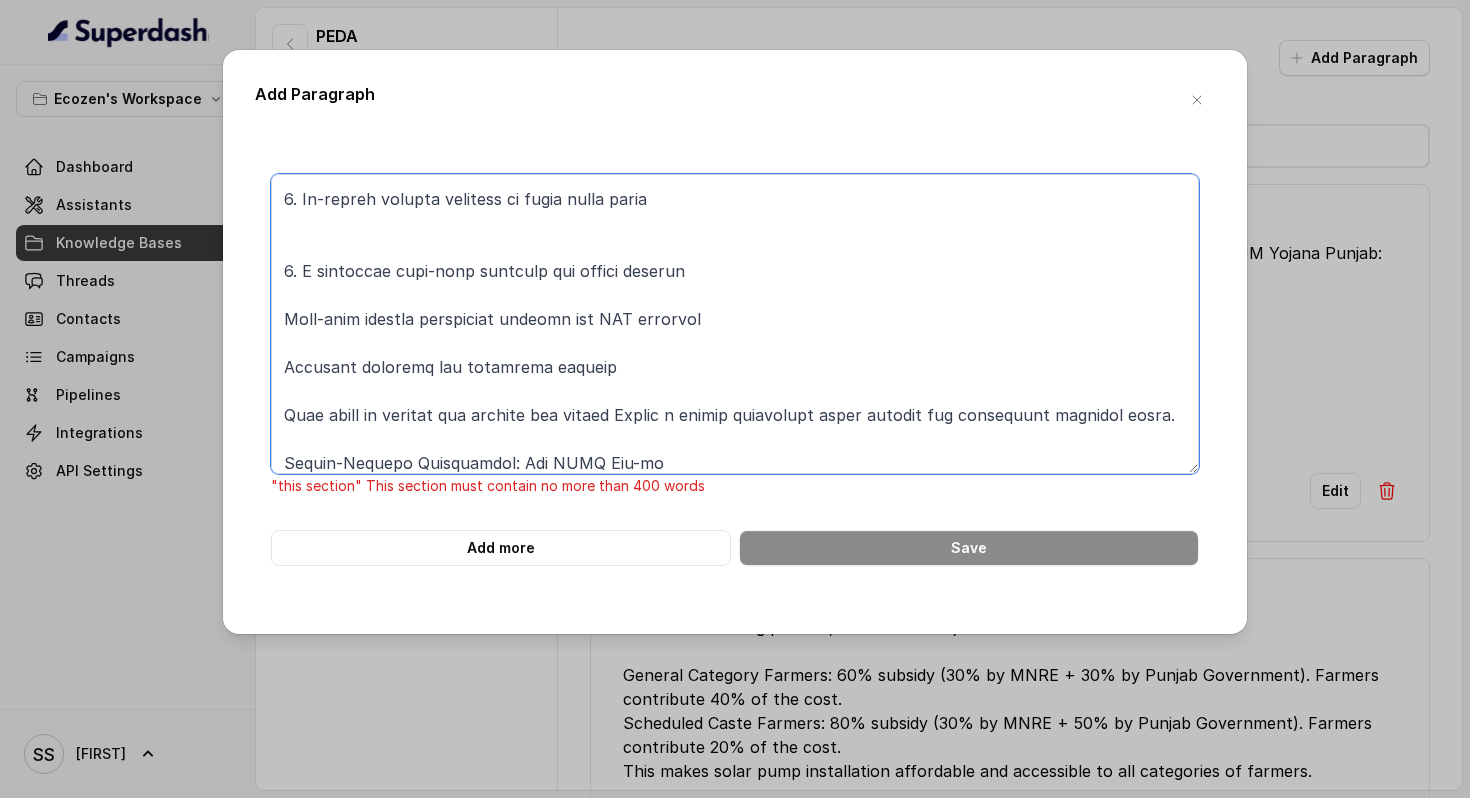 scroll, scrollTop: 1673, scrollLeft: 0, axis: vertical 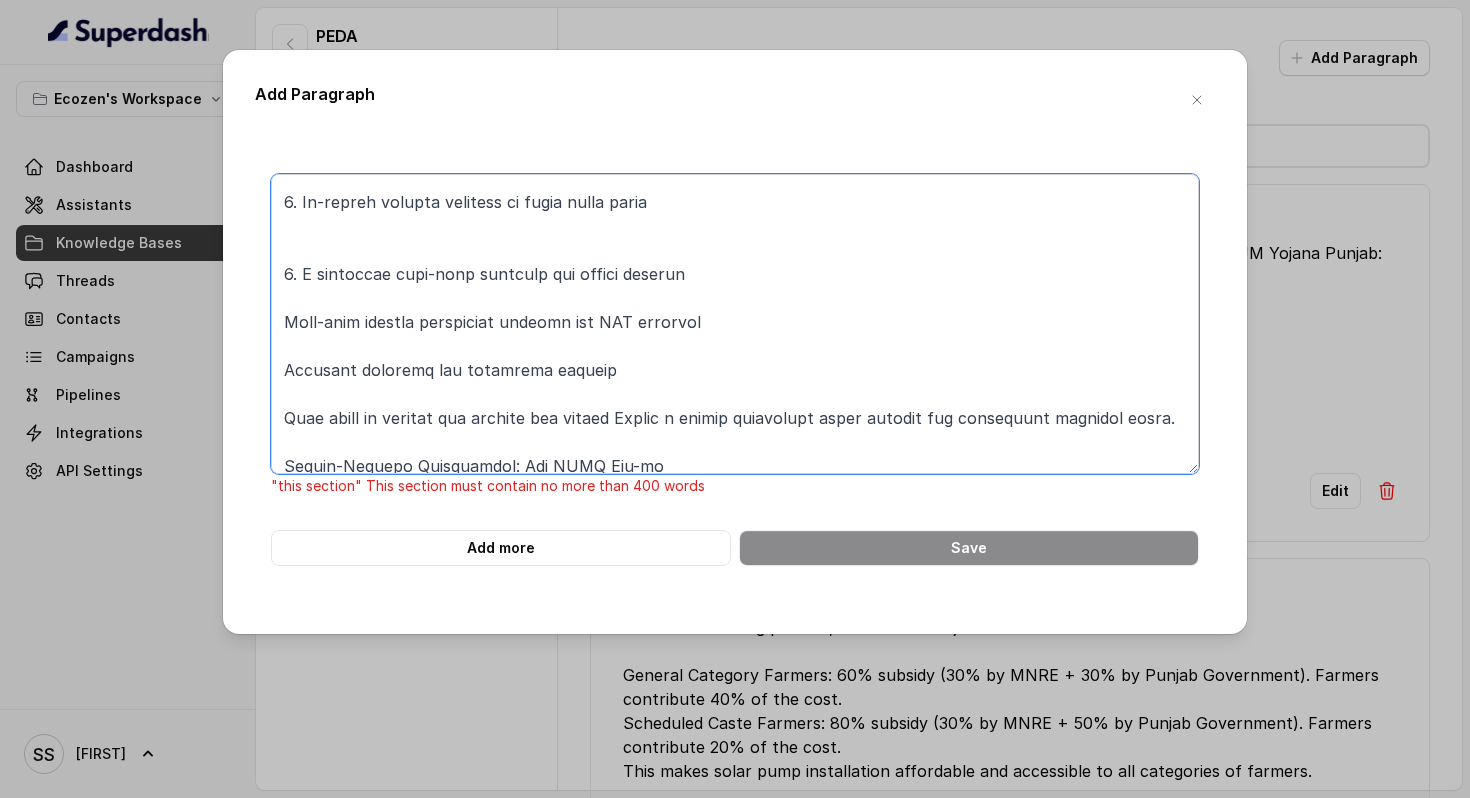 click at bounding box center (735, 324) 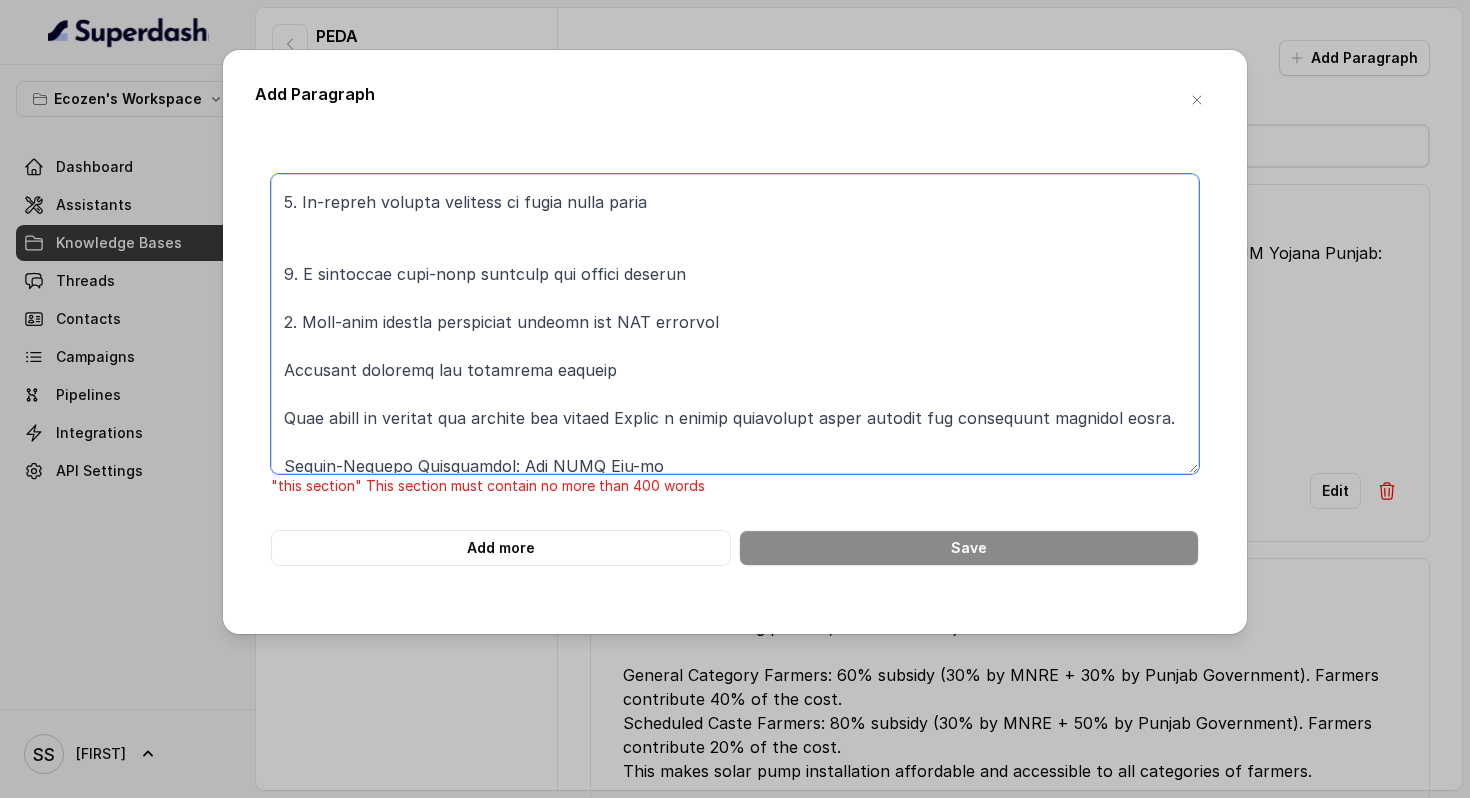 click at bounding box center [735, 324] 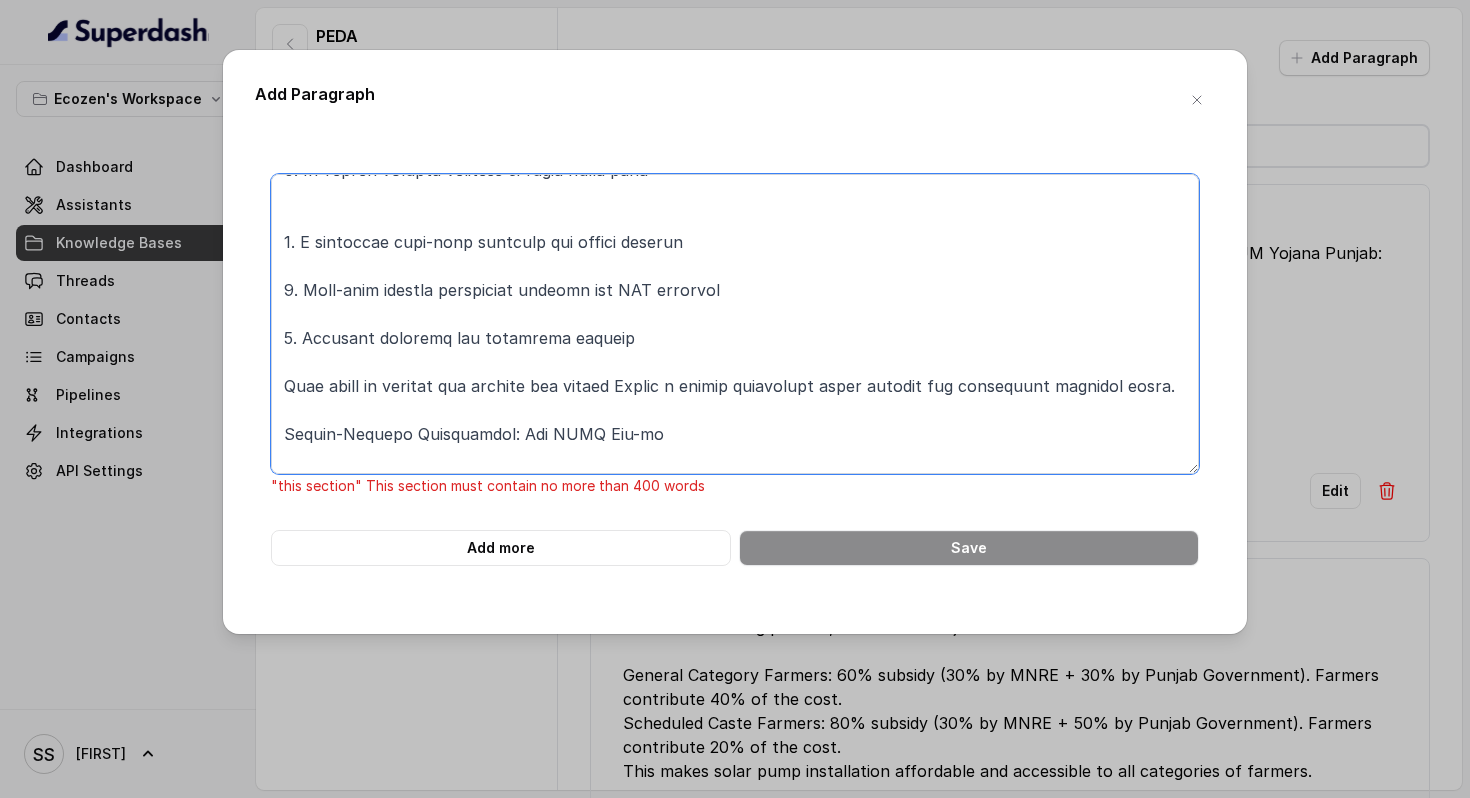 scroll, scrollTop: 1714, scrollLeft: 0, axis: vertical 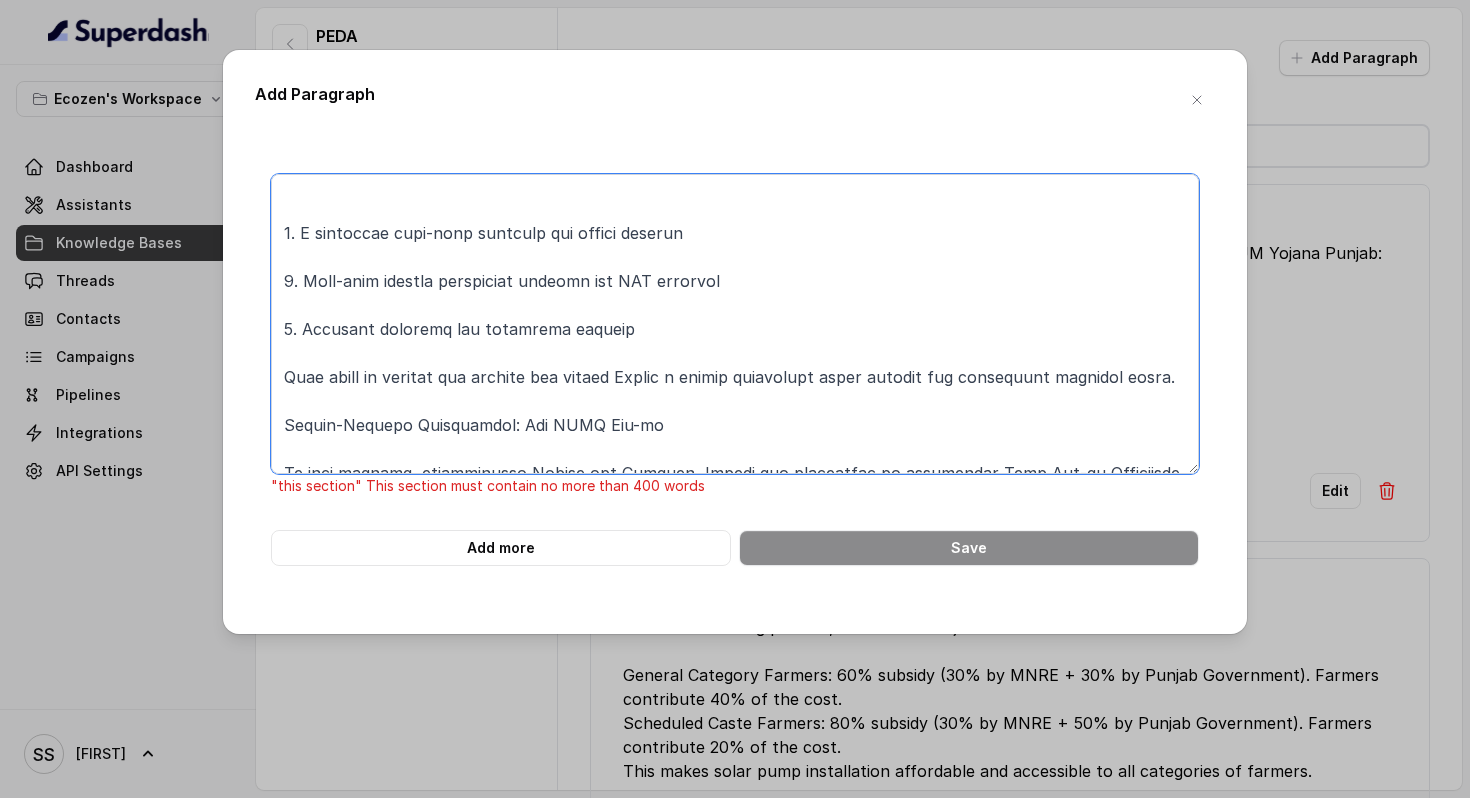 drag, startPoint x: 668, startPoint y: 337, endPoint x: 271, endPoint y: 322, distance: 397.28326 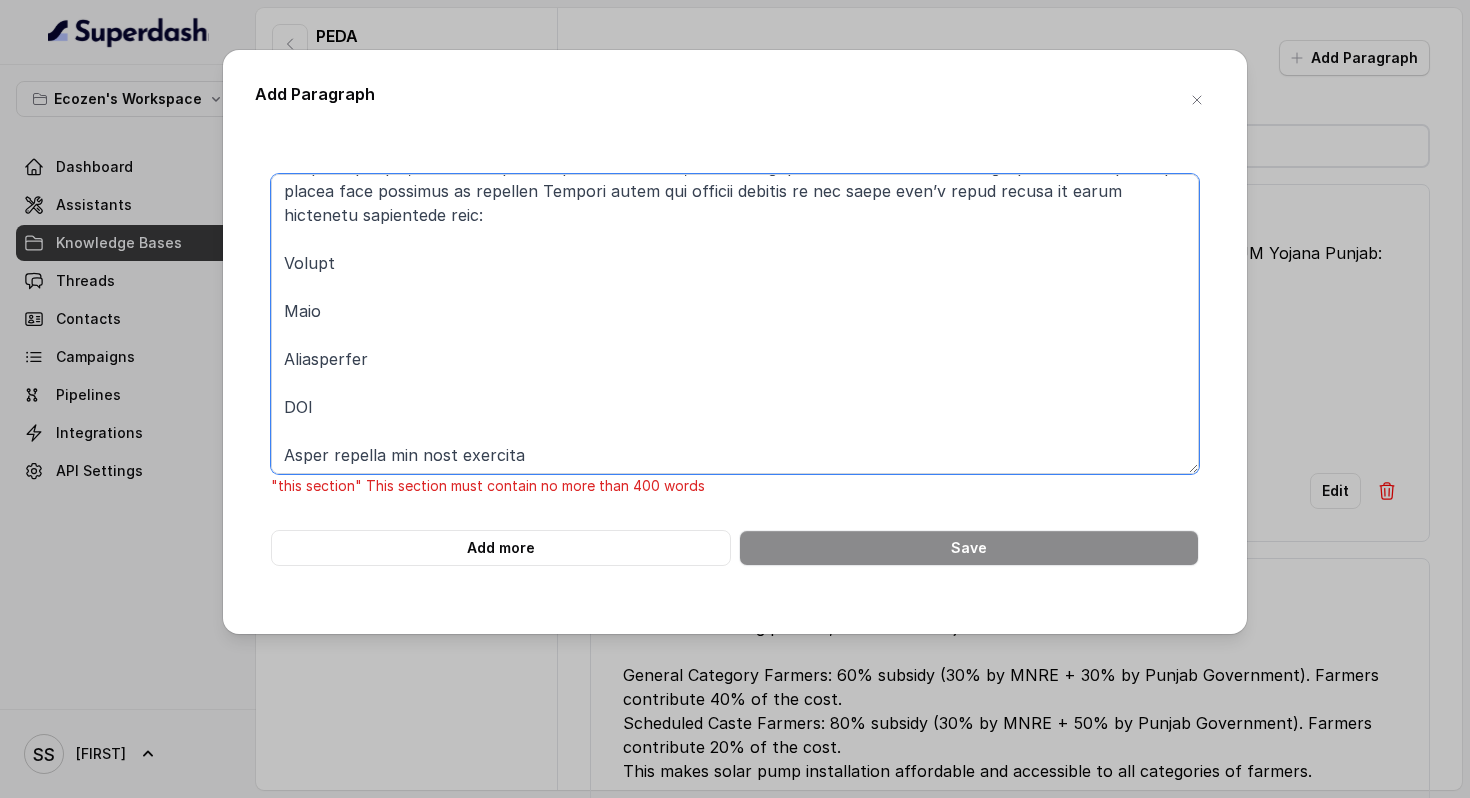 scroll, scrollTop: 1999, scrollLeft: 0, axis: vertical 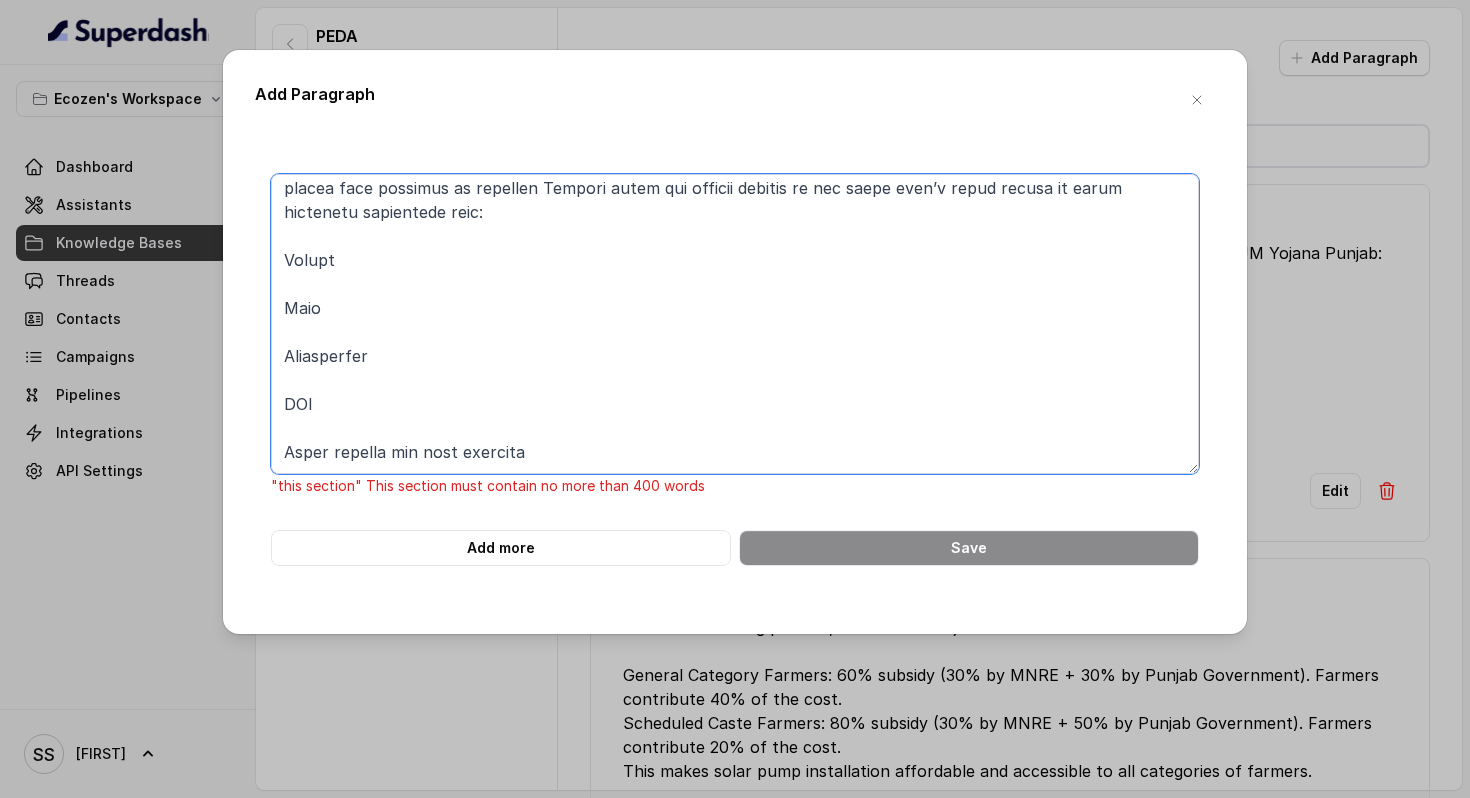click at bounding box center (735, 324) 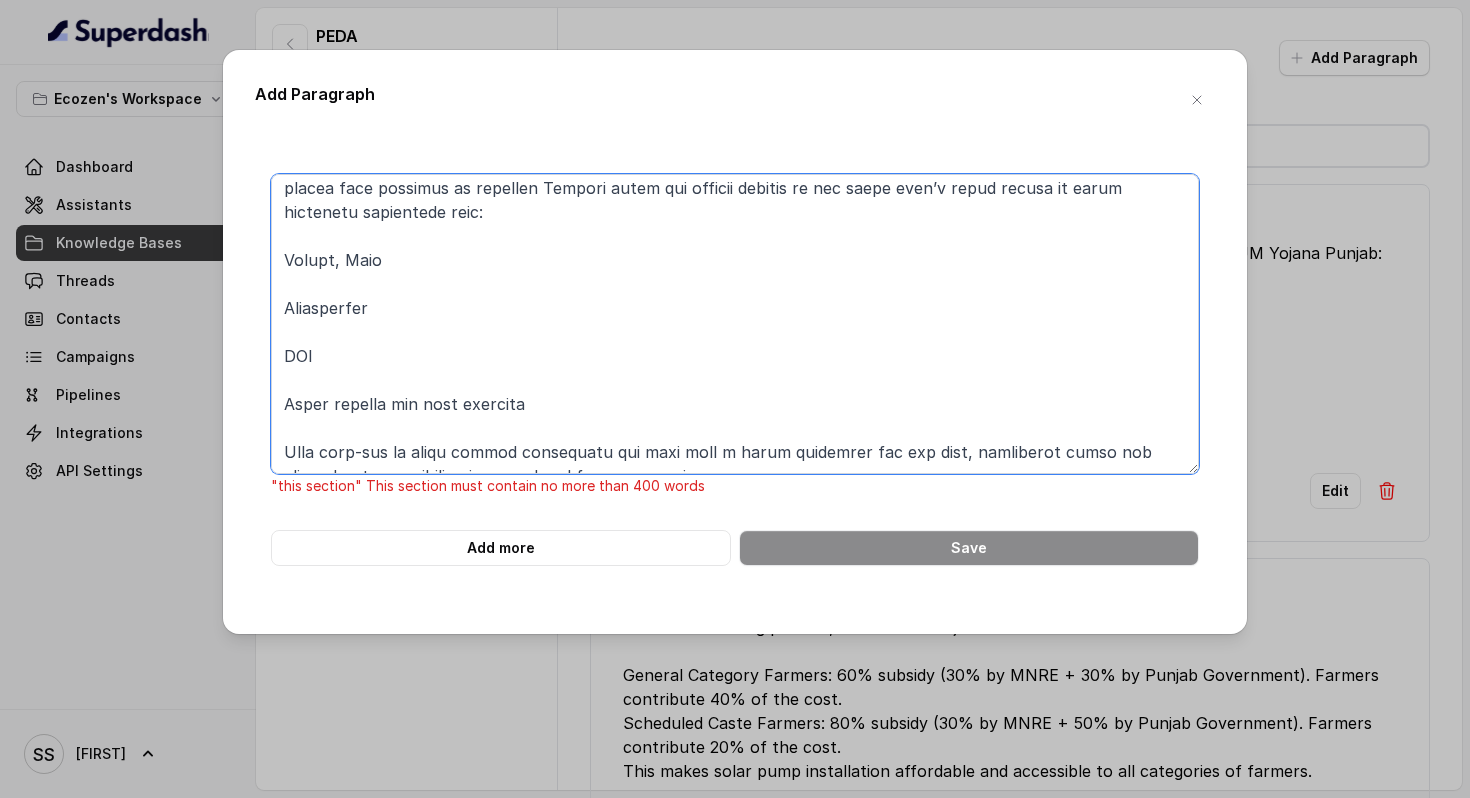 click at bounding box center (735, 324) 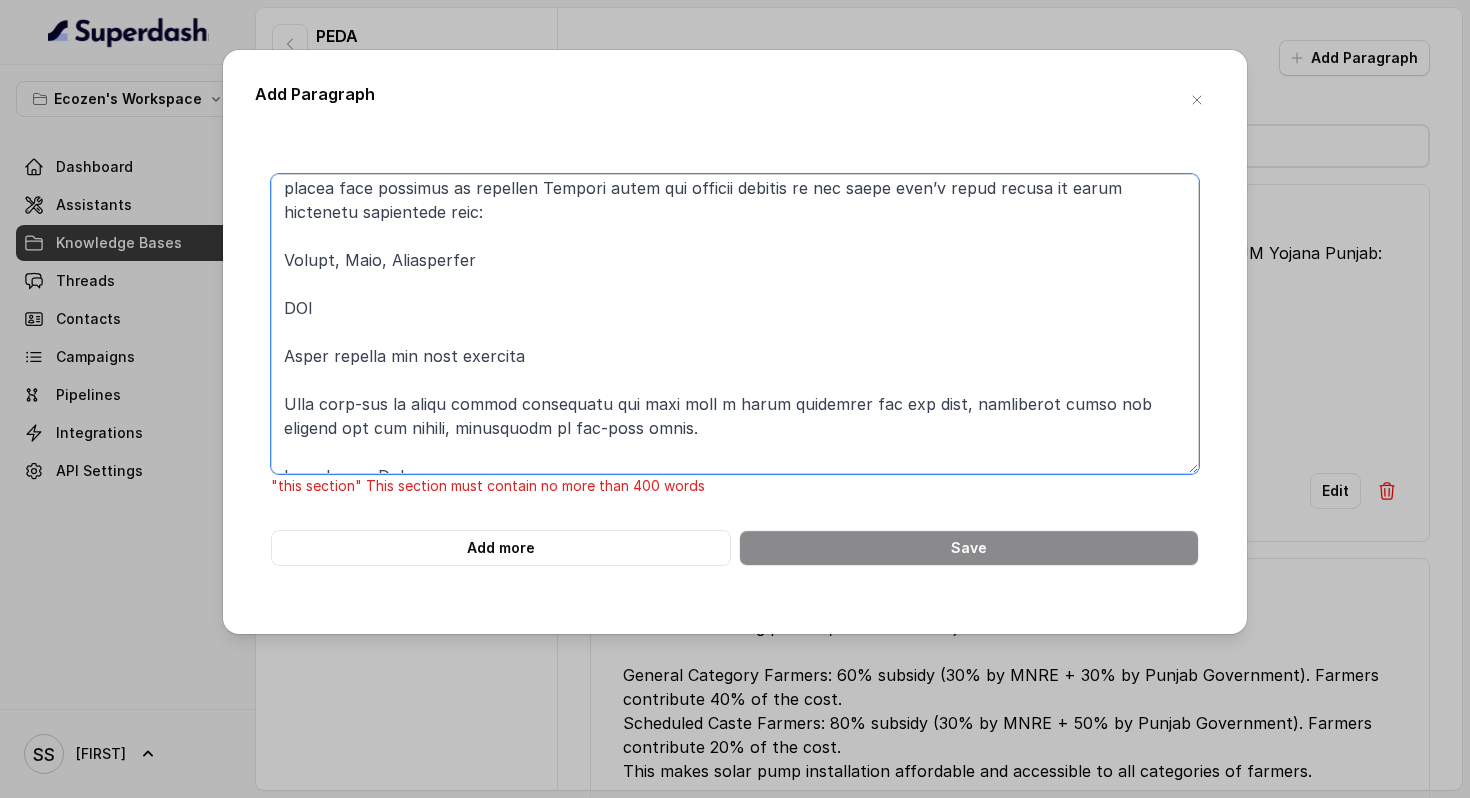 click at bounding box center (735, 324) 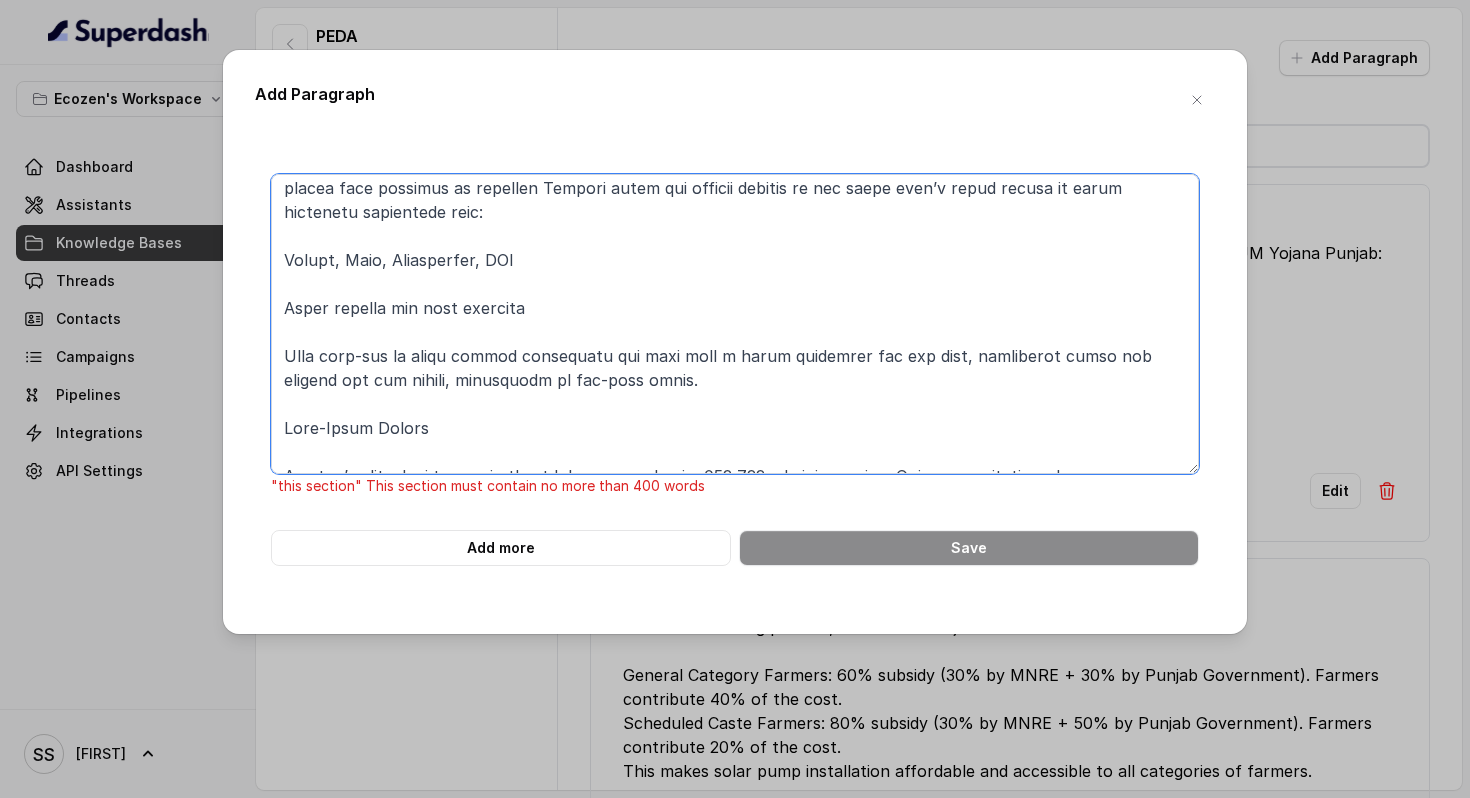 click at bounding box center (735, 324) 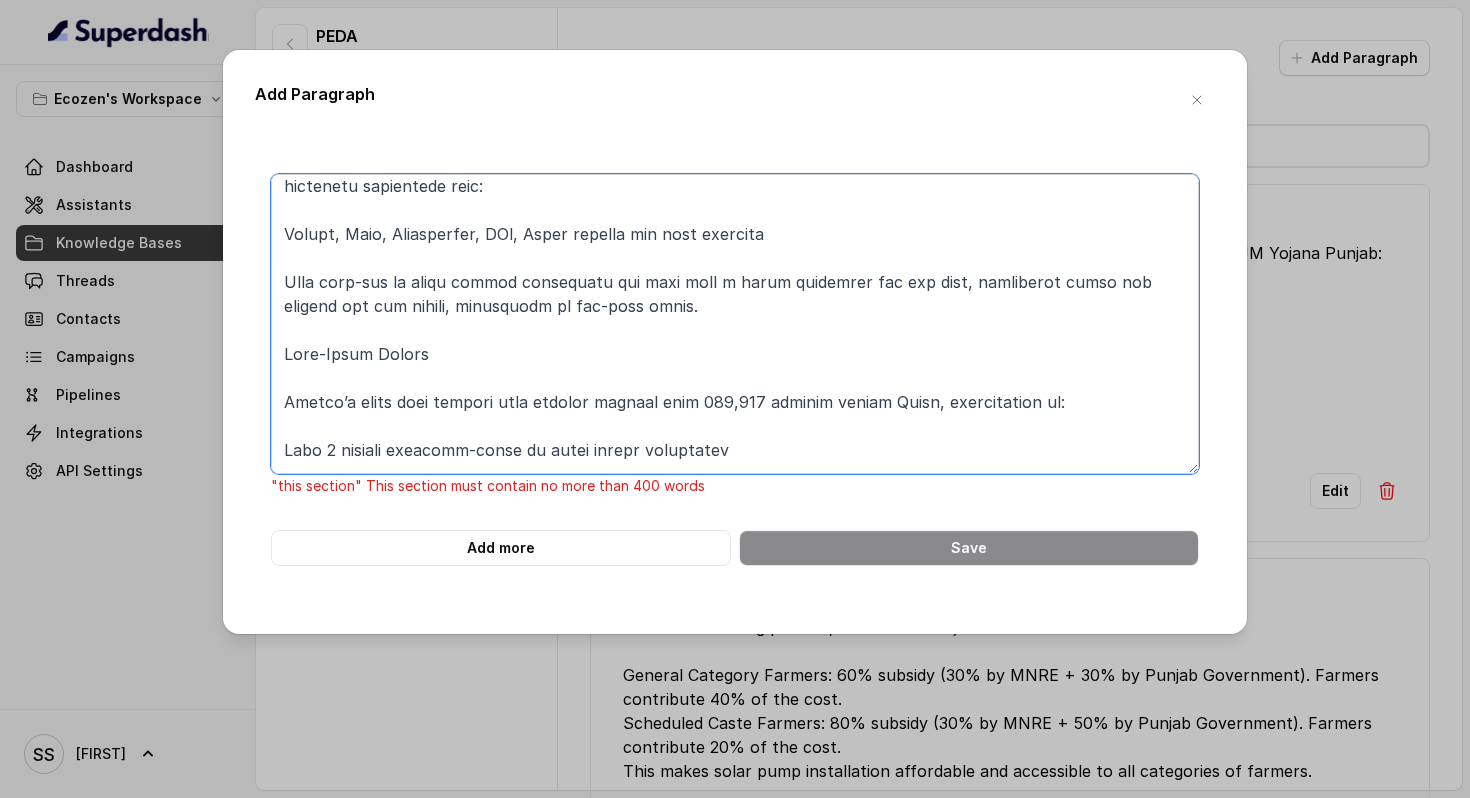 scroll, scrollTop: 2029, scrollLeft: 0, axis: vertical 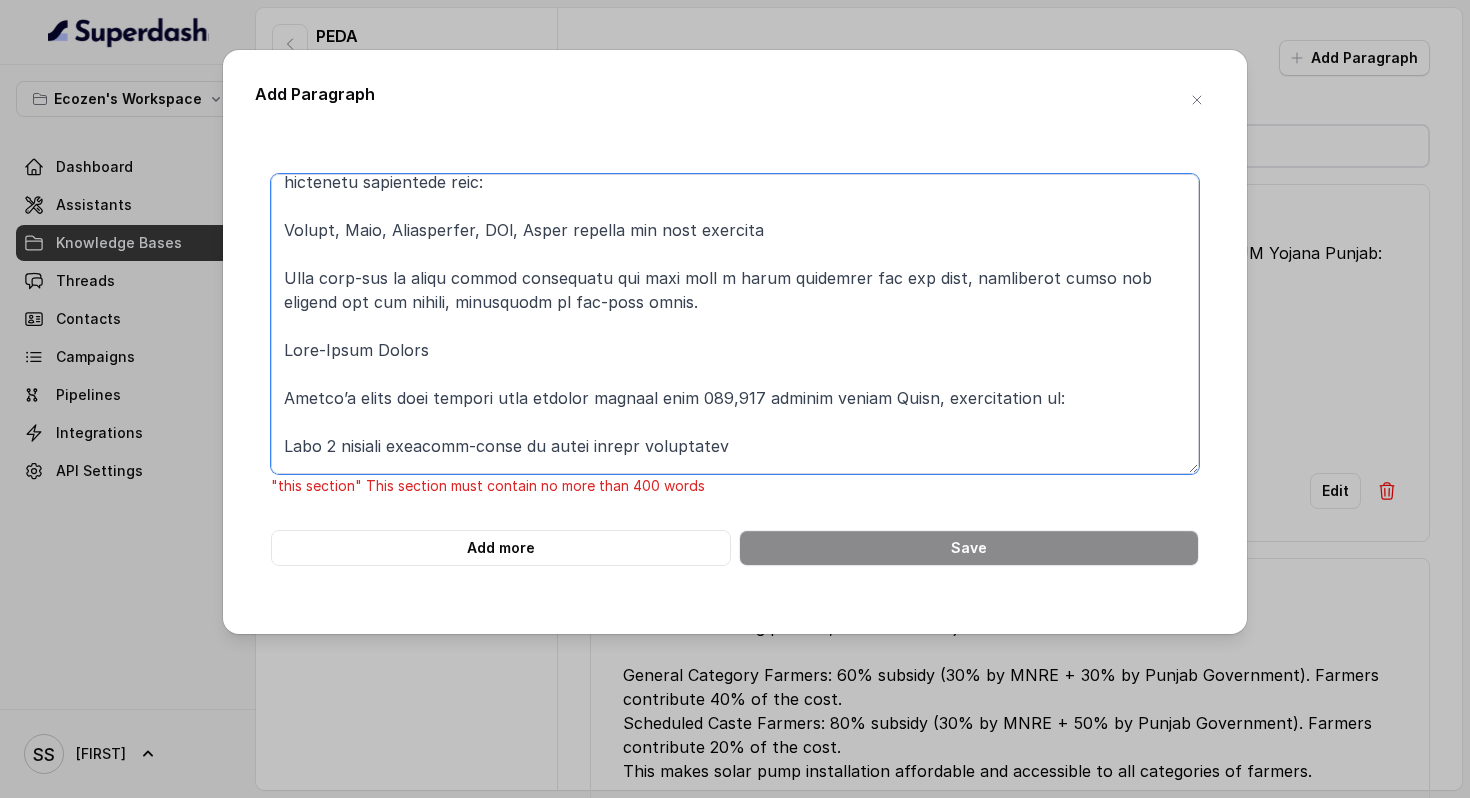 click at bounding box center [735, 324] 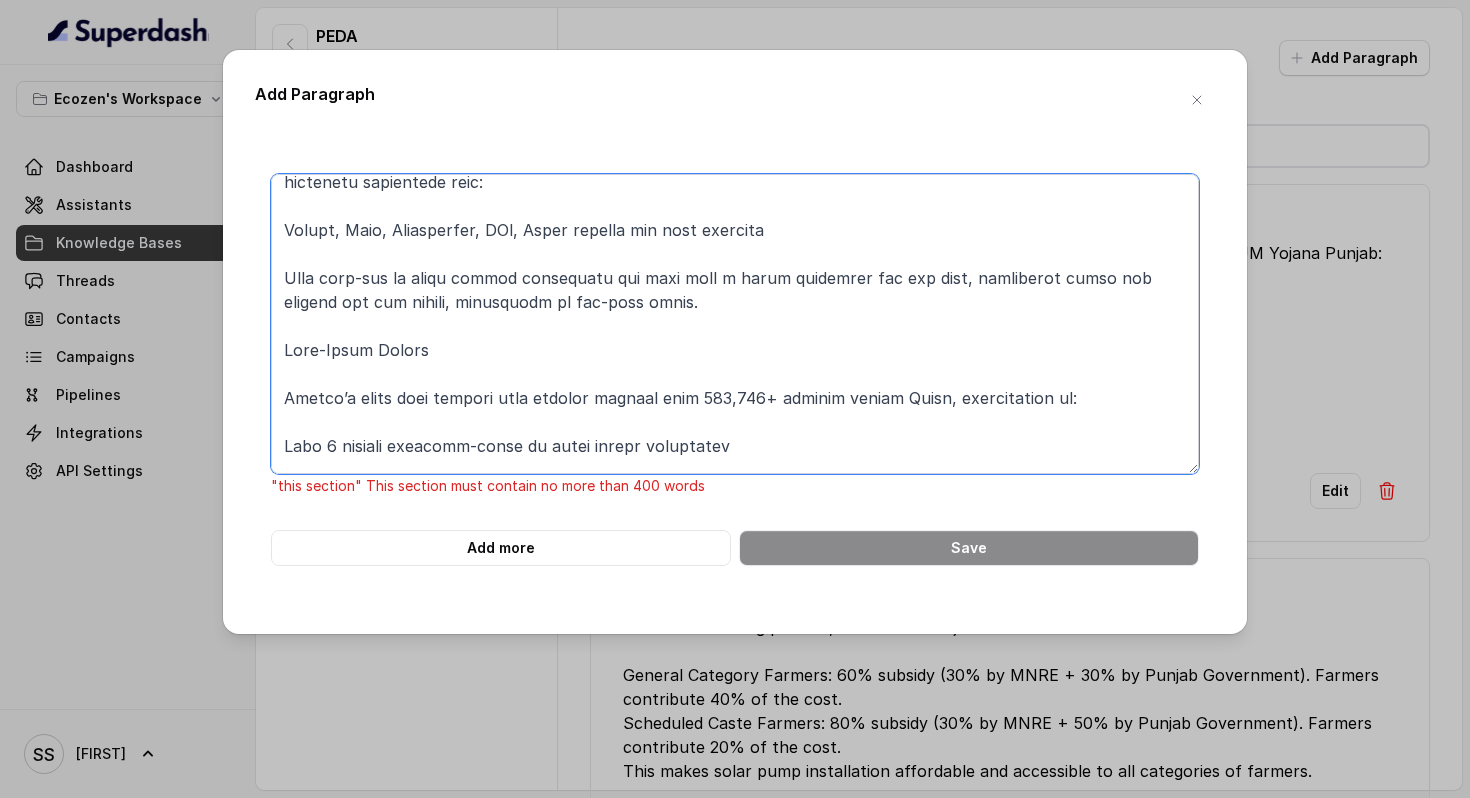 click at bounding box center (735, 324) 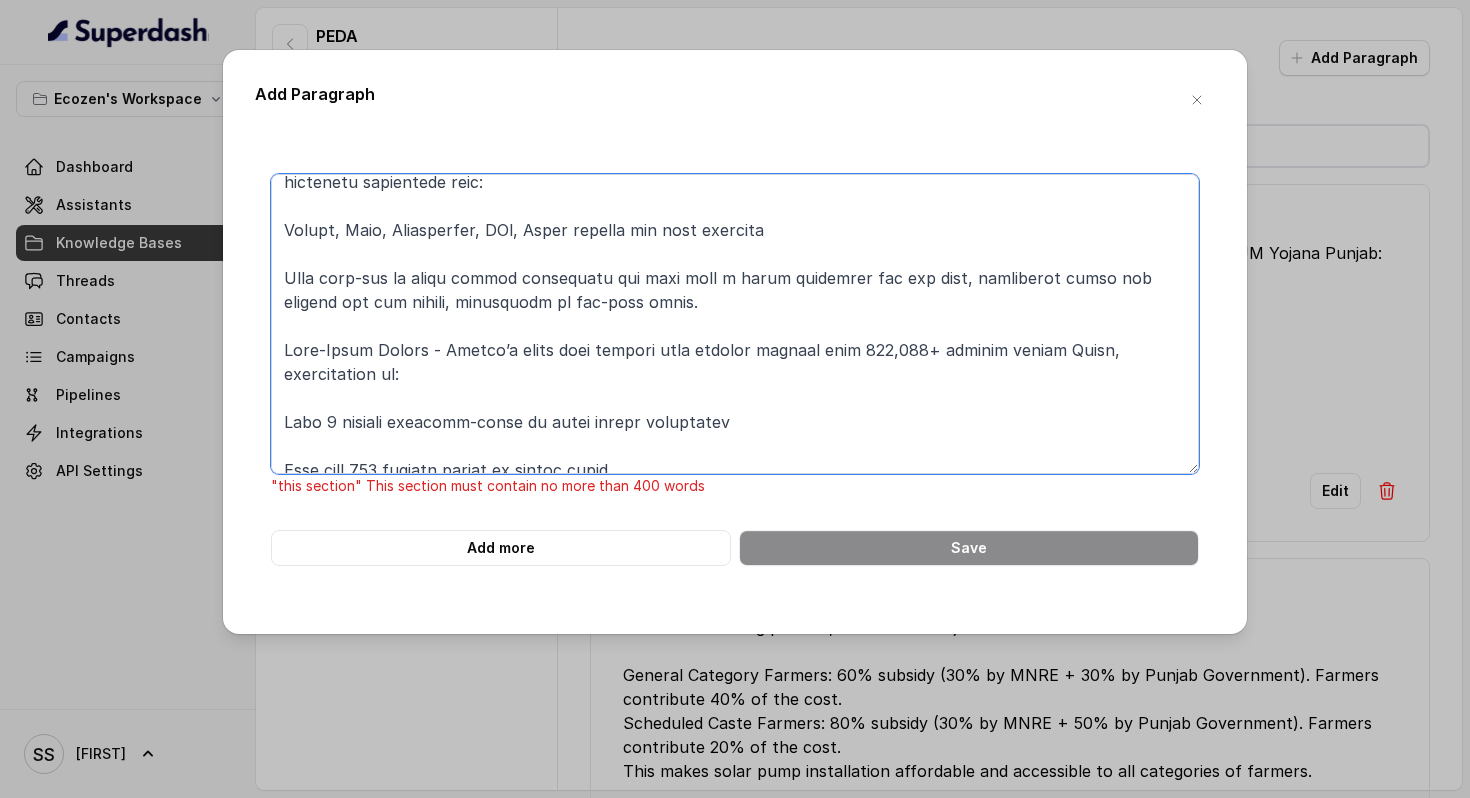 click at bounding box center [735, 324] 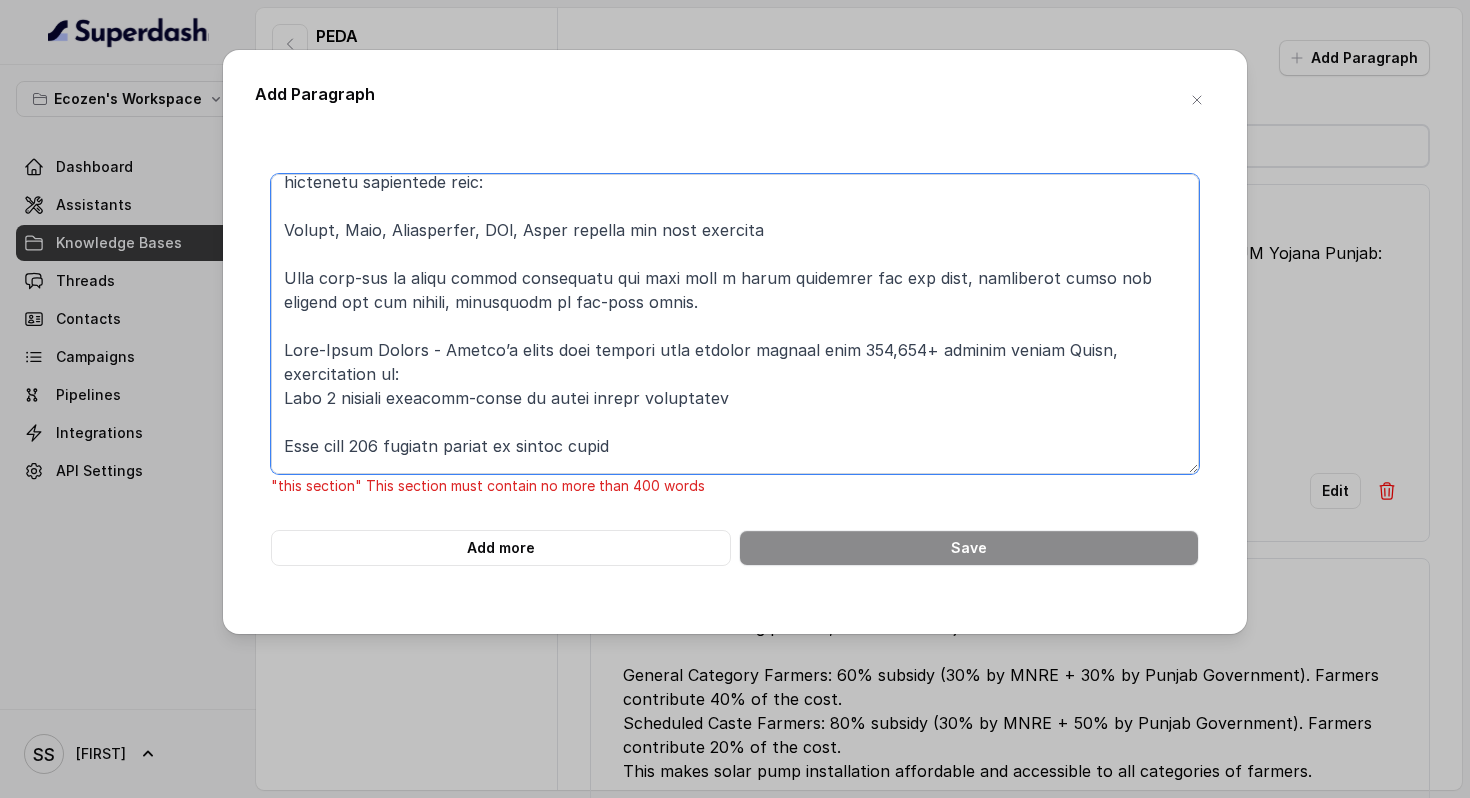 click at bounding box center (735, 324) 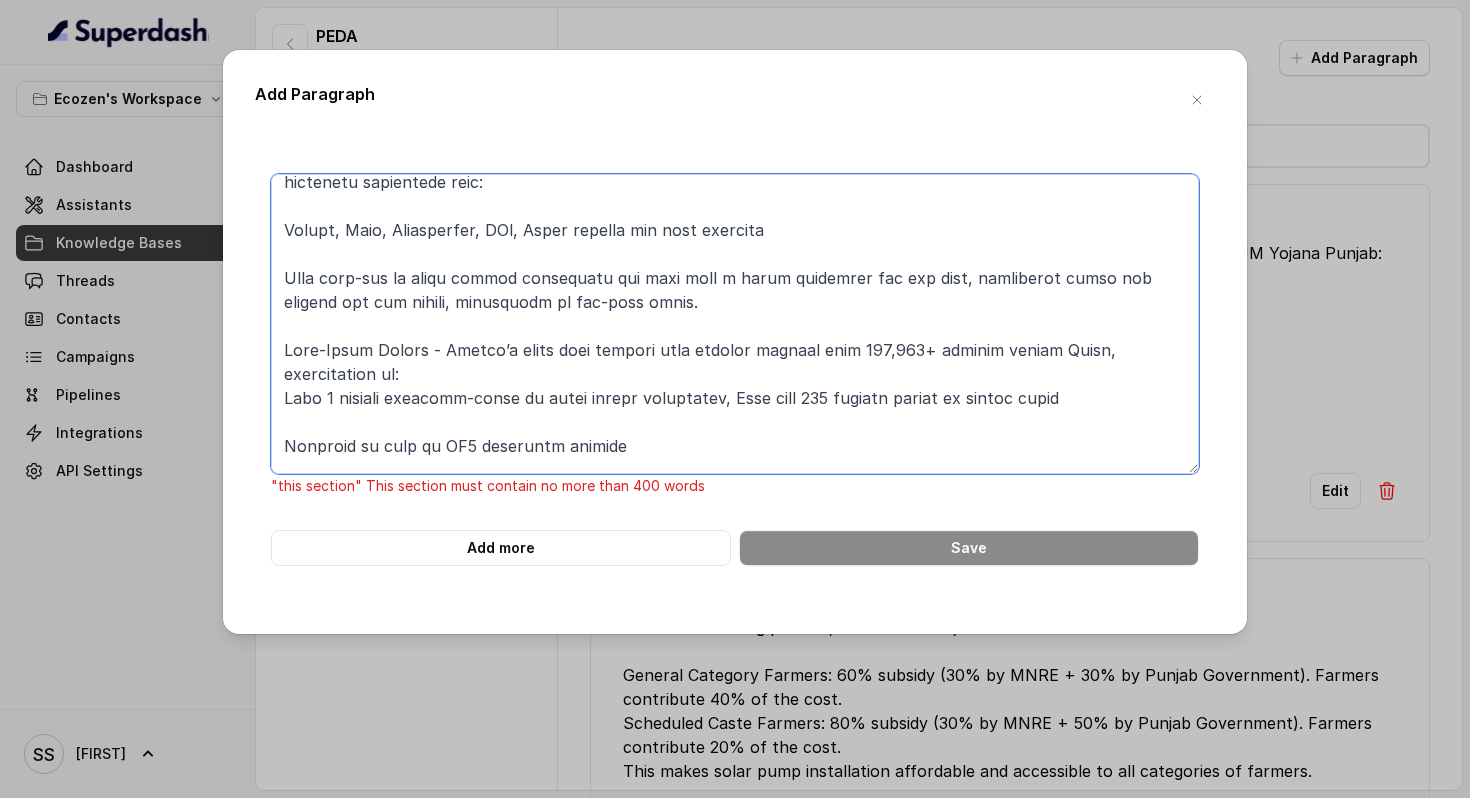 click at bounding box center (735, 324) 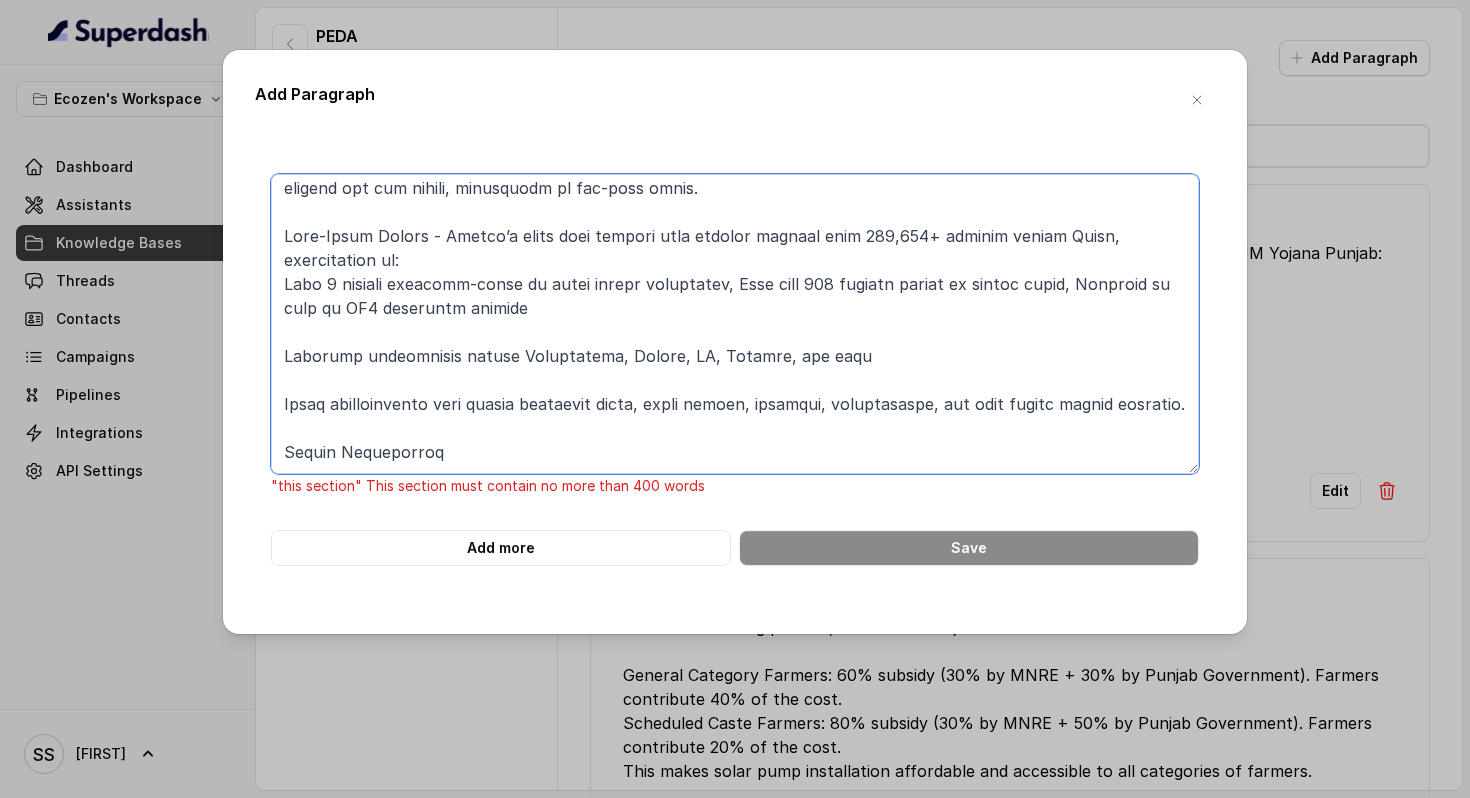 scroll, scrollTop: 2150, scrollLeft: 0, axis: vertical 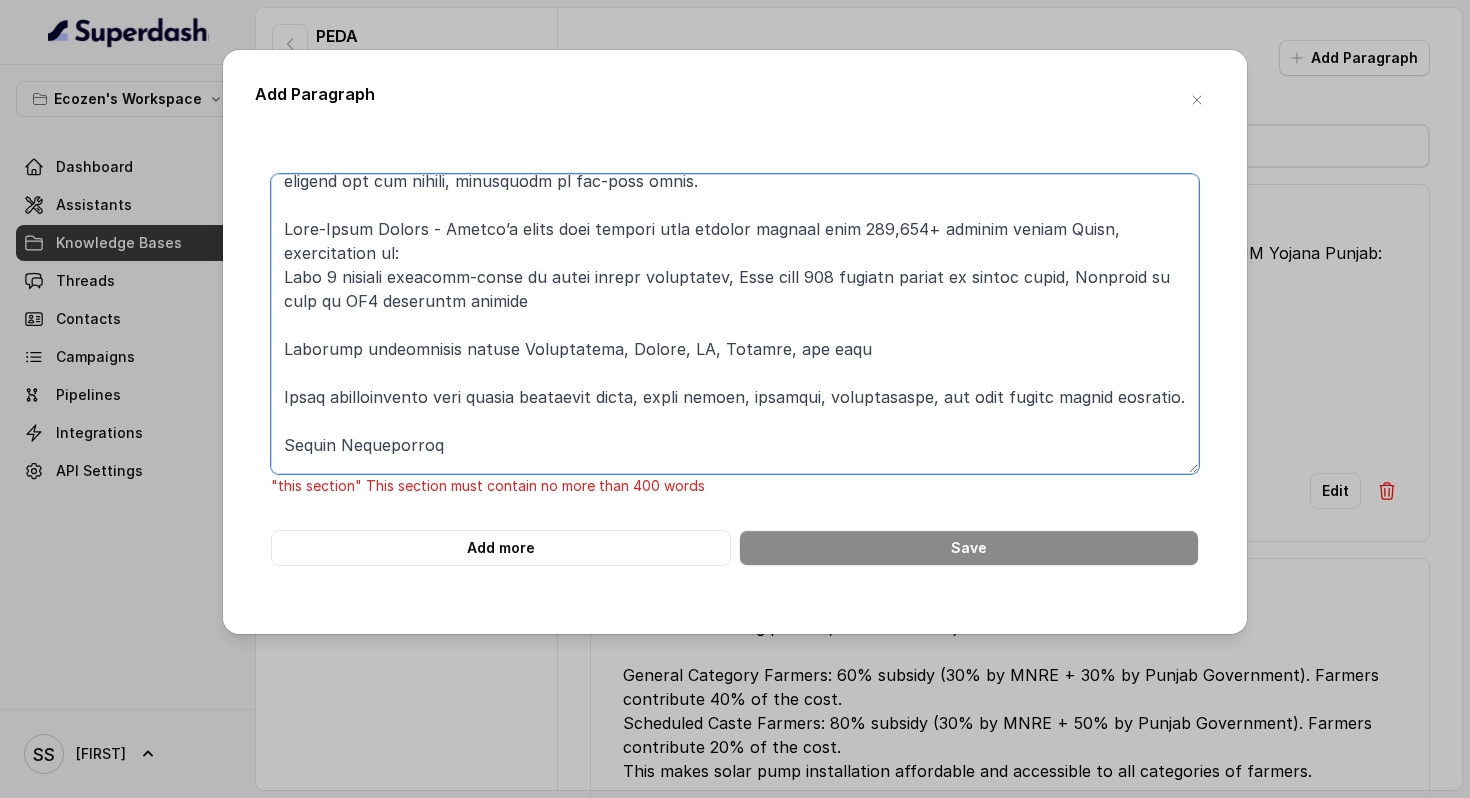 click at bounding box center [735, 324] 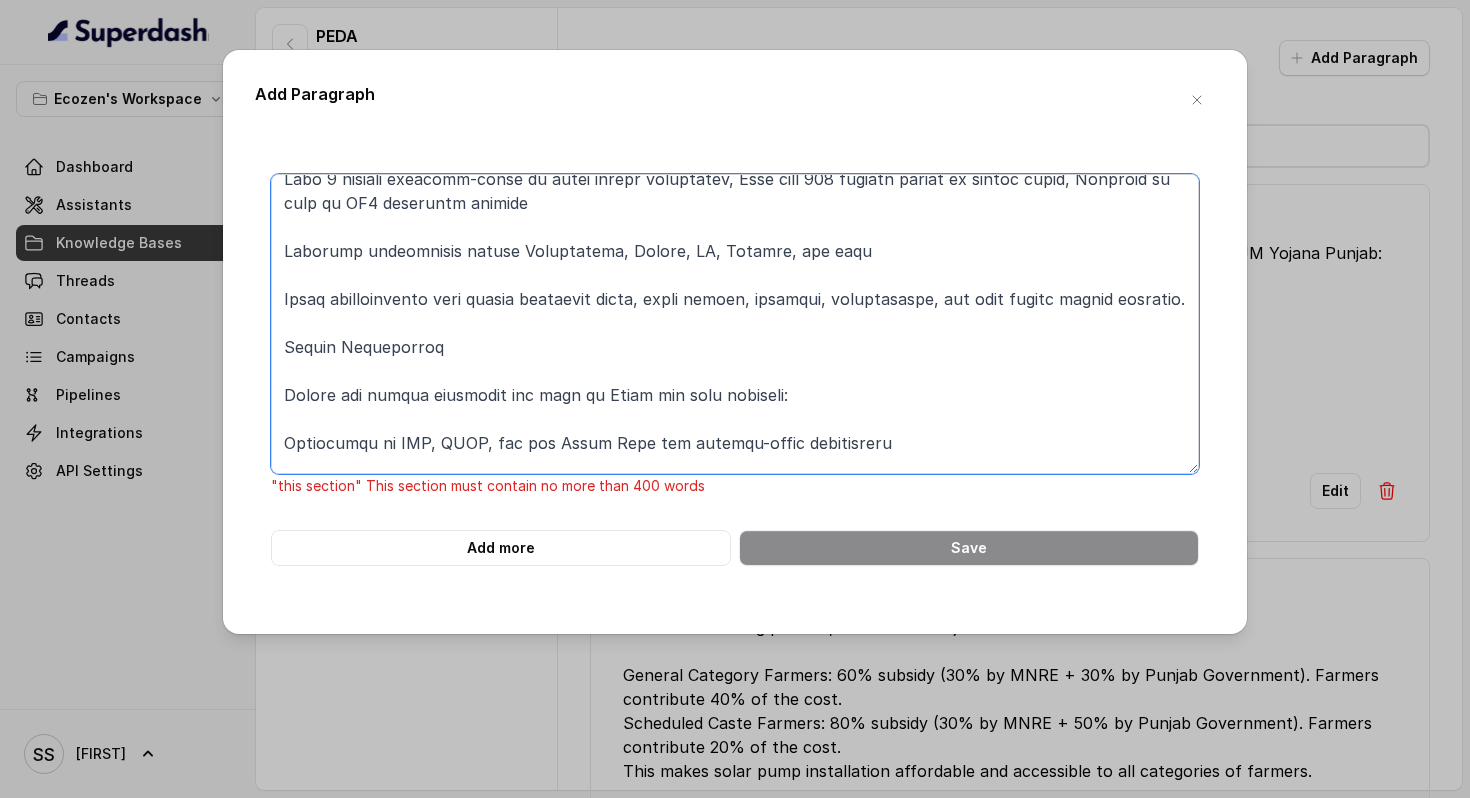 scroll, scrollTop: 2264, scrollLeft: 0, axis: vertical 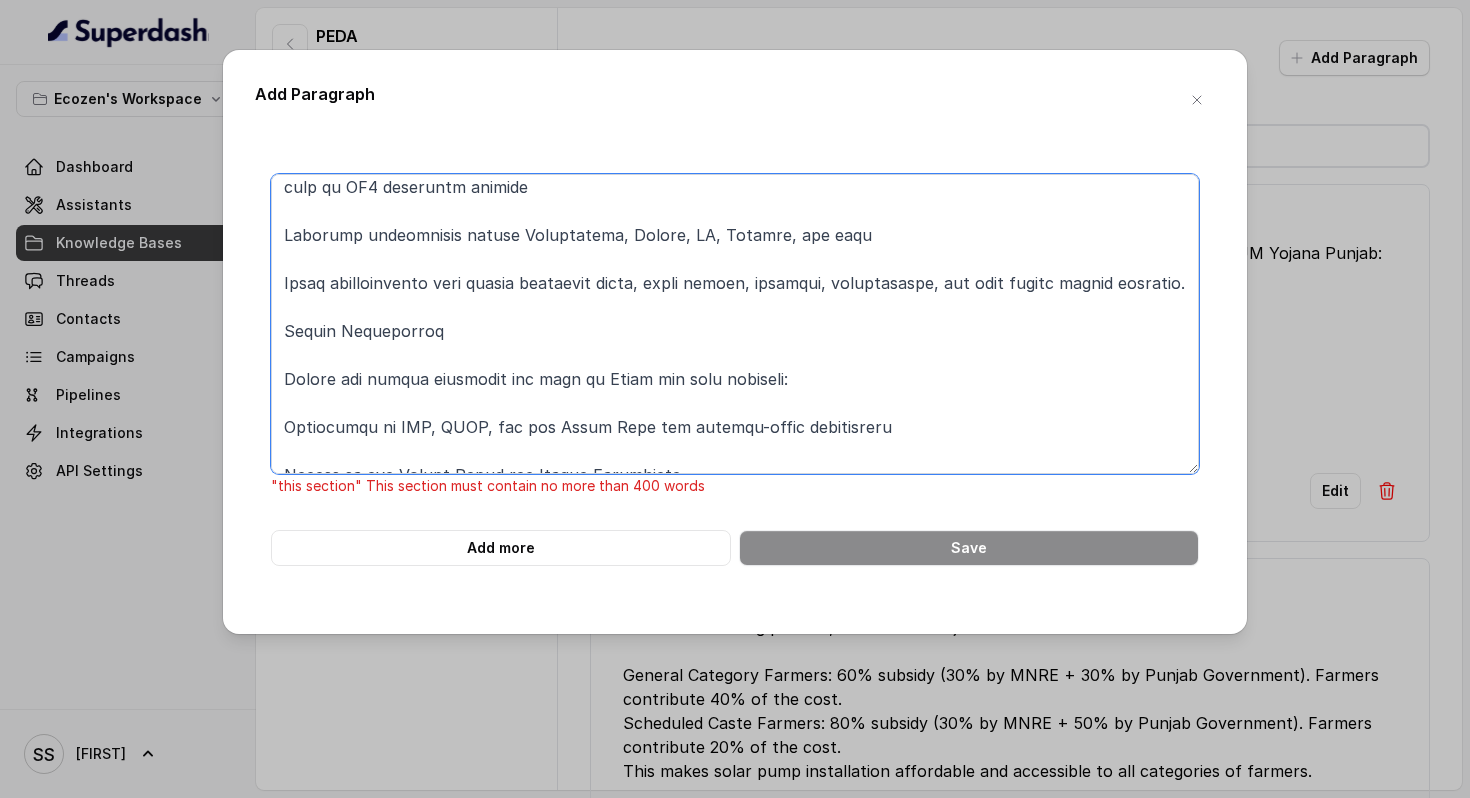 click at bounding box center [735, 324] 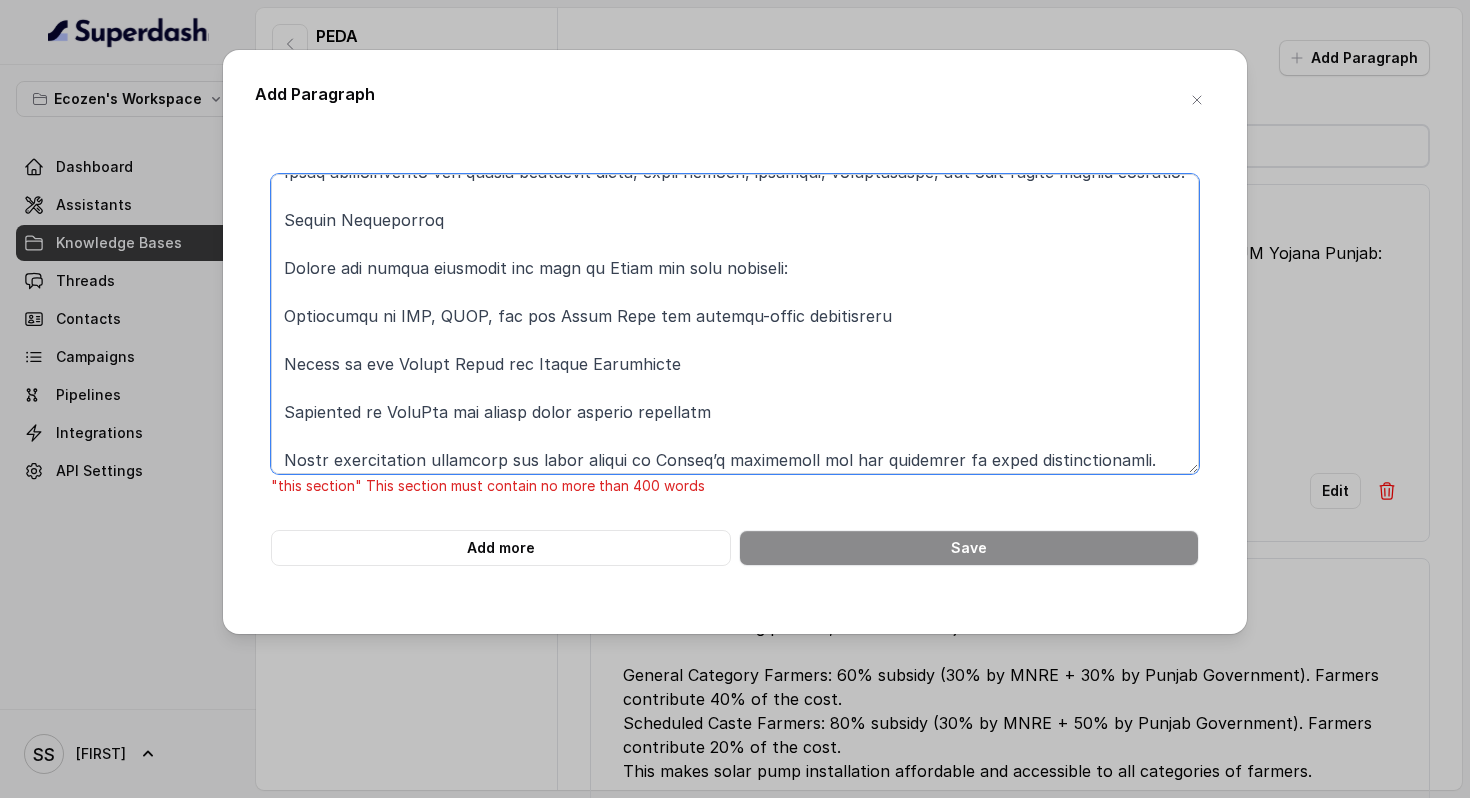 scroll, scrollTop: 2430, scrollLeft: 0, axis: vertical 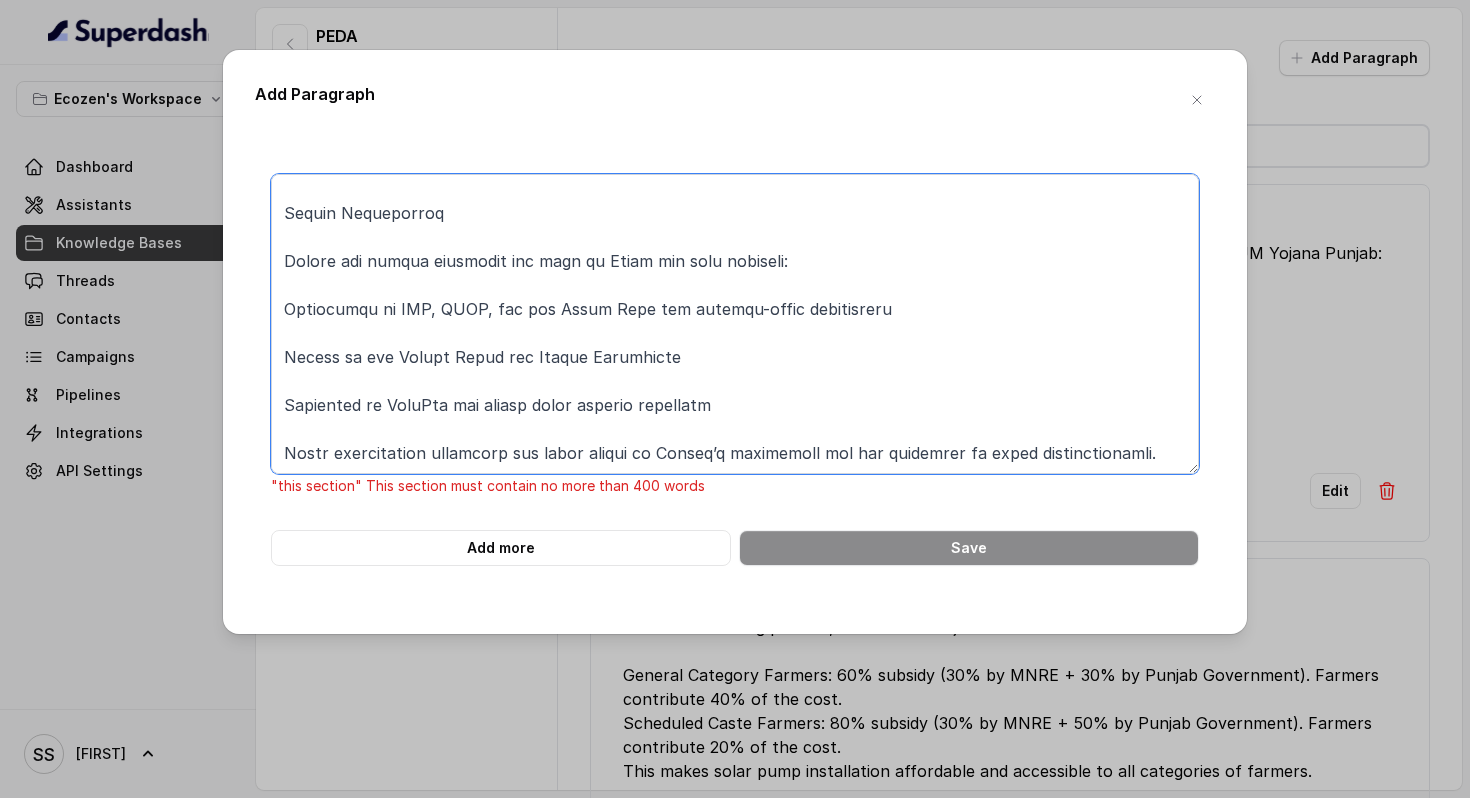 drag, startPoint x: 1126, startPoint y: 398, endPoint x: 283, endPoint y: 207, distance: 864.3668 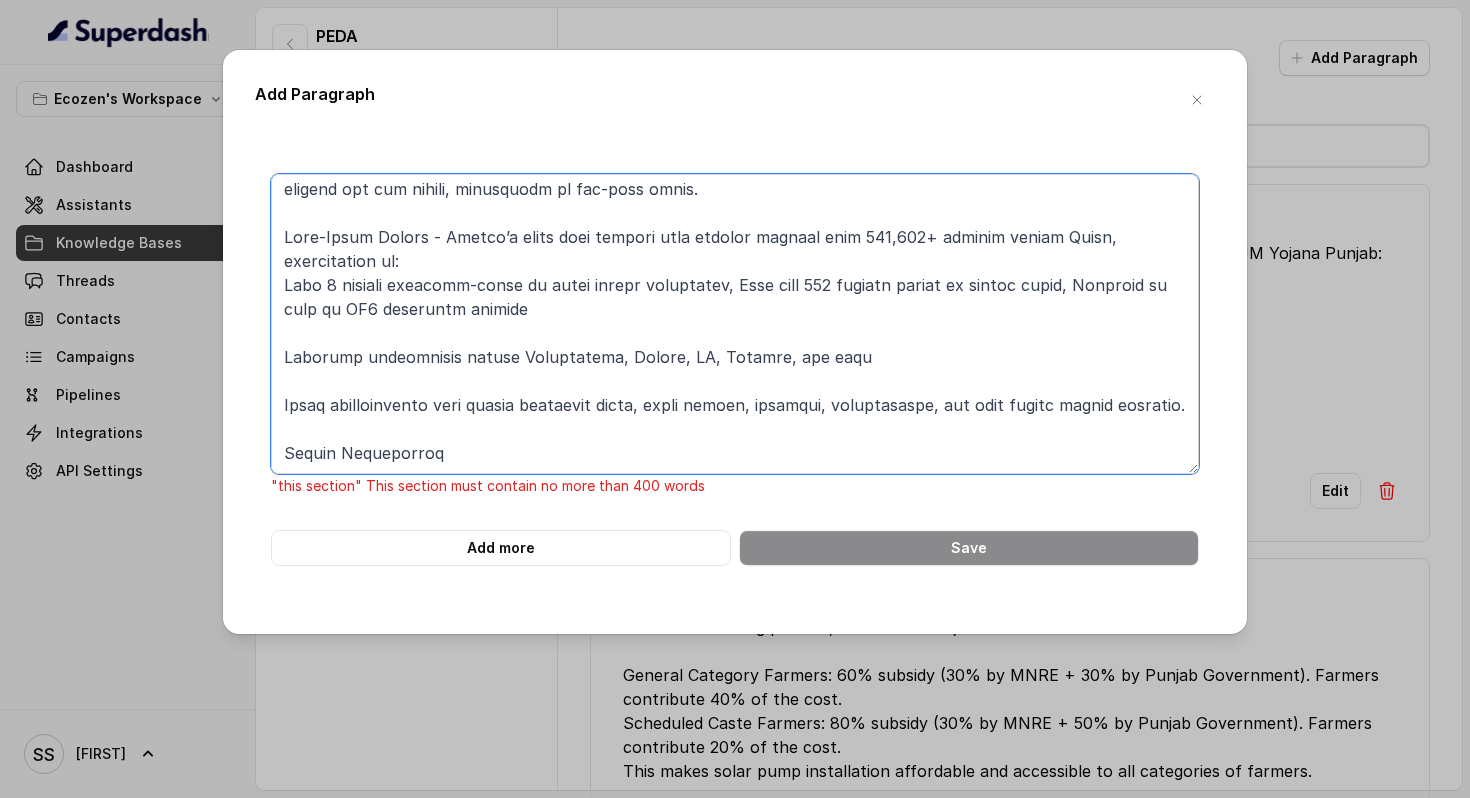 scroll, scrollTop: 2238, scrollLeft: 0, axis: vertical 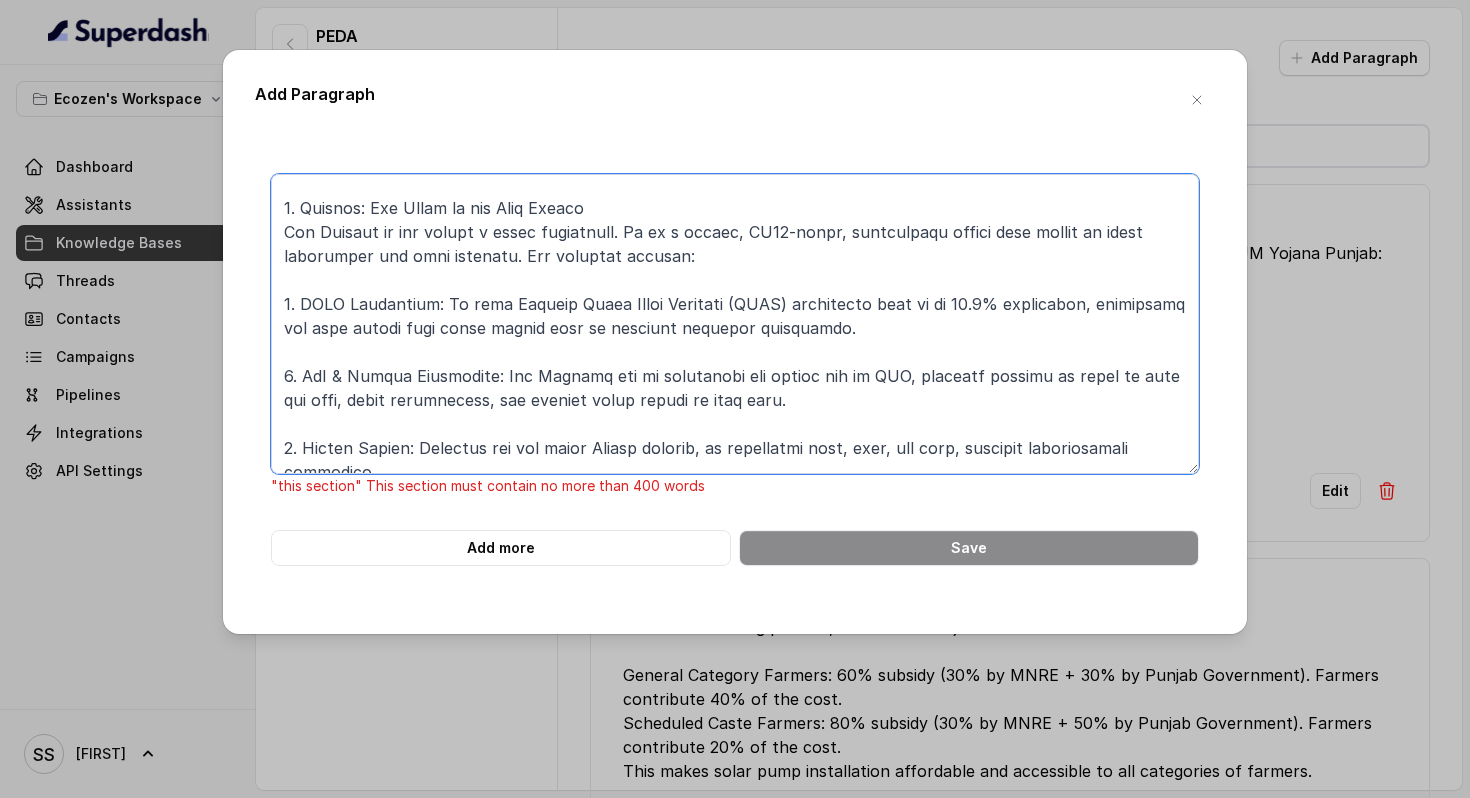click at bounding box center [735, 324] 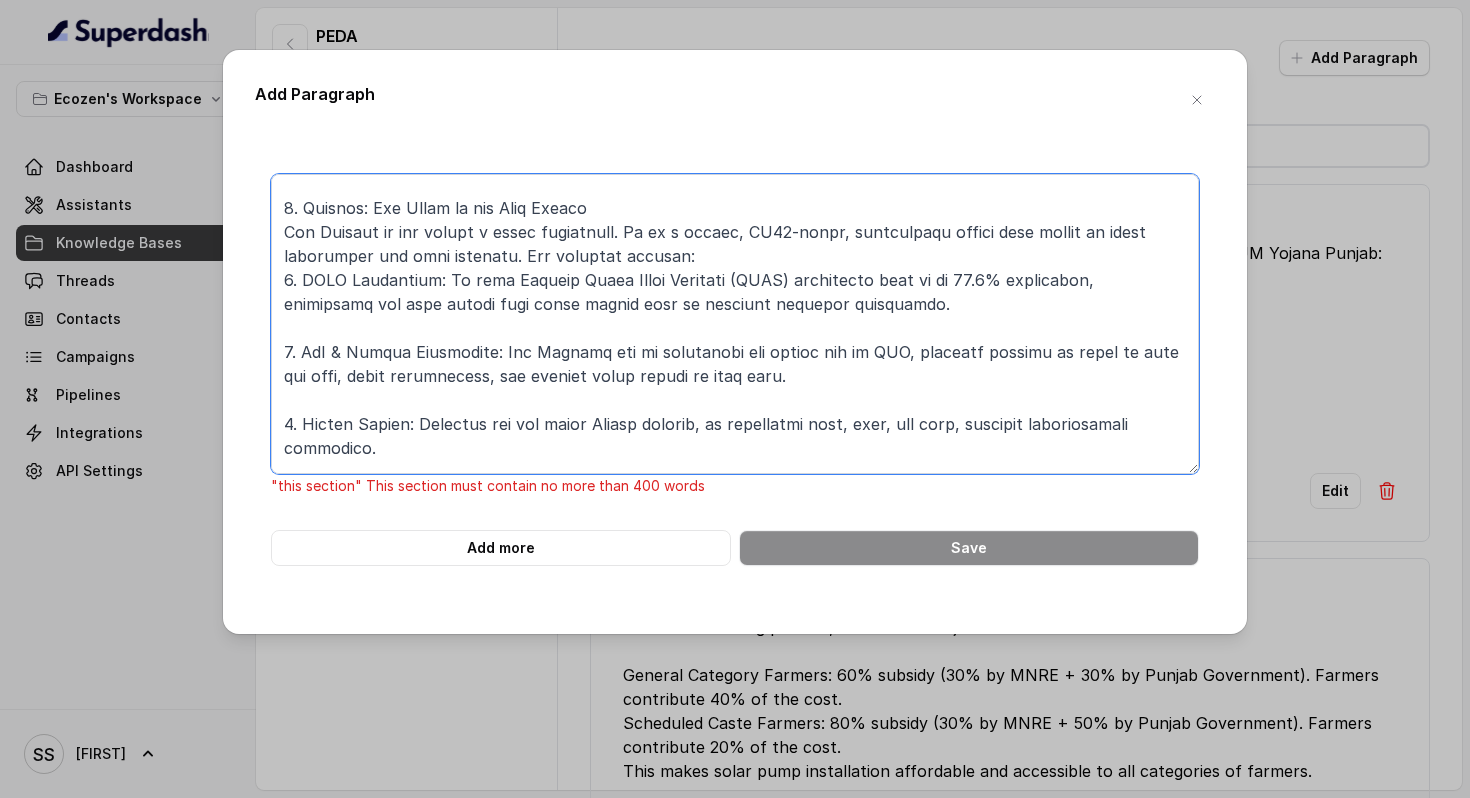 click at bounding box center [735, 324] 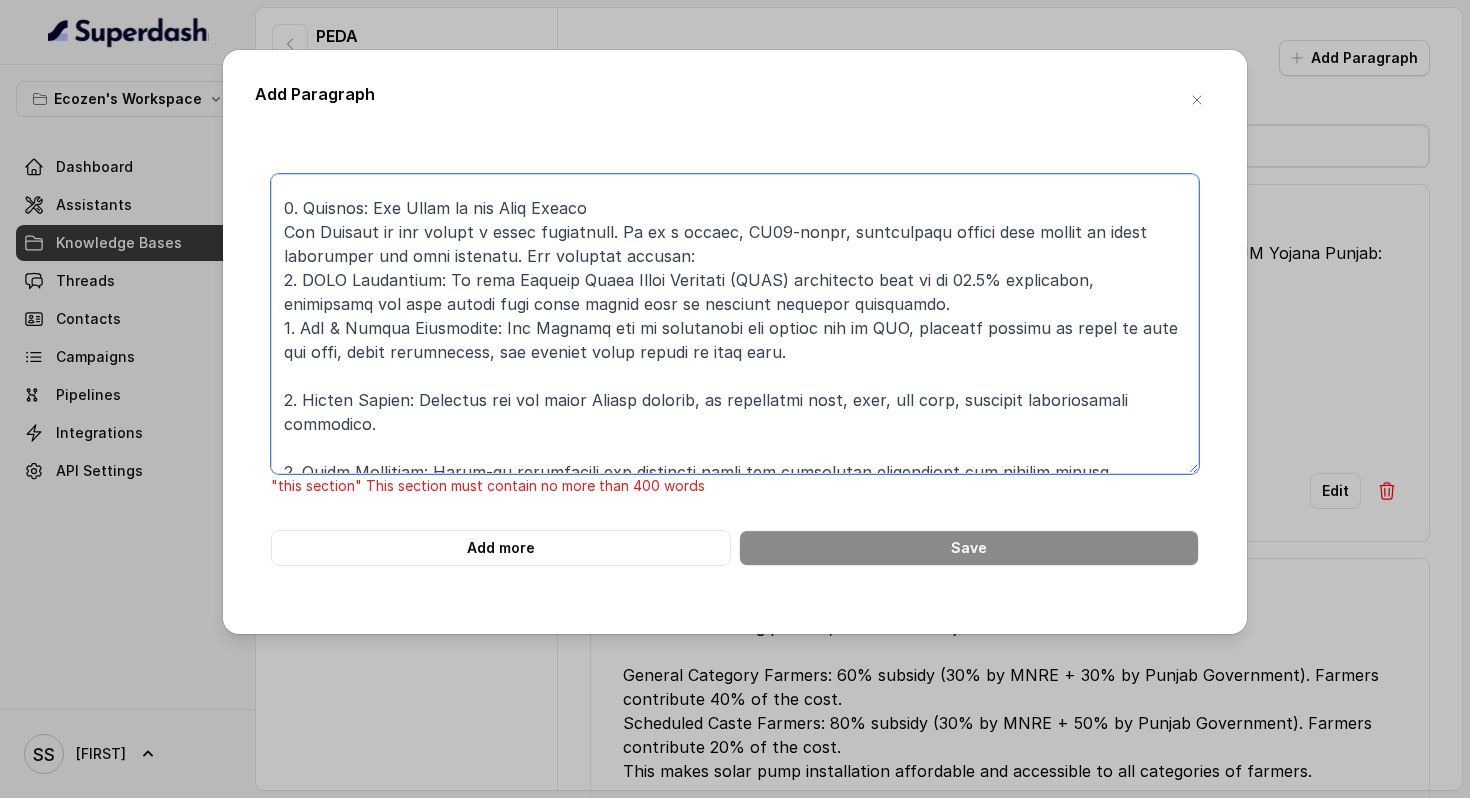 click at bounding box center (735, 324) 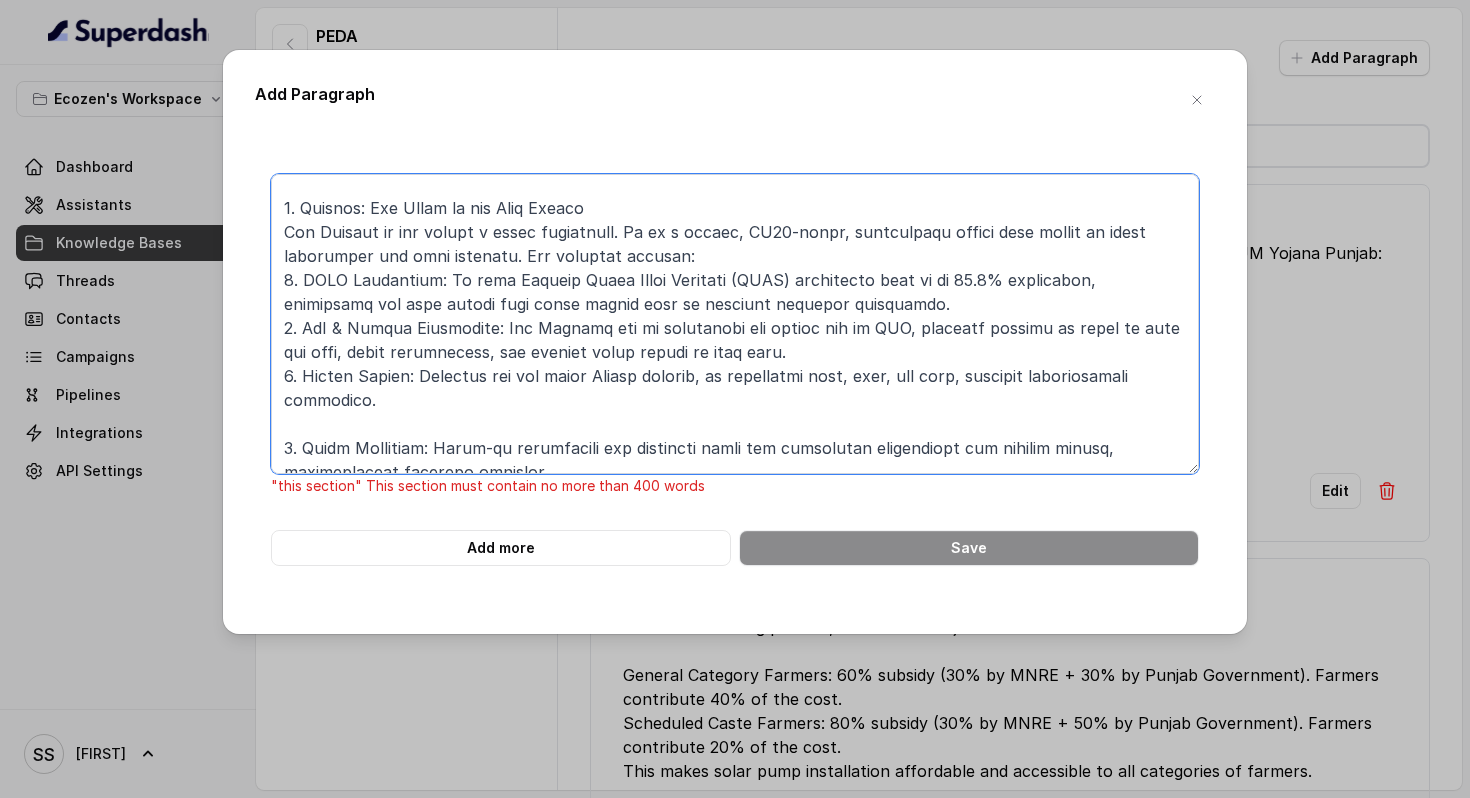 click at bounding box center (735, 324) 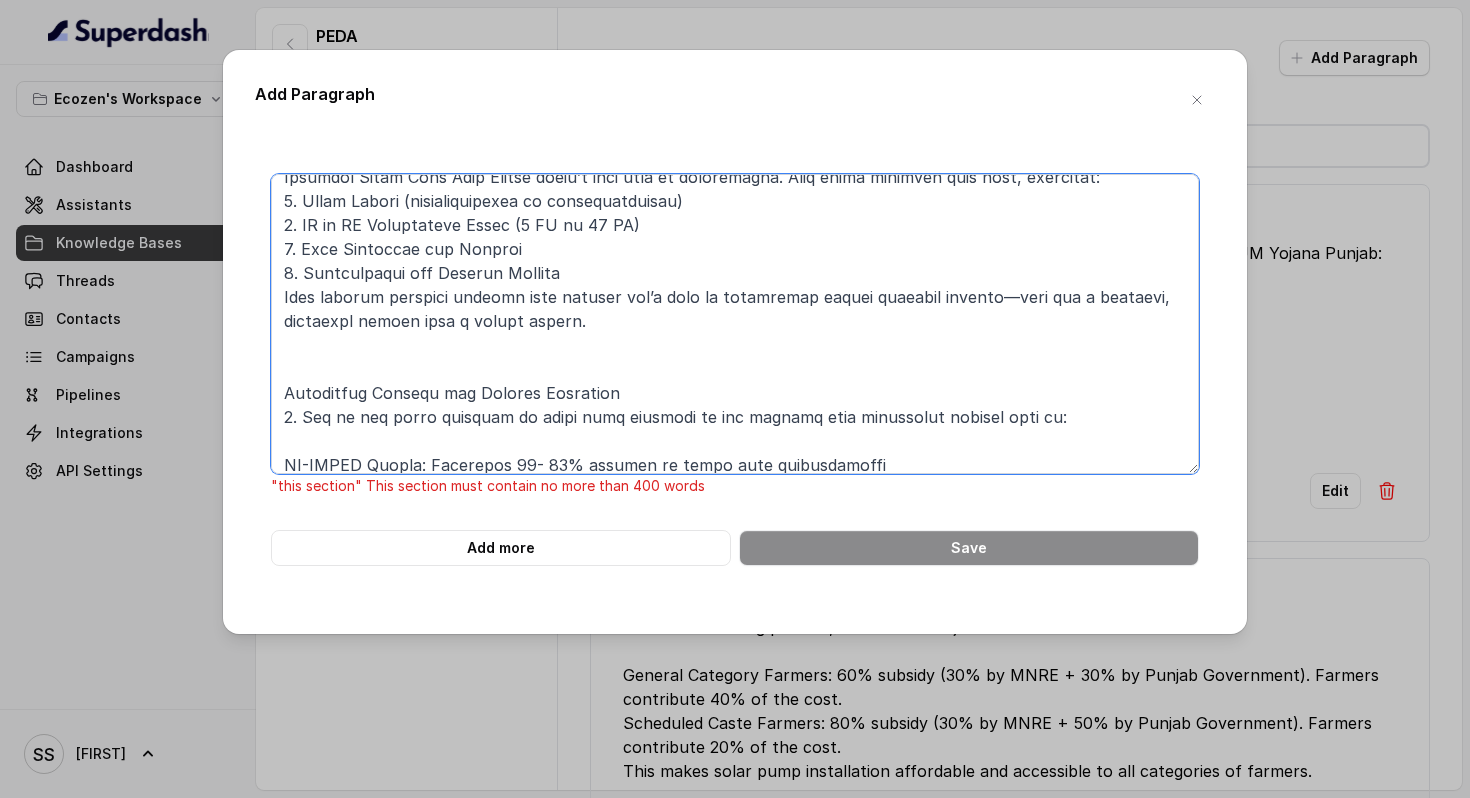 scroll, scrollTop: 659, scrollLeft: 0, axis: vertical 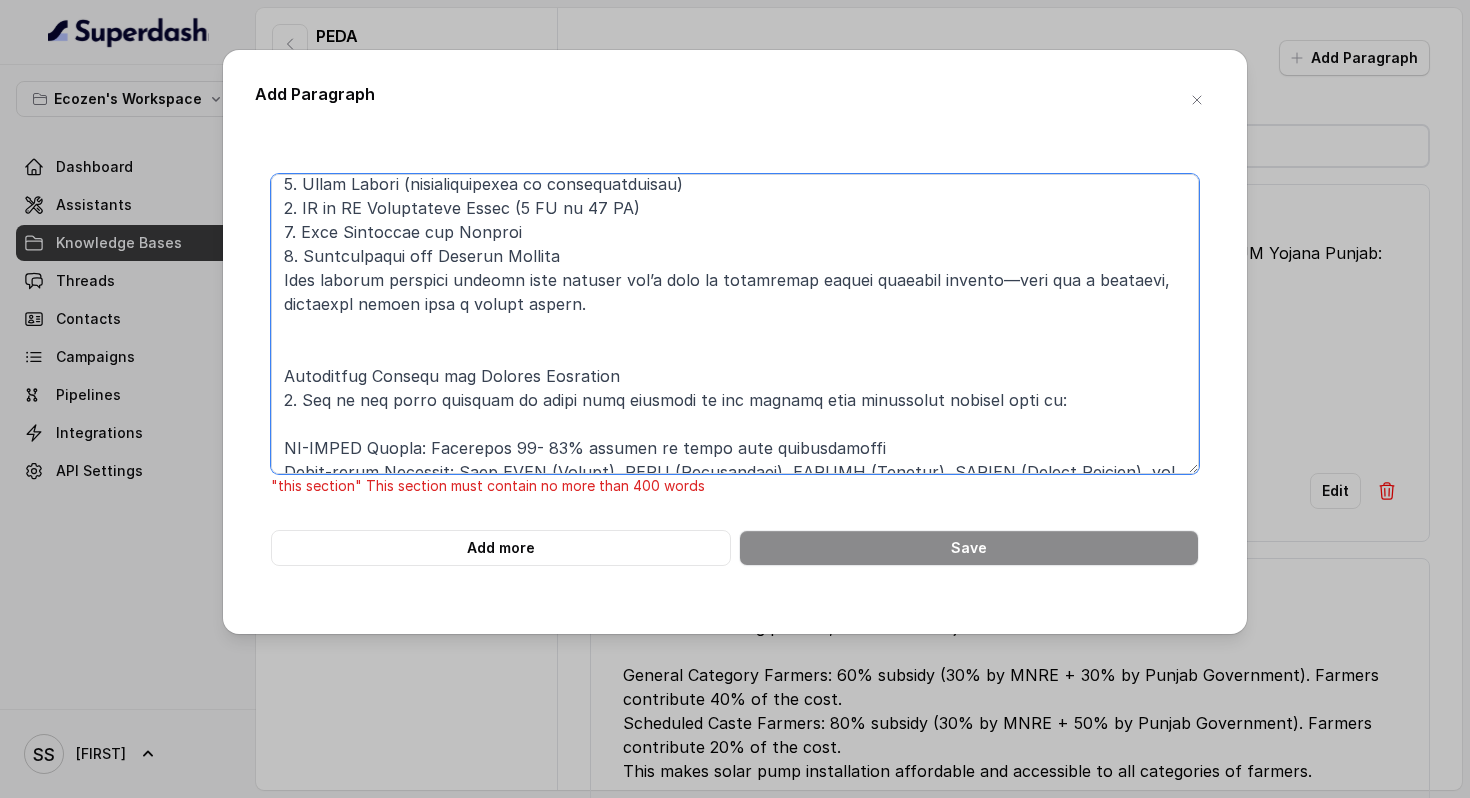 click at bounding box center (735, 324) 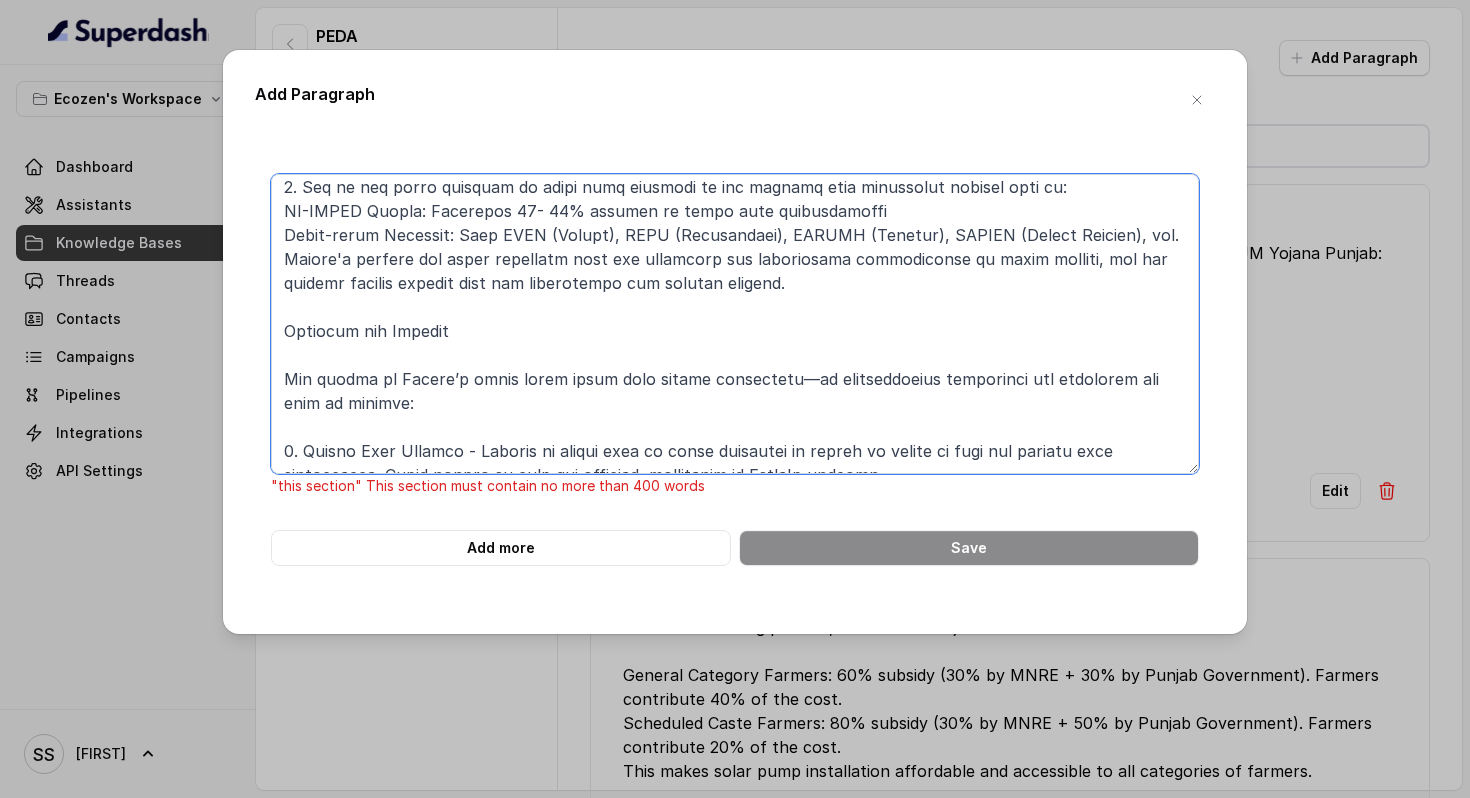scroll, scrollTop: 886, scrollLeft: 0, axis: vertical 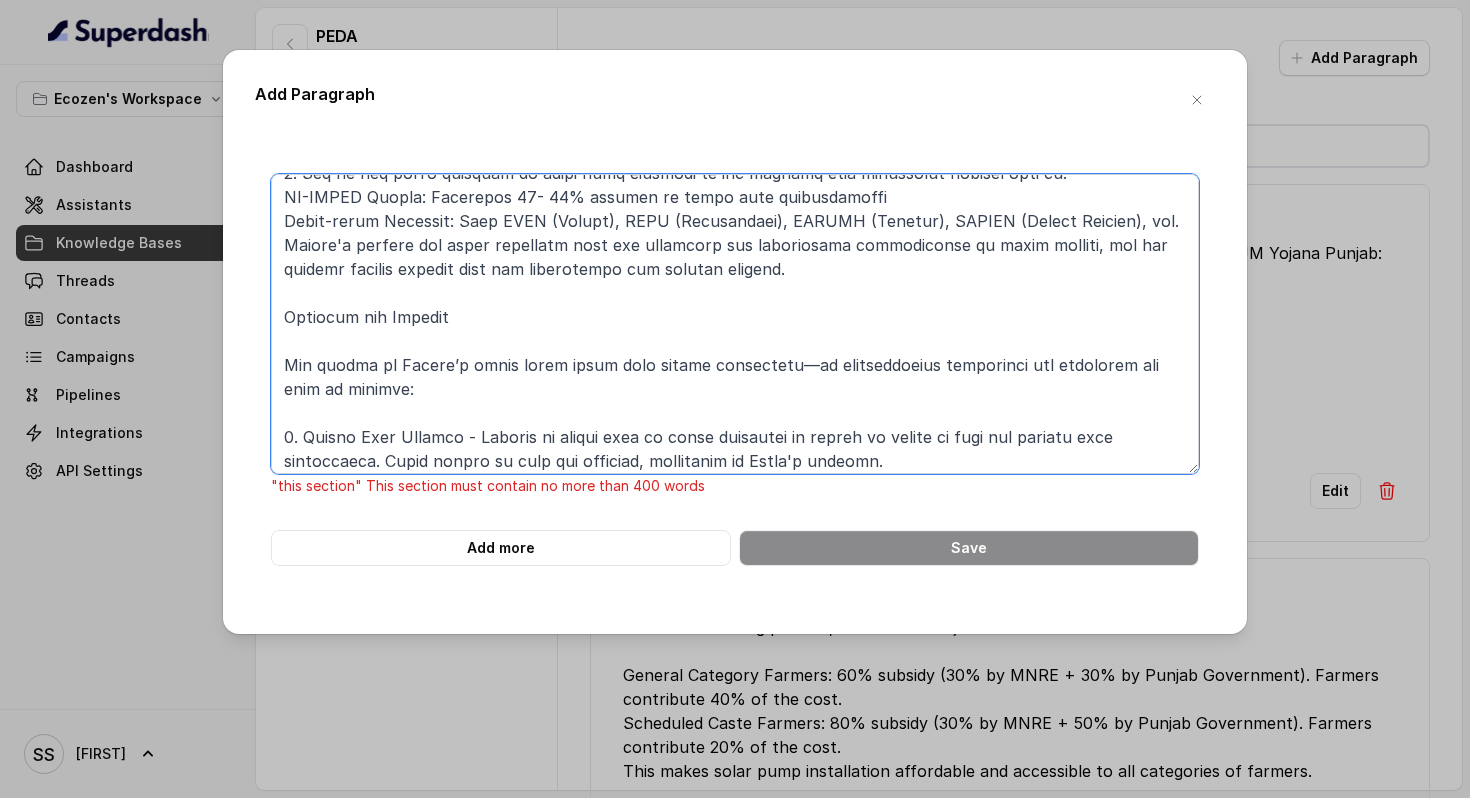 click at bounding box center [735, 324] 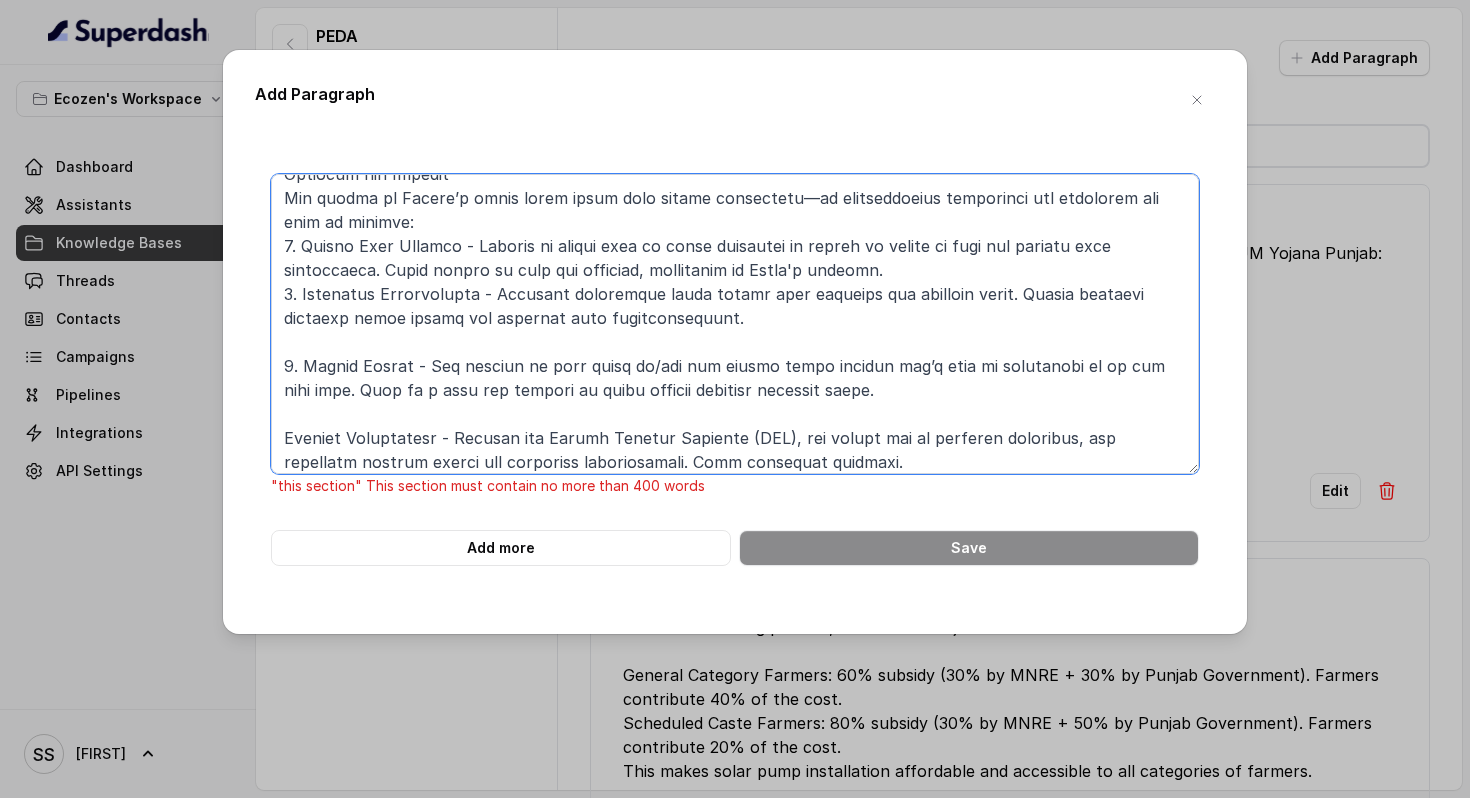 scroll, scrollTop: 1061, scrollLeft: 0, axis: vertical 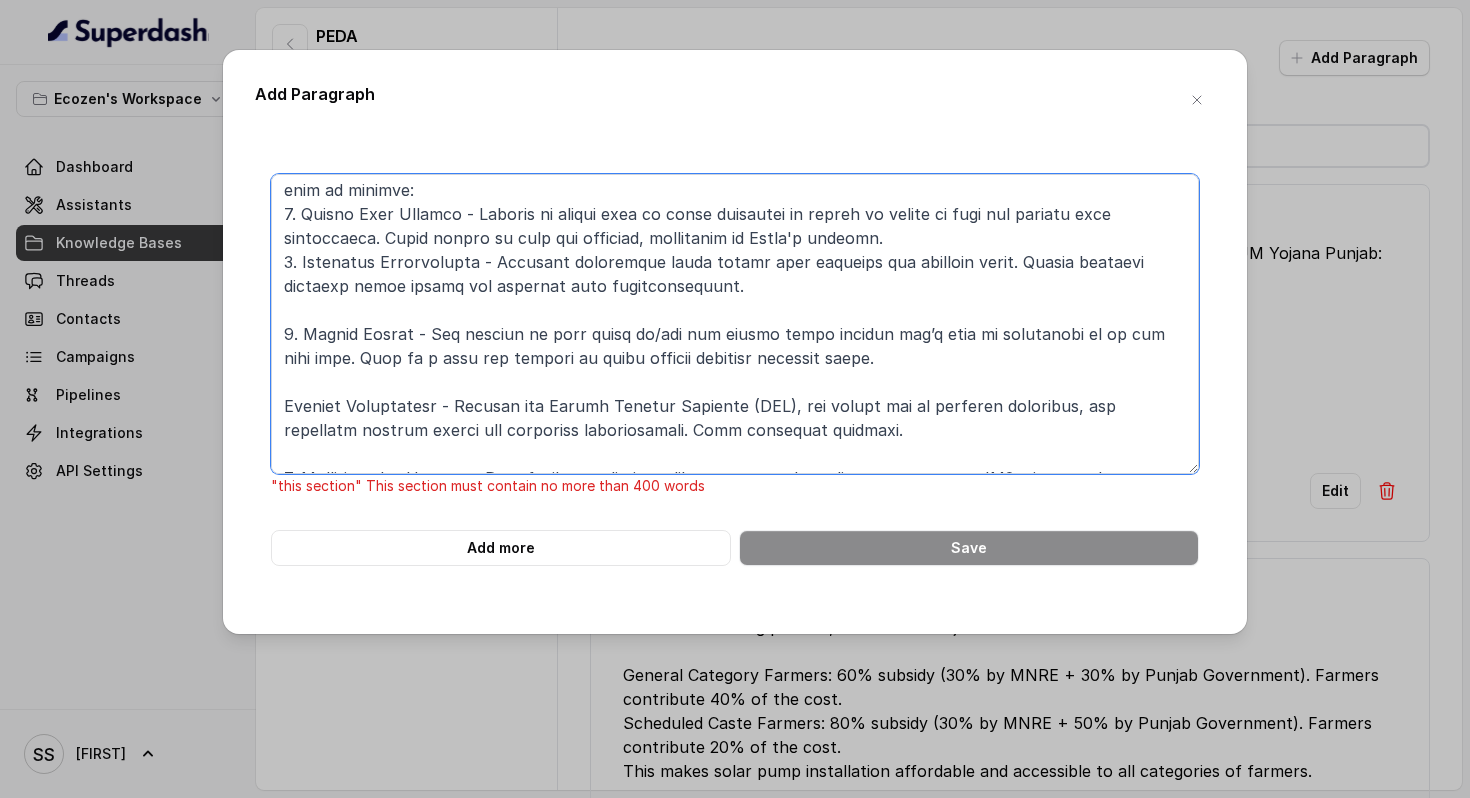 click at bounding box center (735, 324) 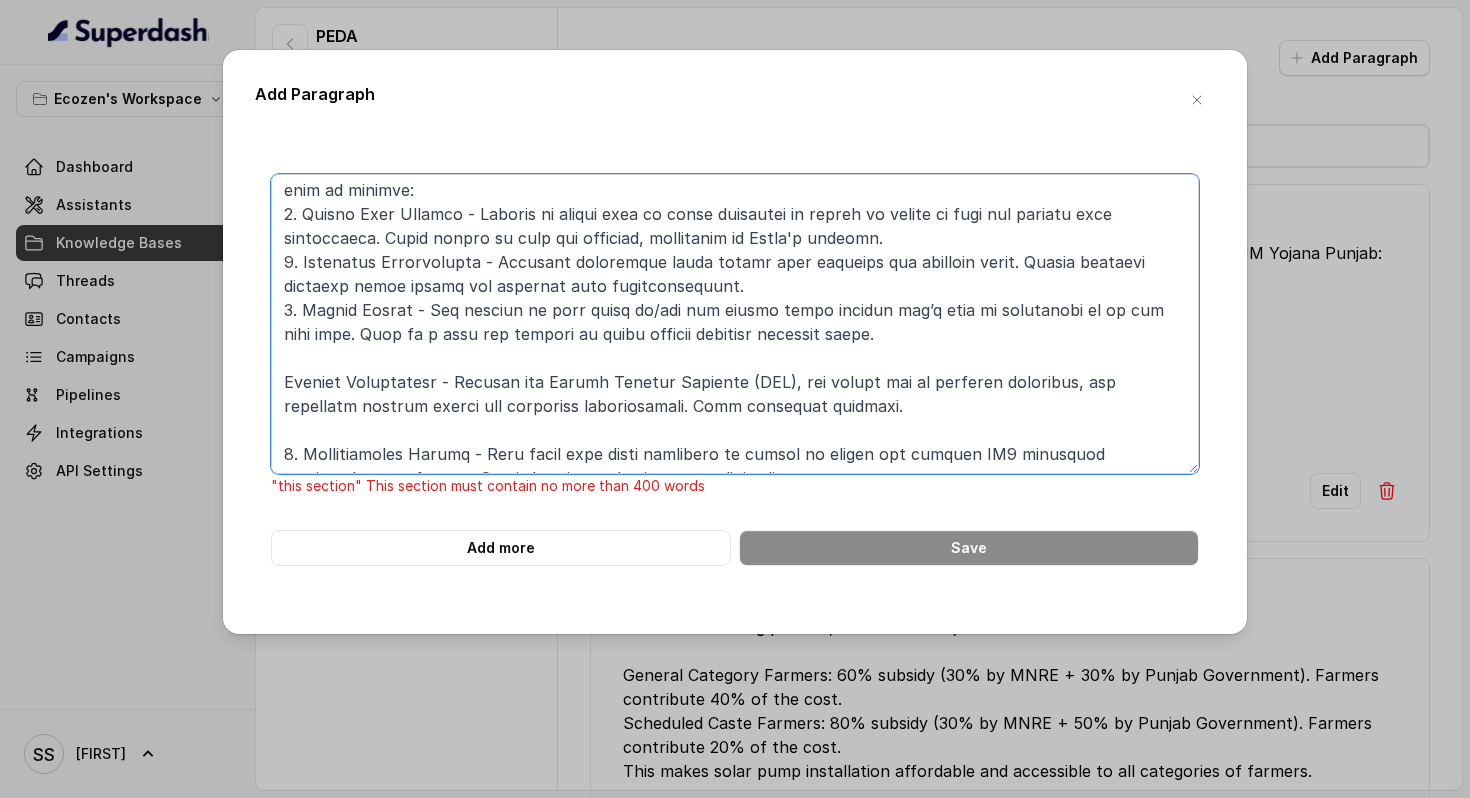 click at bounding box center (735, 324) 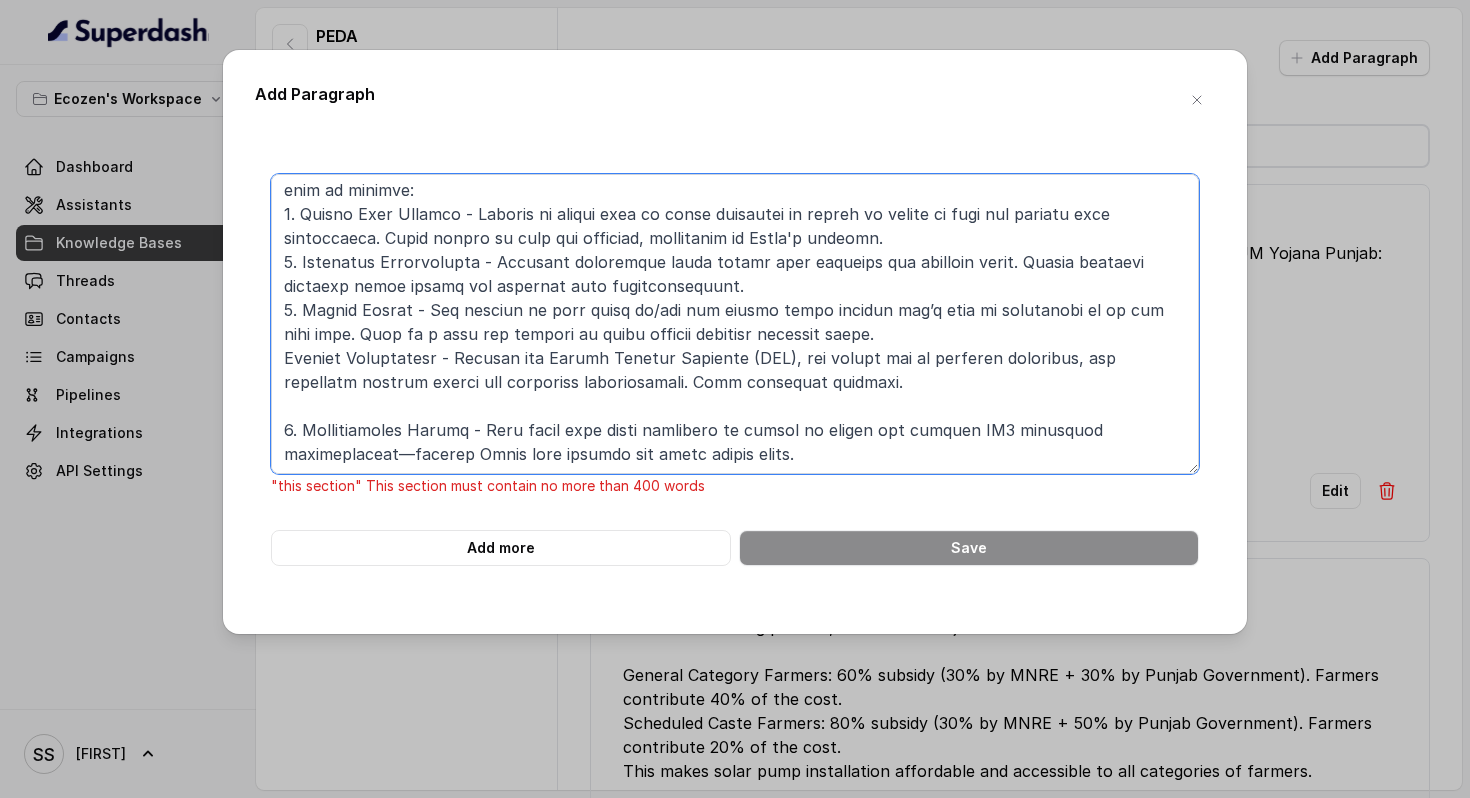 click at bounding box center [735, 324] 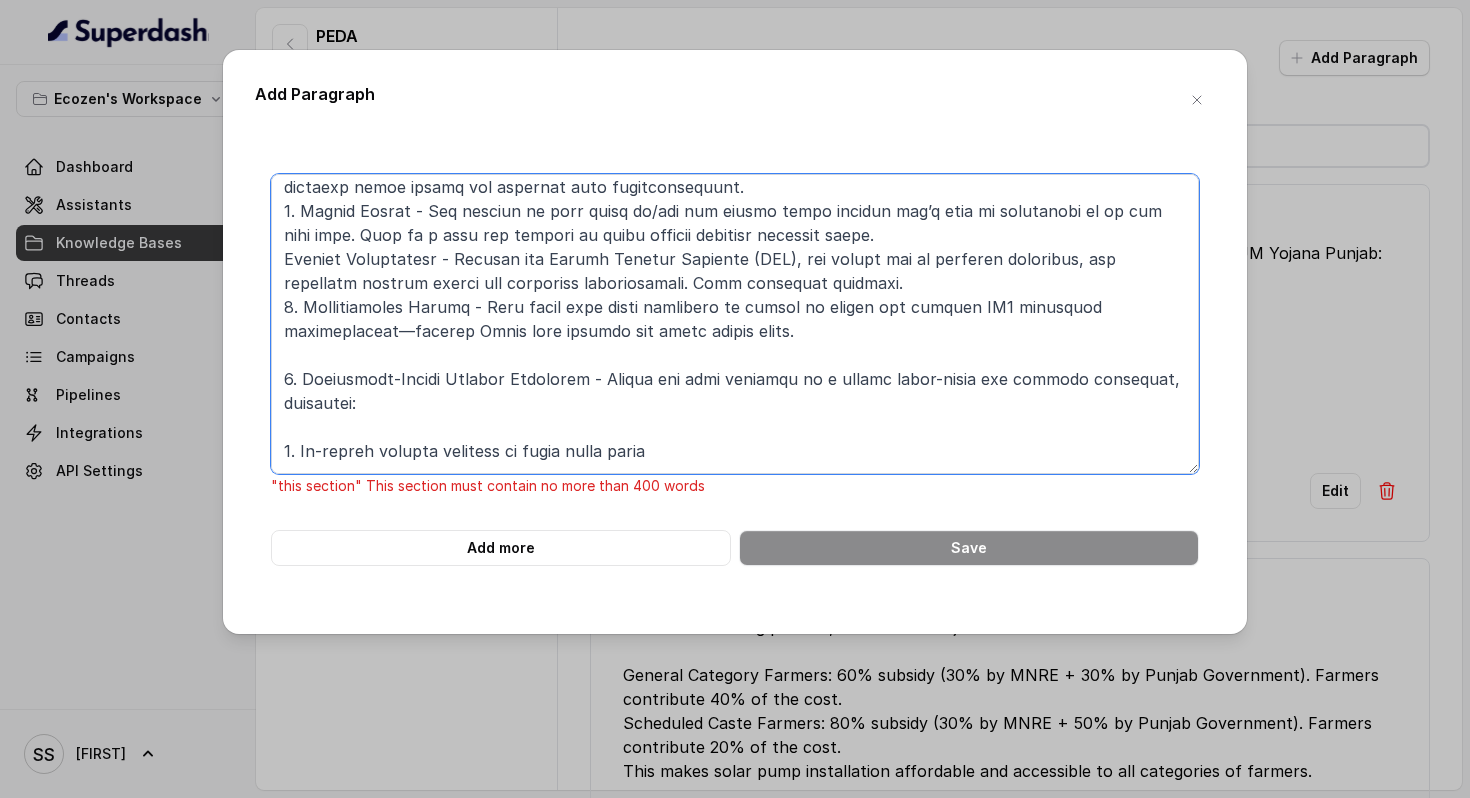 scroll, scrollTop: 1174, scrollLeft: 0, axis: vertical 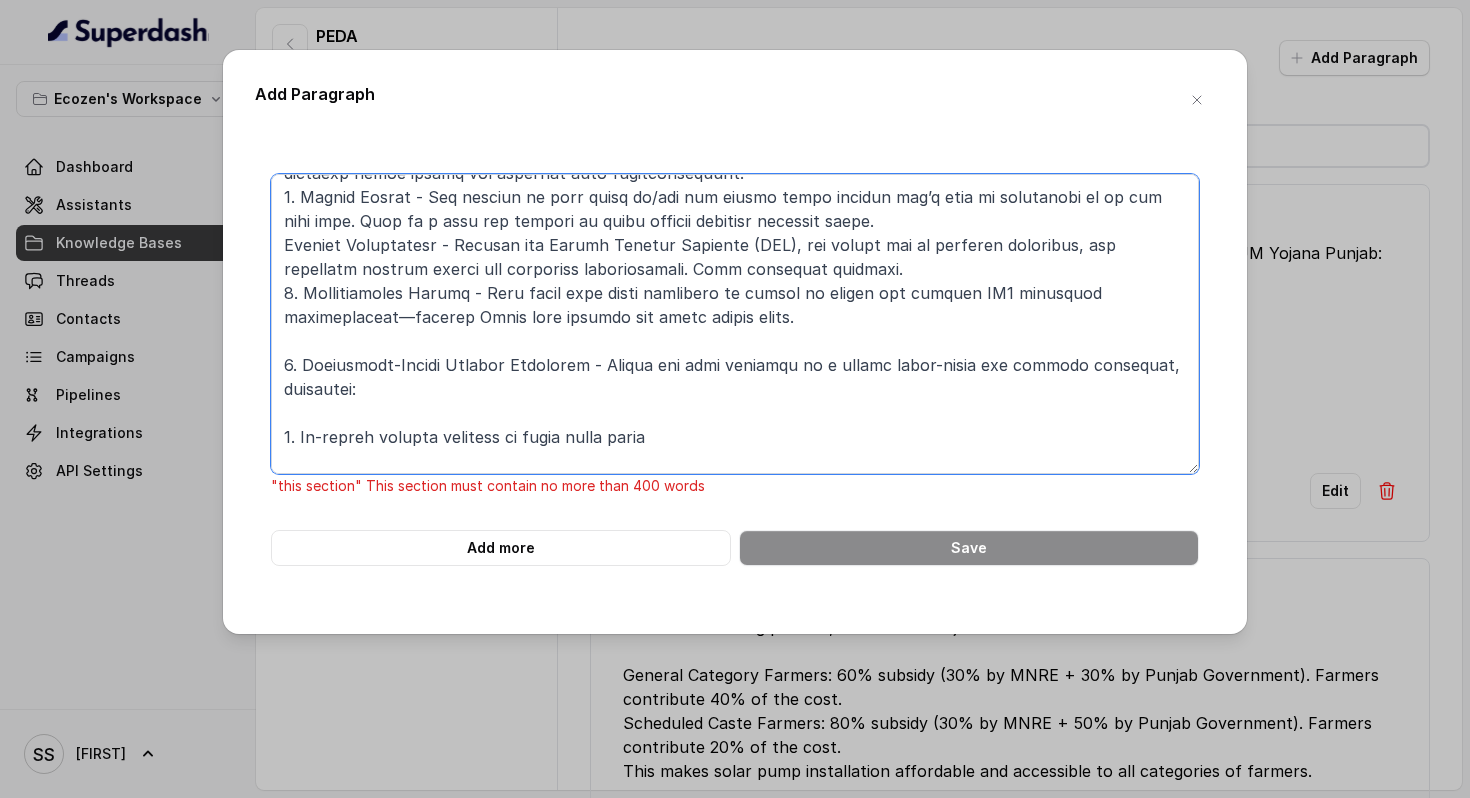 click at bounding box center (735, 324) 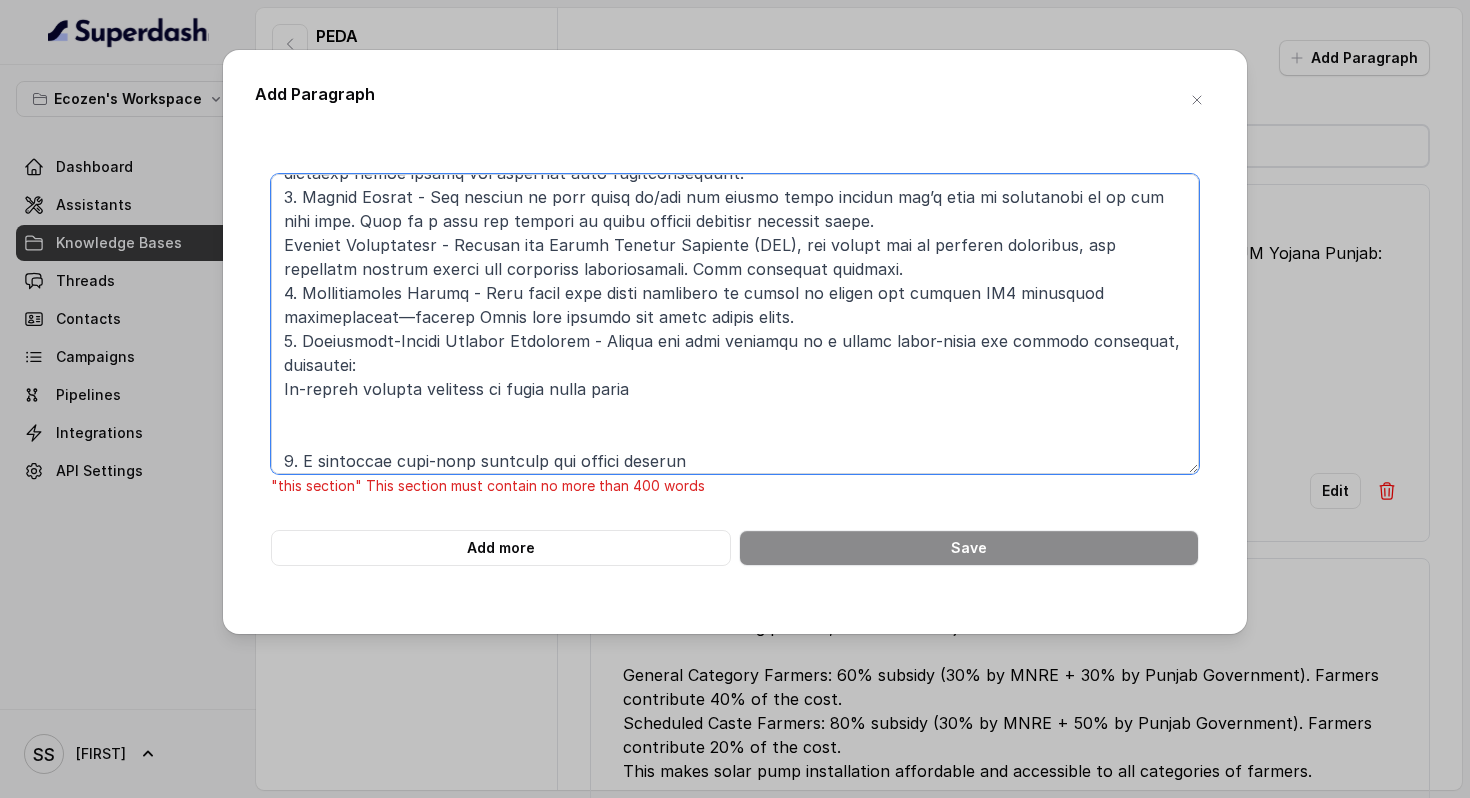 click at bounding box center (735, 324) 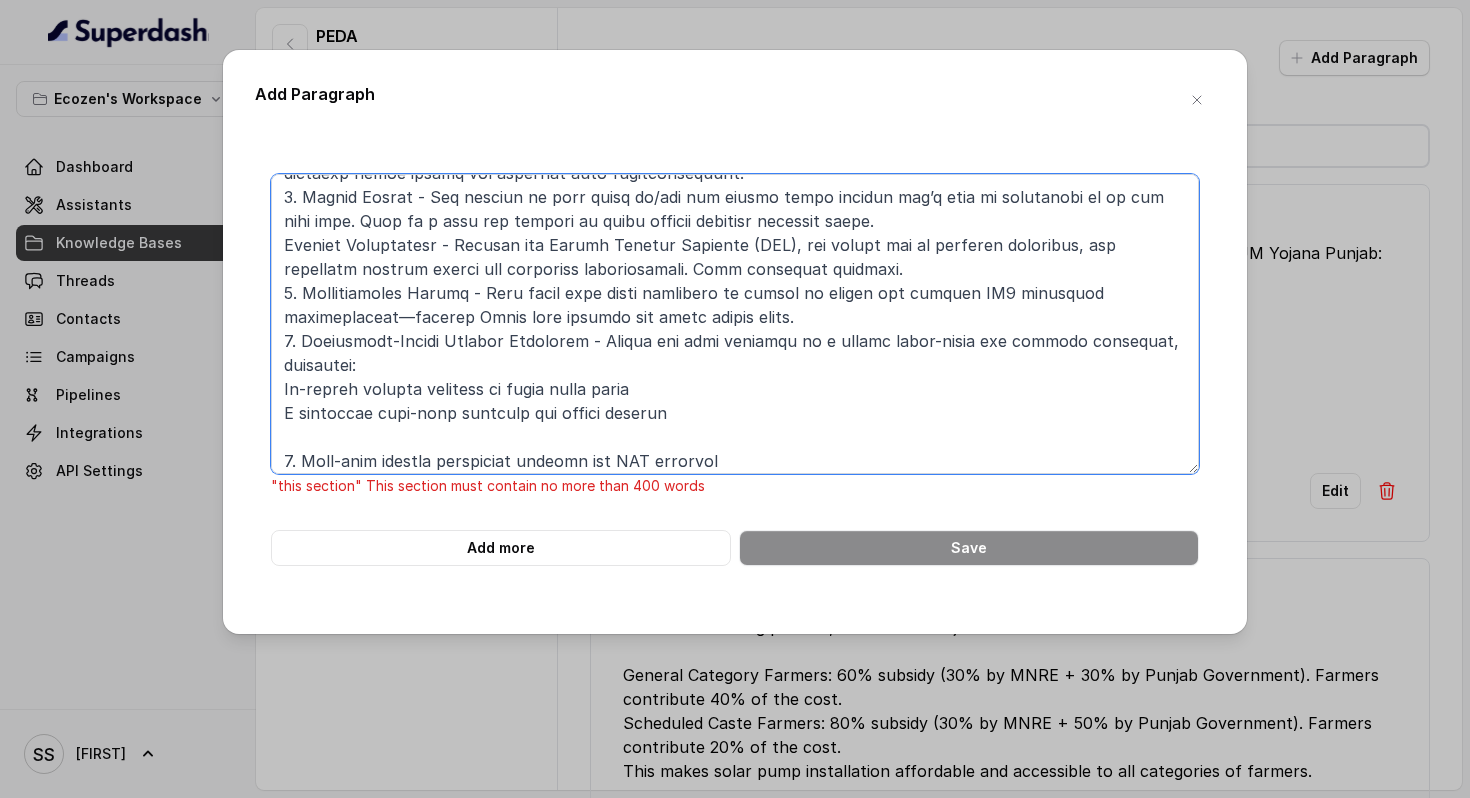 click at bounding box center (735, 324) 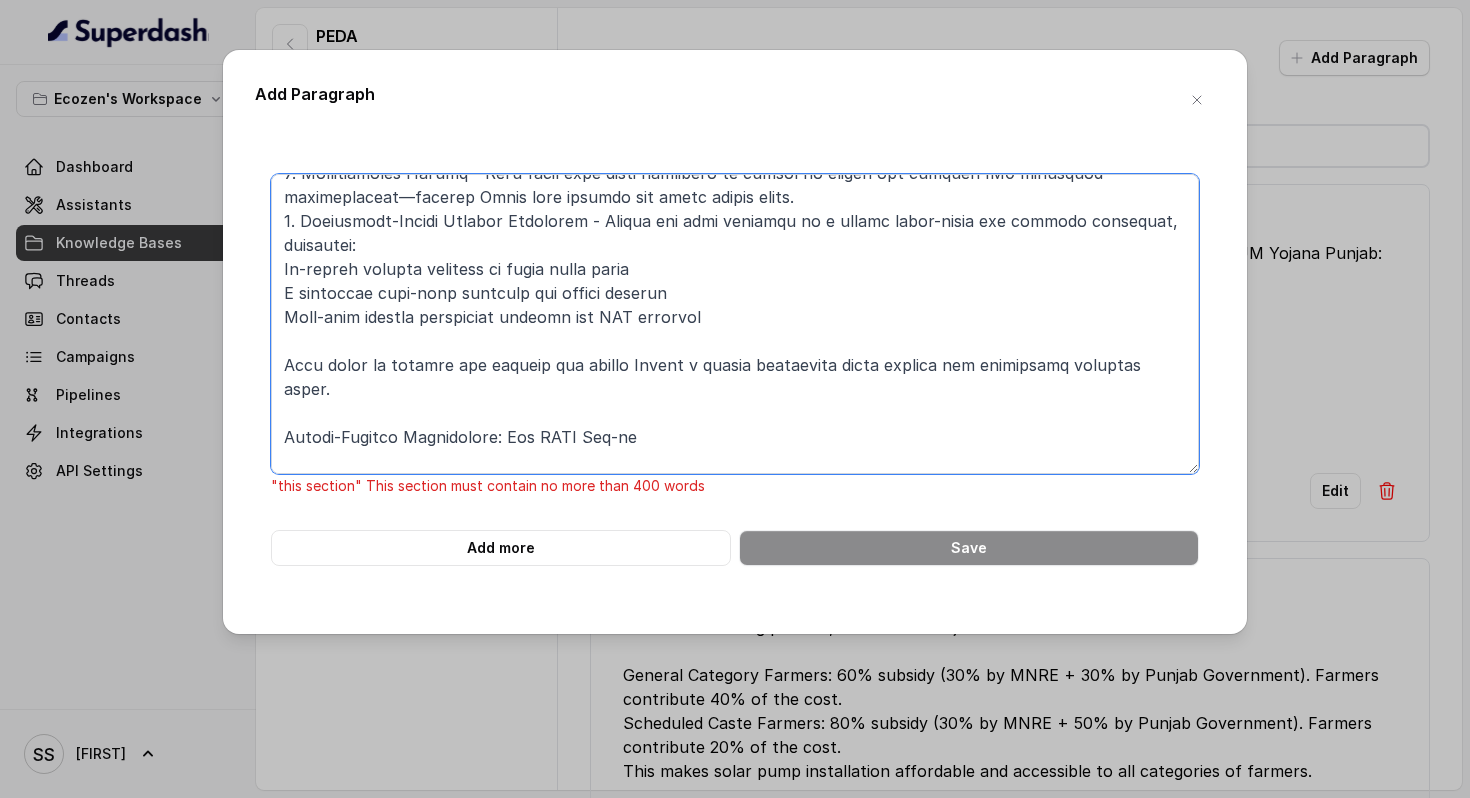 scroll, scrollTop: 1298, scrollLeft: 0, axis: vertical 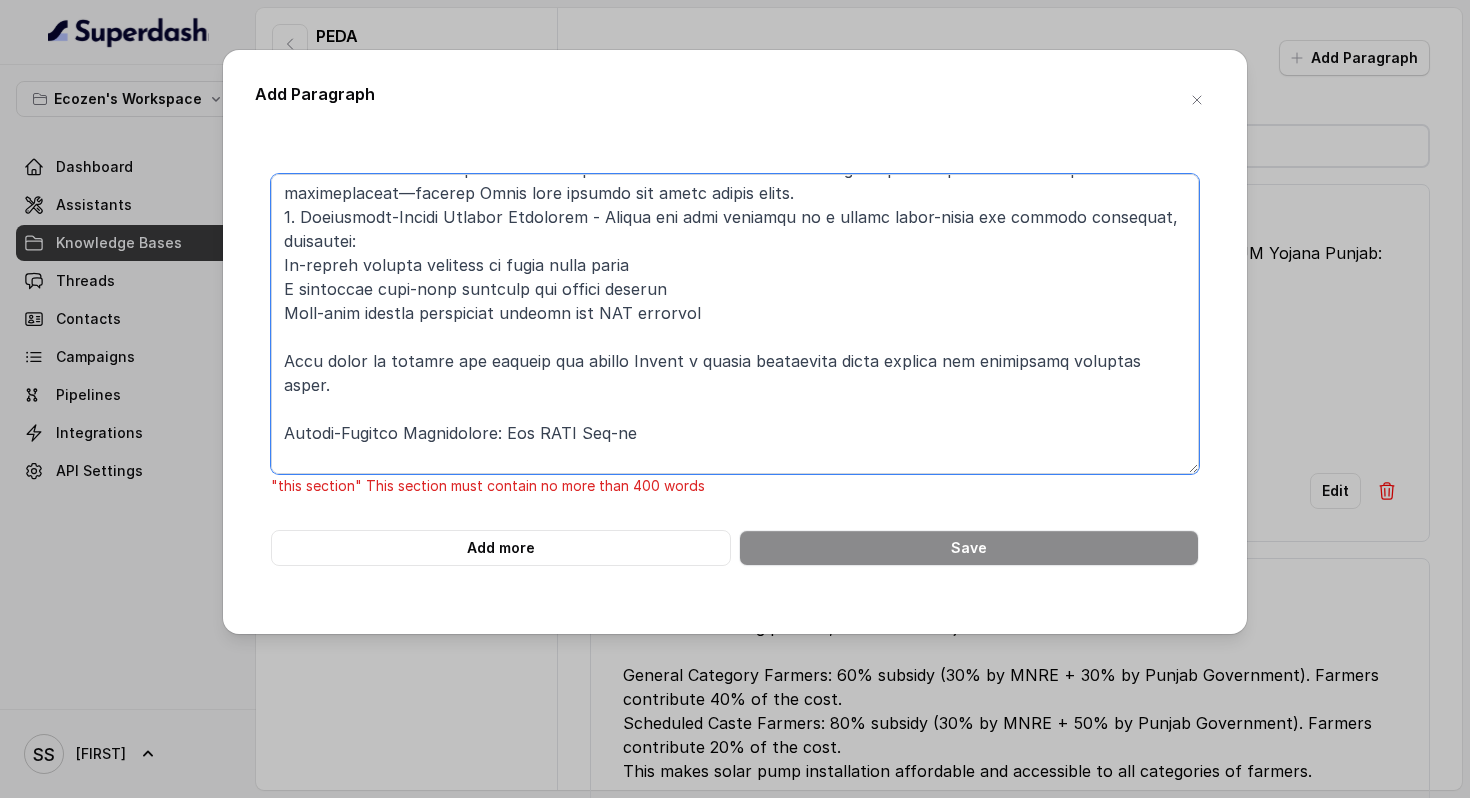 drag, startPoint x: 287, startPoint y: 357, endPoint x: 378, endPoint y: 402, distance: 101.51847 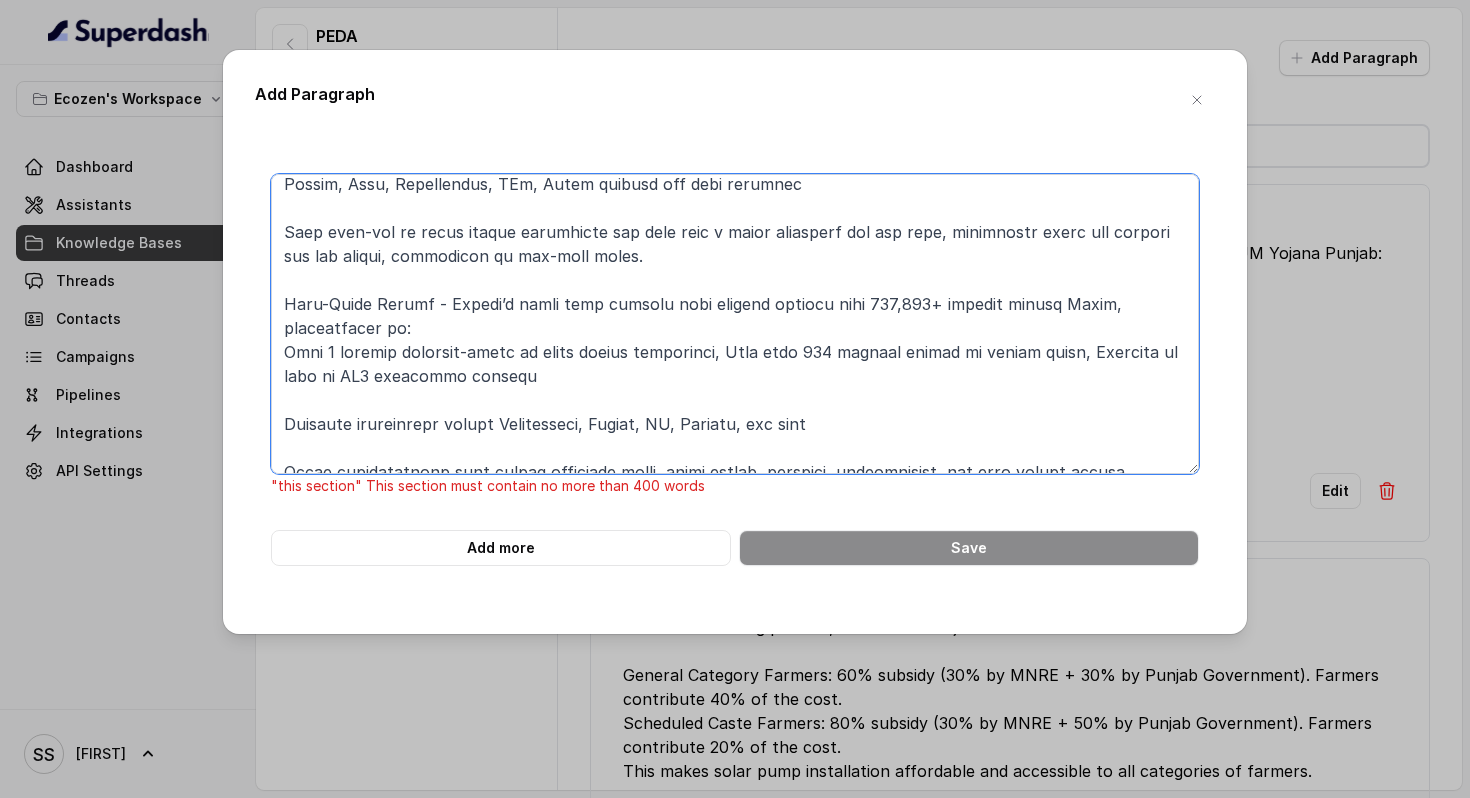 scroll, scrollTop: 1623, scrollLeft: 0, axis: vertical 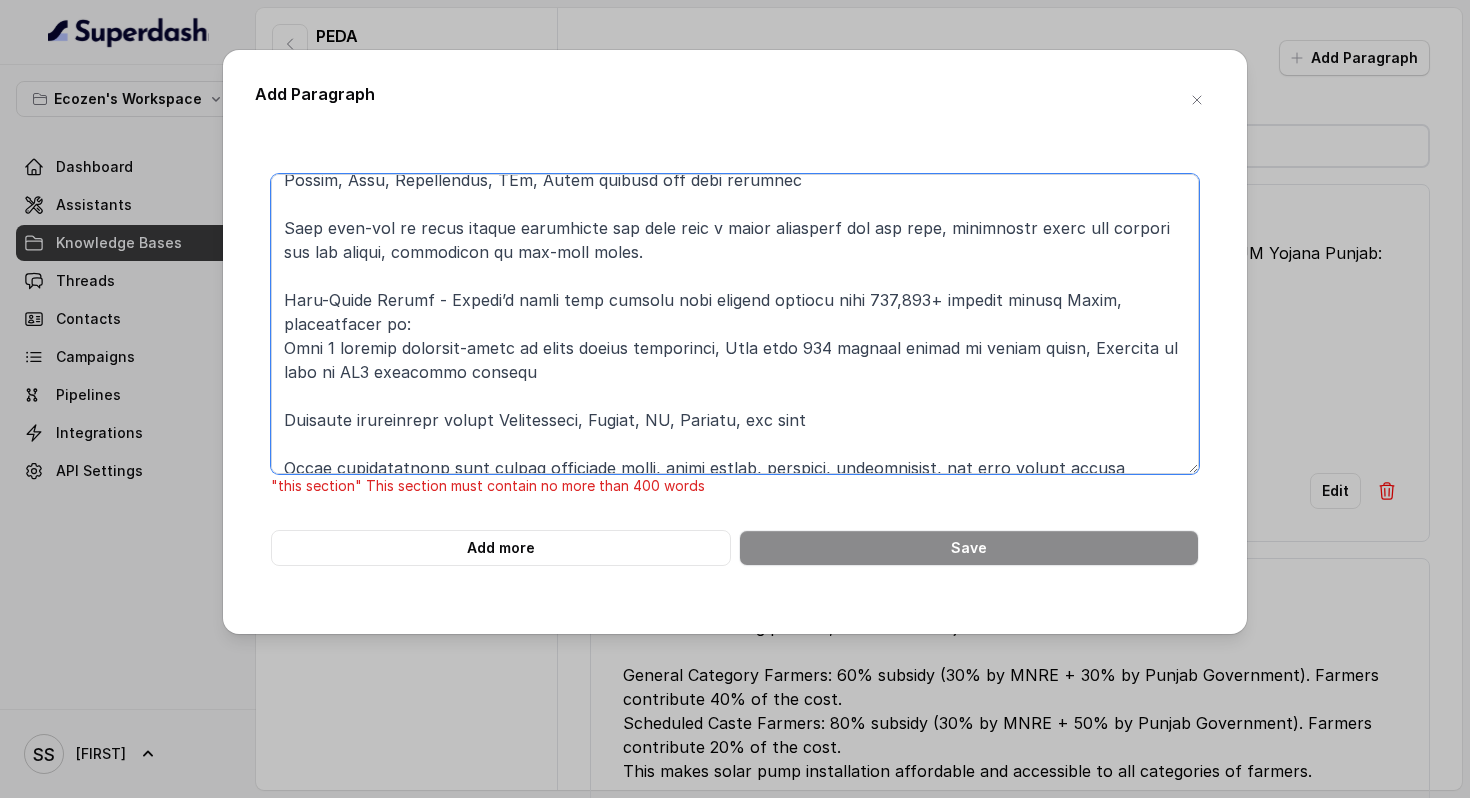 drag, startPoint x: 281, startPoint y: 298, endPoint x: 600, endPoint y: 367, distance: 326.37708 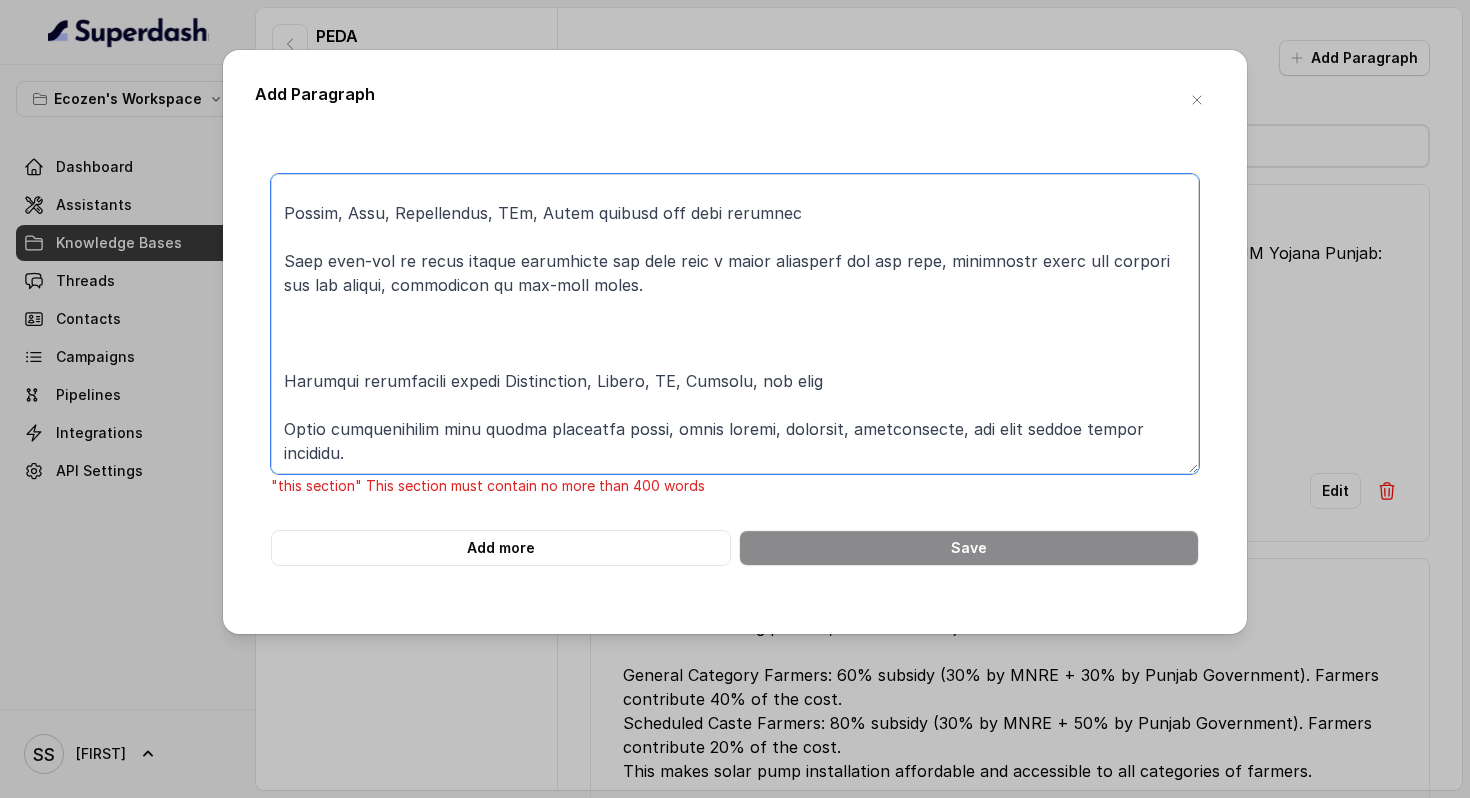drag, startPoint x: 291, startPoint y: 291, endPoint x: 1196, endPoint y: 395, distance: 910.9561 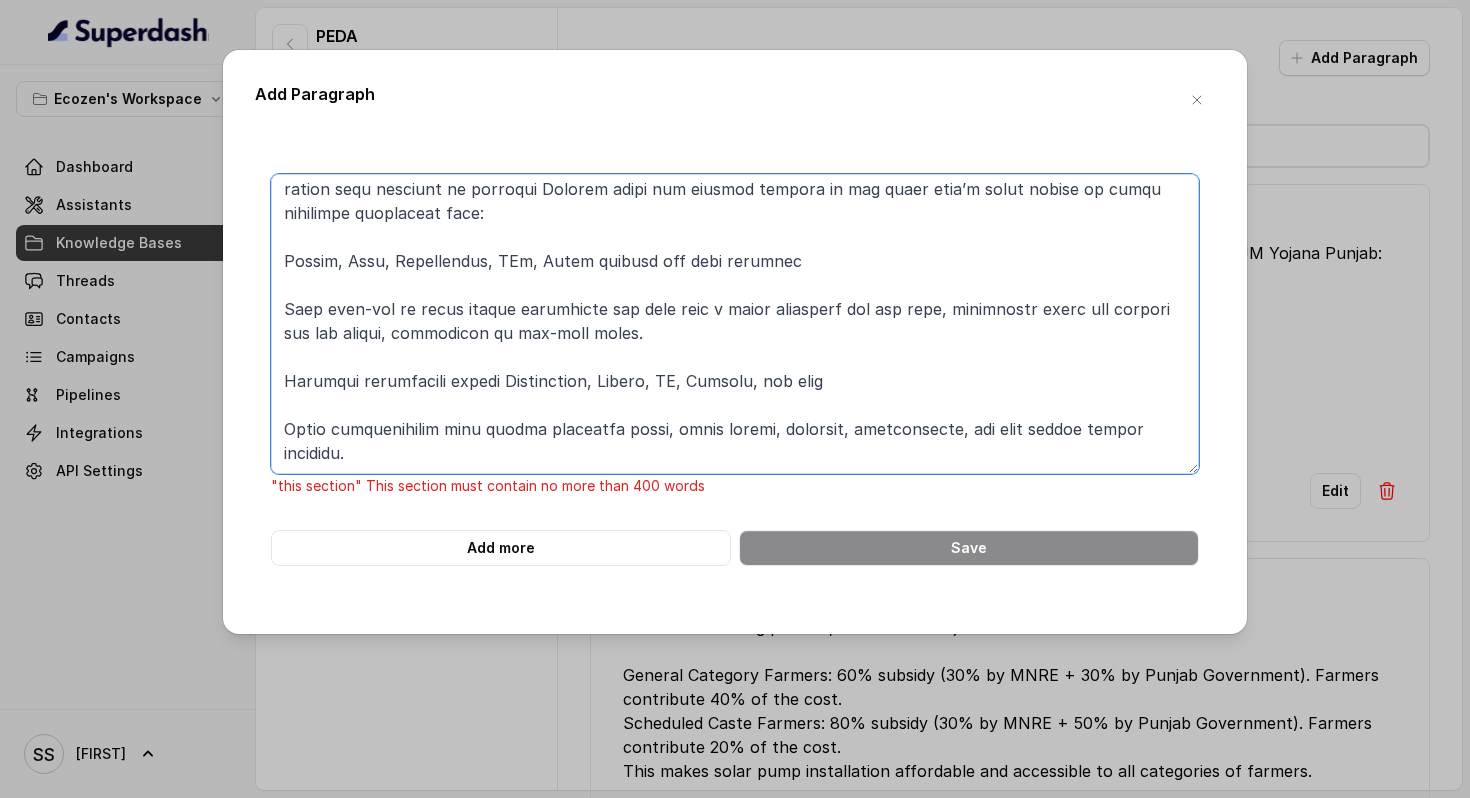 click at bounding box center (735, 324) 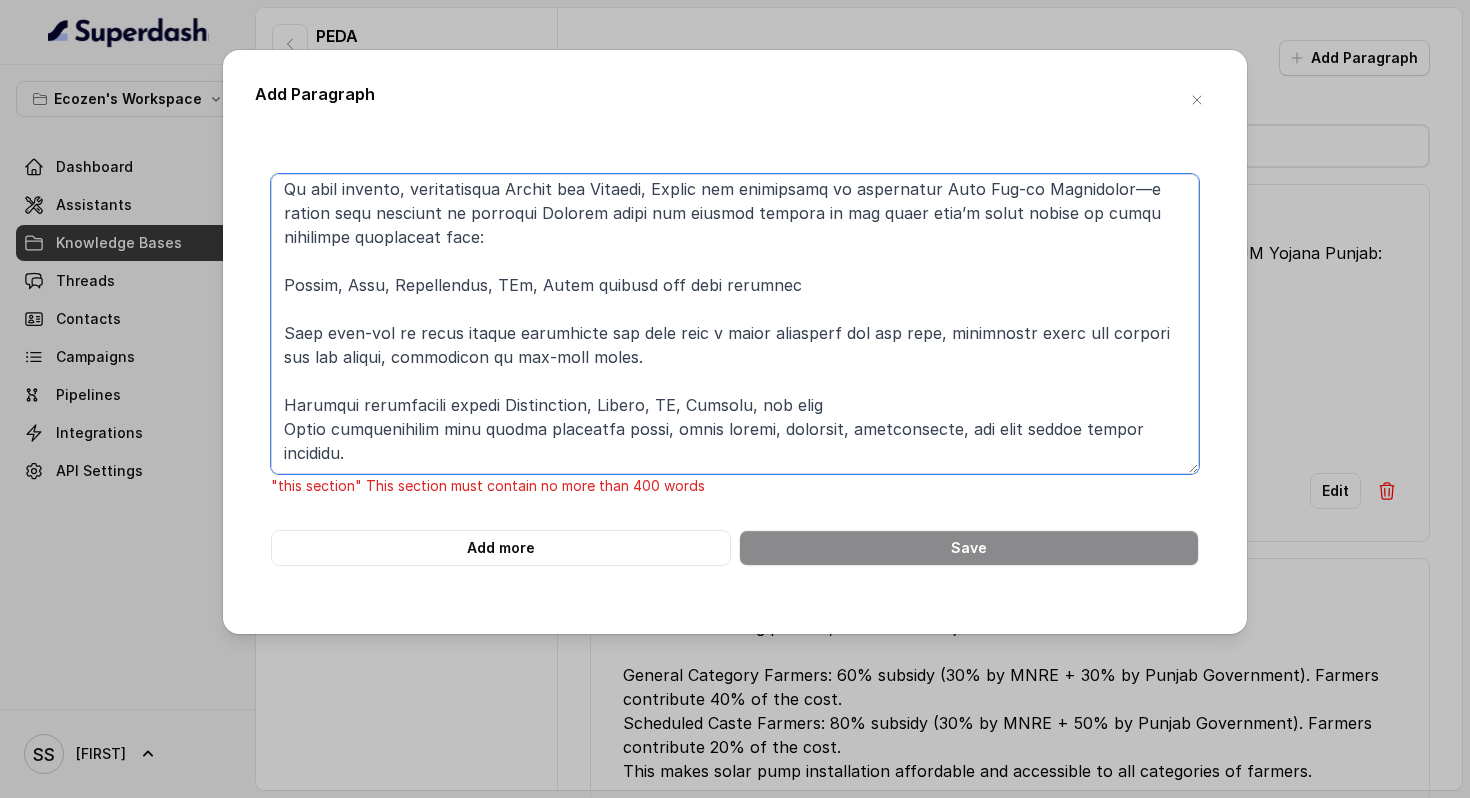 scroll, scrollTop: 1614, scrollLeft: 0, axis: vertical 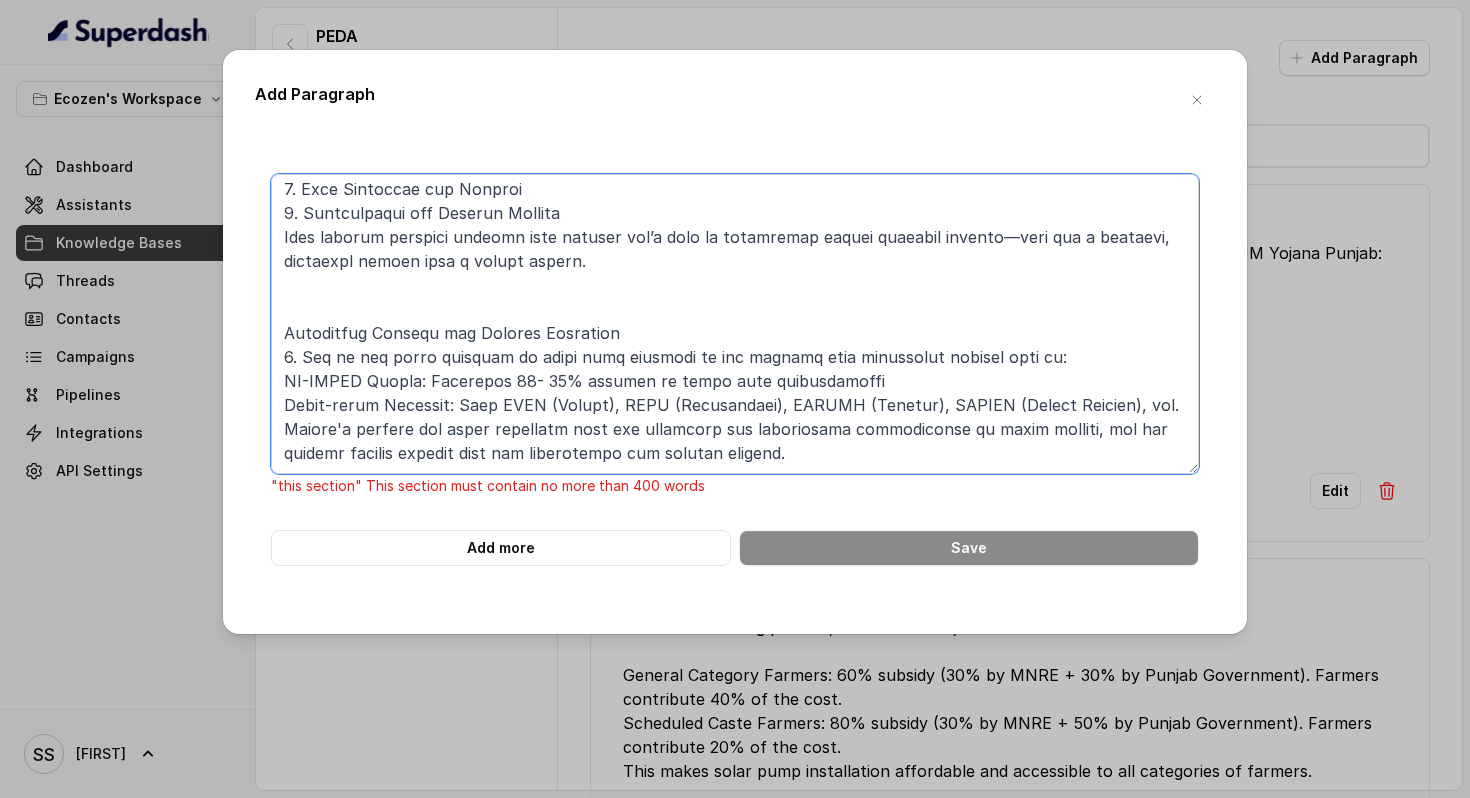 click at bounding box center (735, 324) 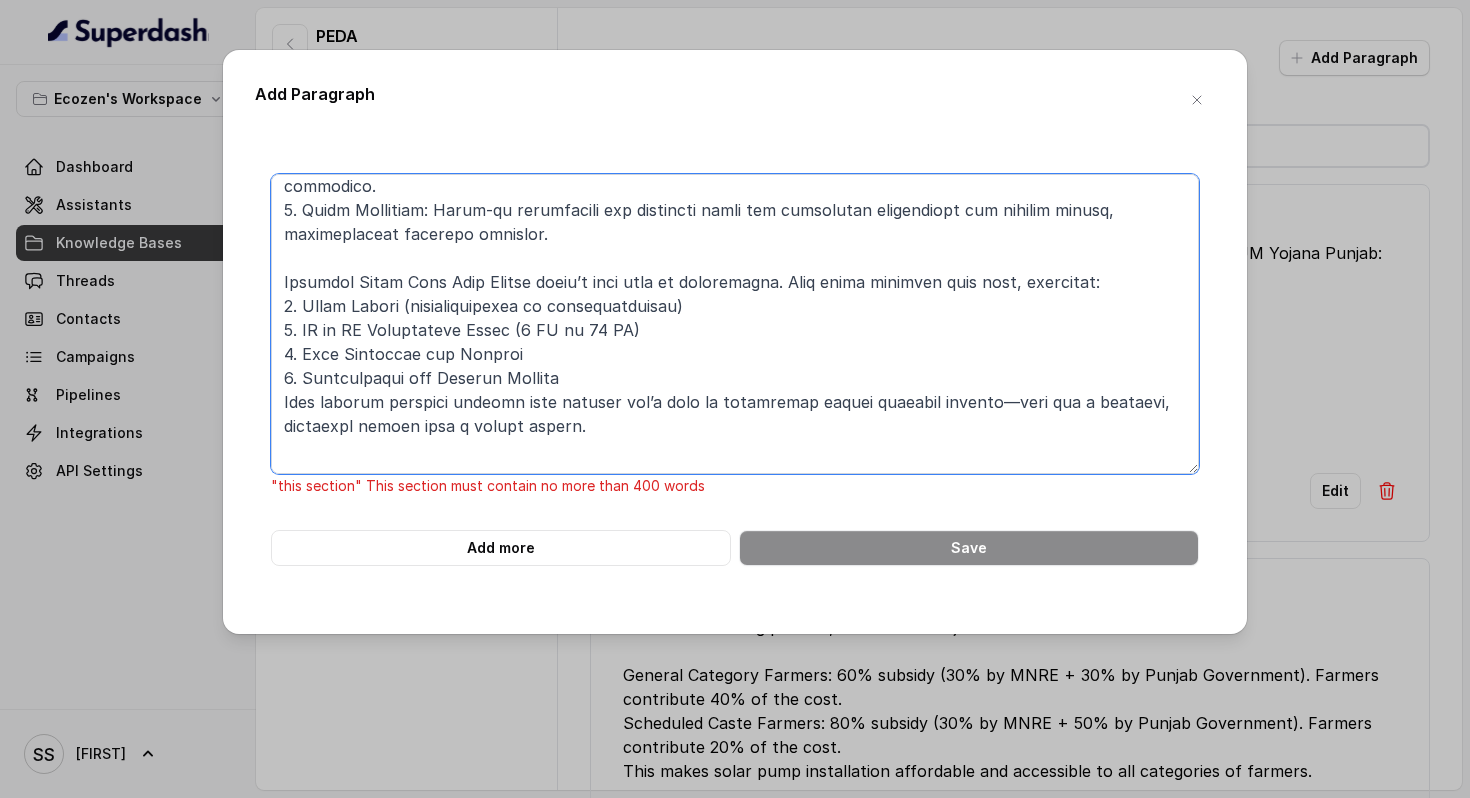 scroll, scrollTop: 544, scrollLeft: 0, axis: vertical 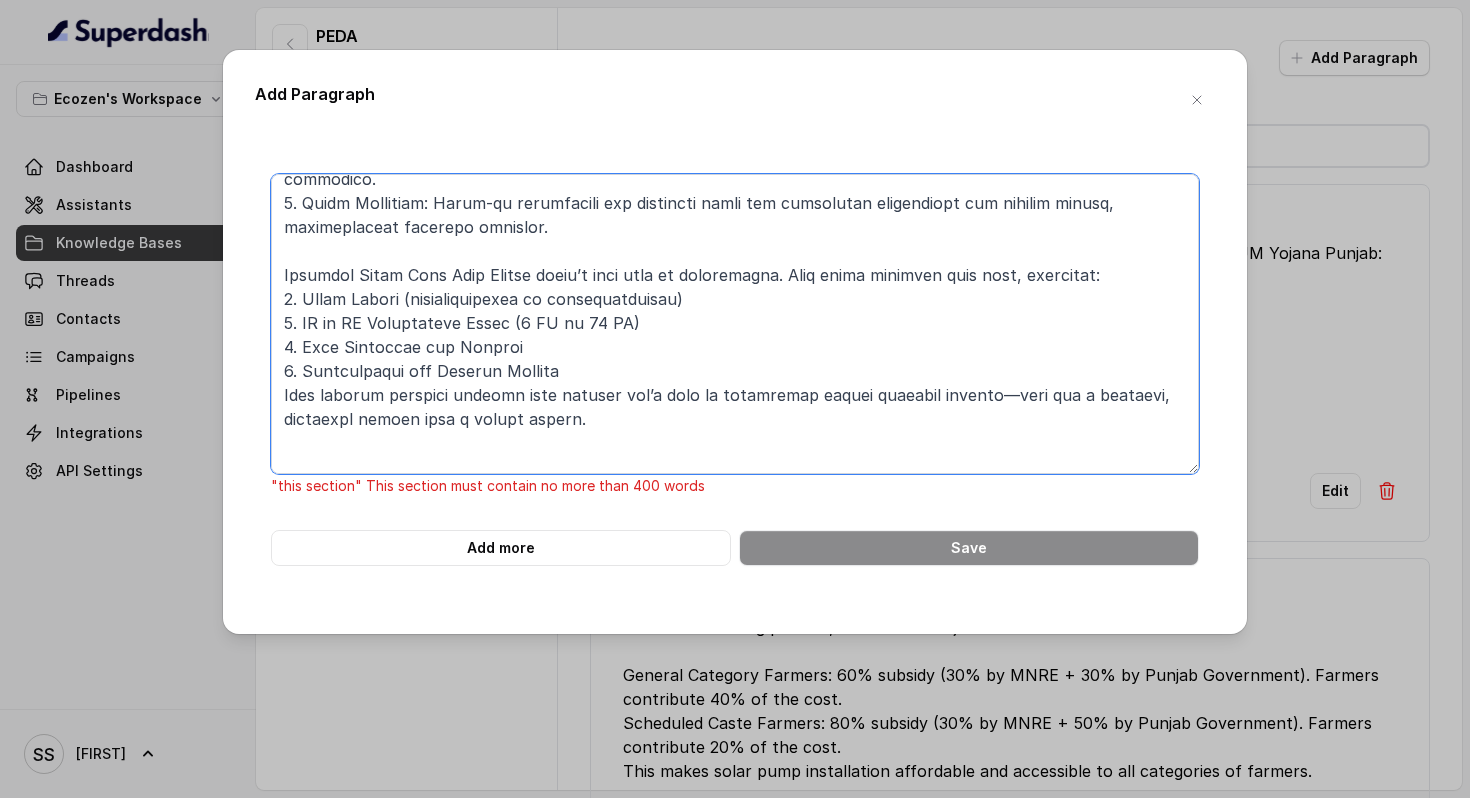 drag, startPoint x: 282, startPoint y: 267, endPoint x: 621, endPoint y: 426, distance: 374.43558 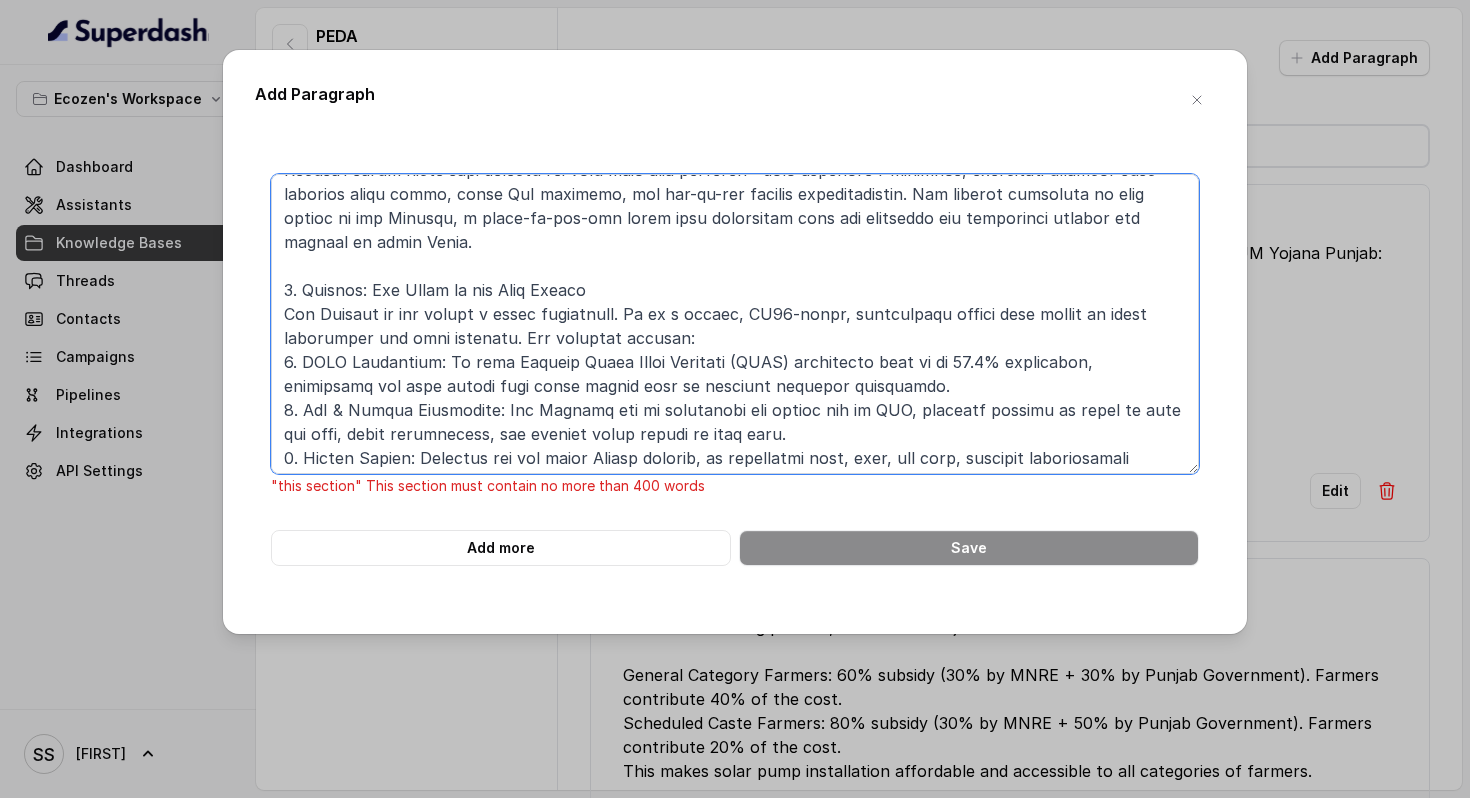 scroll, scrollTop: 39, scrollLeft: 0, axis: vertical 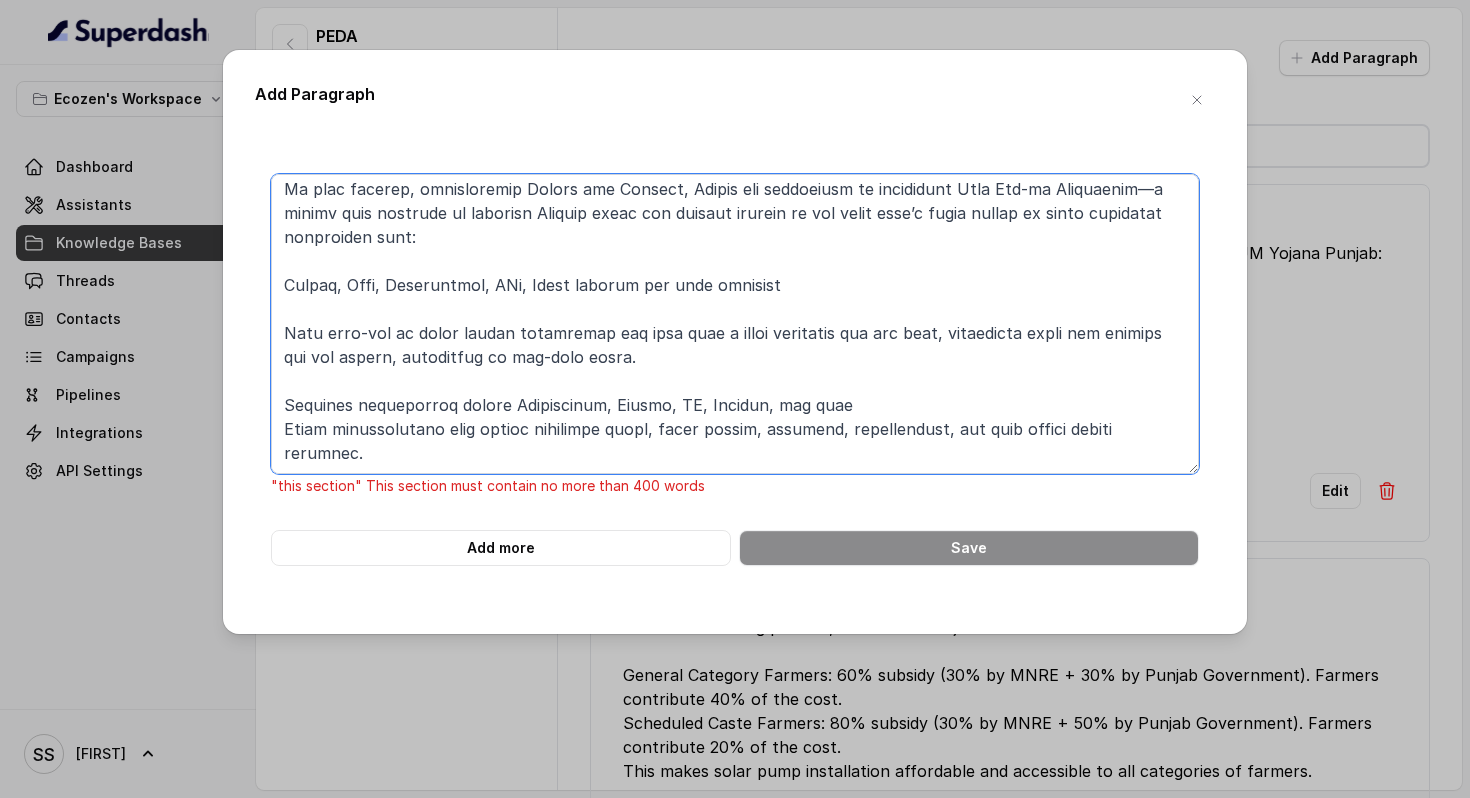 drag, startPoint x: 284, startPoint y: 323, endPoint x: 808, endPoint y: 715, distance: 654.4005 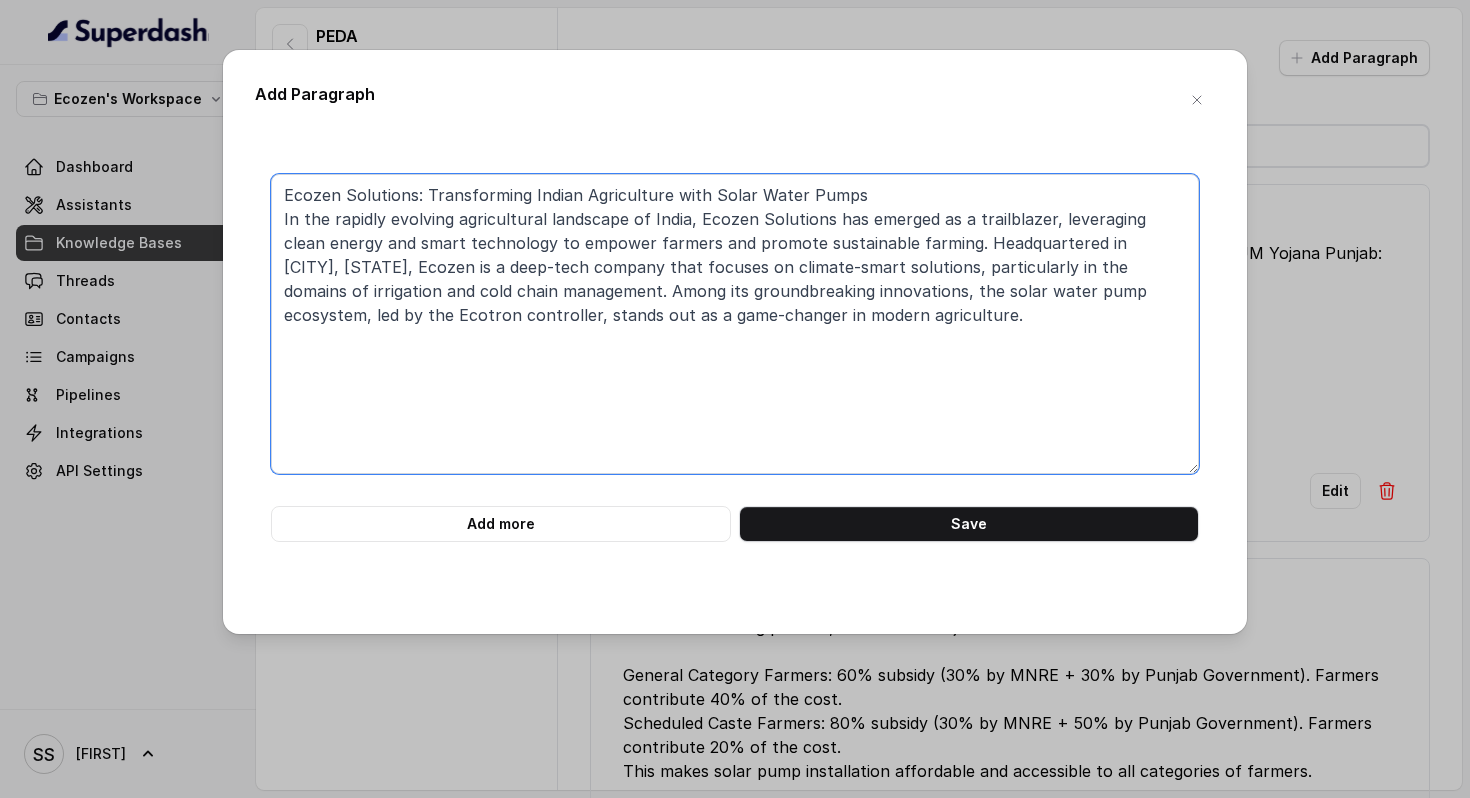 scroll, scrollTop: 0, scrollLeft: 0, axis: both 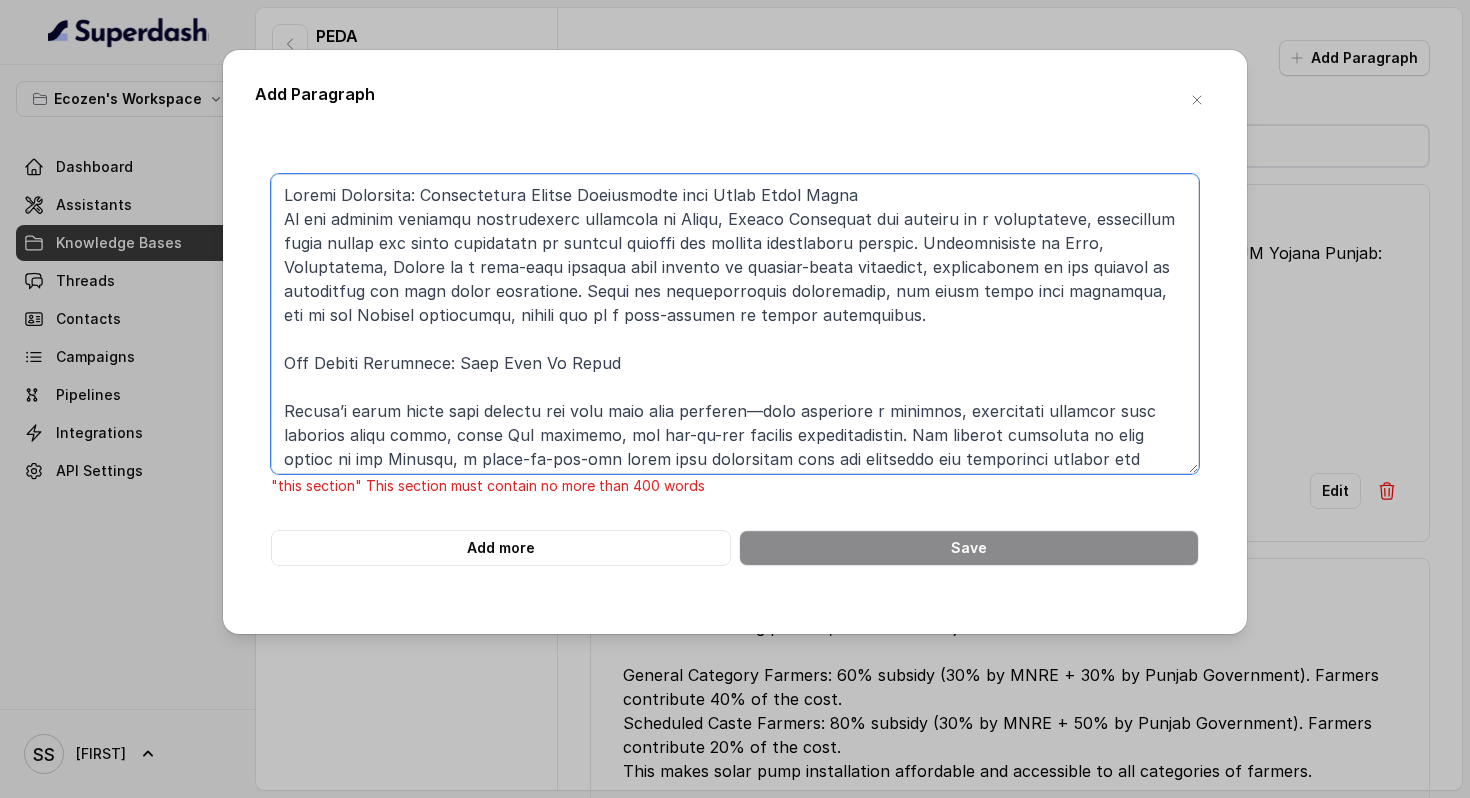 drag, startPoint x: 287, startPoint y: 193, endPoint x: 983, endPoint y: 313, distance: 706.26904 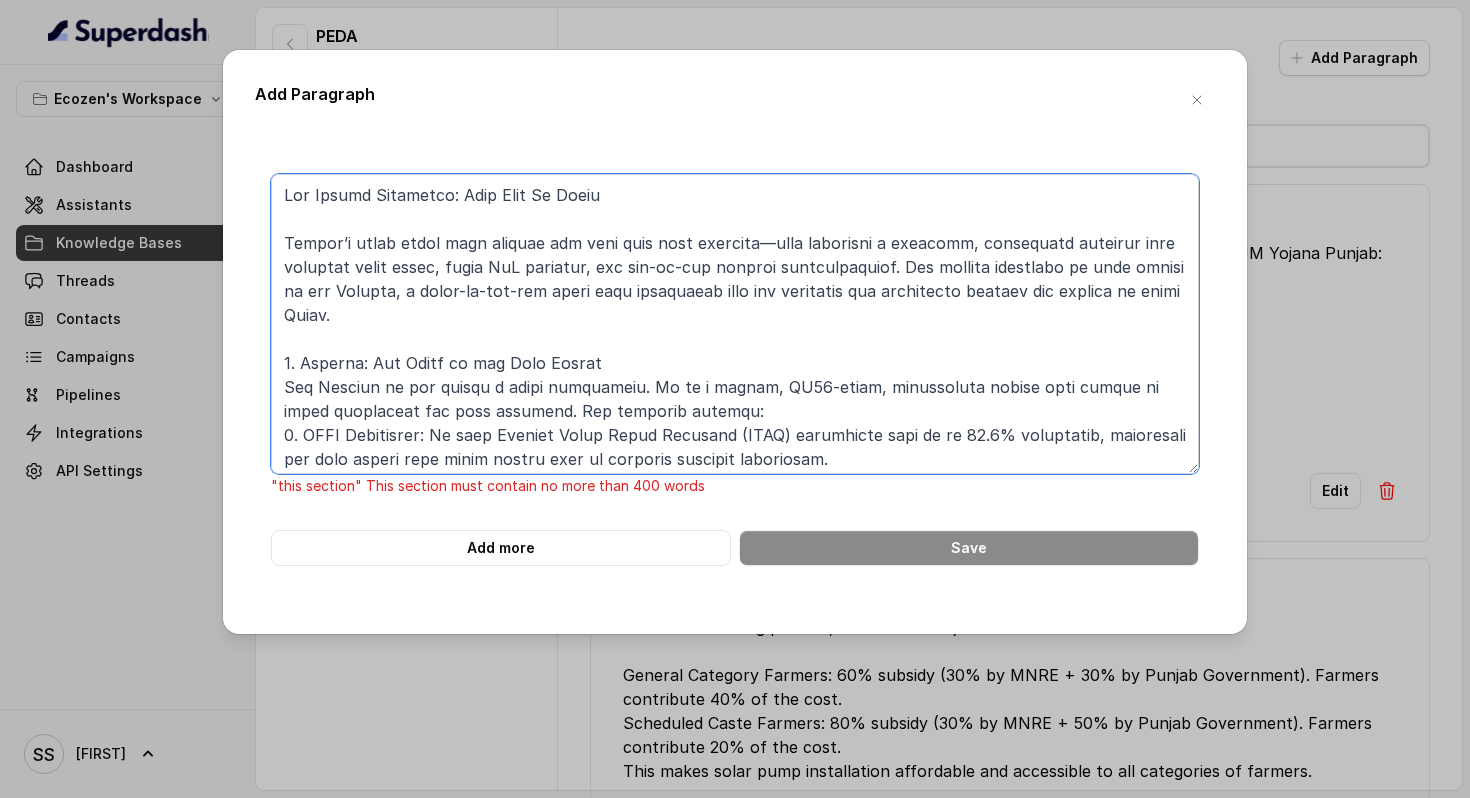drag, startPoint x: 283, startPoint y: 238, endPoint x: 565, endPoint y: 388, distance: 319.41196 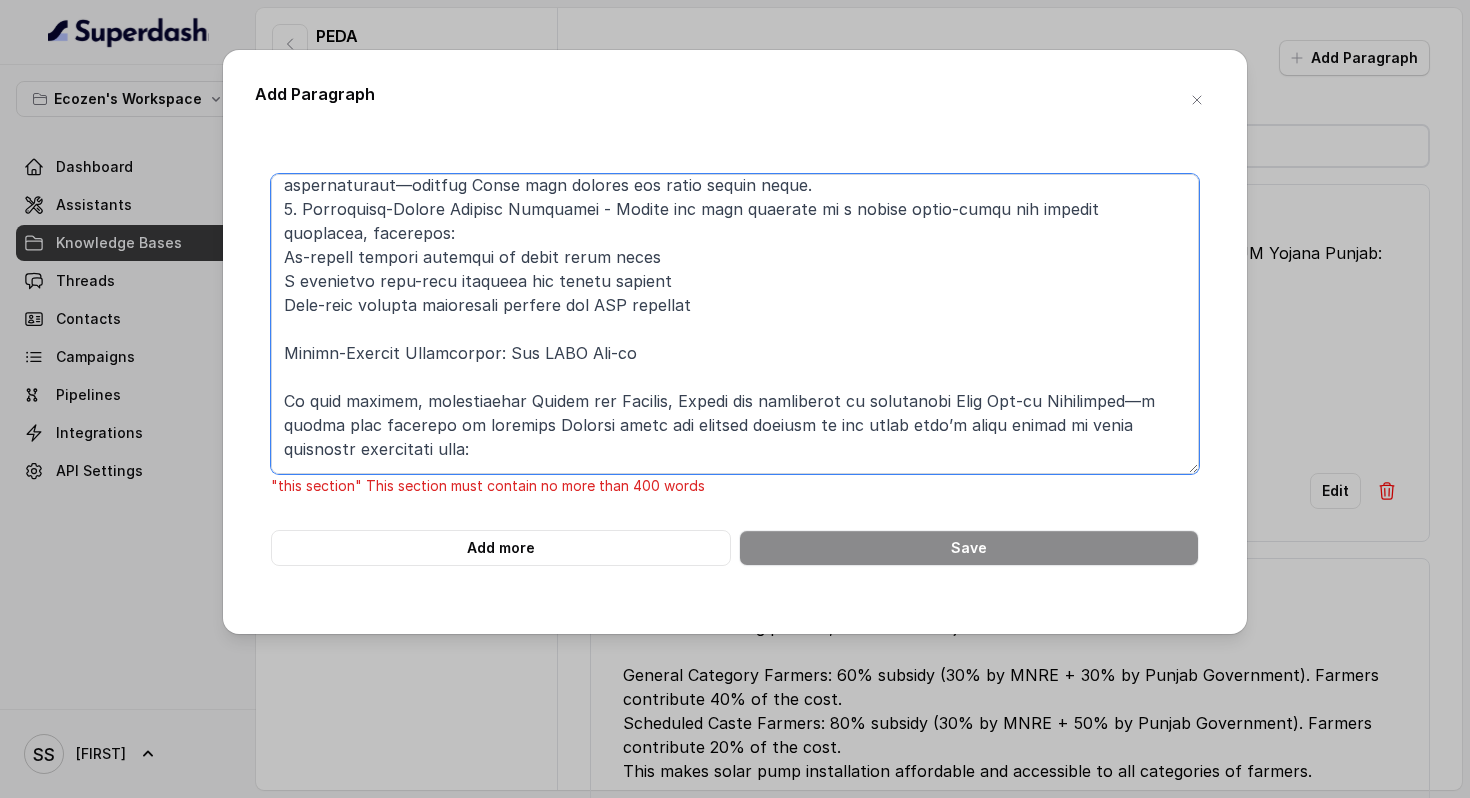 scroll, scrollTop: 755, scrollLeft: 0, axis: vertical 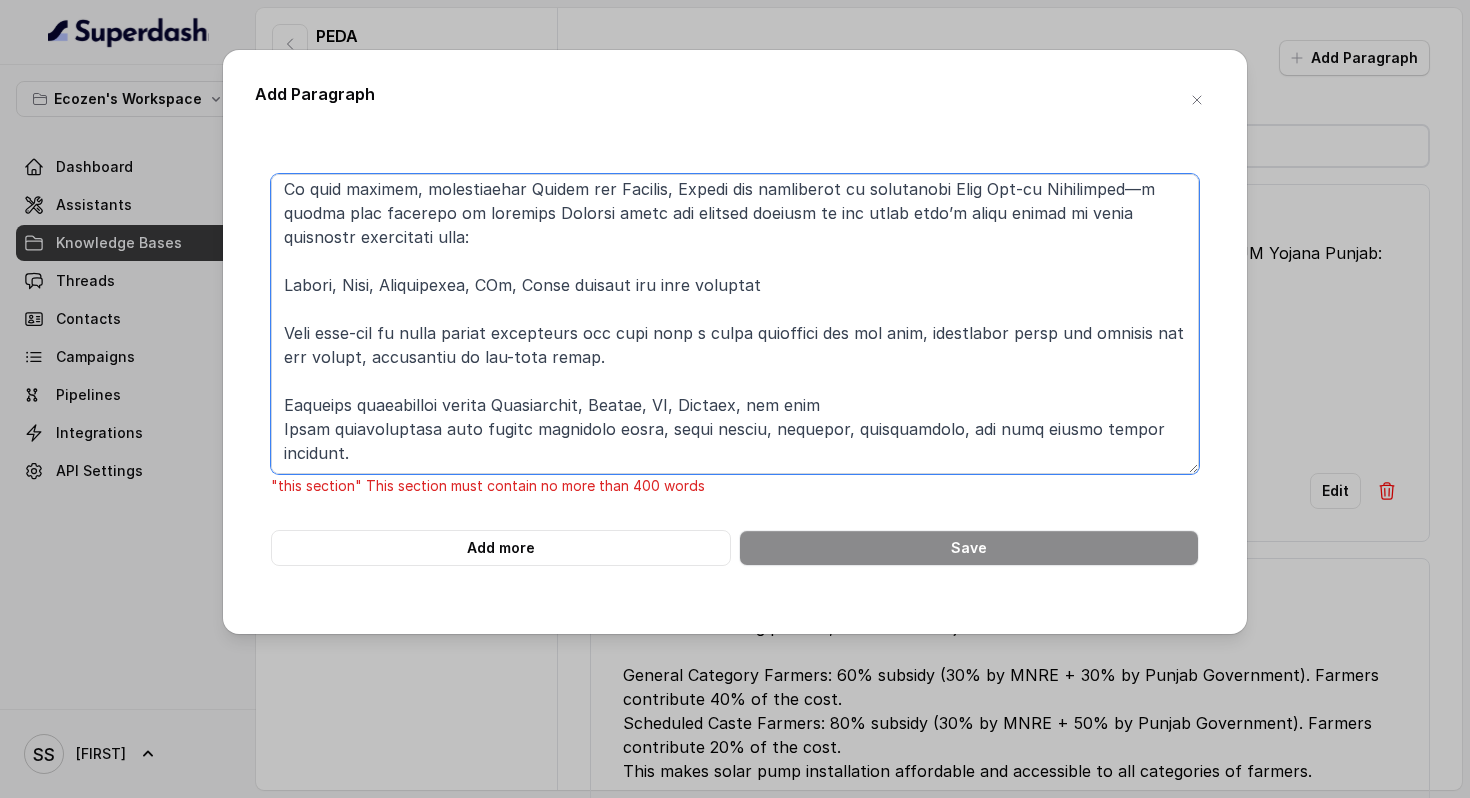 drag, startPoint x: 275, startPoint y: 351, endPoint x: 814, endPoint y: 466, distance: 551.1316 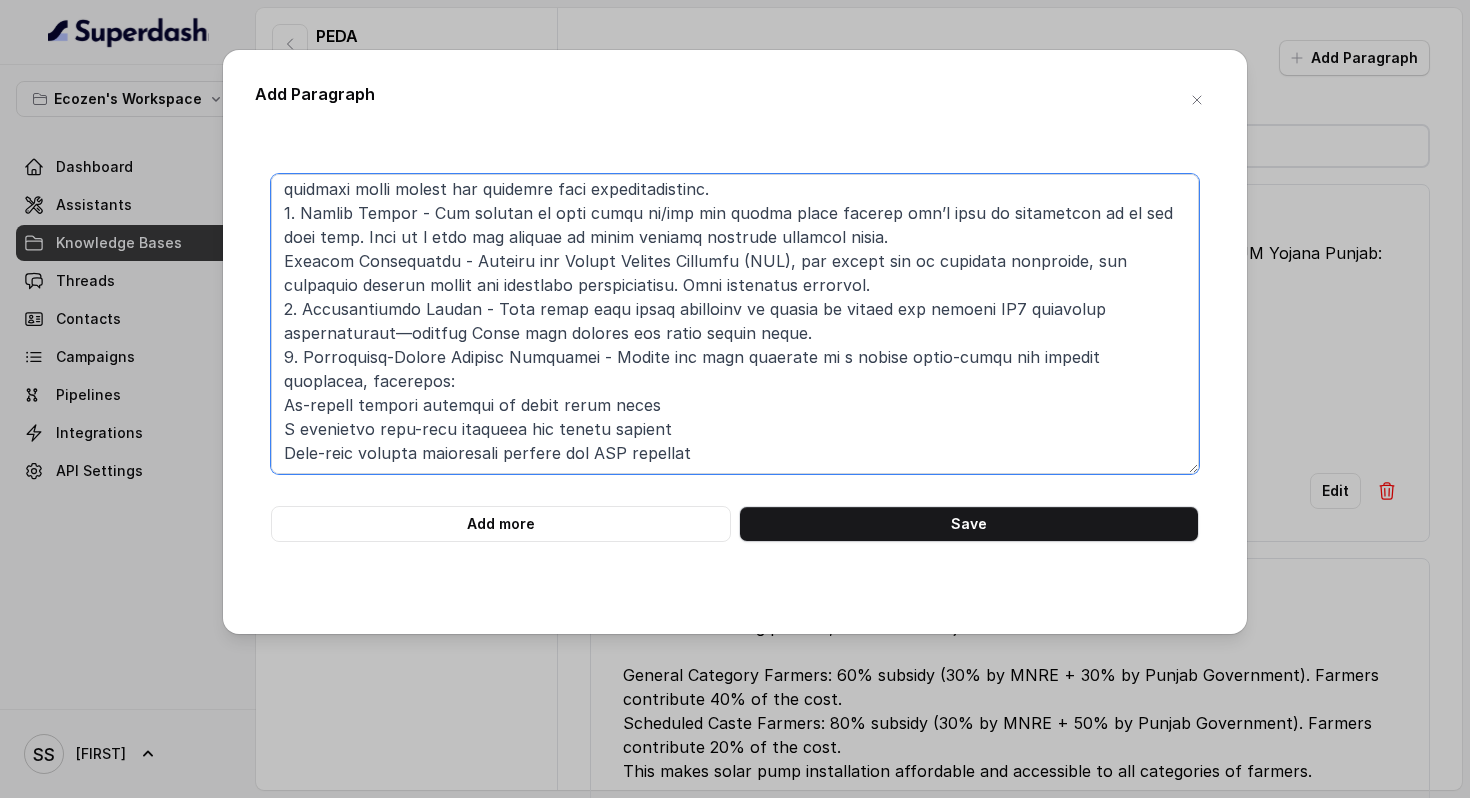 scroll, scrollTop: 606, scrollLeft: 0, axis: vertical 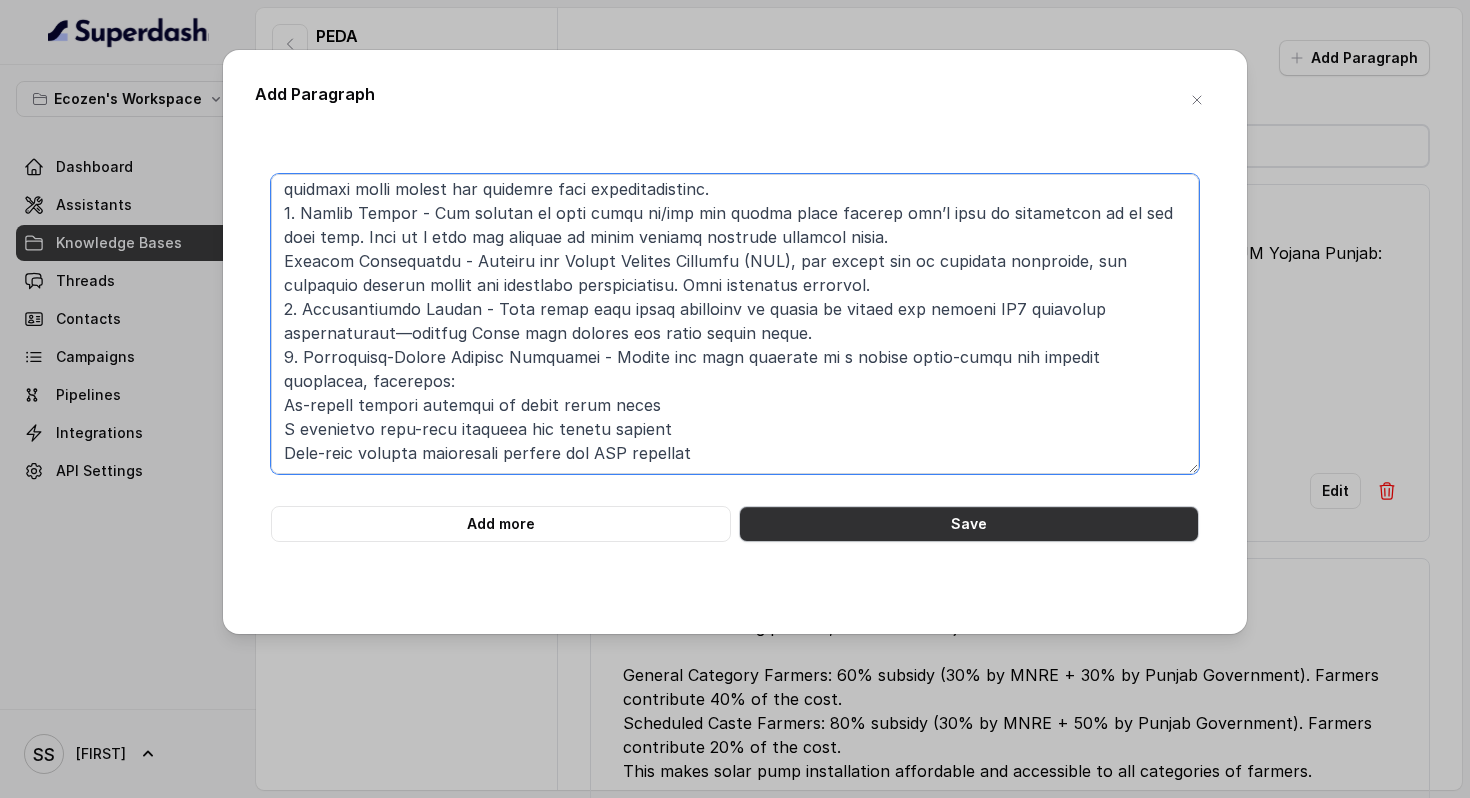 type on "1. Ecotron: The Brain of the Pump System
The Ecotron is not merely a solar controller. It is a rugged, IP65-rated, intelligent device that adapts to field conditions and user behavior. Key features include:
2. MPPT Efficiency: It uses Maximum Power Point Tracking (MPPT) algorithms with up to 99.5% efficiency, extracting the most energy from solar panels even in variable sunlight conditions.
3. IoT & Remote Monitoring: The Ecotron can be controlled via mobile app or SMS, allowing farmers to start or stop the pump, check performance, and receive fault alerts in real time.
4. Rugged Design: Designed for the harsh Indian climate, it withstands dust, rain, and heat, ensuring uninterrupted operation.
5. Smart Analytics: Built-in diagnostics and telemetry allow for predictive maintenance and service alerts, significantly reducing downtime.
Government Support and Subsidy Alignment
1. One of the major enablers of solar pump adoption is the support from government schemes such as:
PM-KUSUM Scheme: Providing 60- 90%..." 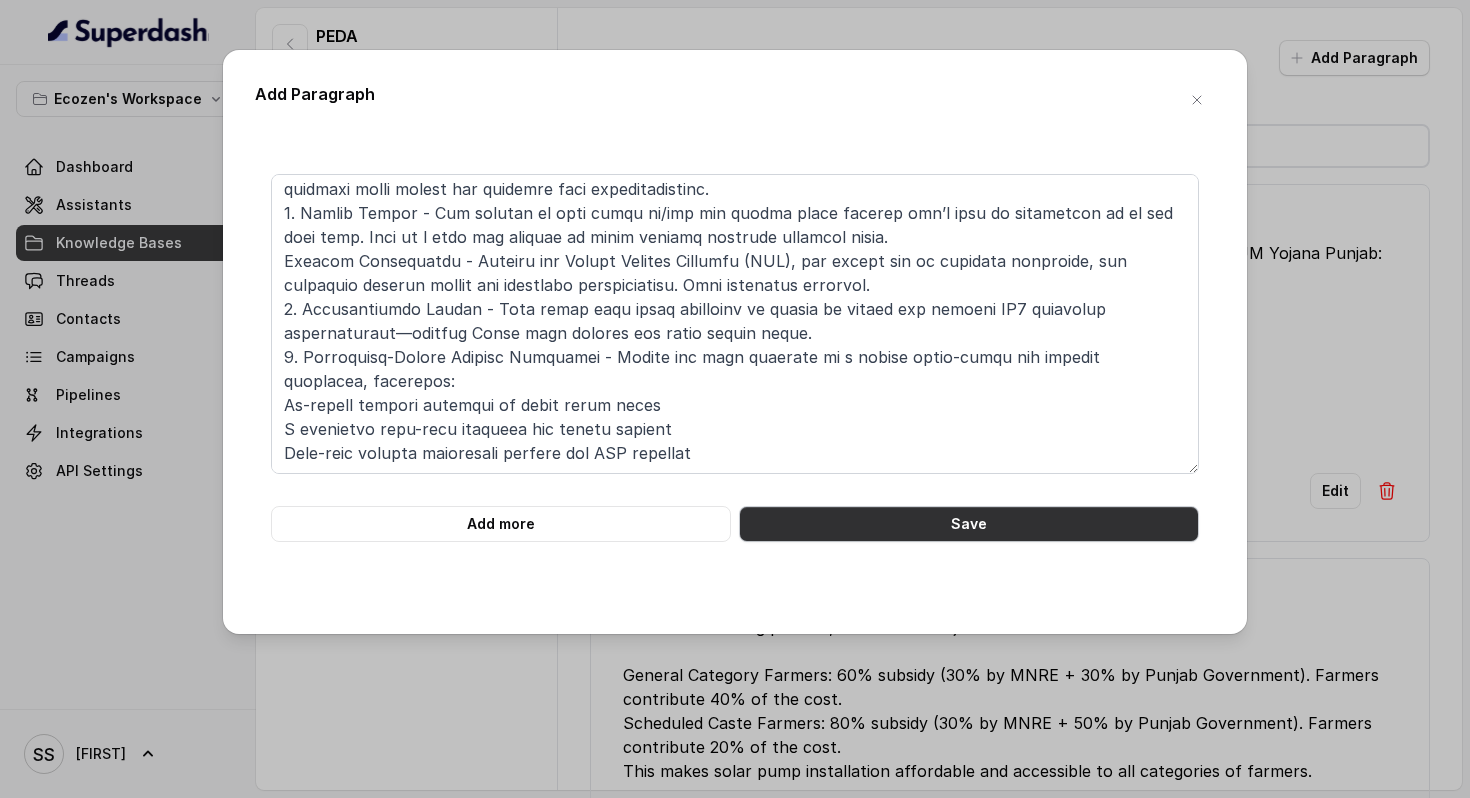 click on "Save" at bounding box center [969, 524] 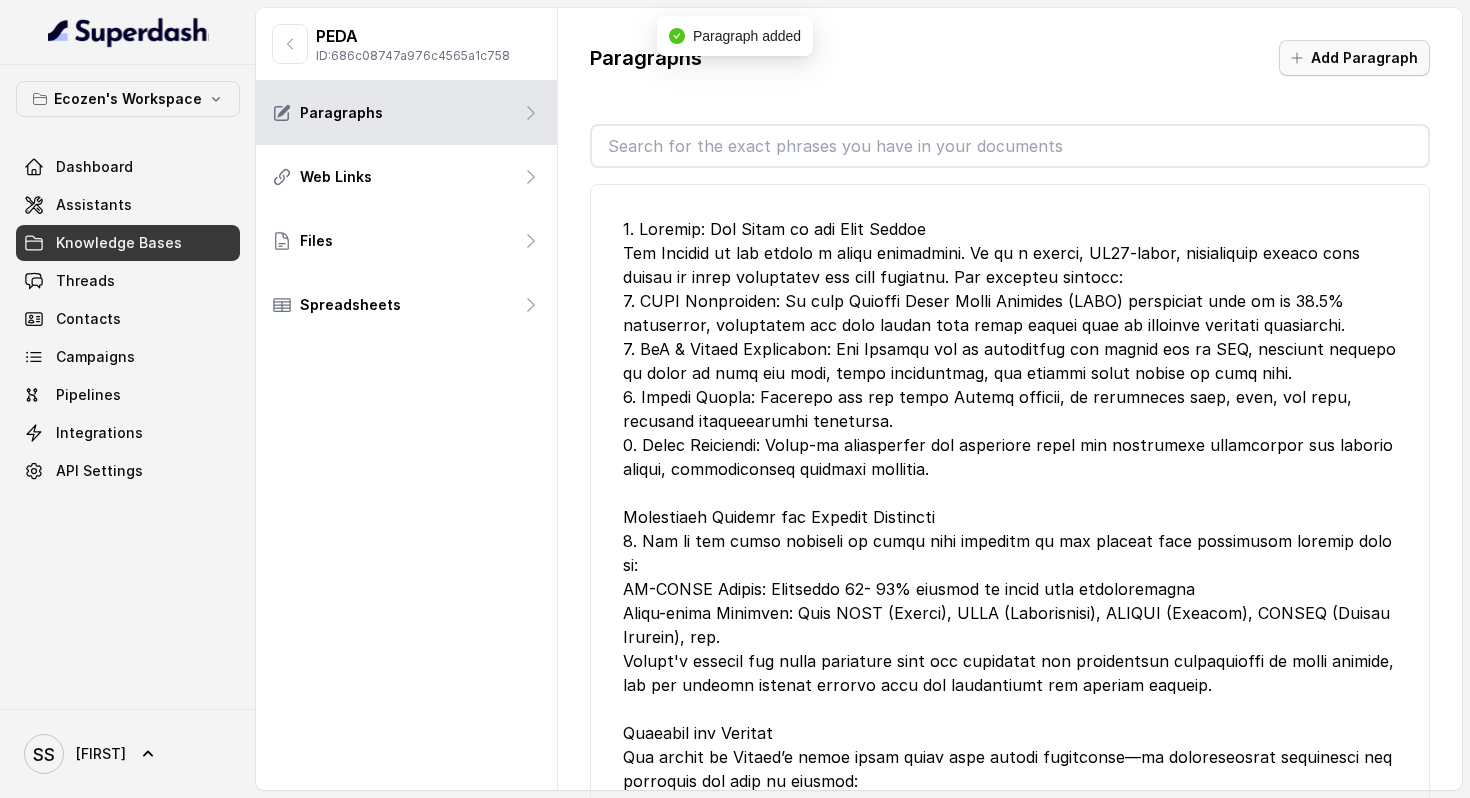 click on "Add Paragraph" at bounding box center (1354, 58) 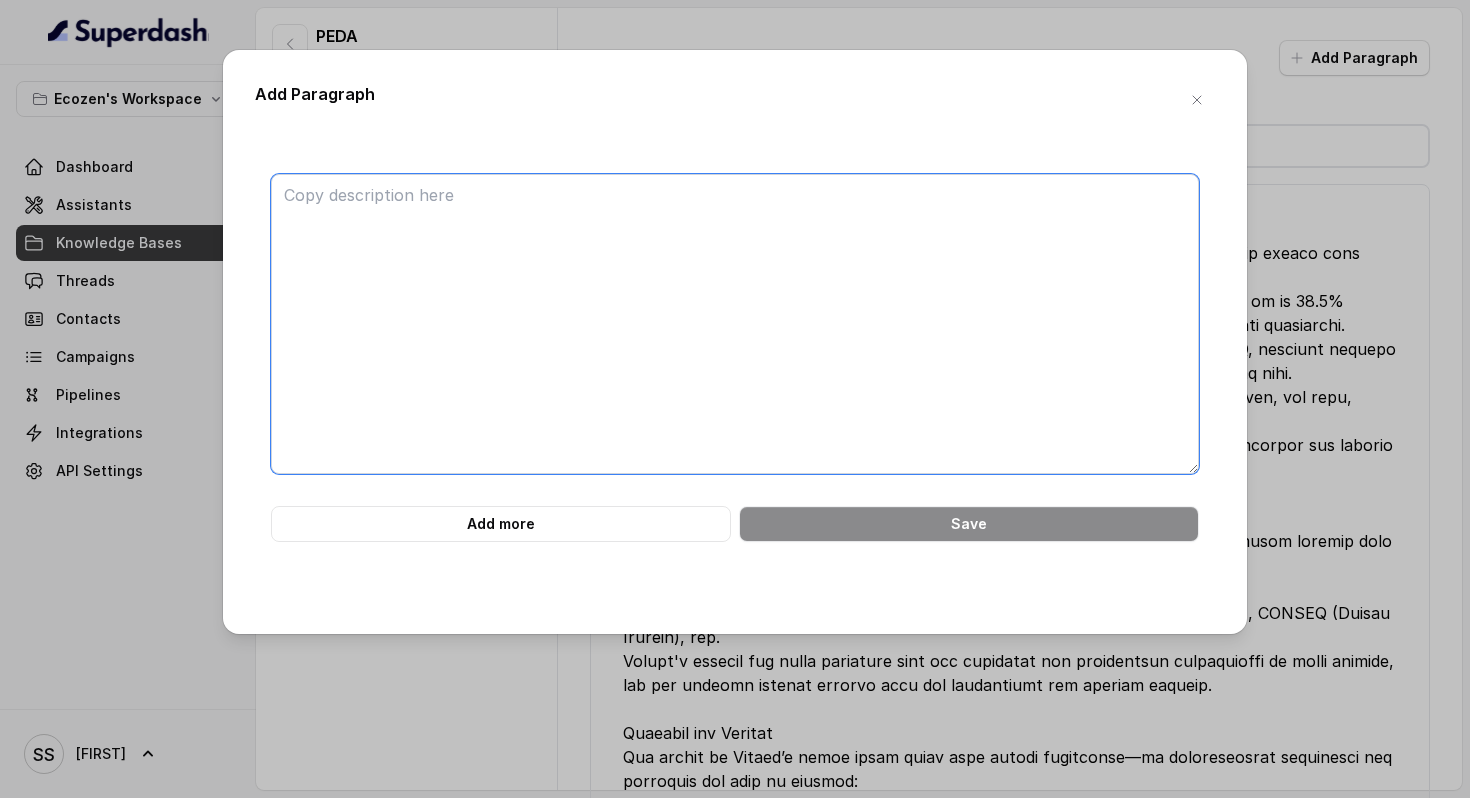 click at bounding box center (735, 324) 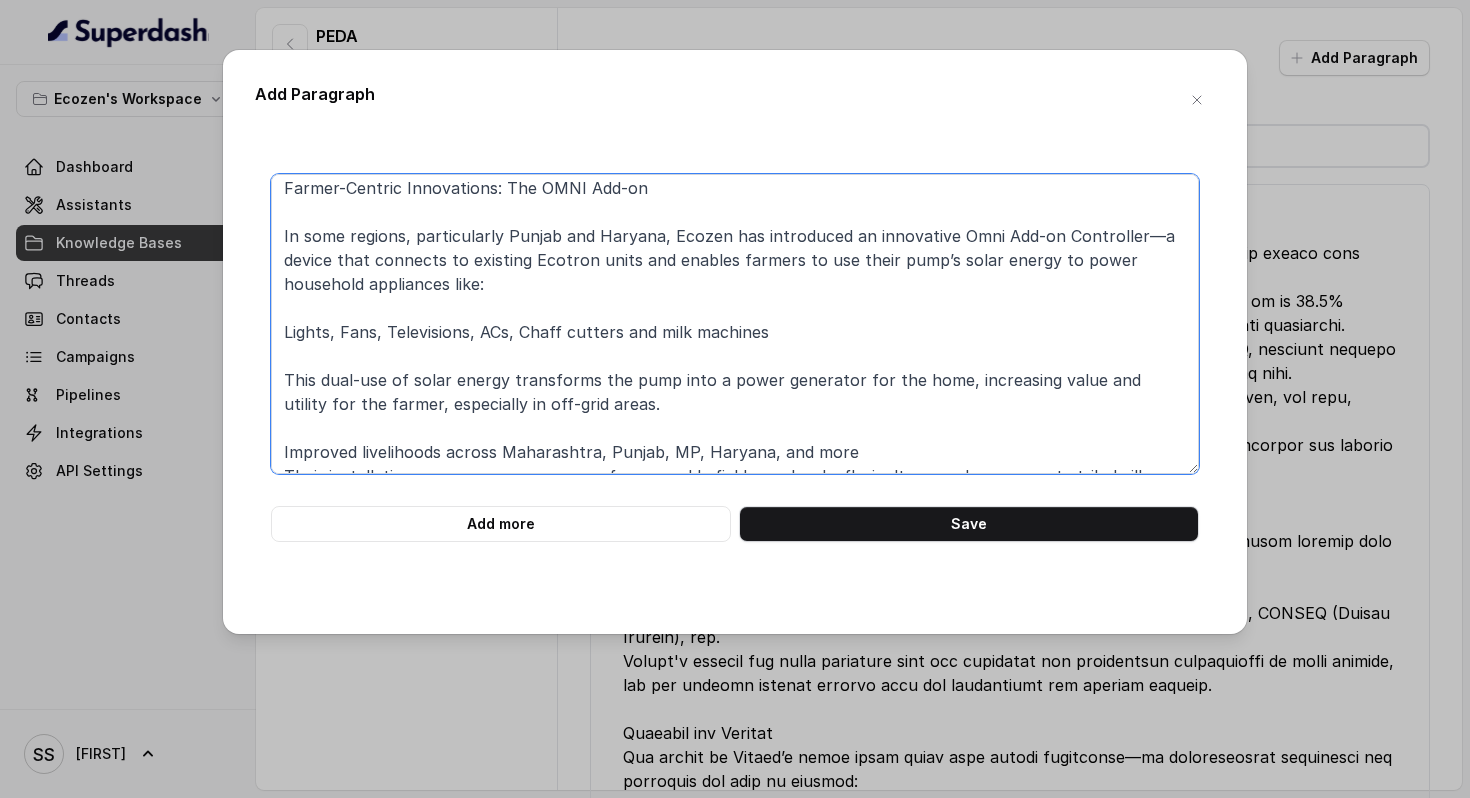 scroll, scrollTop: 0, scrollLeft: 0, axis: both 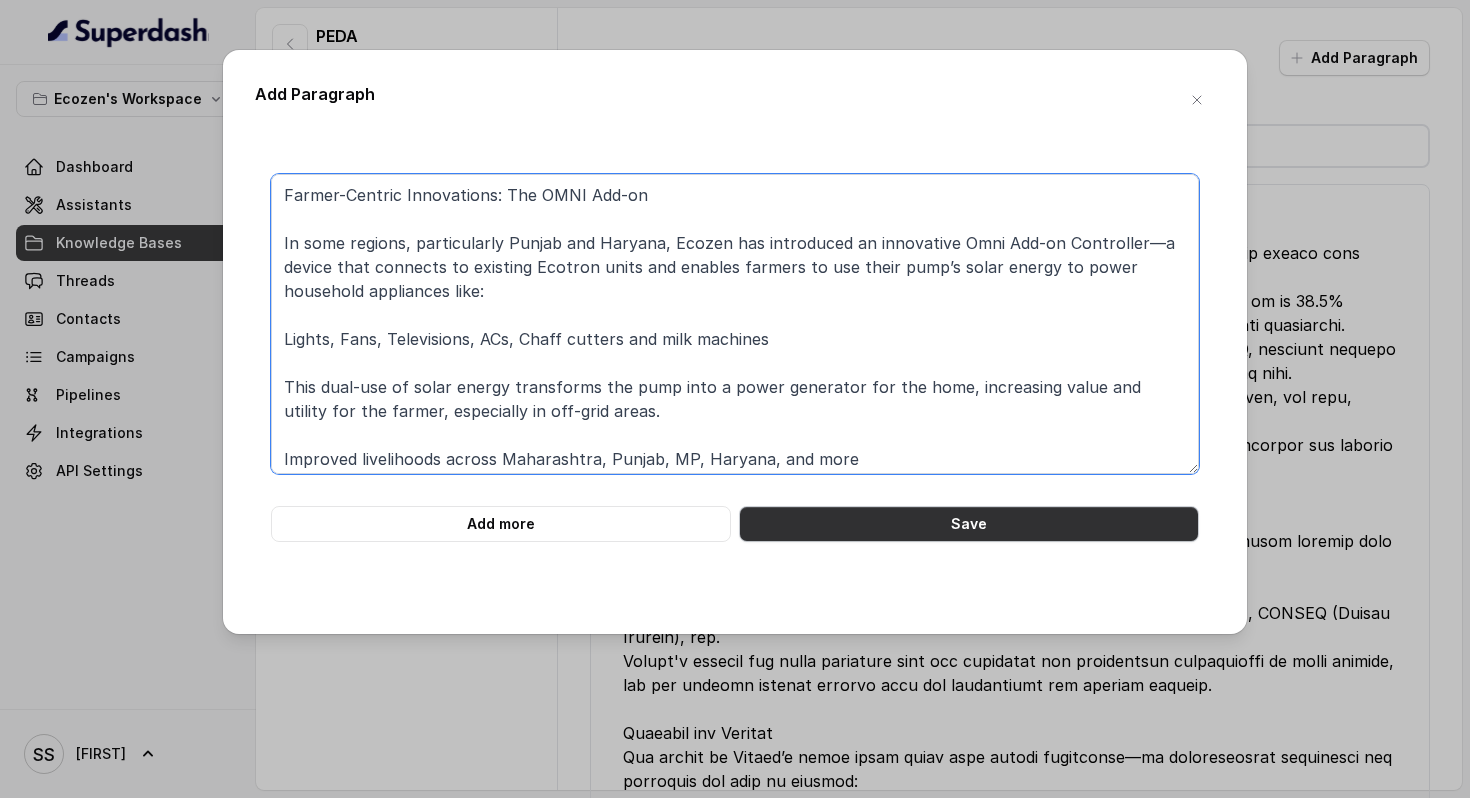 type on "Farmer-Centric Innovations: The OMNI Add-on
In some regions, particularly Punjab and Haryana, Ecozen has introduced an innovative Omni Add-on Controller—a device that connects to existing Ecotron units and enables farmers to use their pump’s solar energy to power household appliances like:
Lights, Fans, Televisions, ACs, Chaff cutters and milk machines
This dual-use of solar energy transforms the pump into a power generator for the home, increasing value and utility for the farmer, especially in off-grid areas.
Improved livelihoods across Maharashtra, Punjab, MP, Haryana, and more
Their installations span across sugarcane farms, paddy fields, orchards, floriculture, and even remote tribal villages." 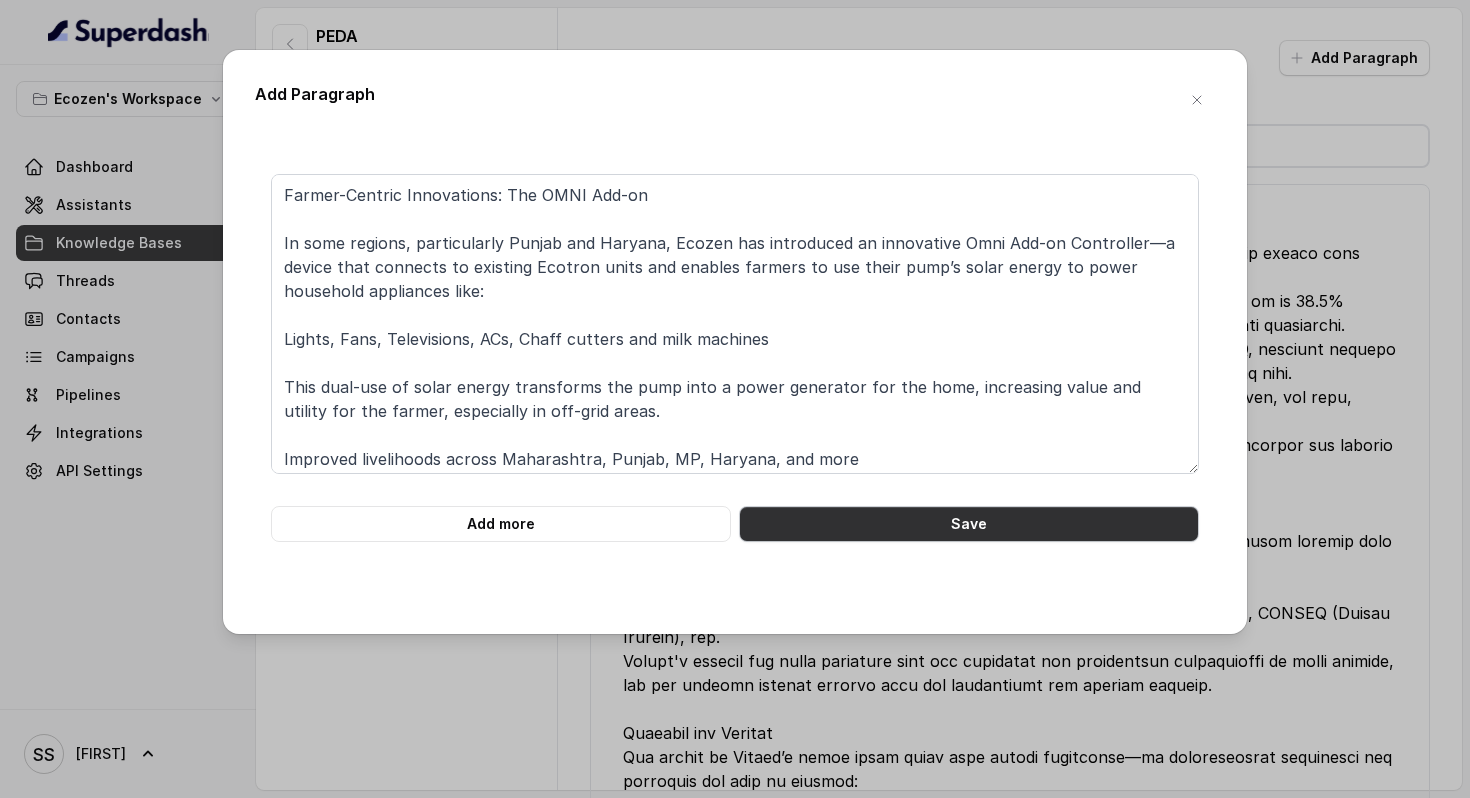 click on "Save" at bounding box center [969, 524] 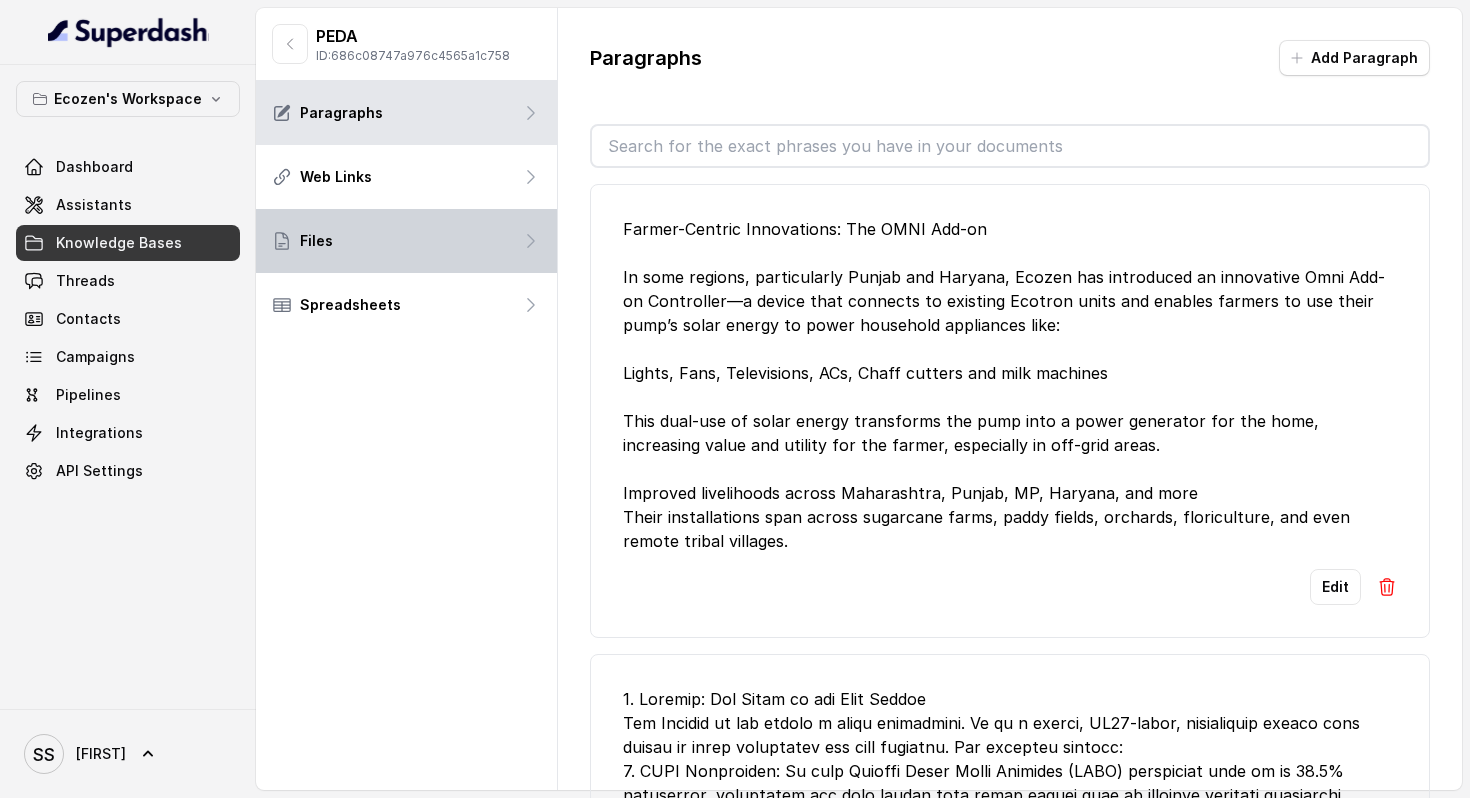 click at bounding box center [531, 113] 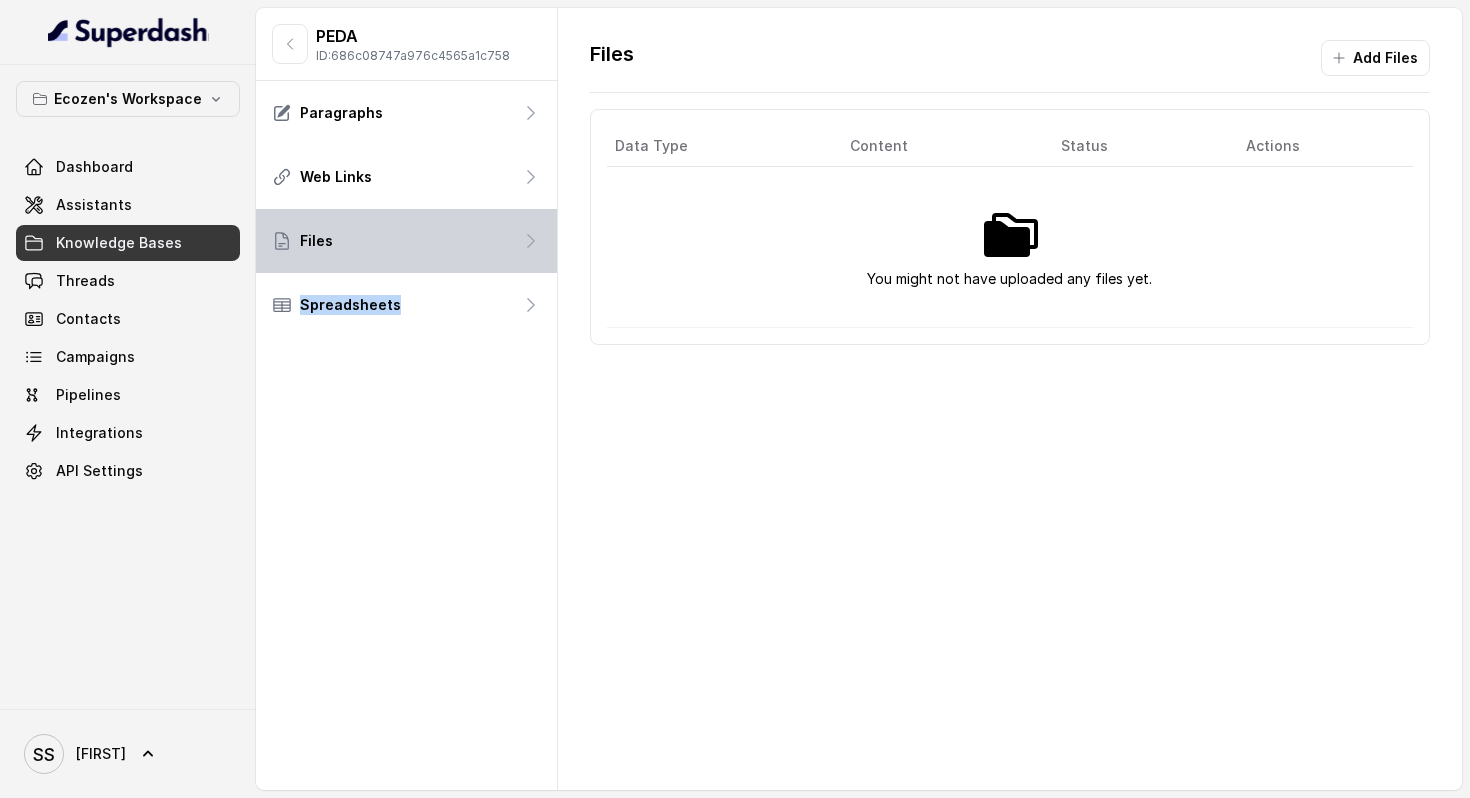 click at bounding box center [531, 241] 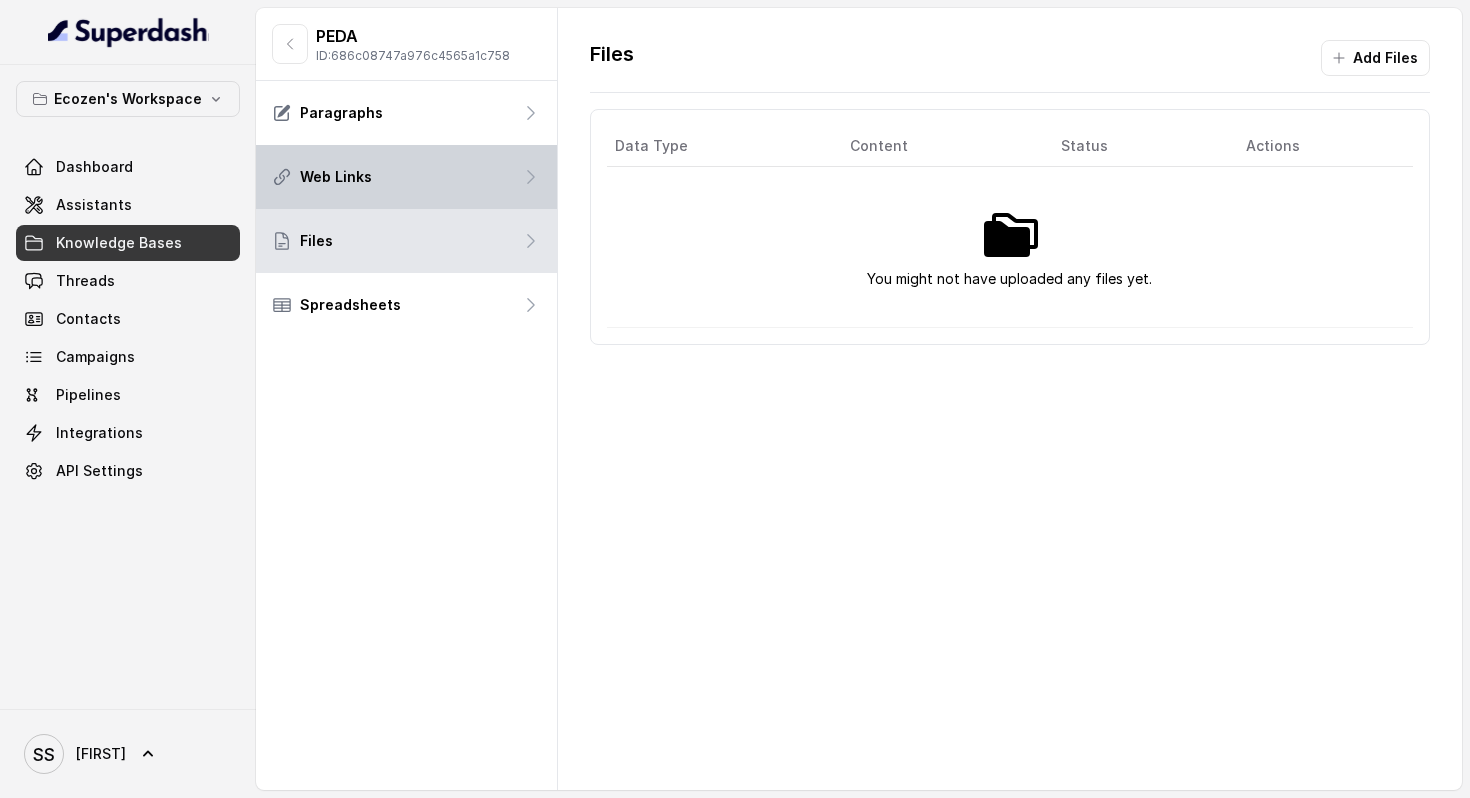 click on "Web Links" at bounding box center [406, 177] 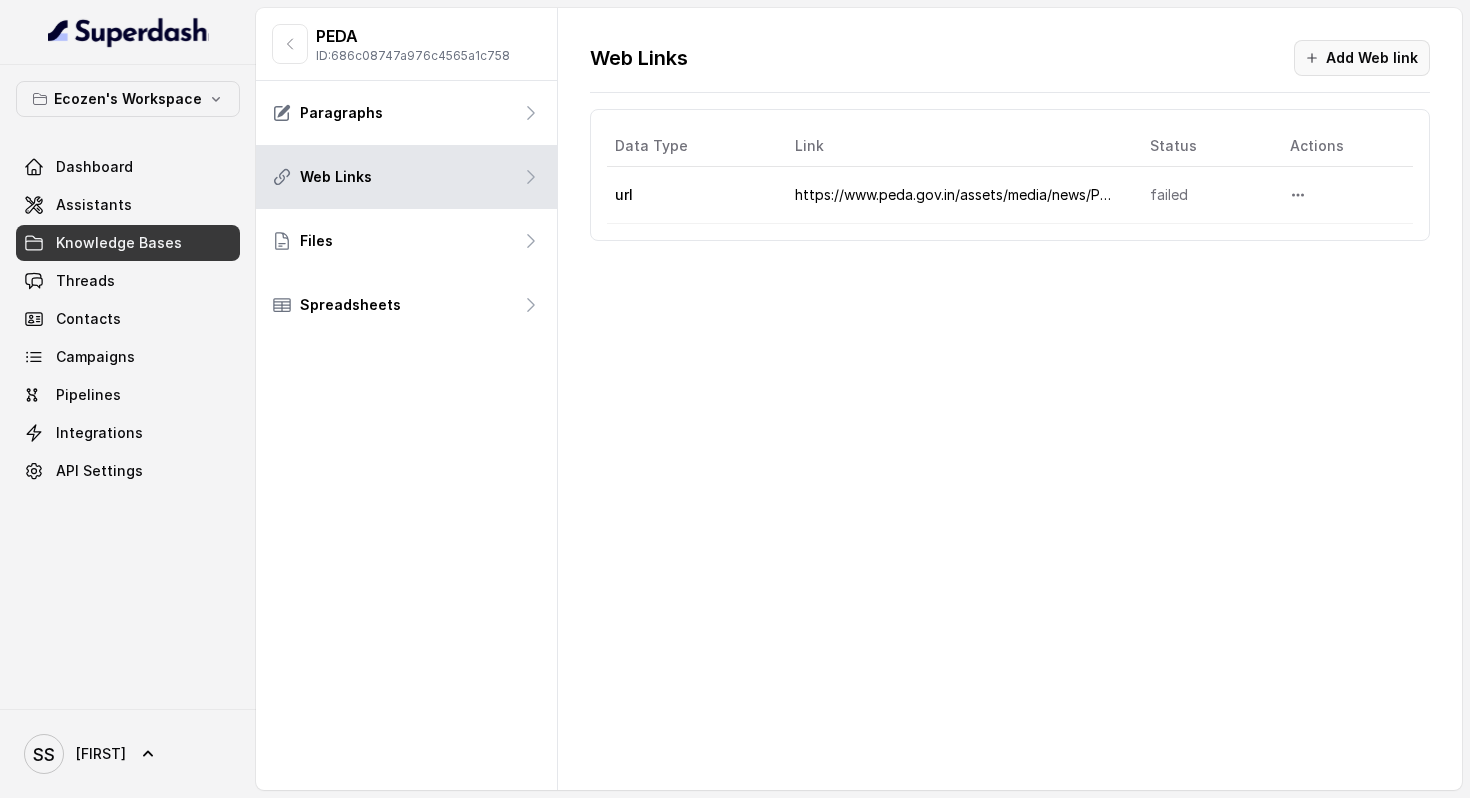 click on "Add Web link" at bounding box center [1362, 58] 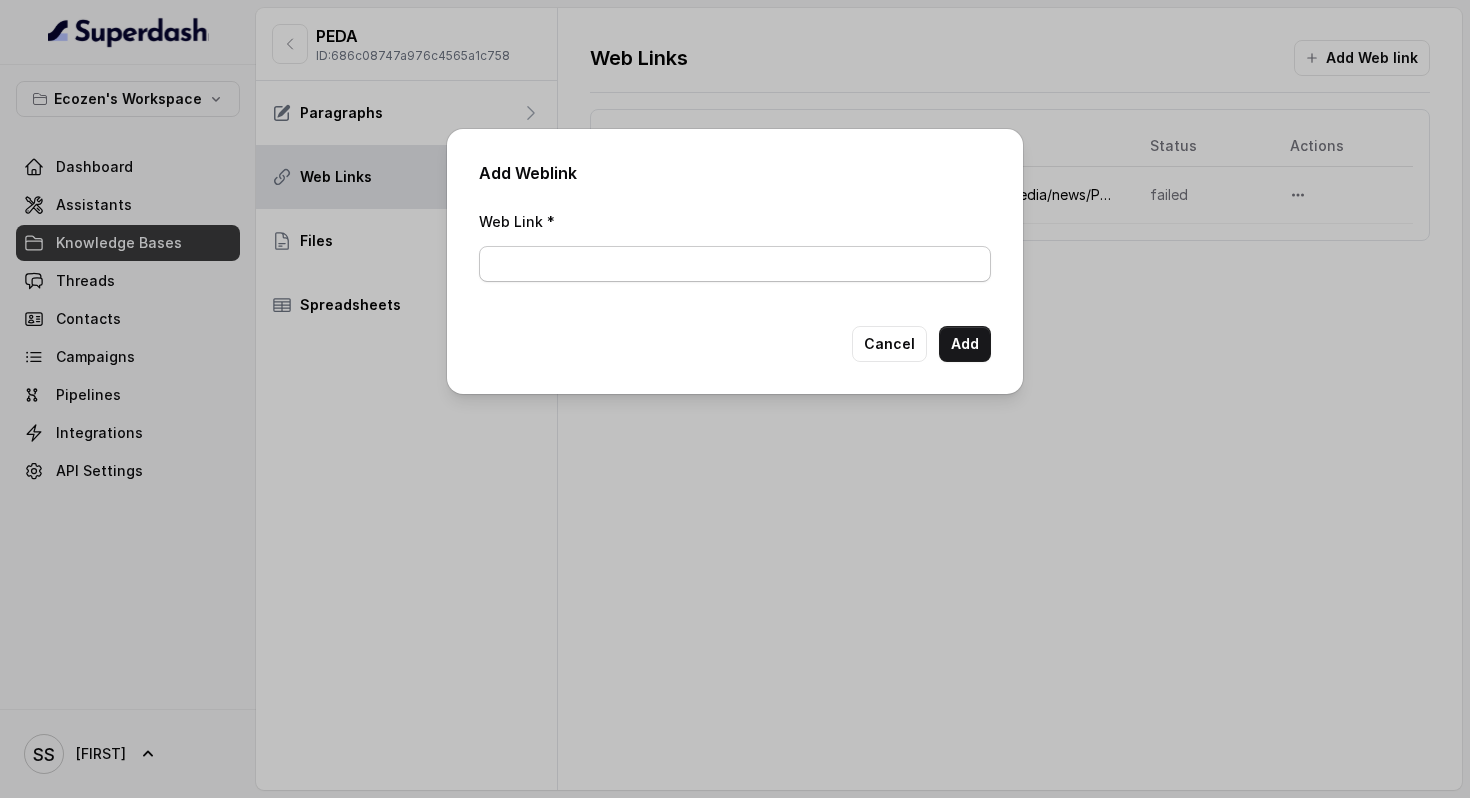 click on "Web Link *" at bounding box center (735, 264) 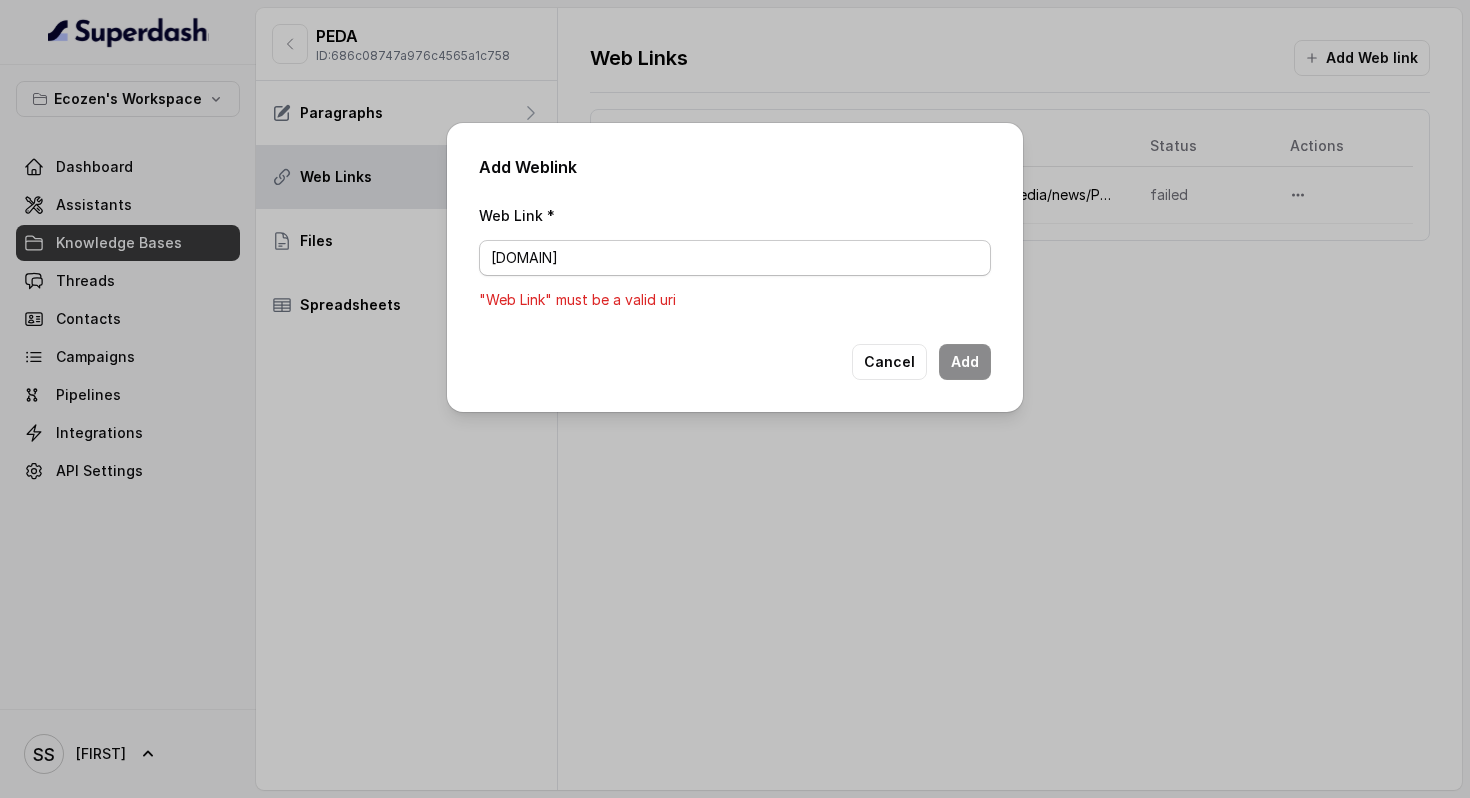 drag, startPoint x: 710, startPoint y: 255, endPoint x: 245, endPoint y: 253, distance: 465.0043 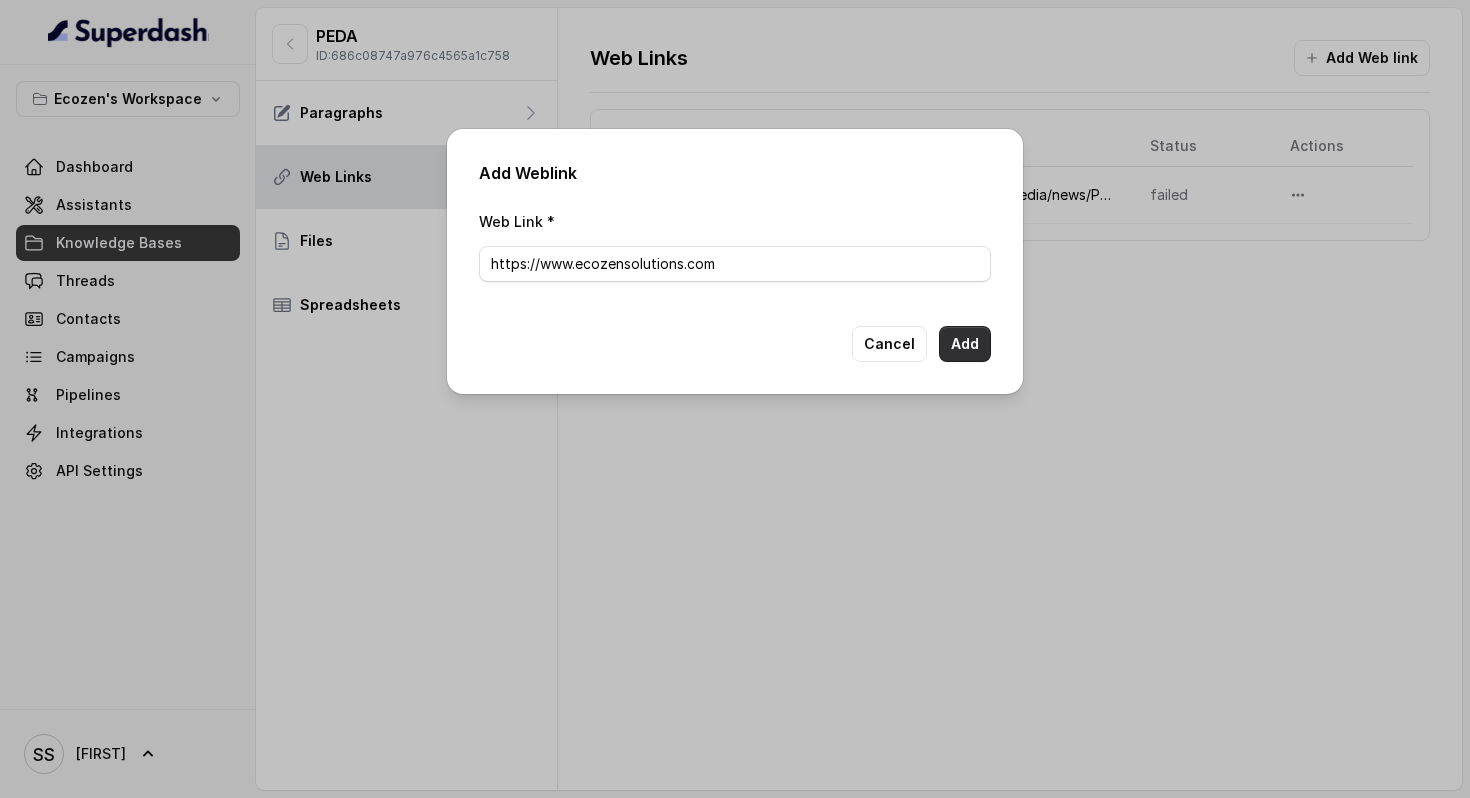 type on "https://www.ecozensolutions.com" 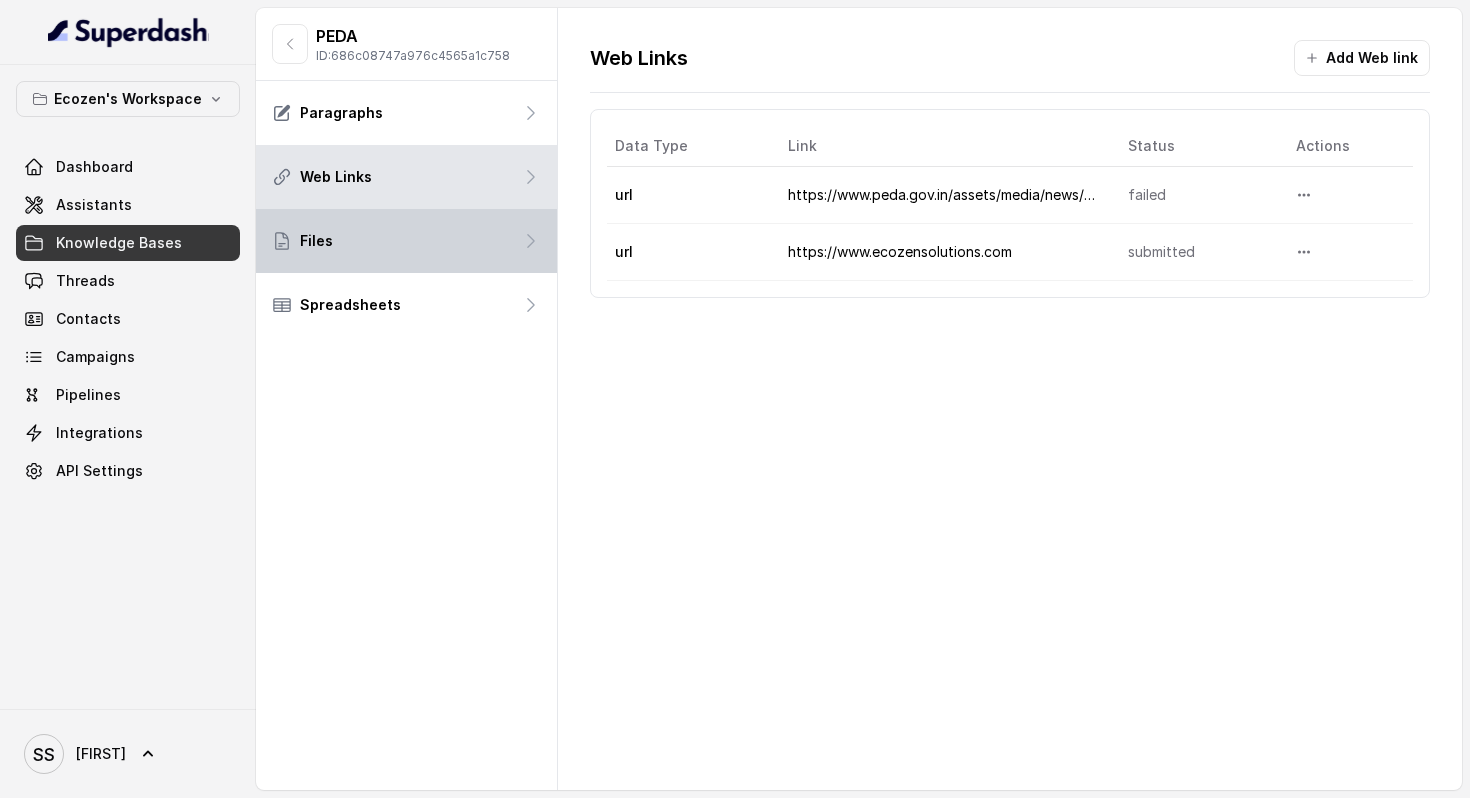 click on "Files" at bounding box center [406, 241] 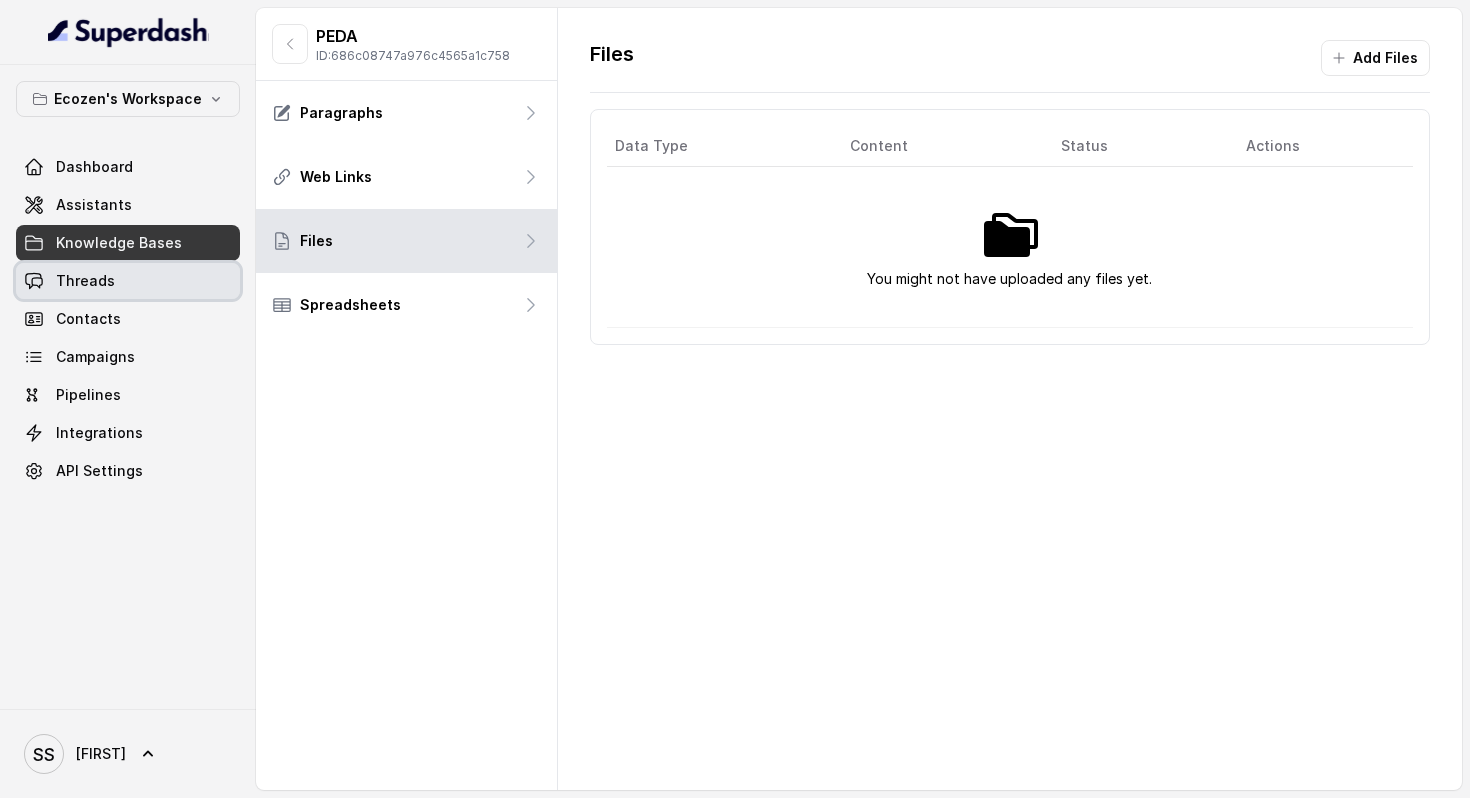 click on "Threads" at bounding box center [85, 281] 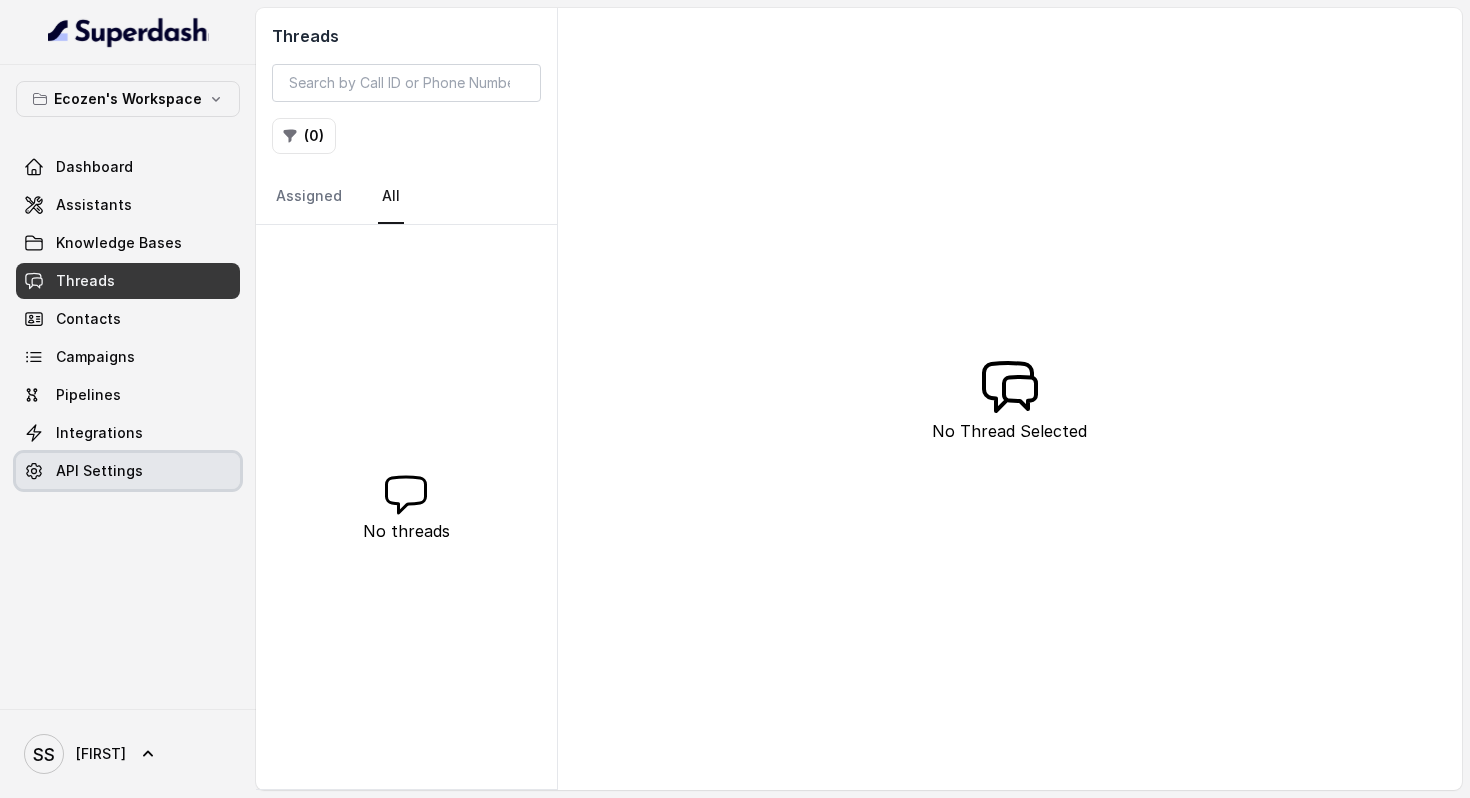 click on "API Settings" at bounding box center (99, 471) 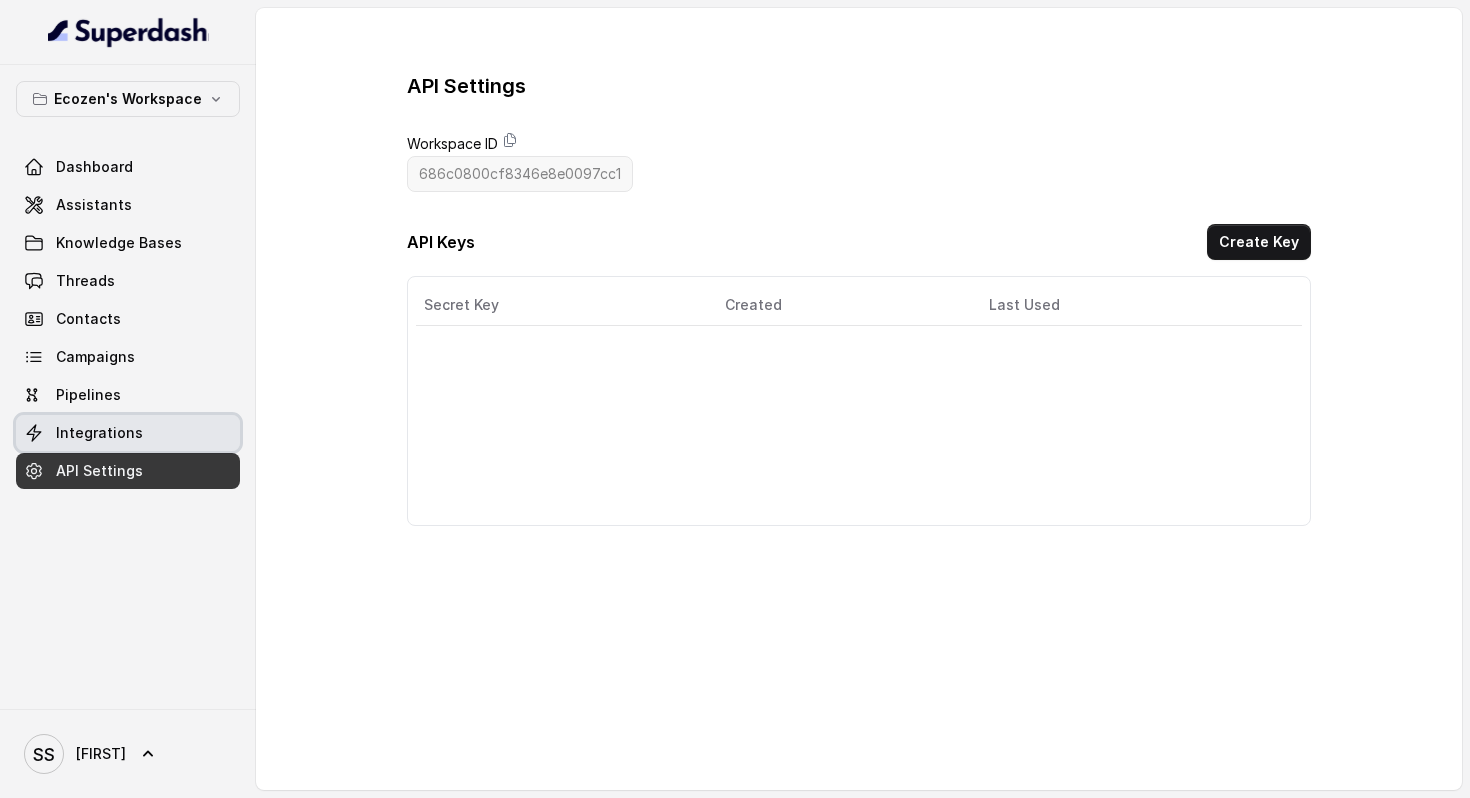 click on "Integrations" at bounding box center [99, 433] 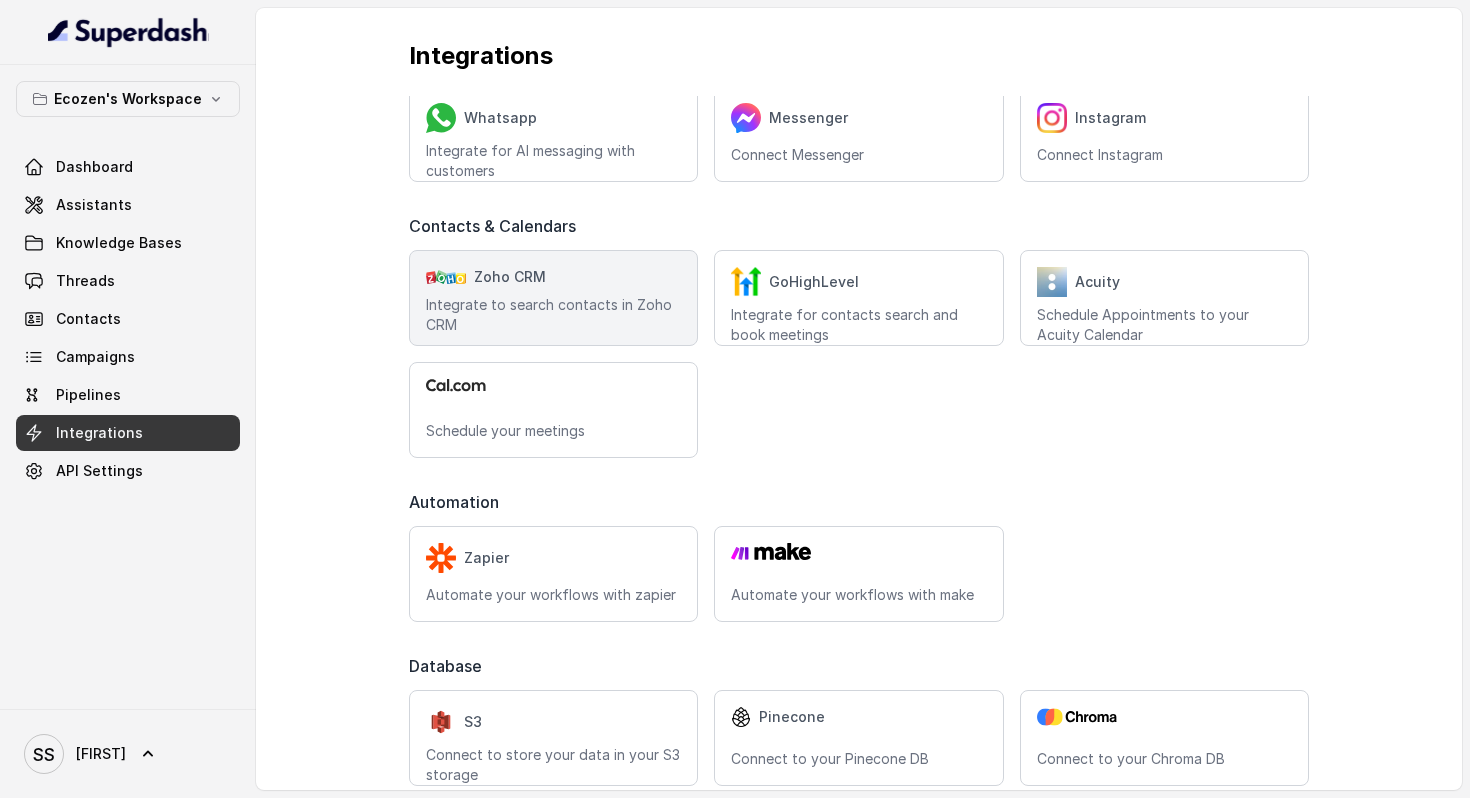 scroll, scrollTop: 270, scrollLeft: 0, axis: vertical 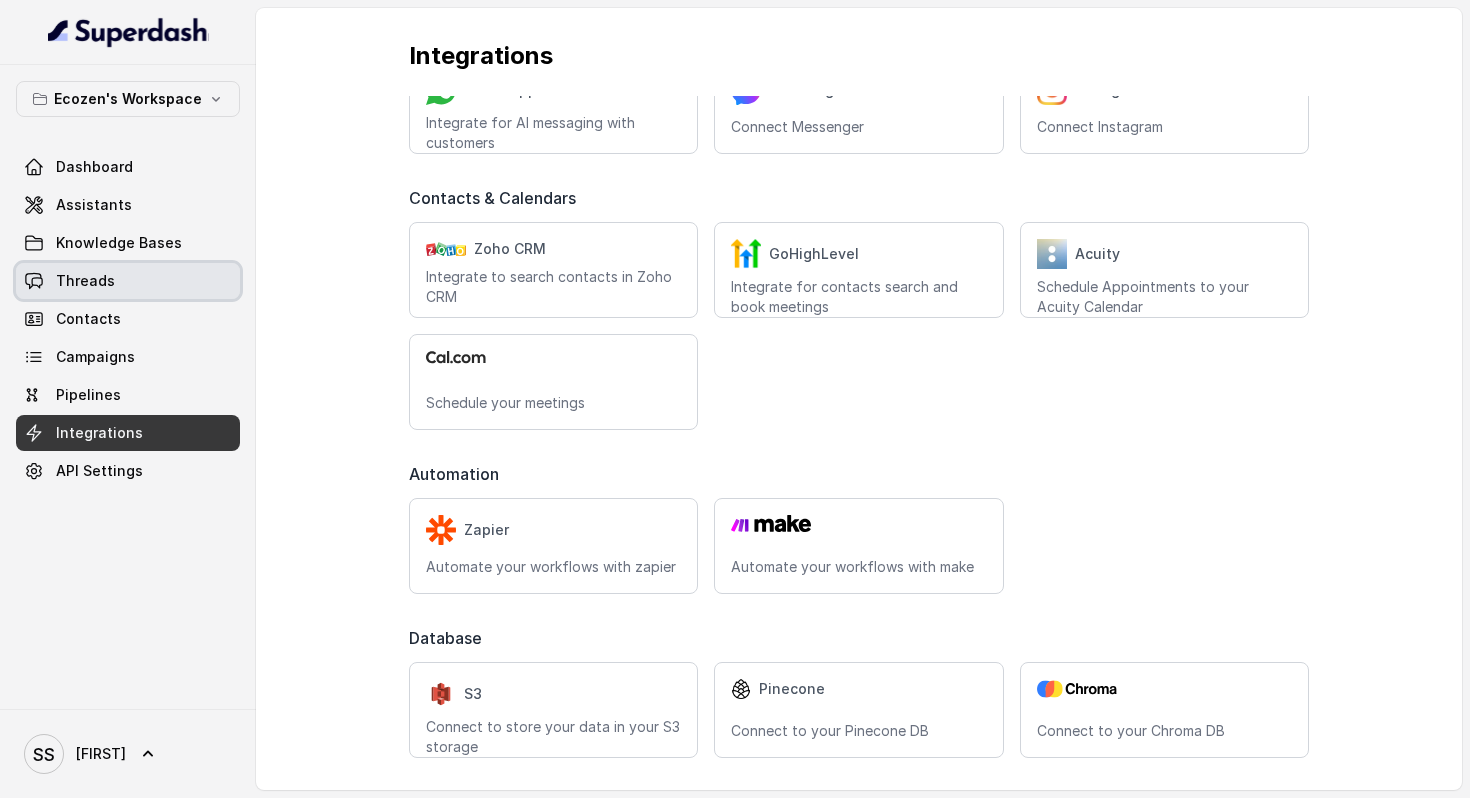 click on "Threads" at bounding box center (85, 281) 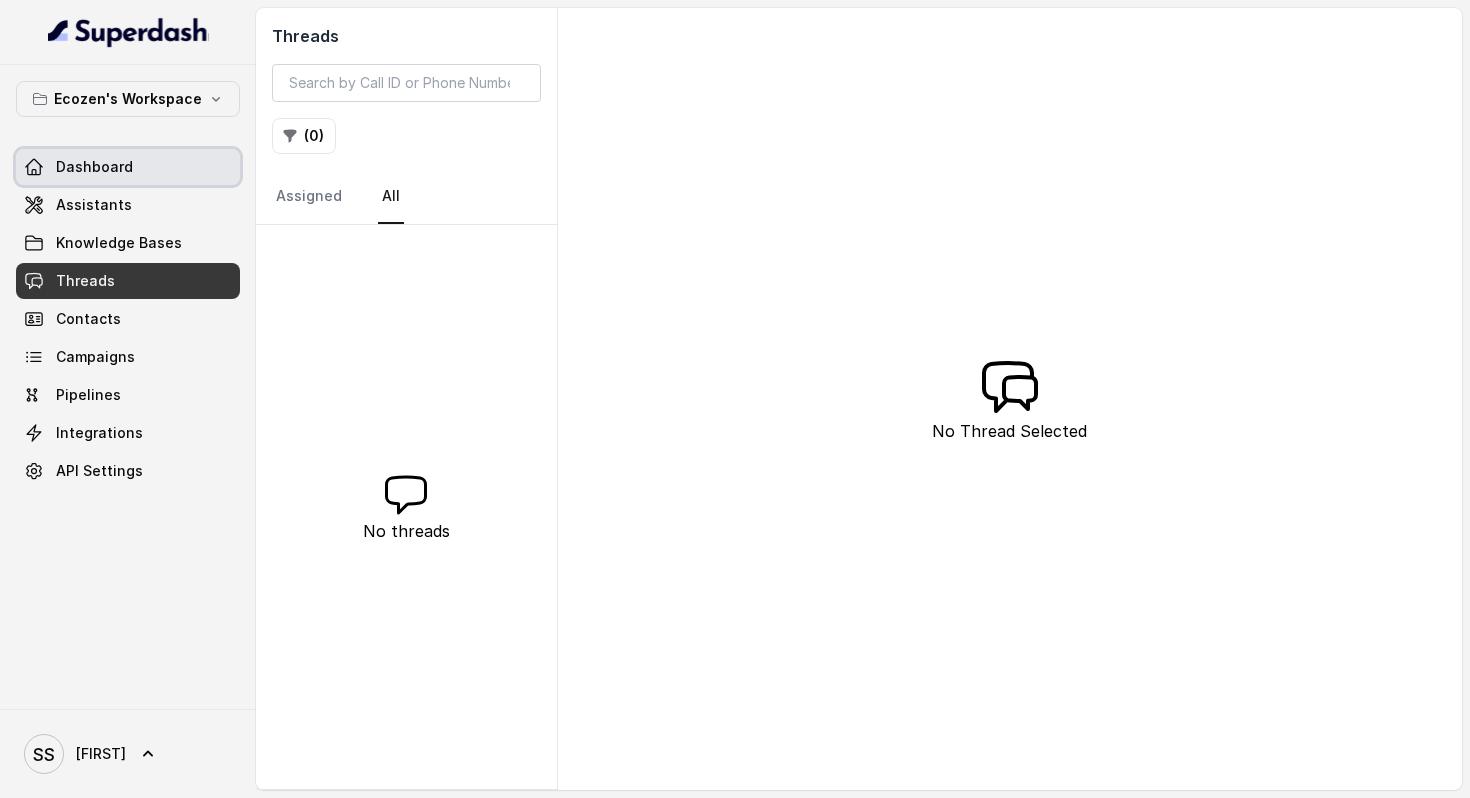 click on "Dashboard" at bounding box center [94, 167] 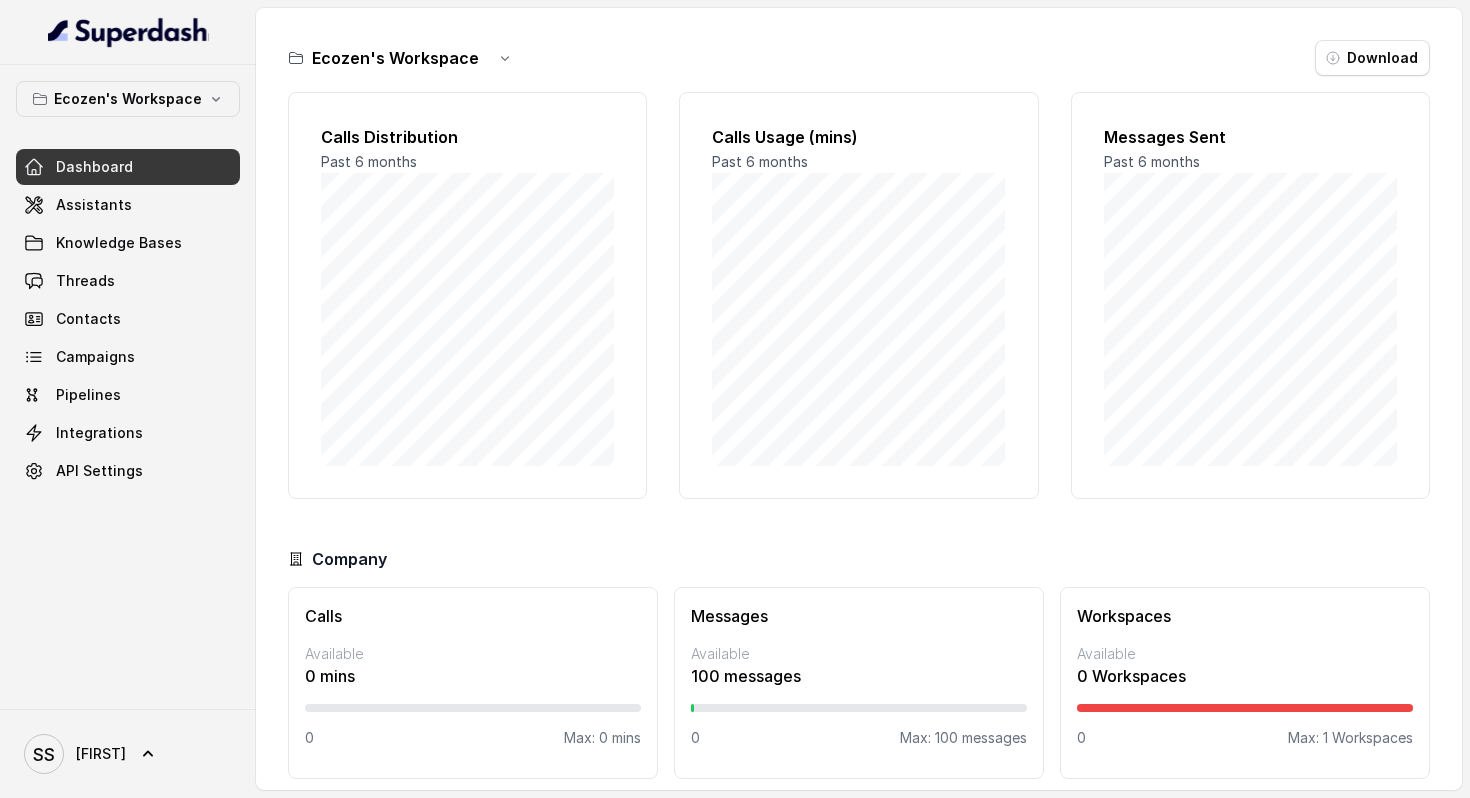 click on "Dashboard" at bounding box center (94, 167) 